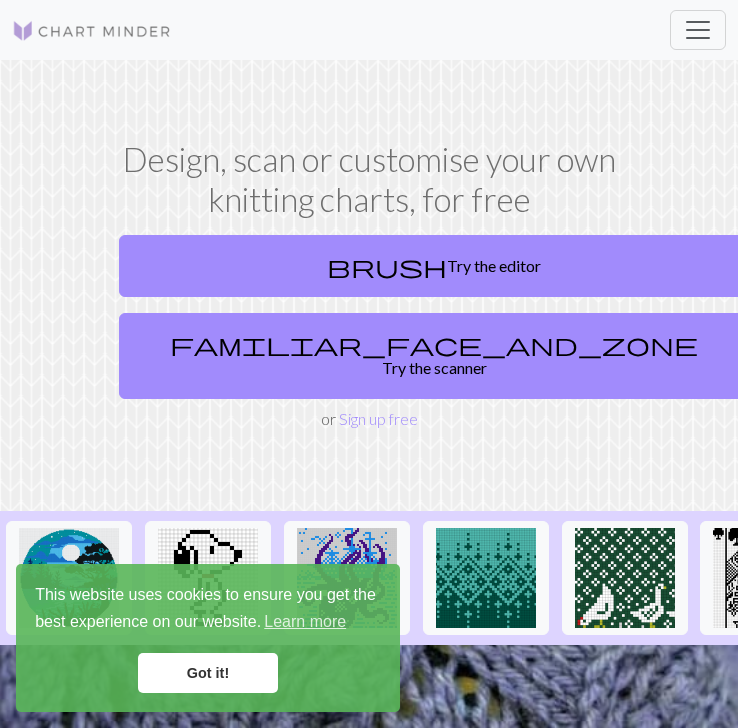 scroll, scrollTop: 0, scrollLeft: 0, axis: both 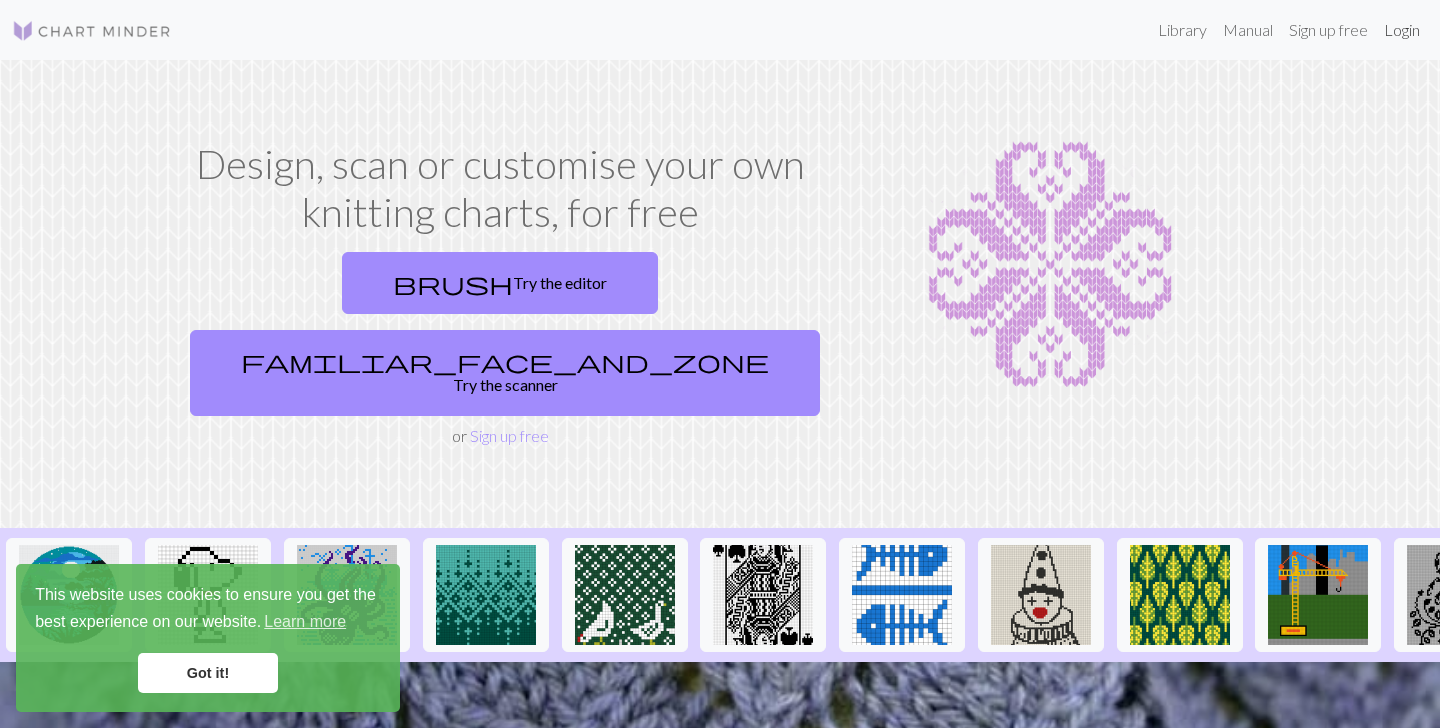 click on "Login" at bounding box center (1402, 30) 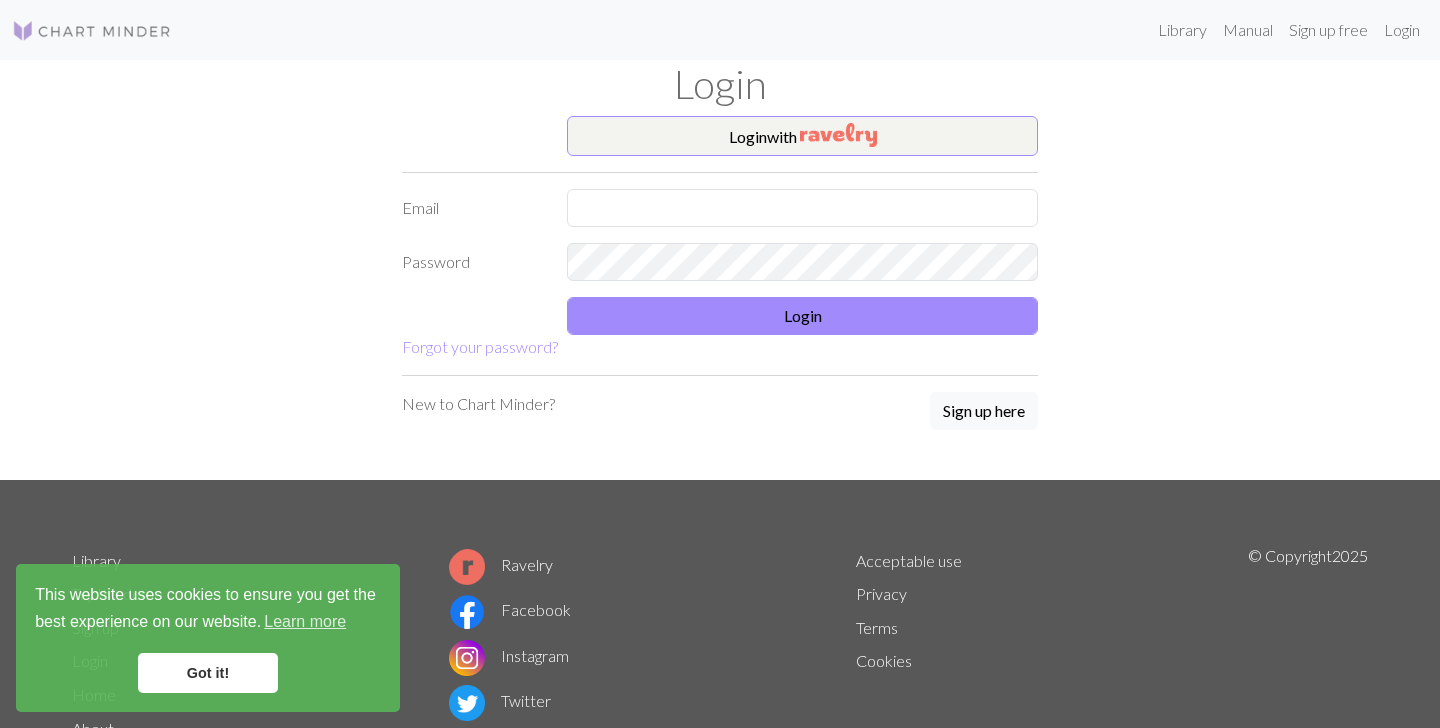click on "Login  with   Email Password Login Forgot your password?" at bounding box center [720, 237] 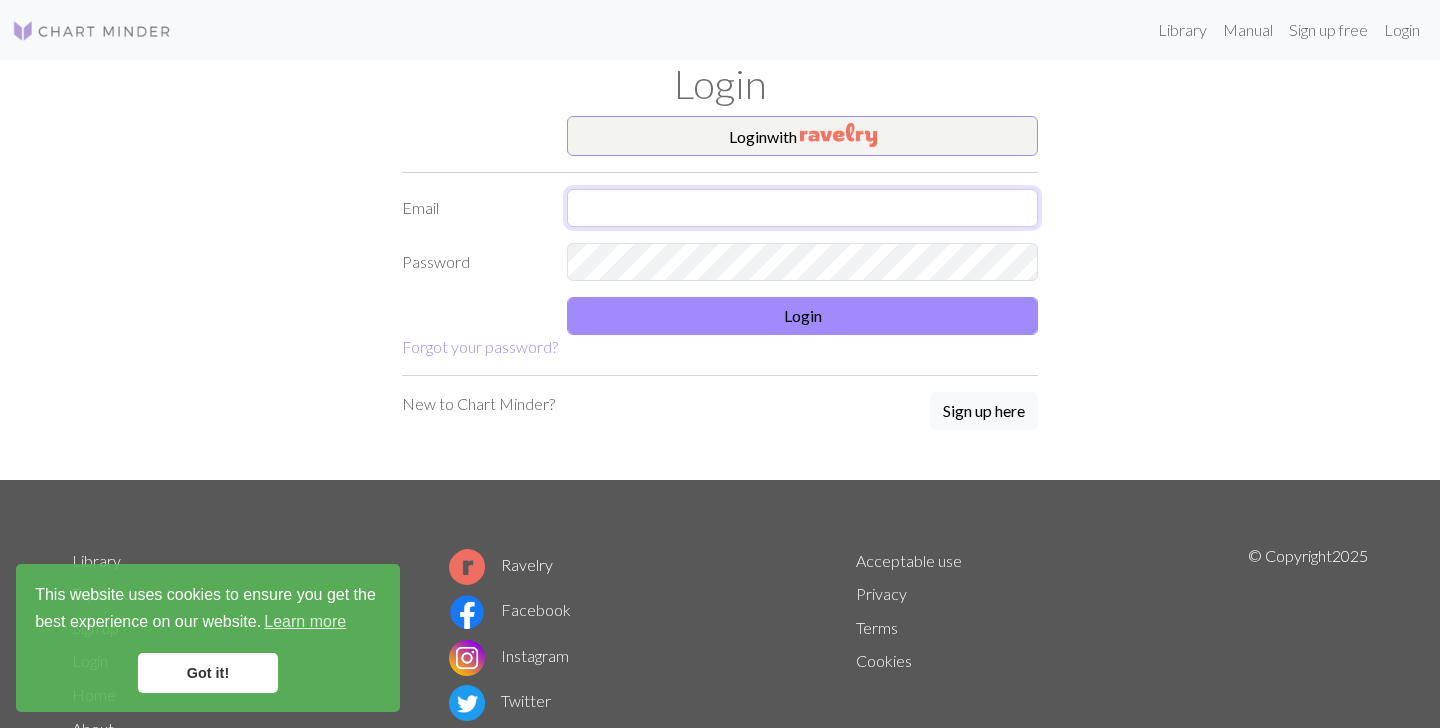click at bounding box center (802, 208) 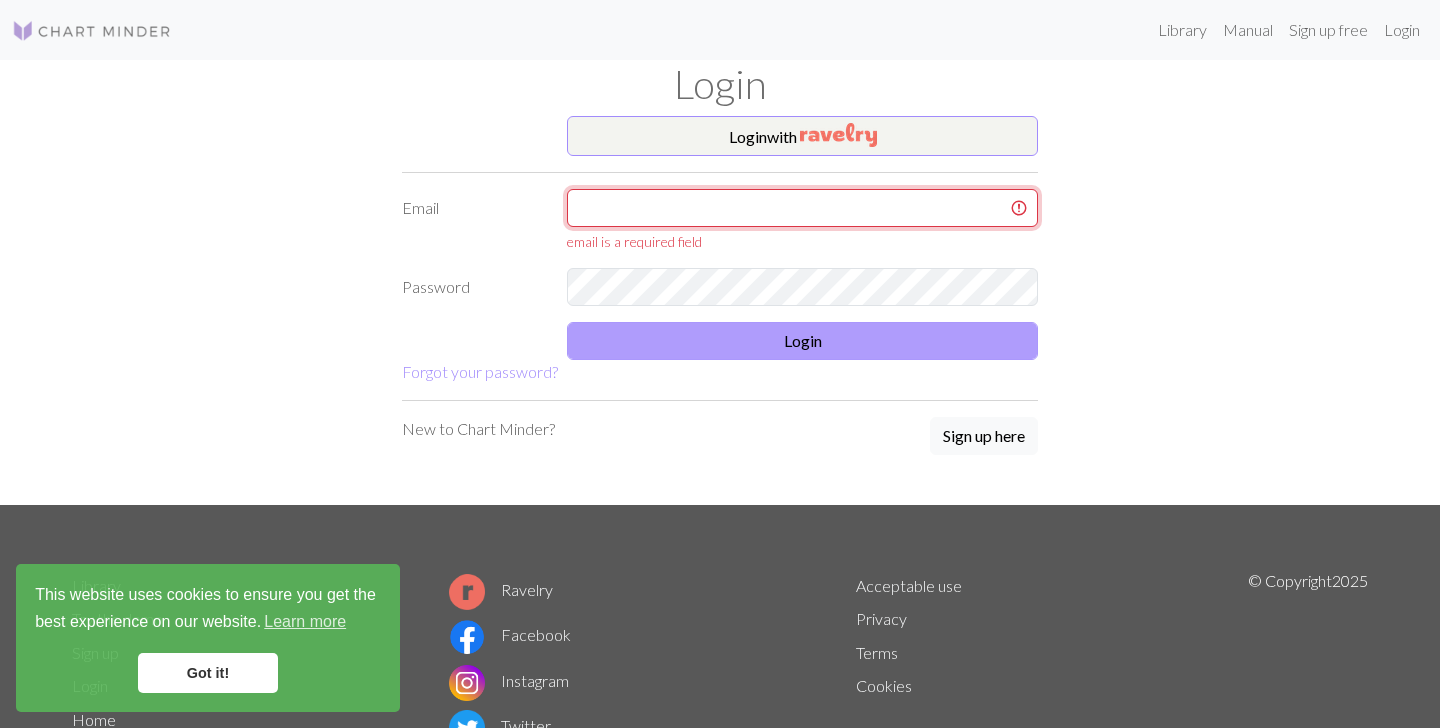 type on "n" 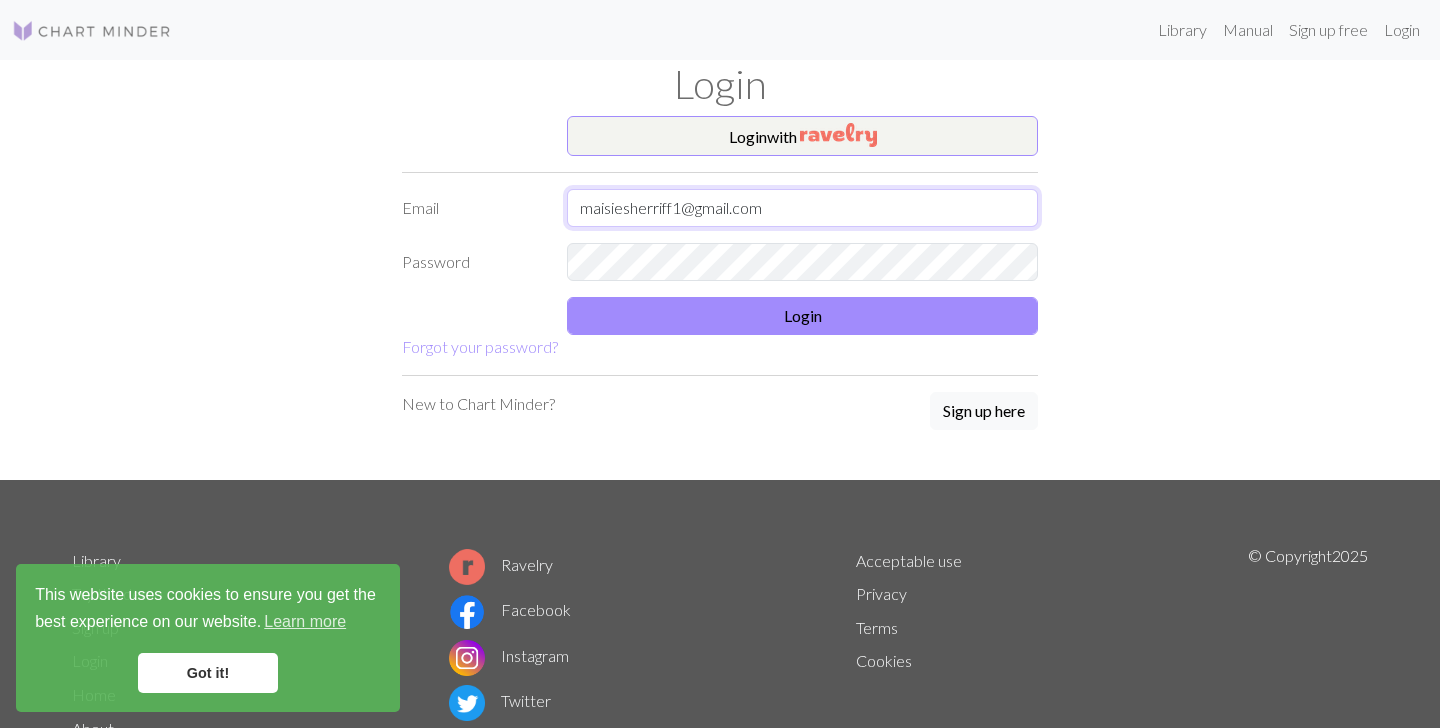 type on "maisiesherriff1@gmail.com" 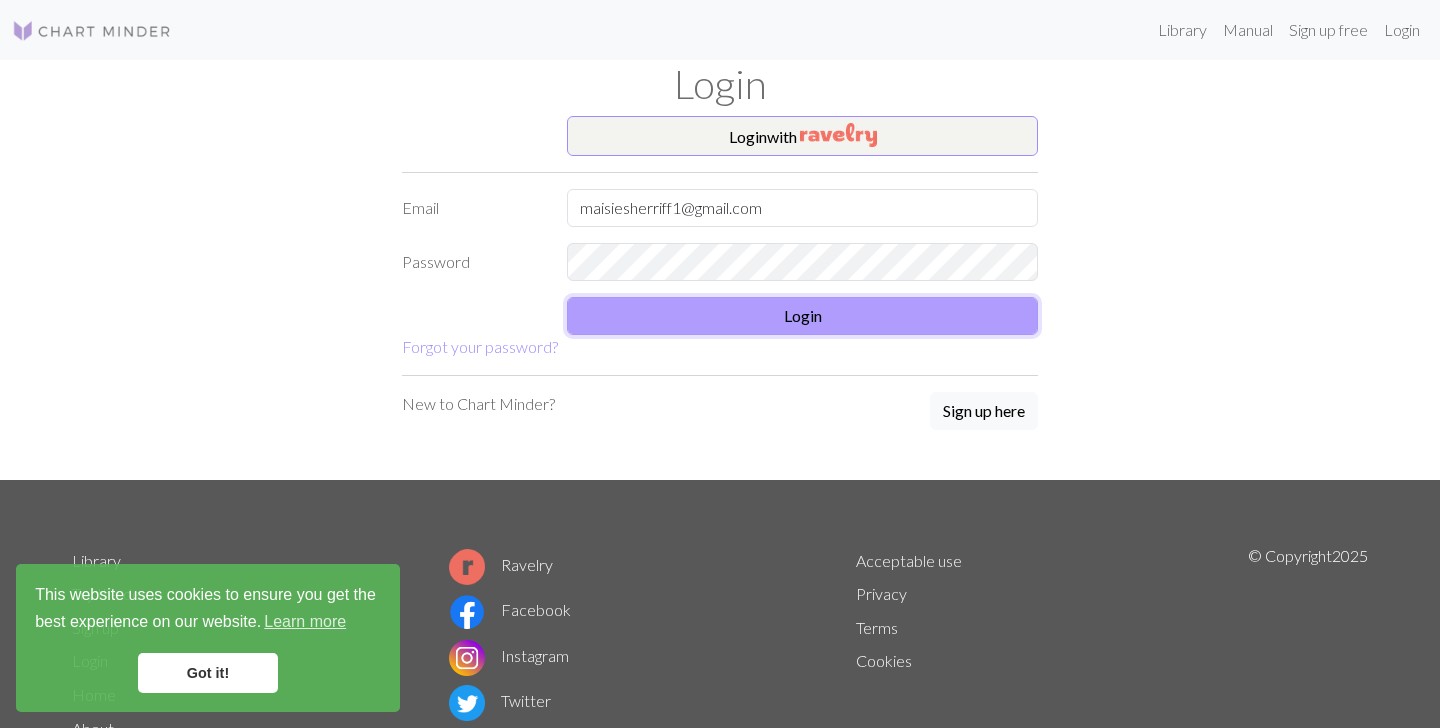 click on "Login" at bounding box center [802, 316] 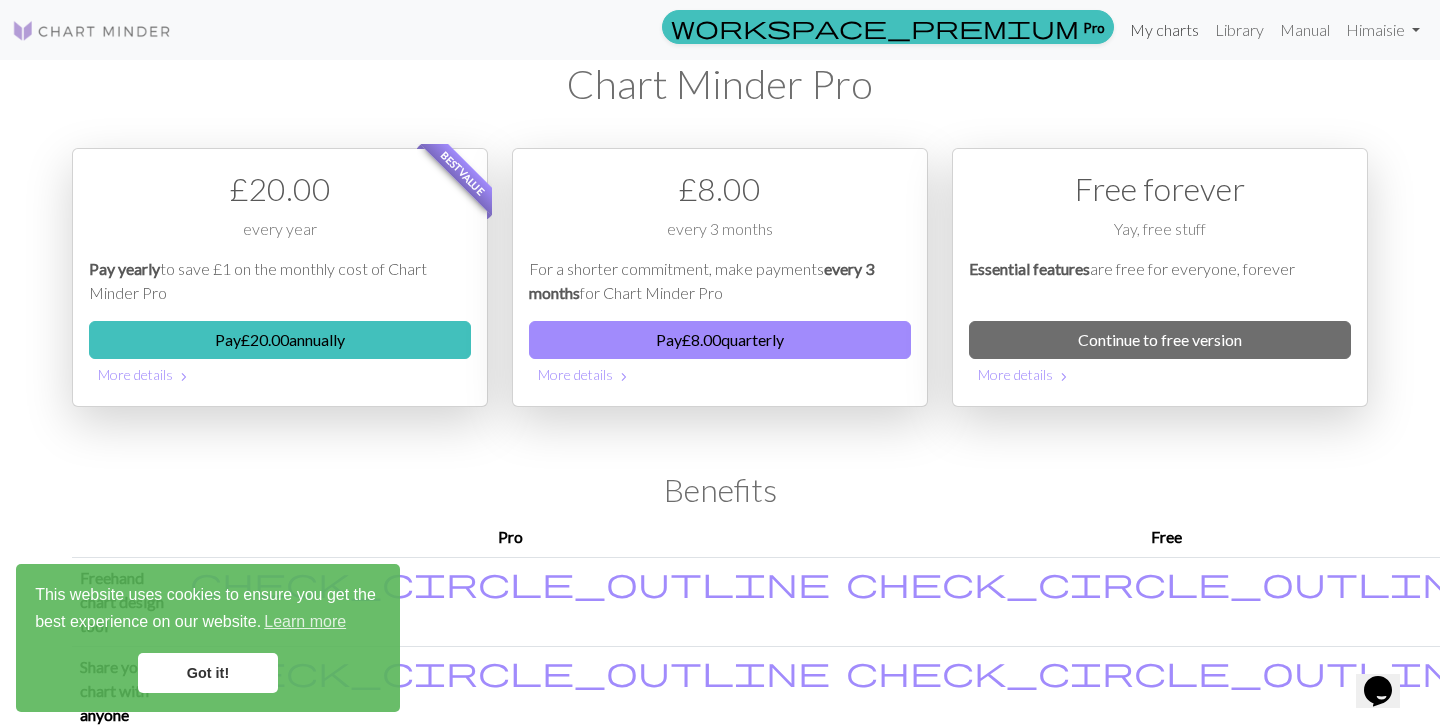 click on "My charts" at bounding box center [1164, 30] 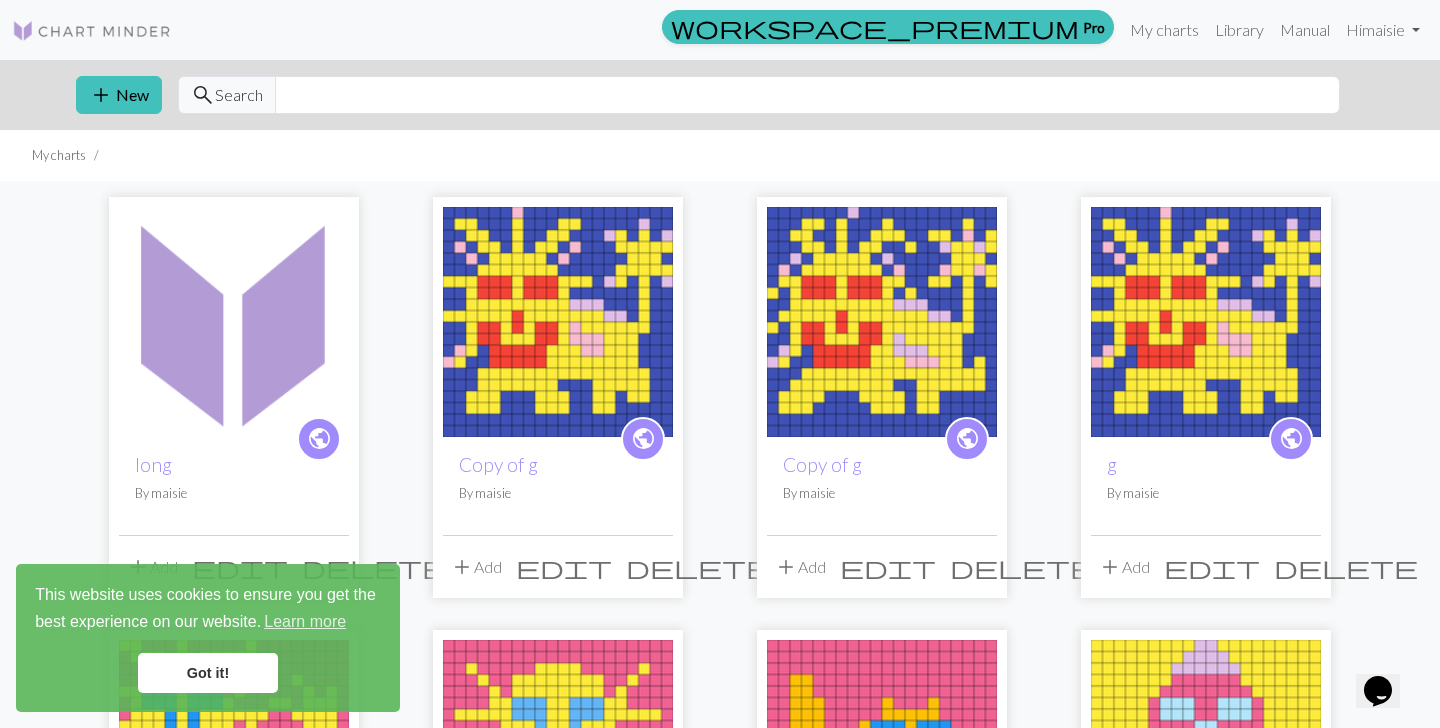 click on "public long By maisie" at bounding box center [234, 486] 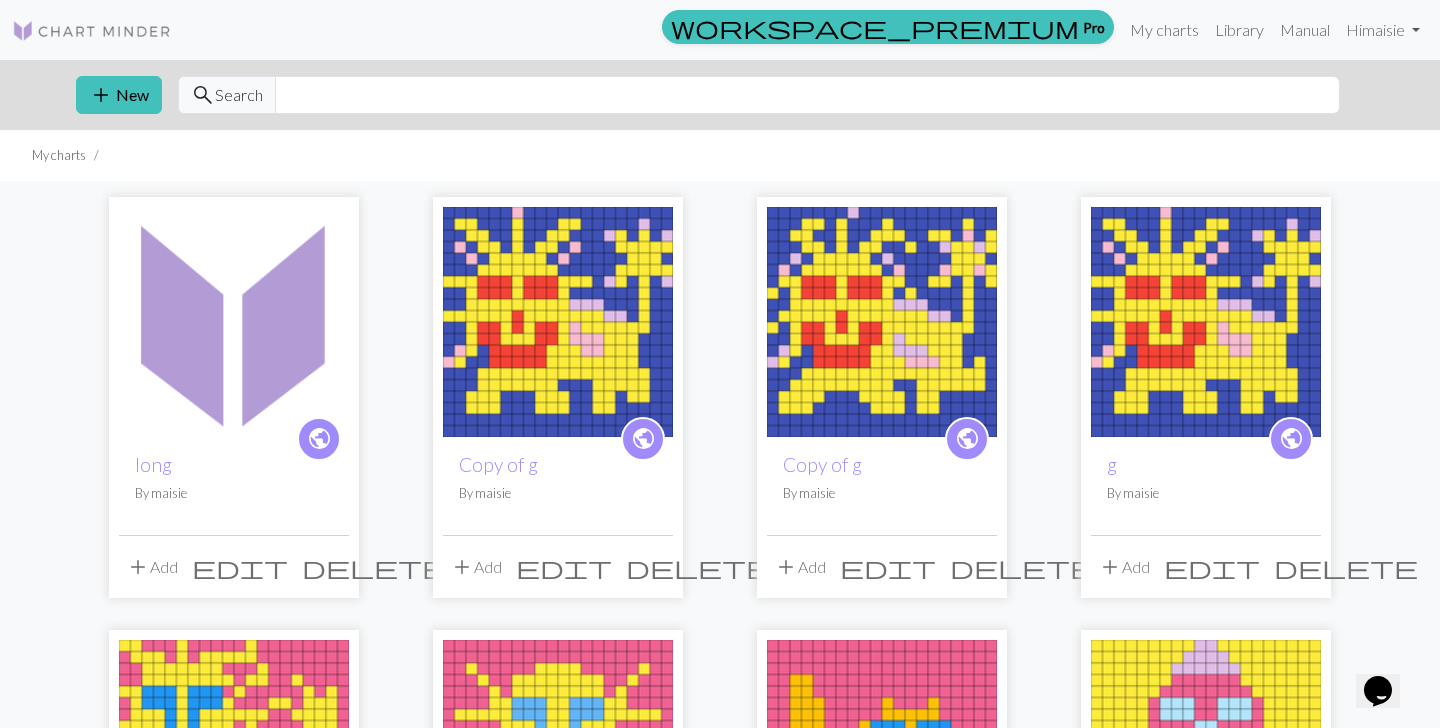 click at bounding box center [234, 322] 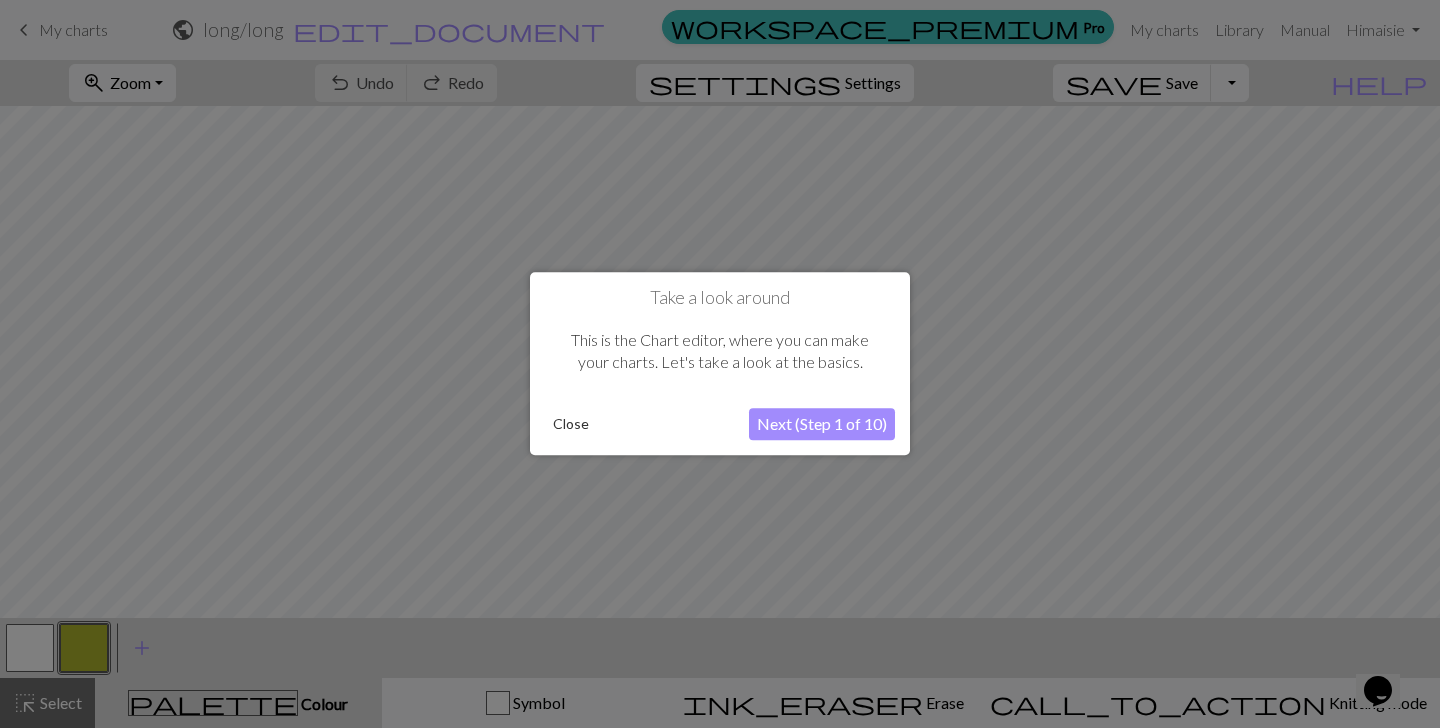 click on "Next (Step 1 of 10)" at bounding box center (822, 425) 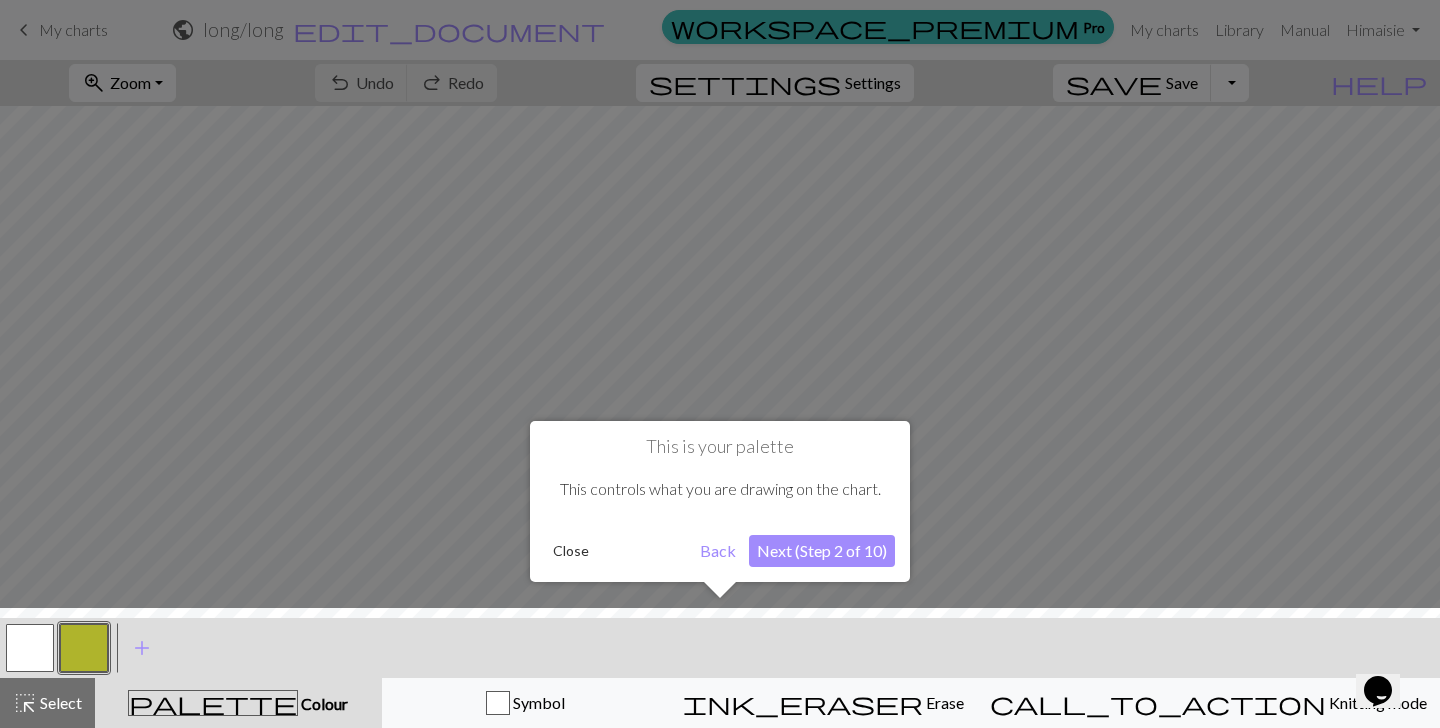 click on "Next (Step 2 of 10)" at bounding box center (822, 551) 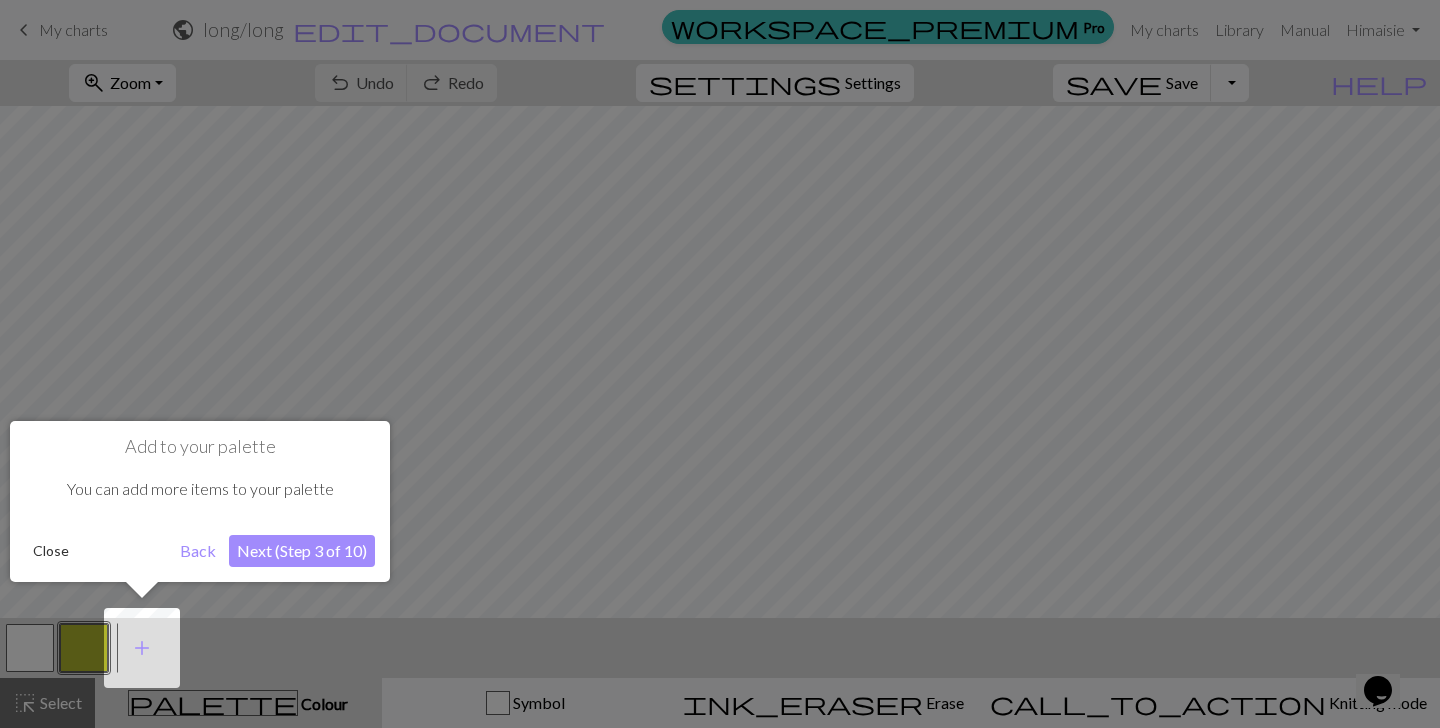 click on "Next (Step 3 of 10)" at bounding box center (302, 551) 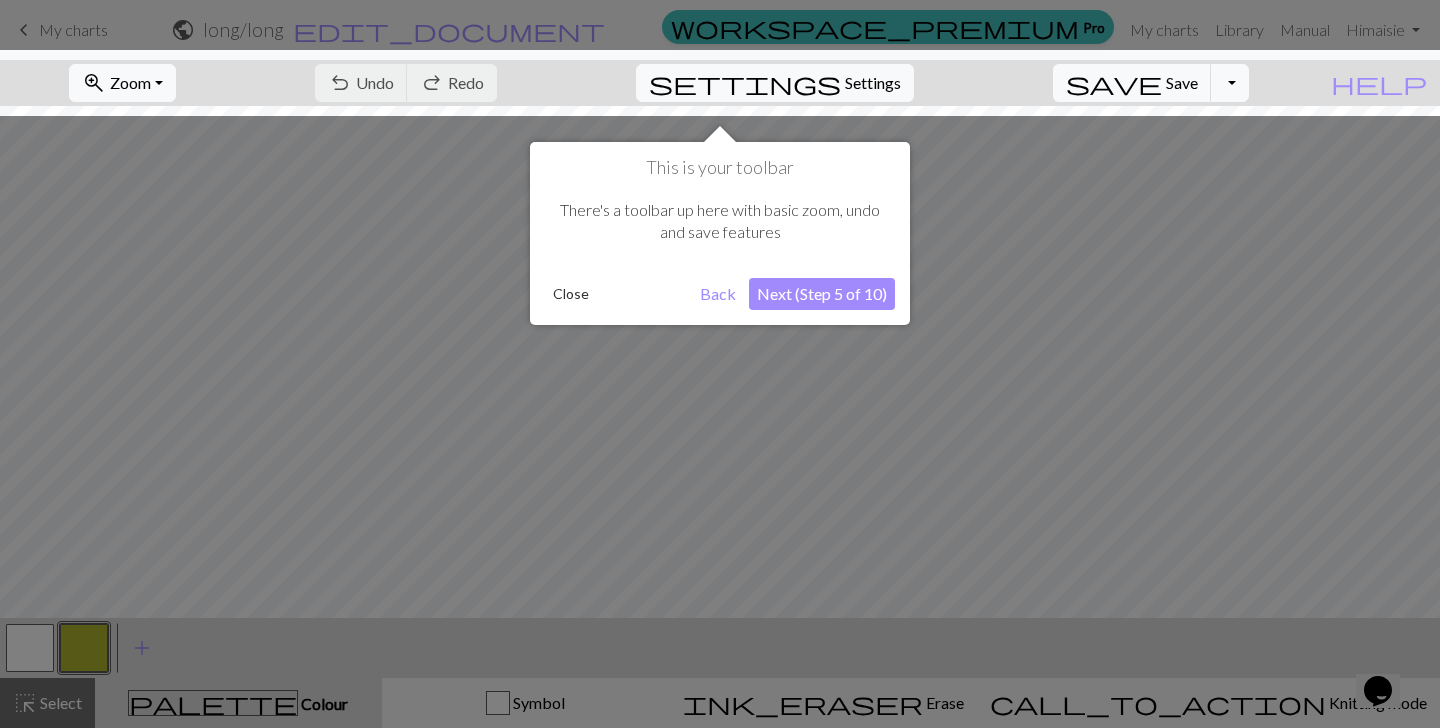 click on "Close" at bounding box center [571, 294] 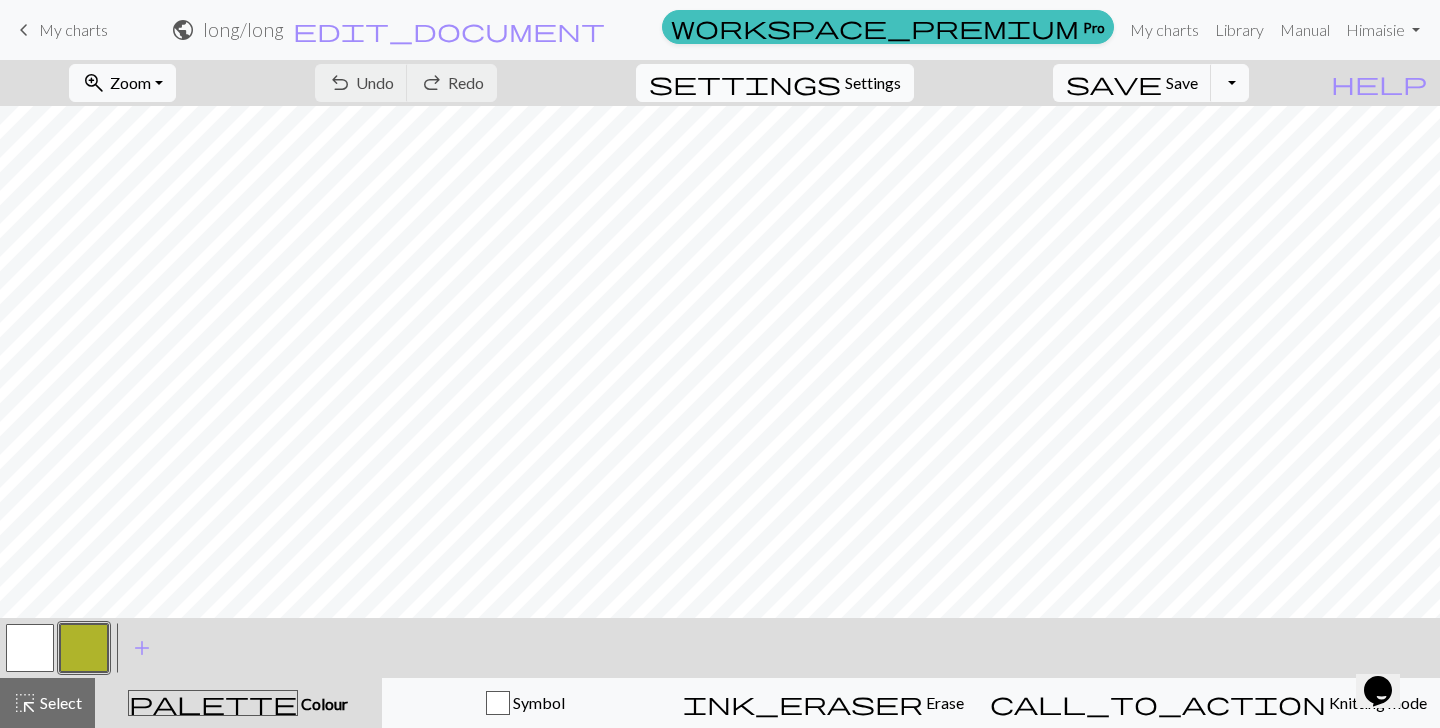 click on "Settings" at bounding box center [873, 83] 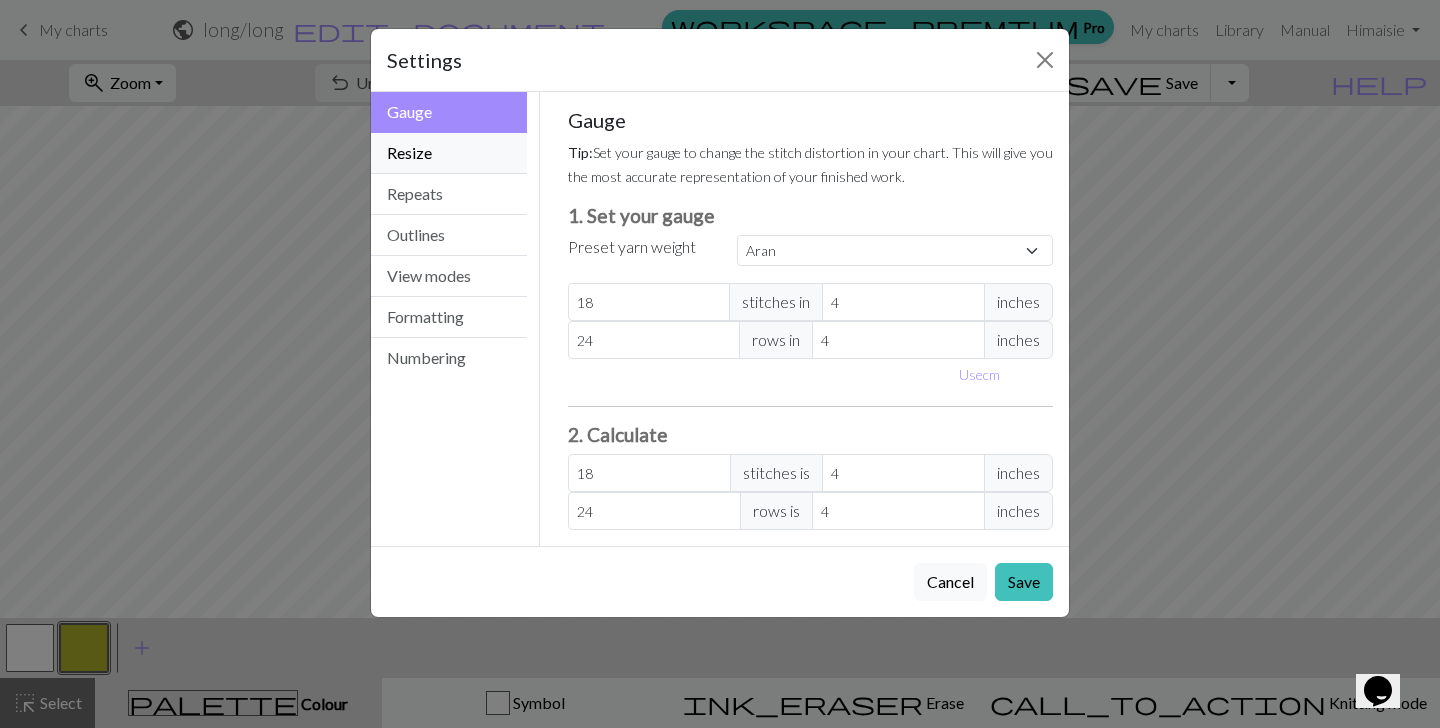click on "Resize" at bounding box center (449, 153) 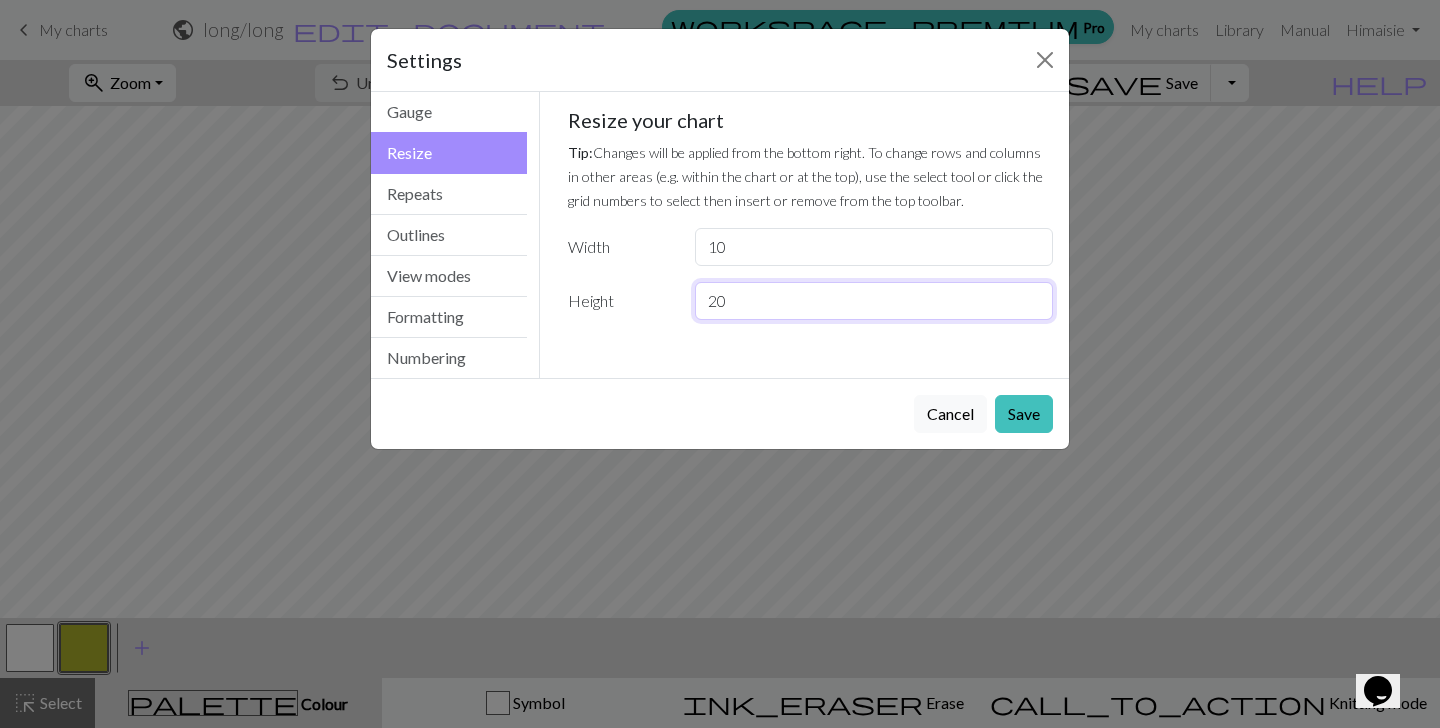 click on "20" at bounding box center (874, 301) 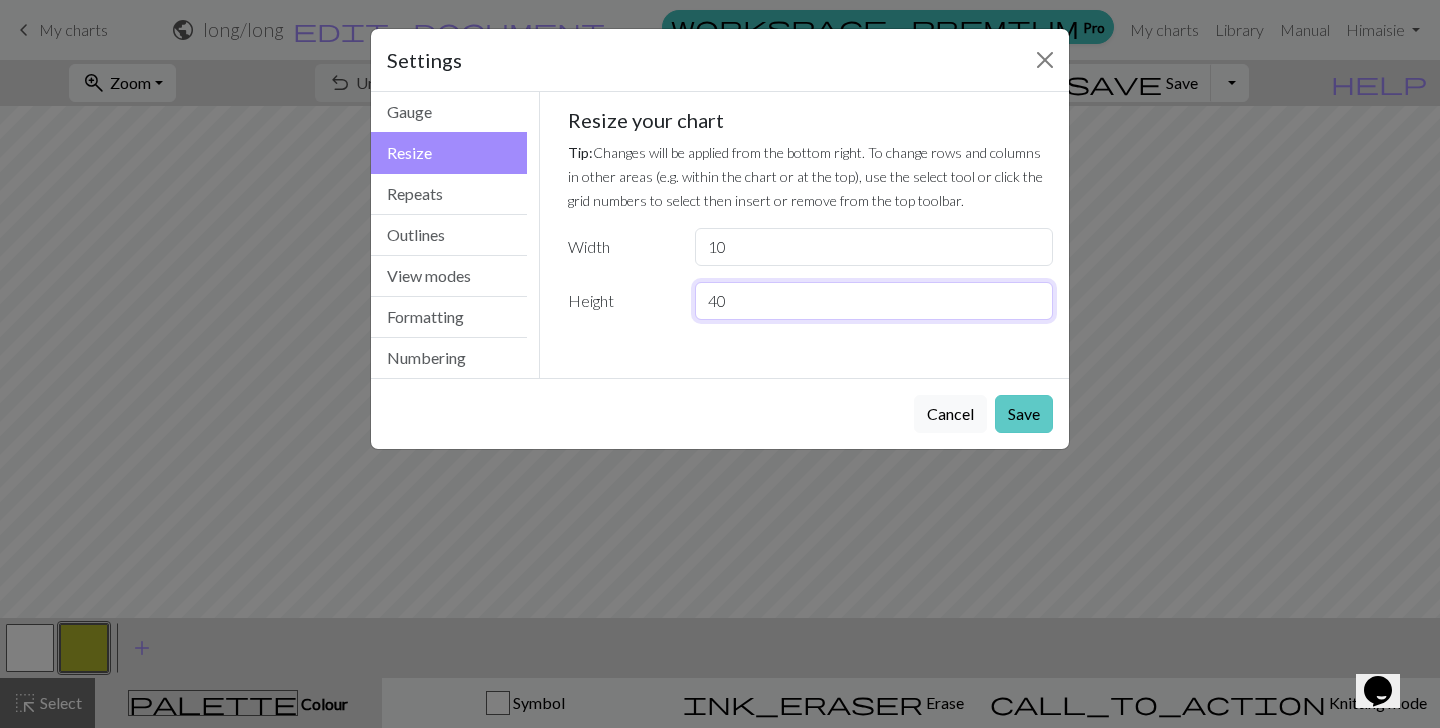 type on "40" 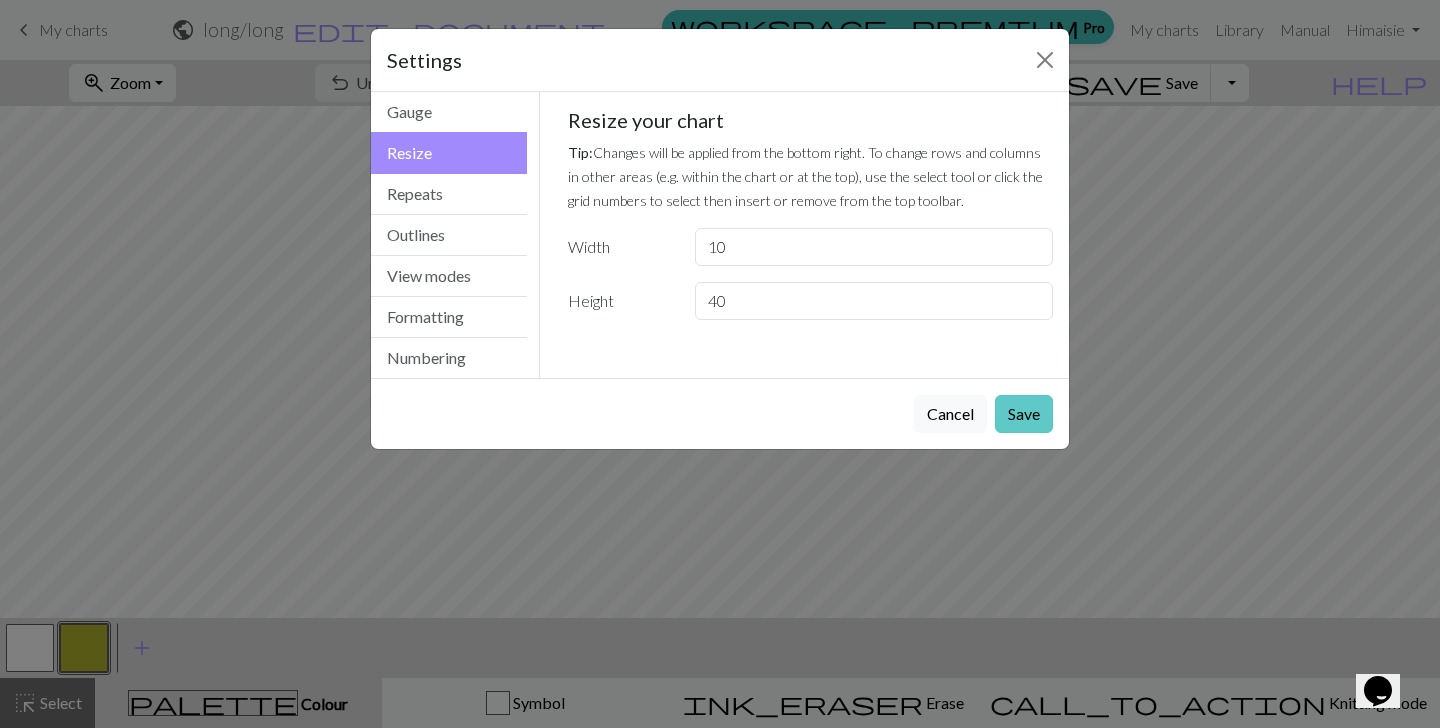 click on "Save" at bounding box center (1024, 414) 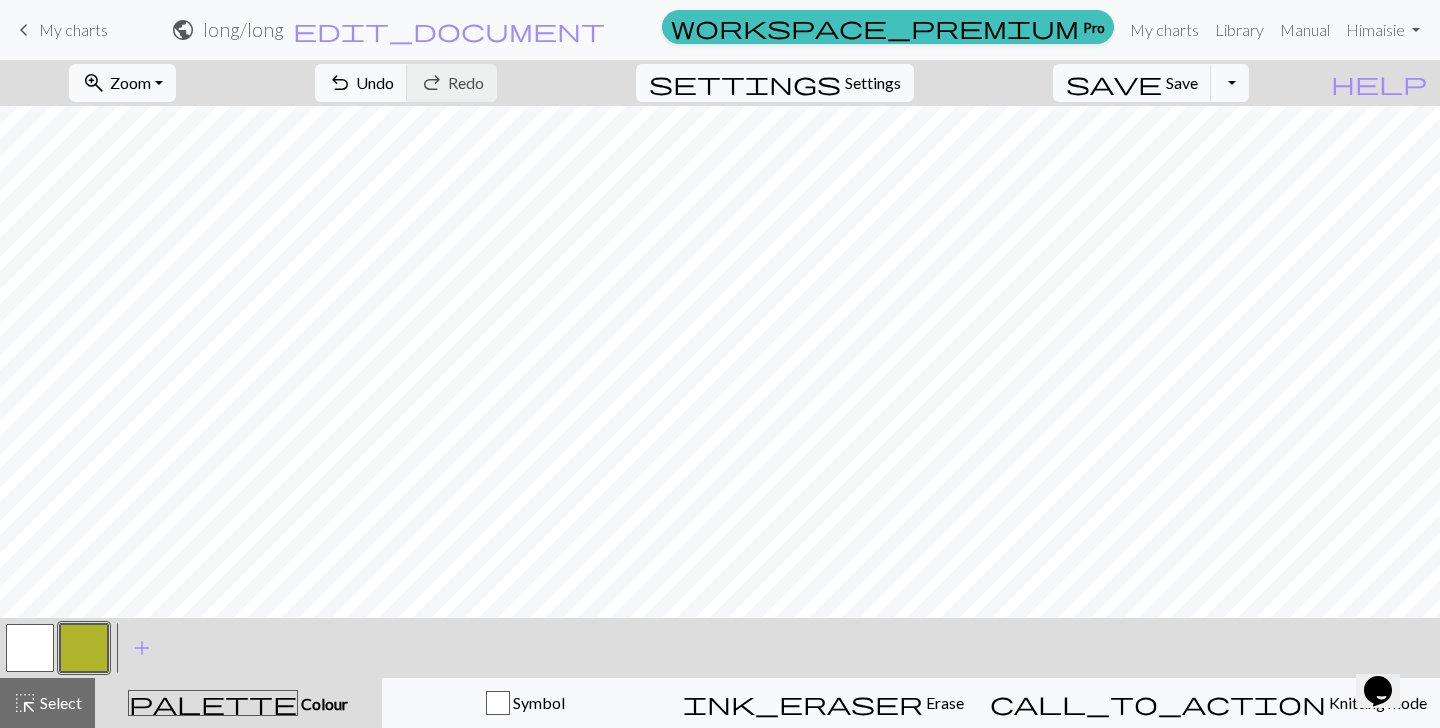 scroll, scrollTop: 378, scrollLeft: 0, axis: vertical 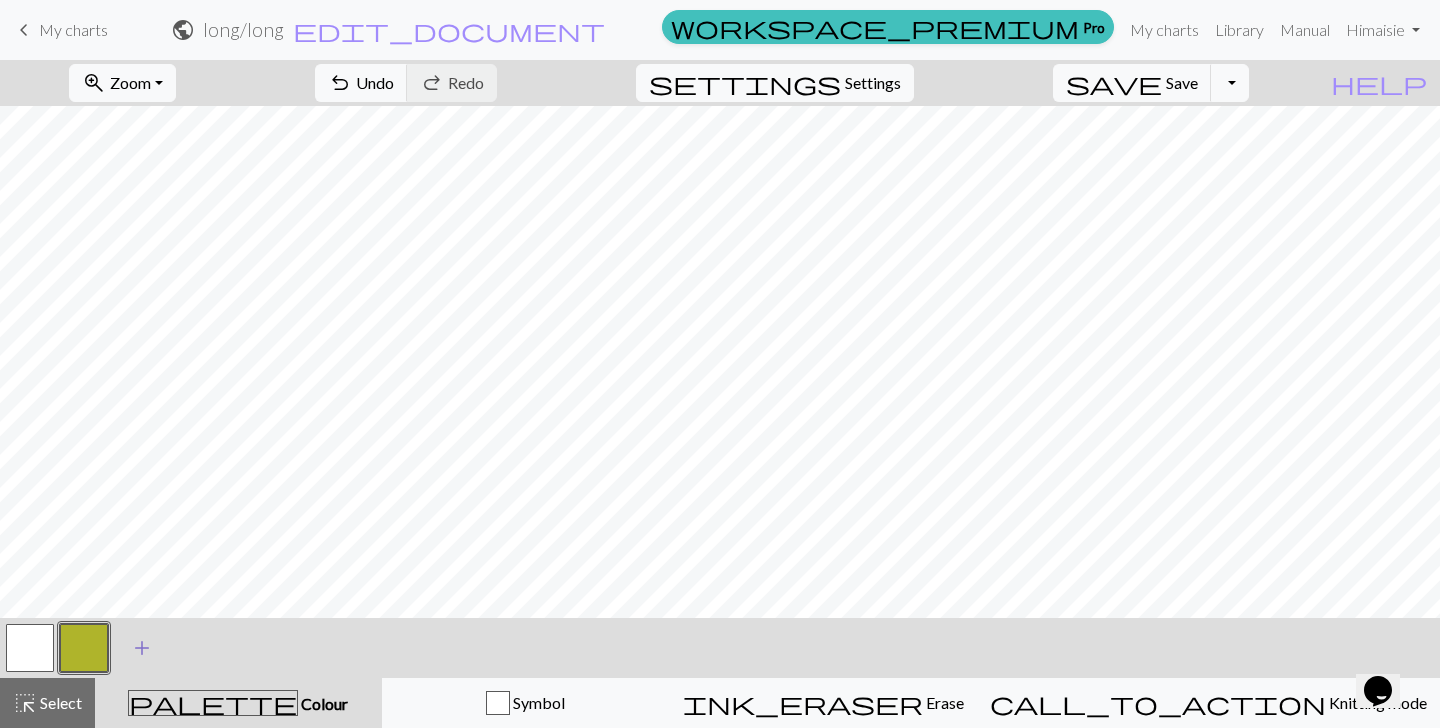 click on "add" at bounding box center (142, 648) 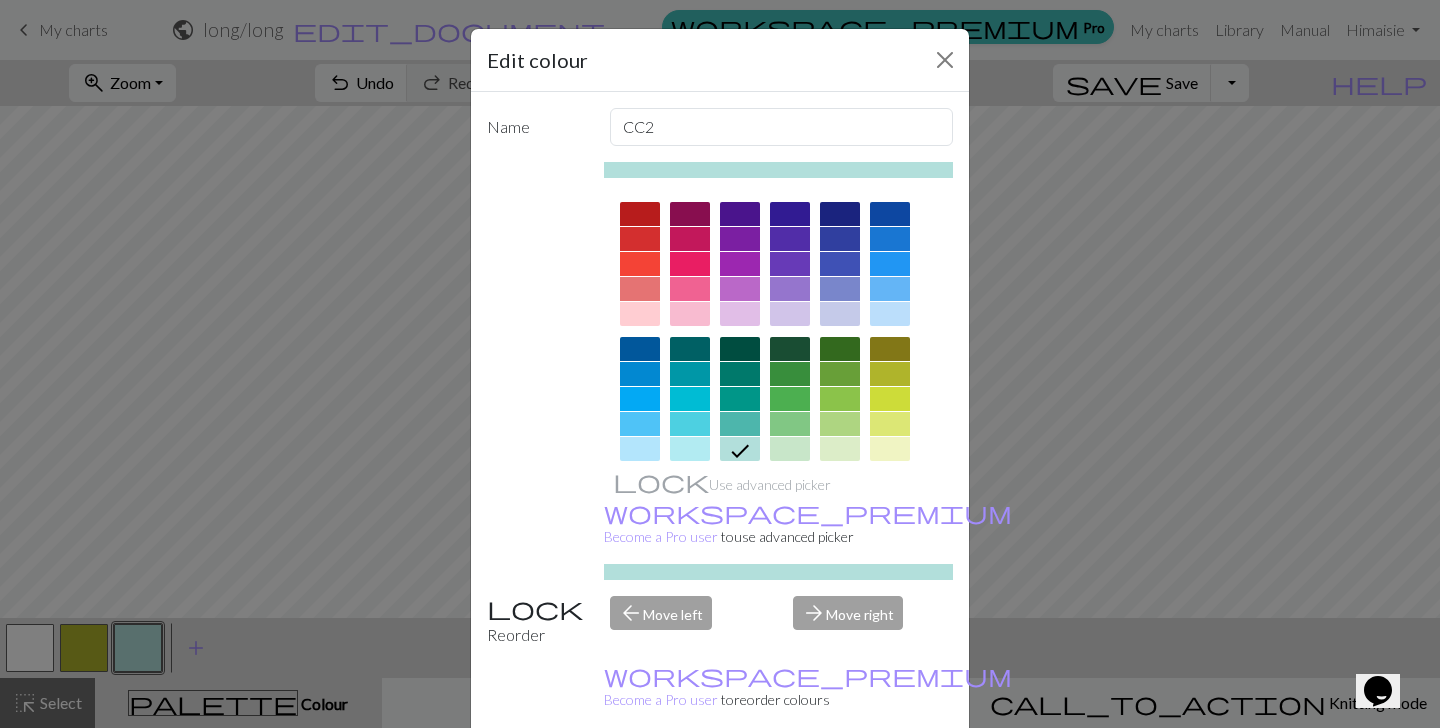 scroll, scrollTop: 50, scrollLeft: 0, axis: vertical 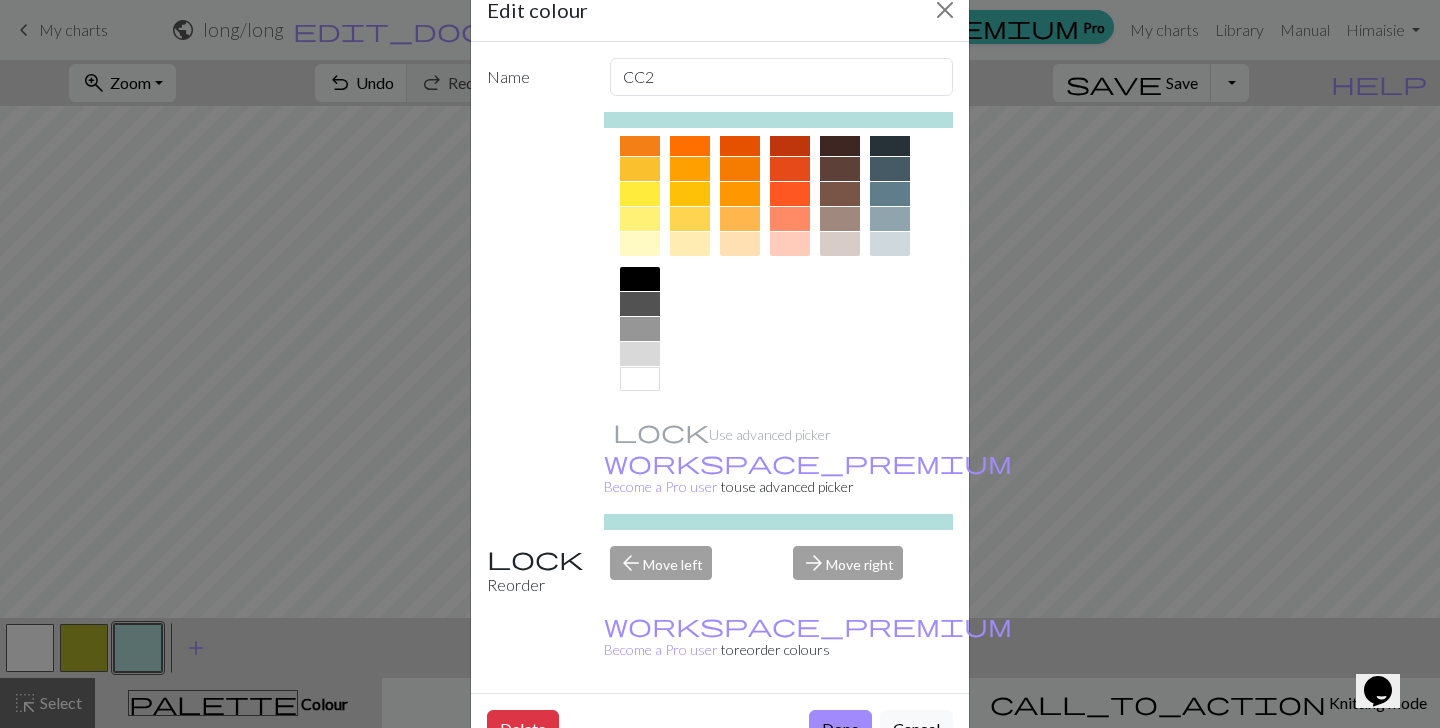 click at bounding box center [690, 244] 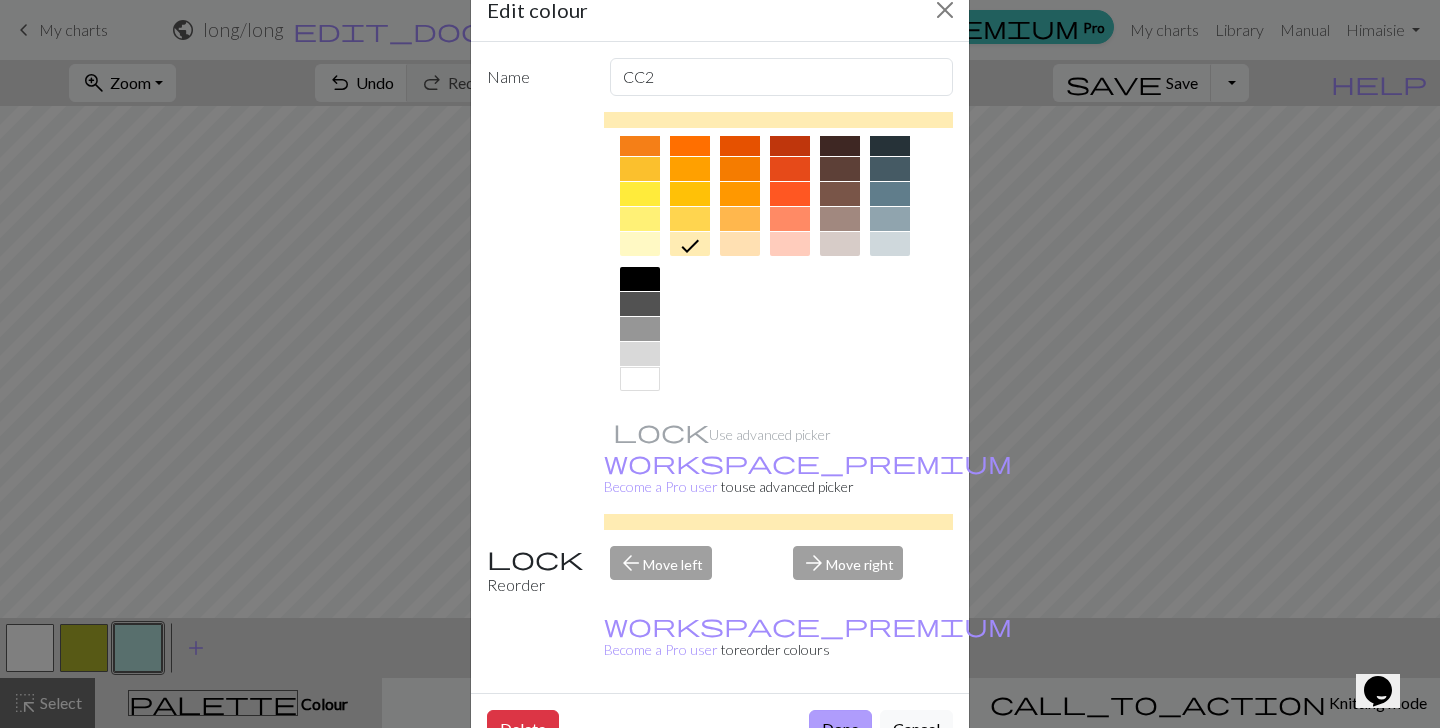 click on "Done" at bounding box center [840, 729] 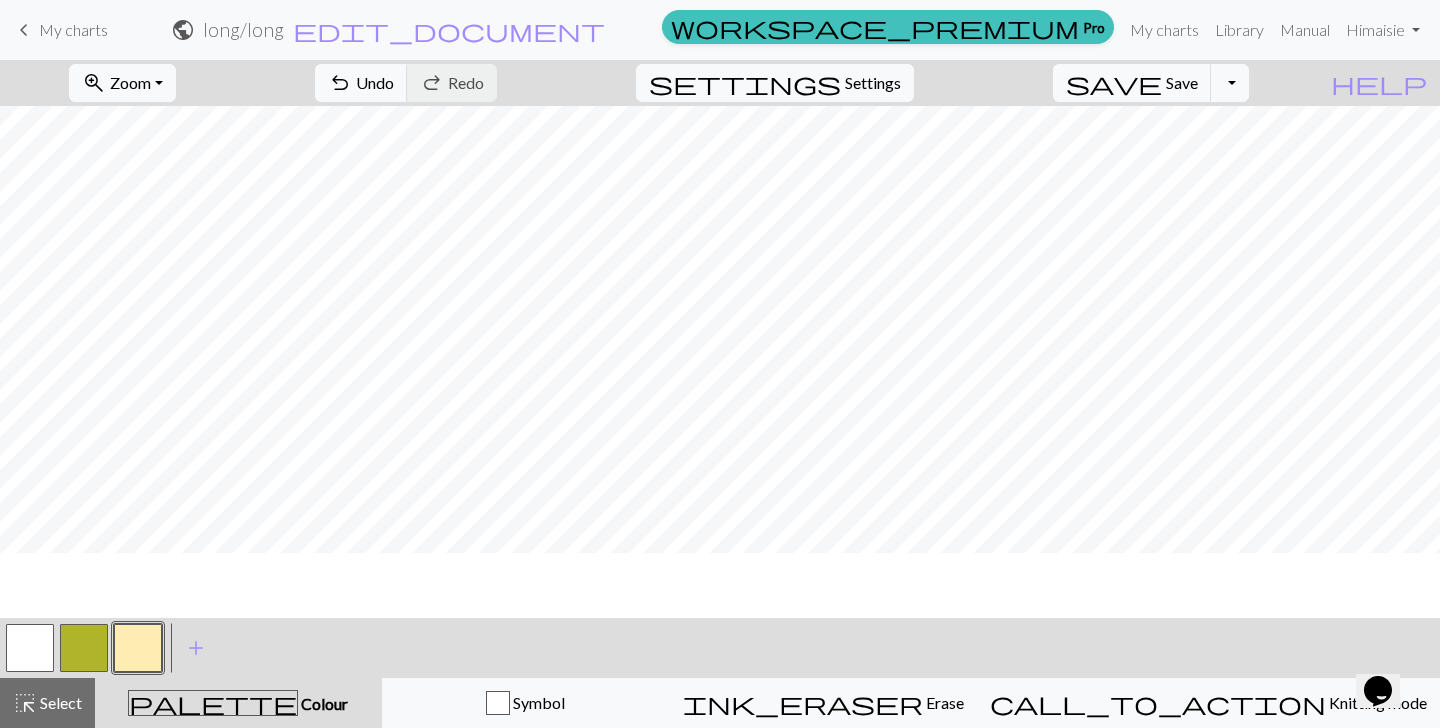 scroll, scrollTop: 0, scrollLeft: 0, axis: both 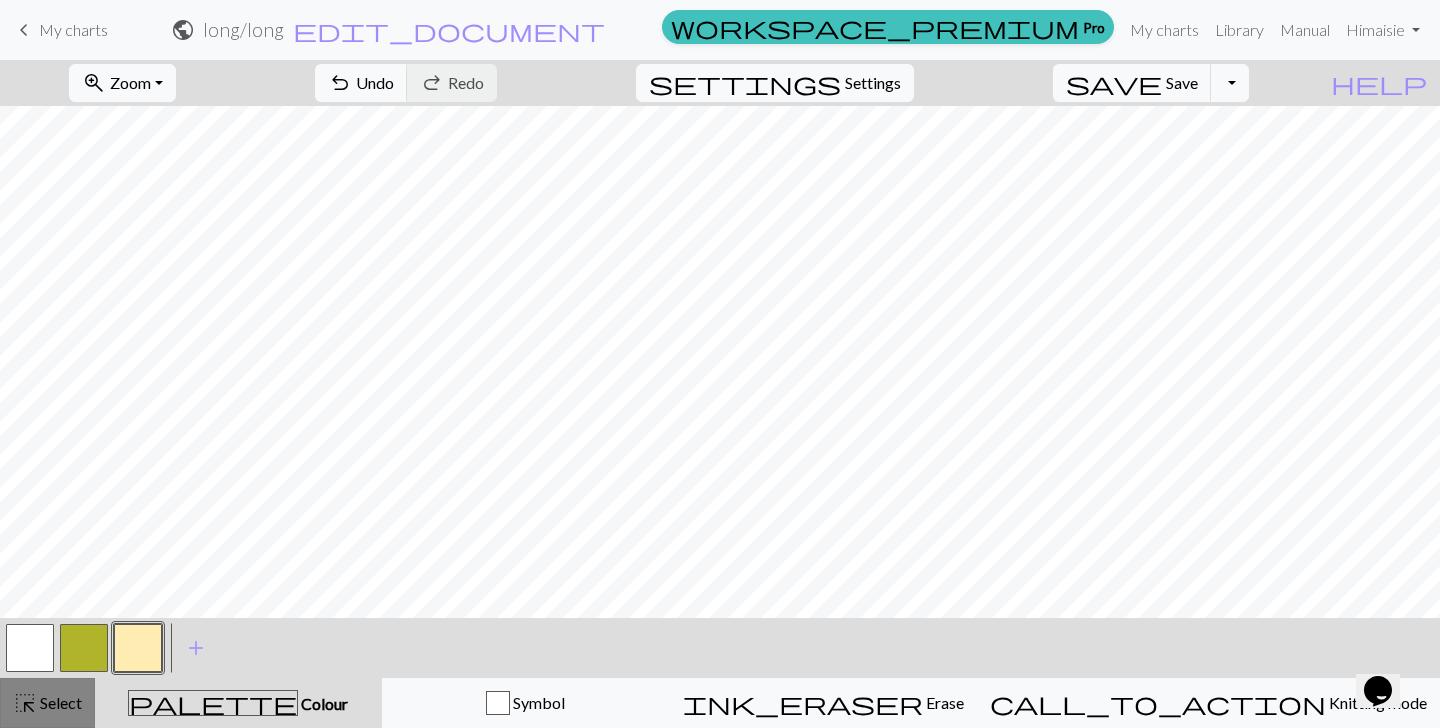 click on "Select" at bounding box center [59, 702] 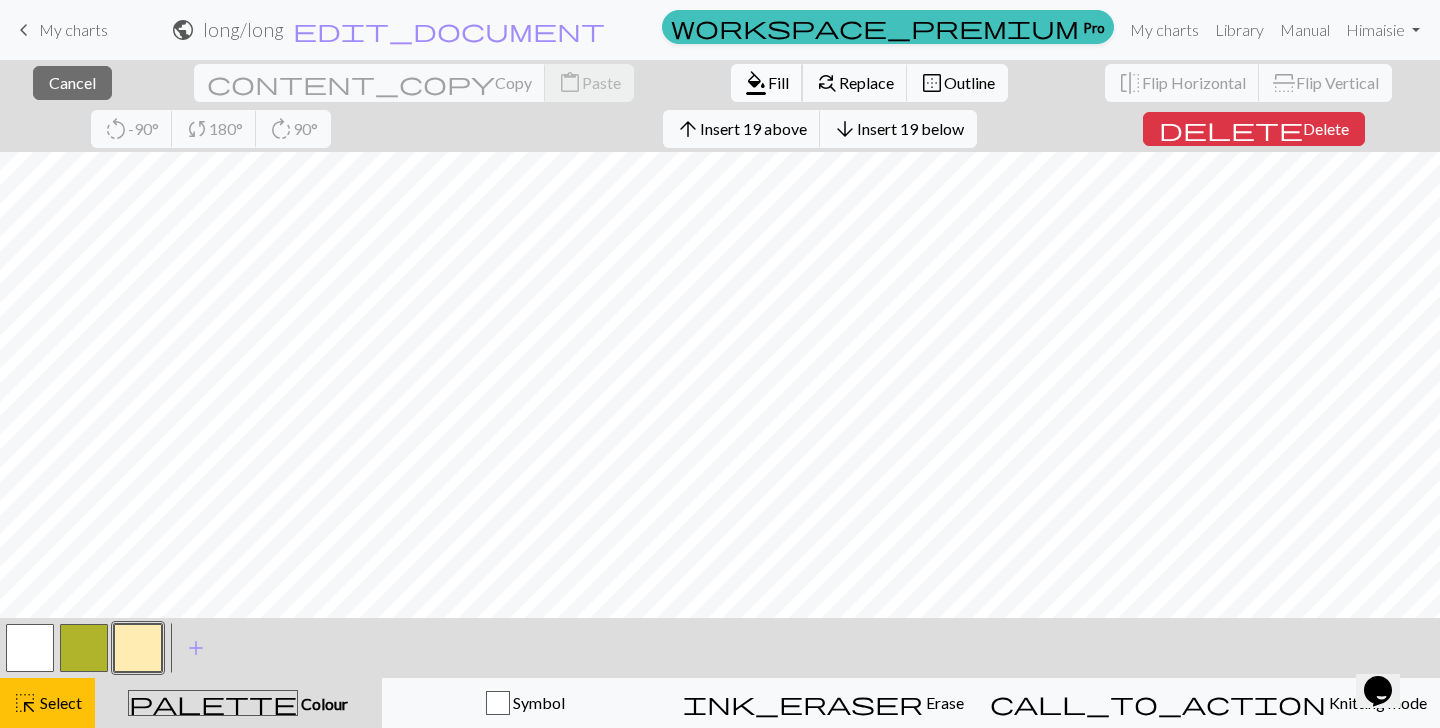 click on "format_color_fill" at bounding box center (756, 83) 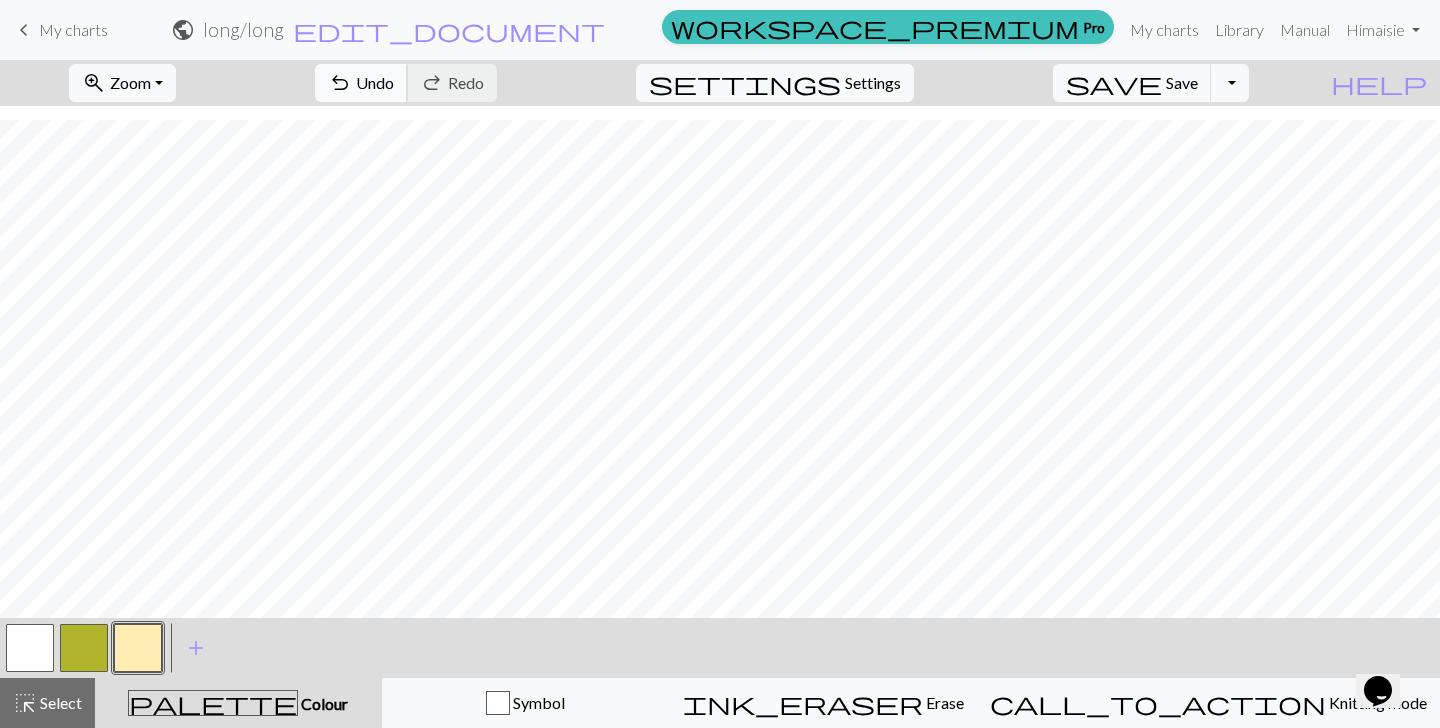 scroll, scrollTop: 370, scrollLeft: 0, axis: vertical 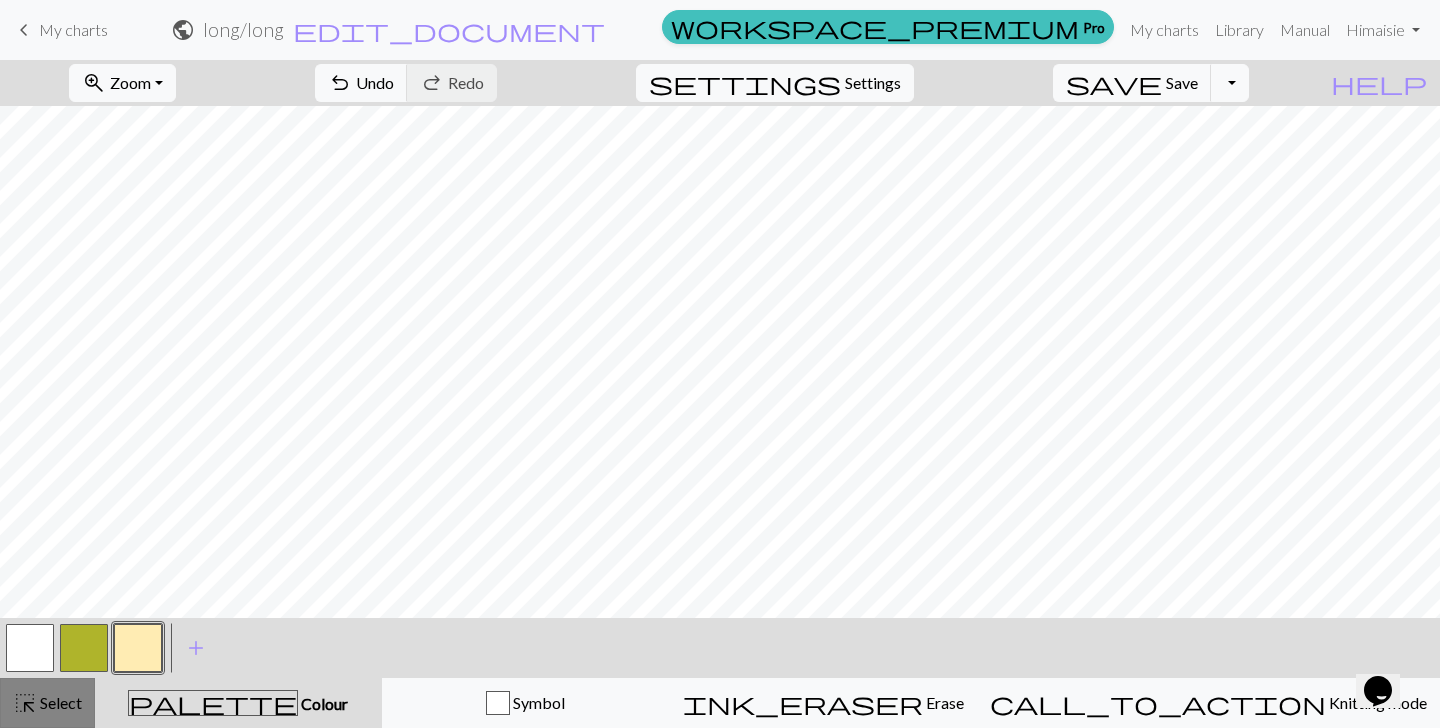 click on "Select" at bounding box center [59, 702] 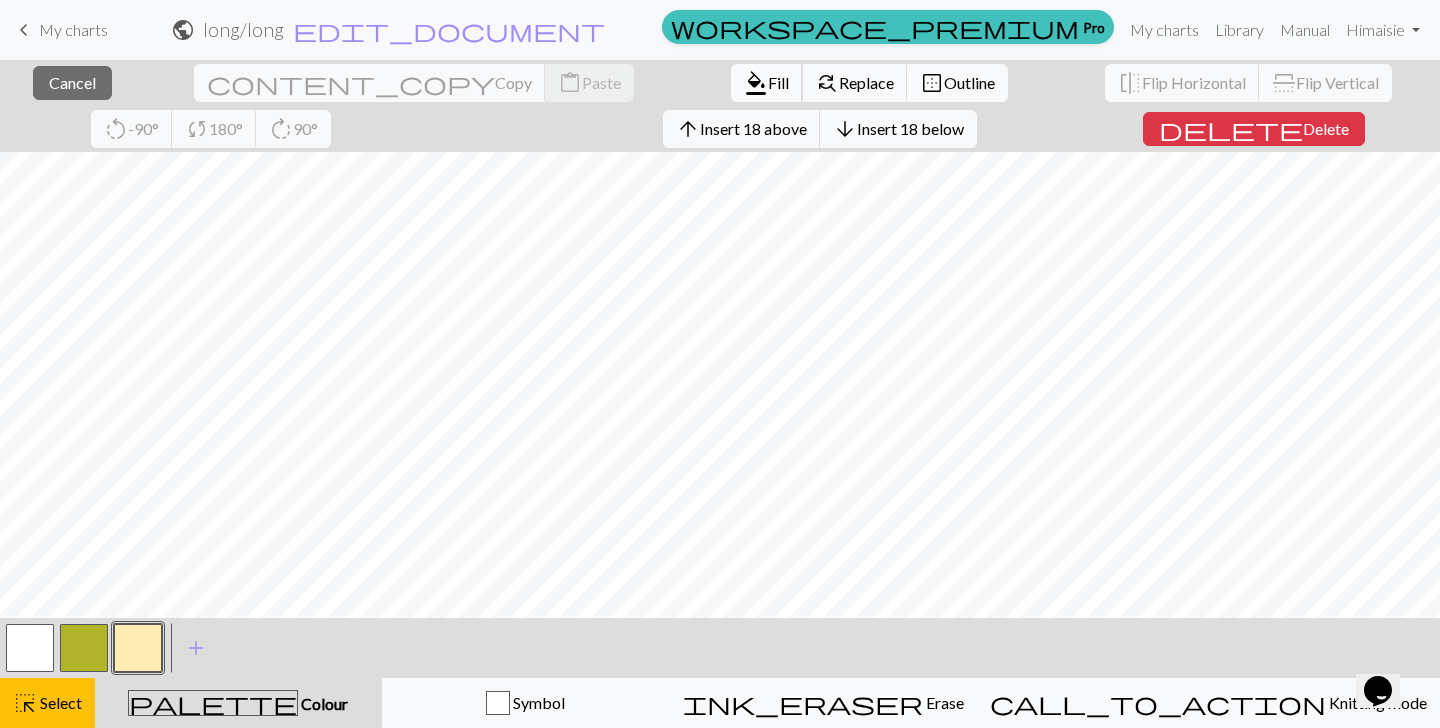 click on "format_color_fill" at bounding box center [756, 83] 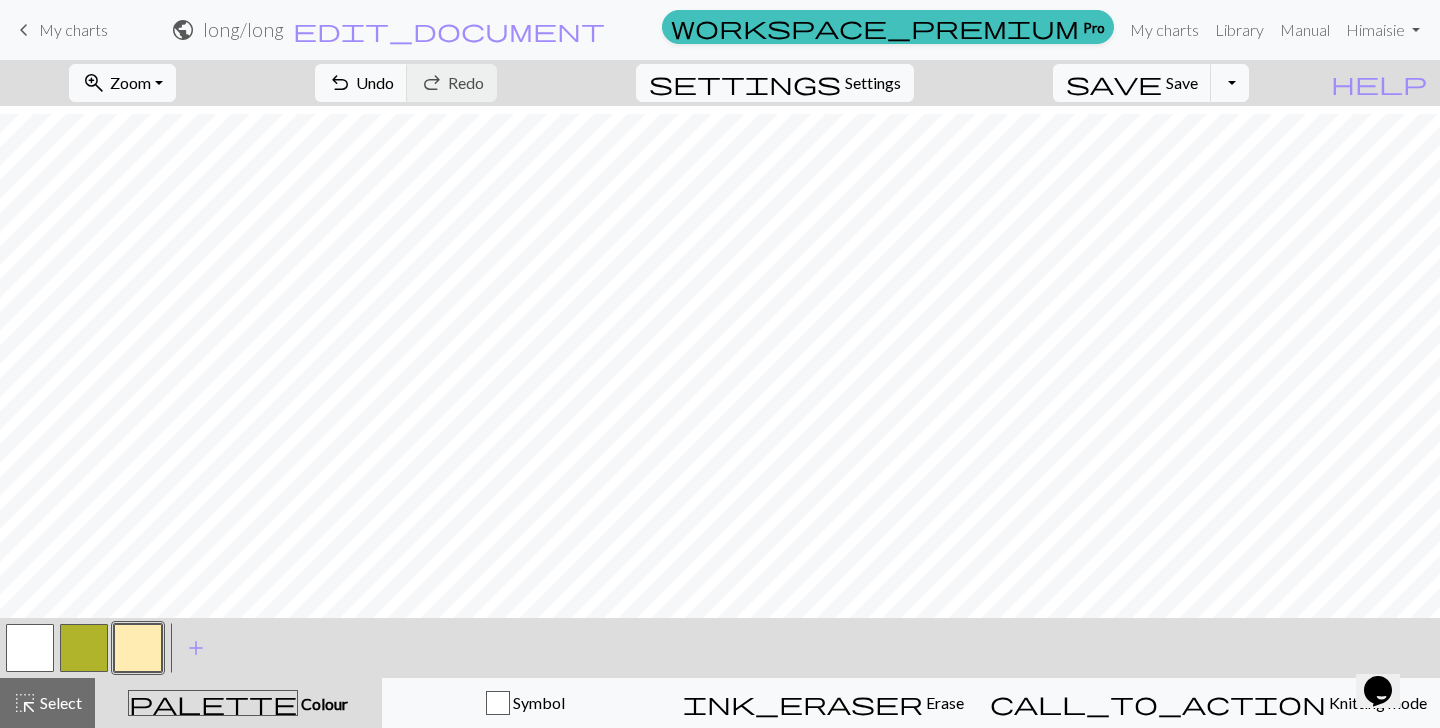scroll, scrollTop: 378, scrollLeft: 0, axis: vertical 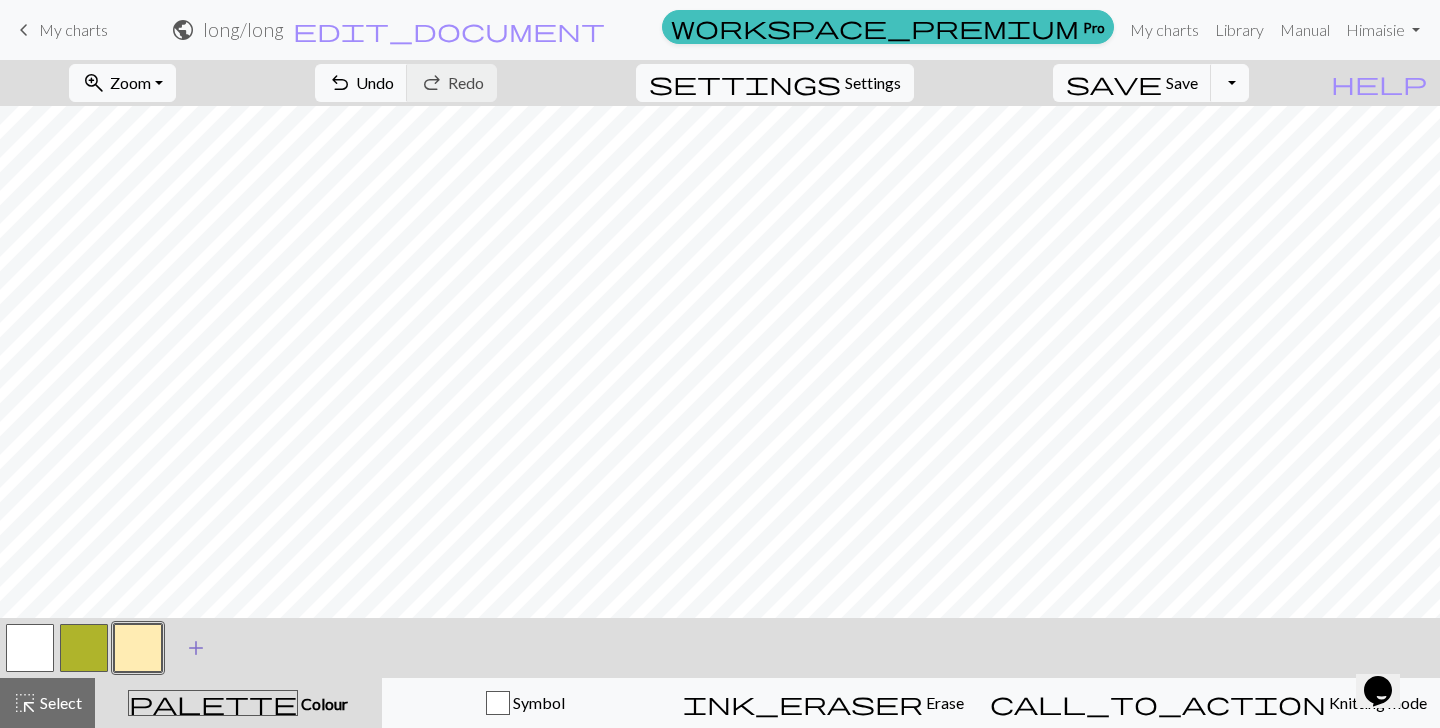 click on "add" at bounding box center (196, 648) 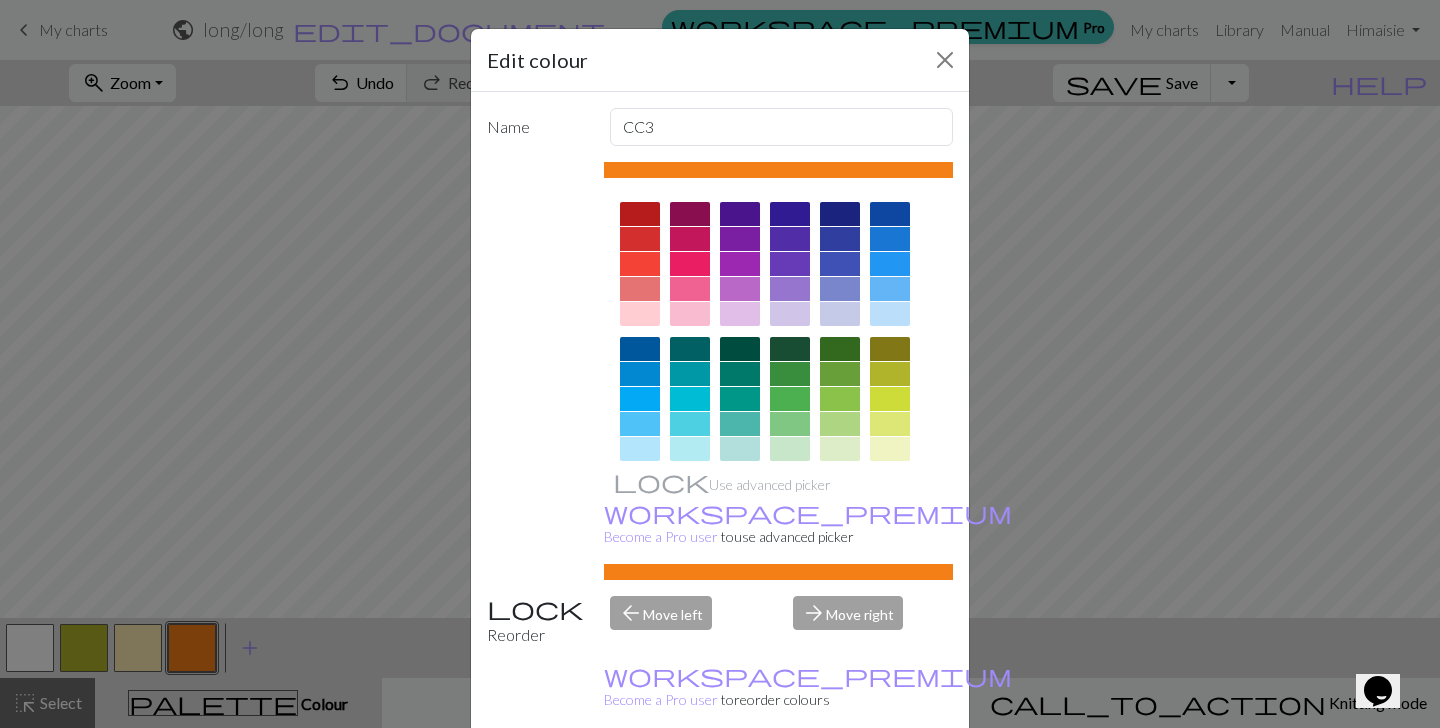 click at bounding box center [640, 449] 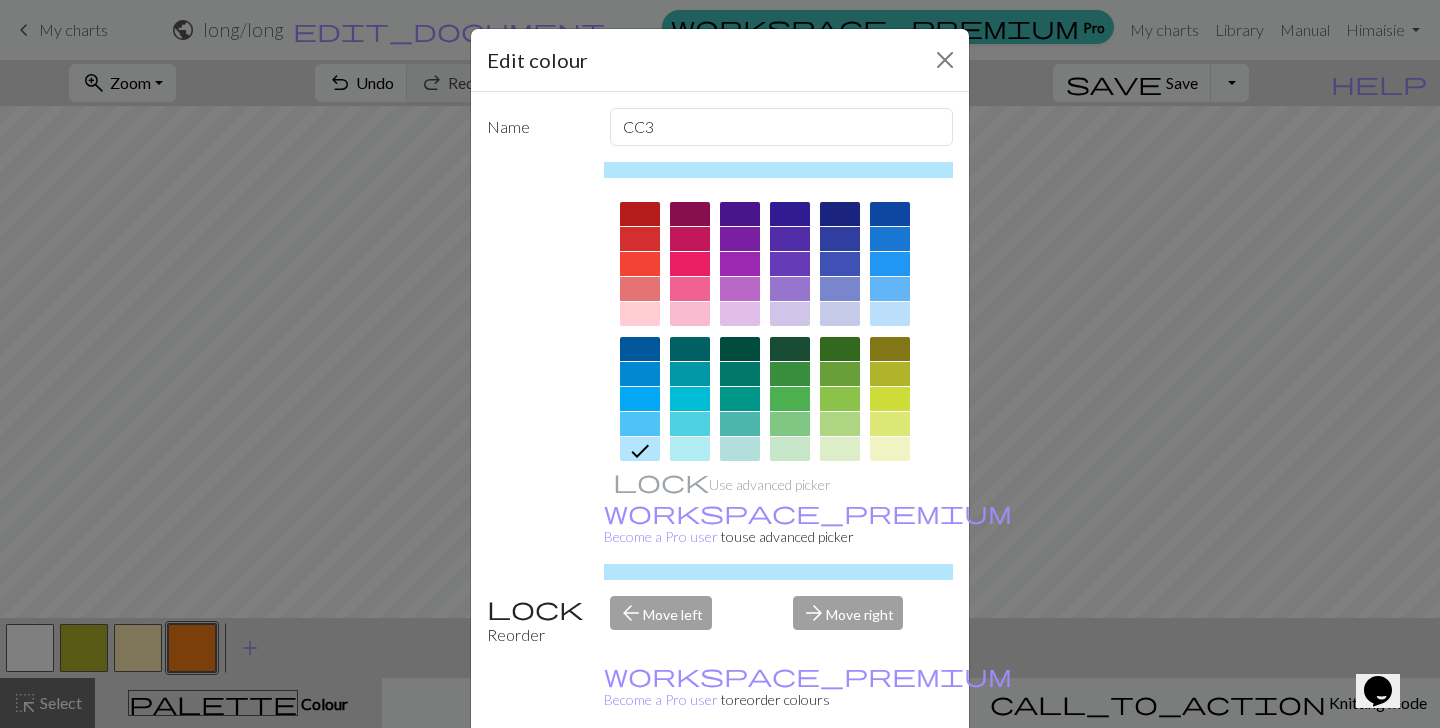 click on "Done" at bounding box center (840, 779) 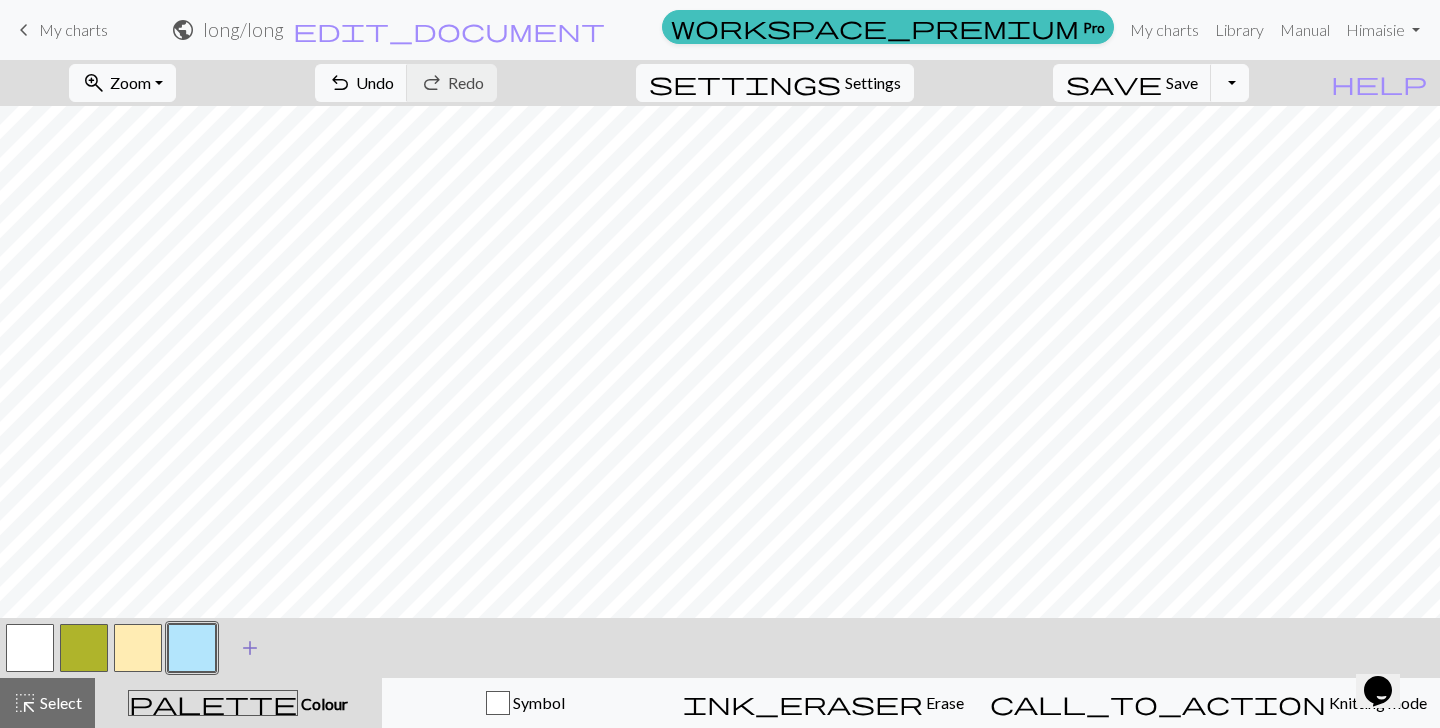 click on "add" at bounding box center (250, 648) 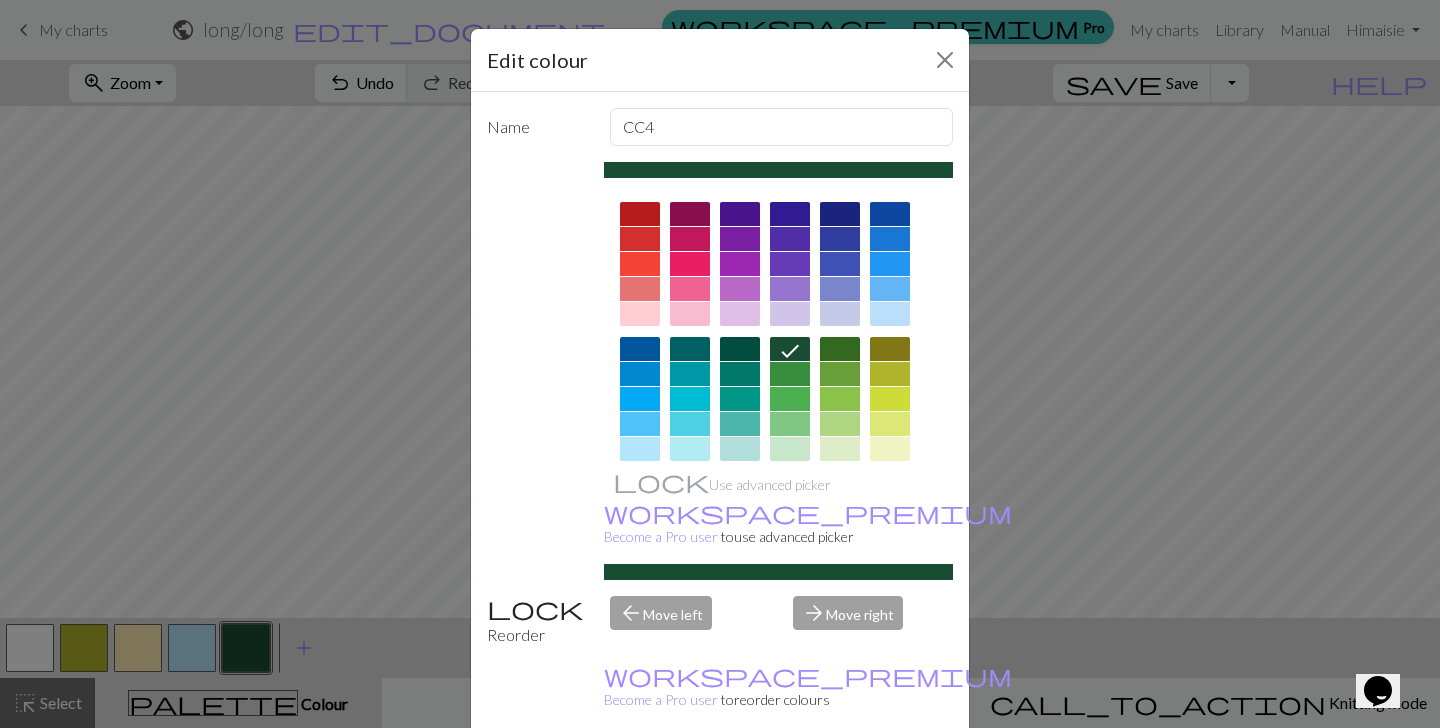 scroll, scrollTop: 290, scrollLeft: 0, axis: vertical 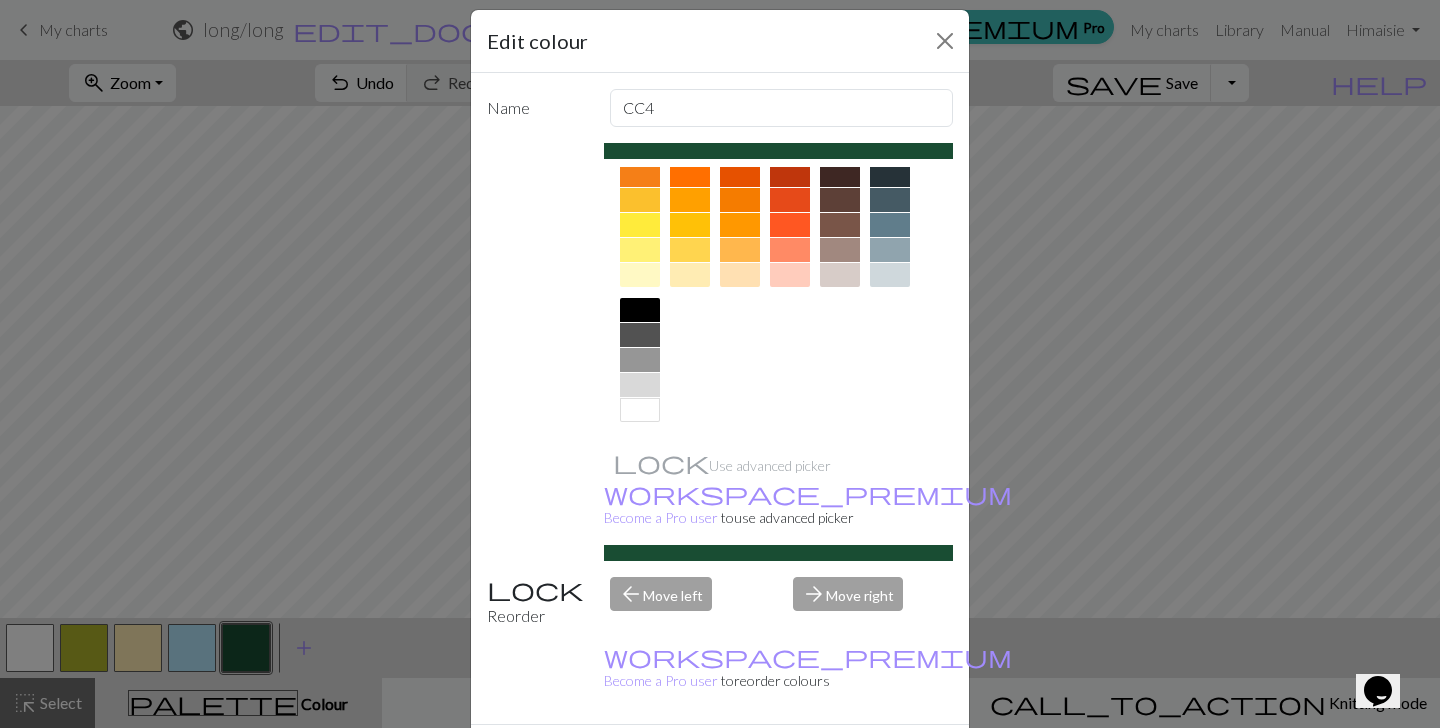 click on "Cancel" at bounding box center (916, 760) 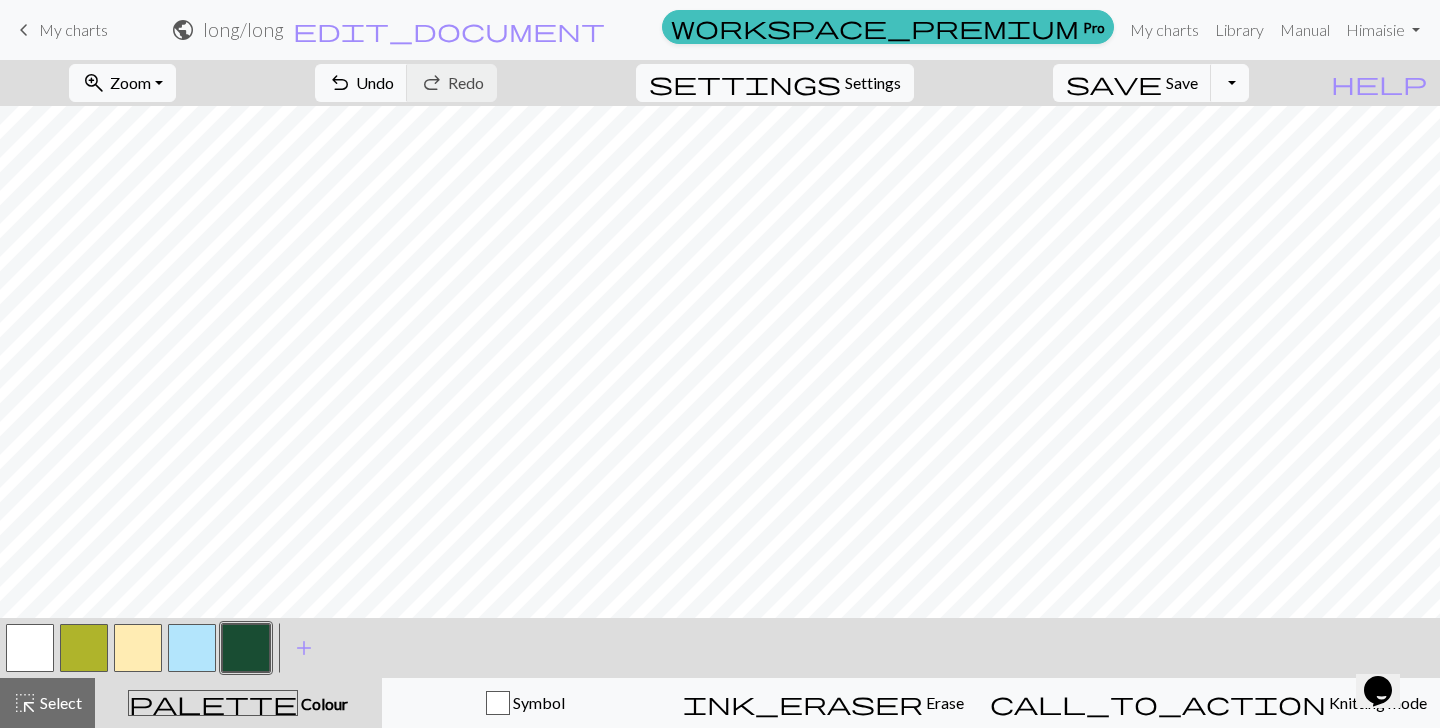 click at bounding box center [192, 648] 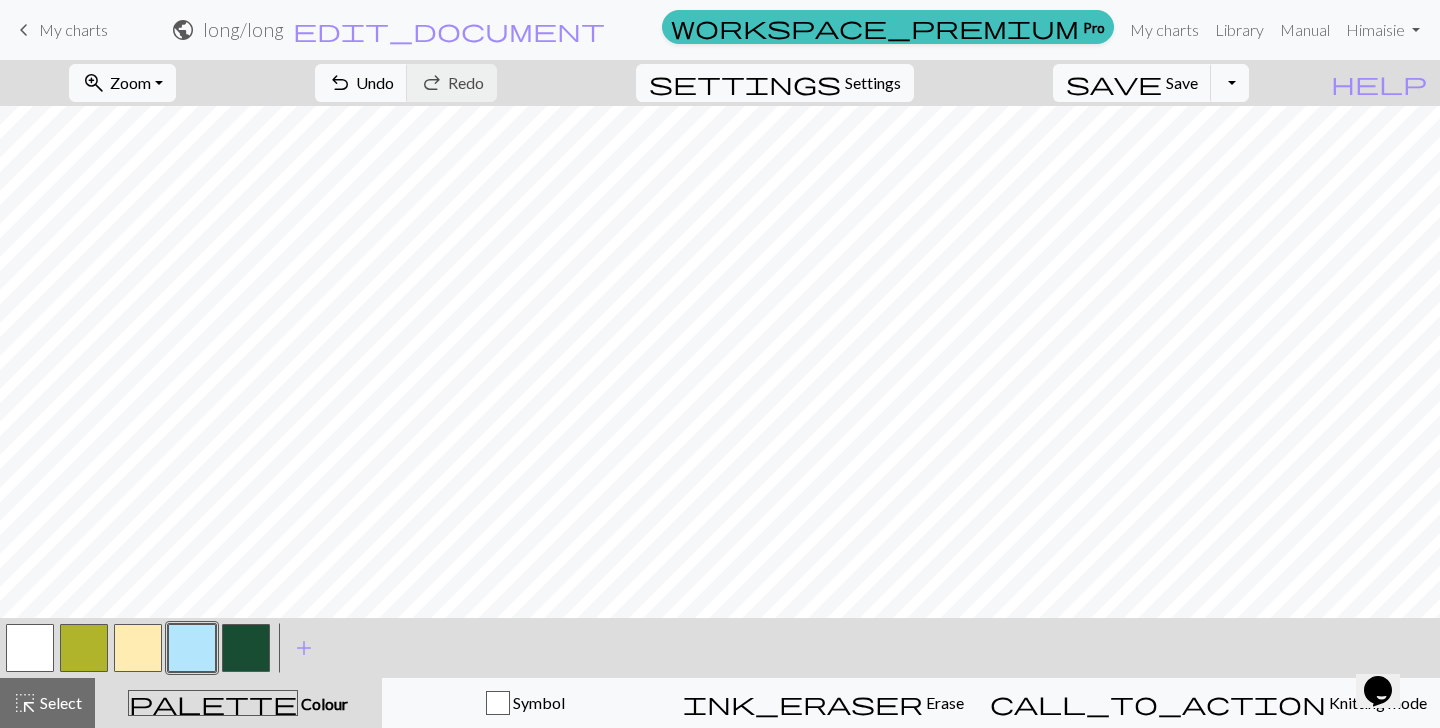 click at bounding box center (138, 648) 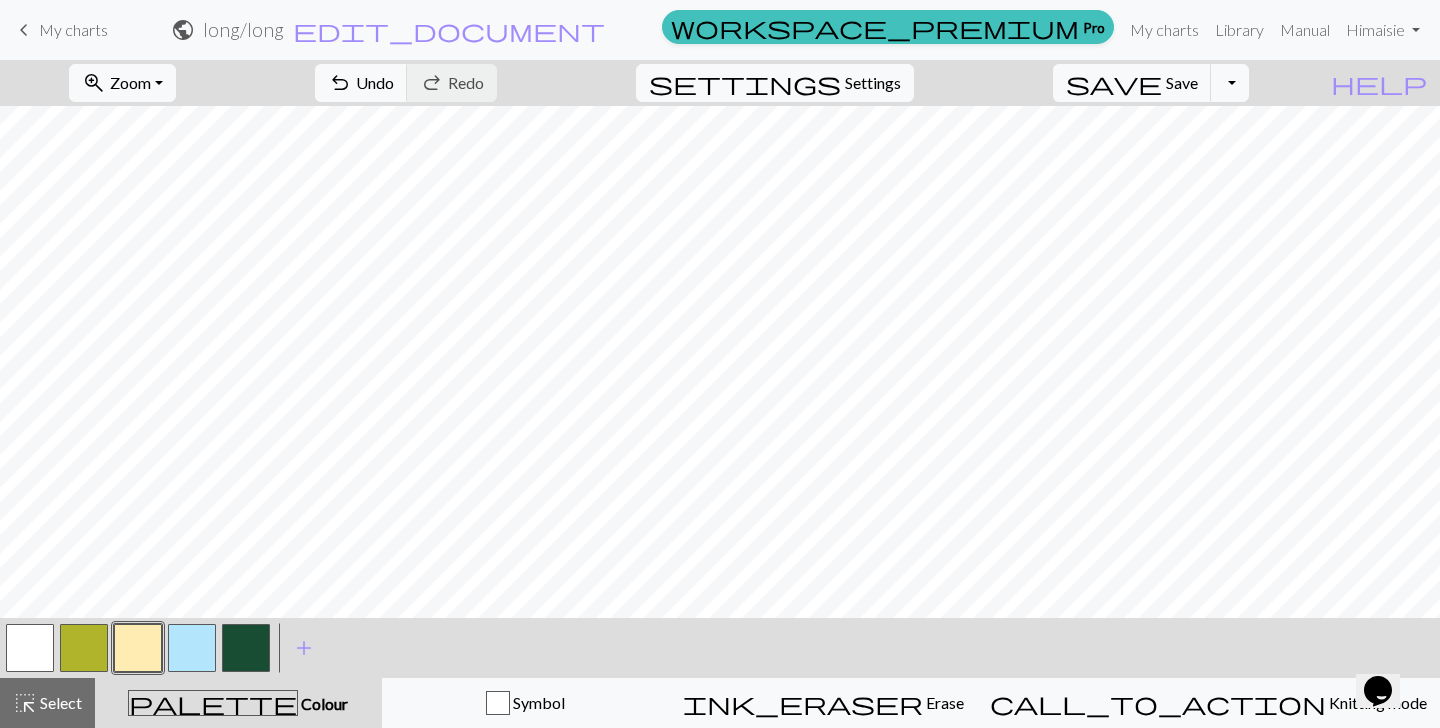 click at bounding box center [192, 648] 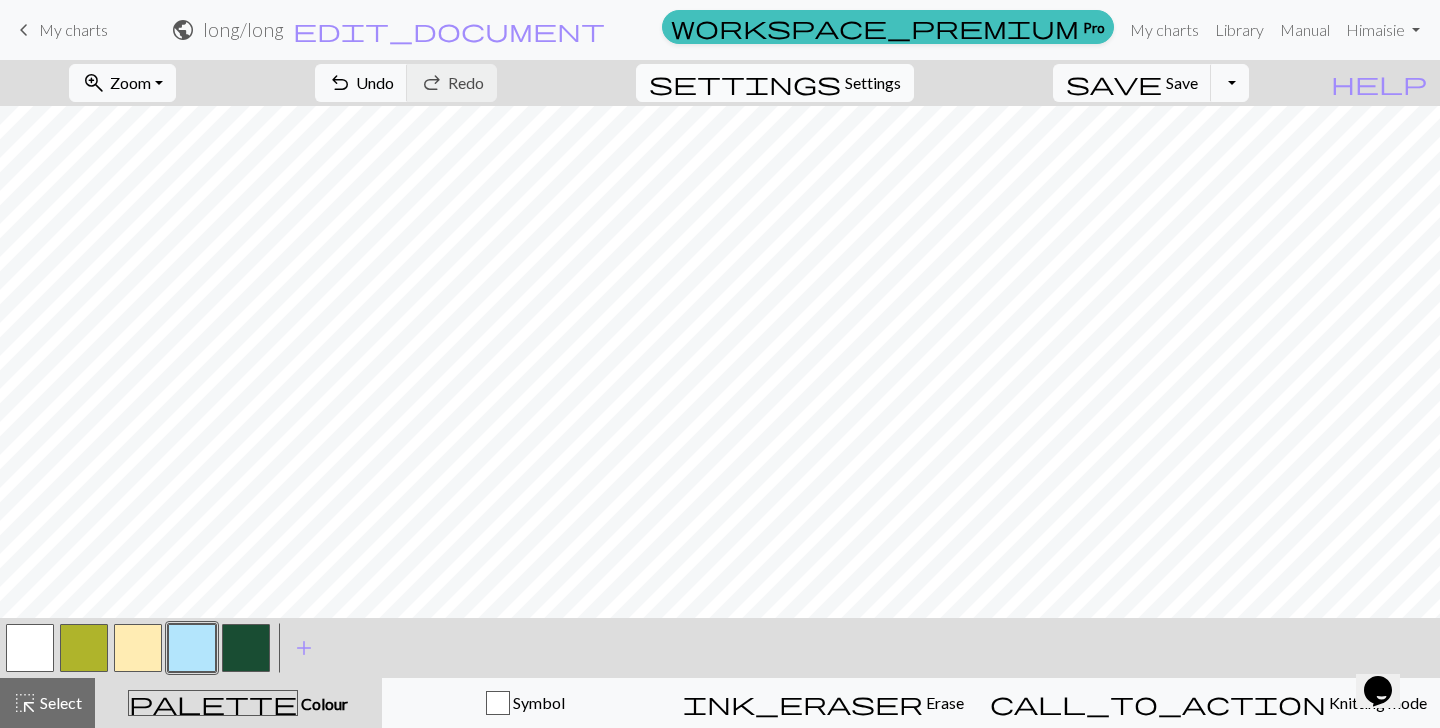 click on "Settings" at bounding box center (873, 83) 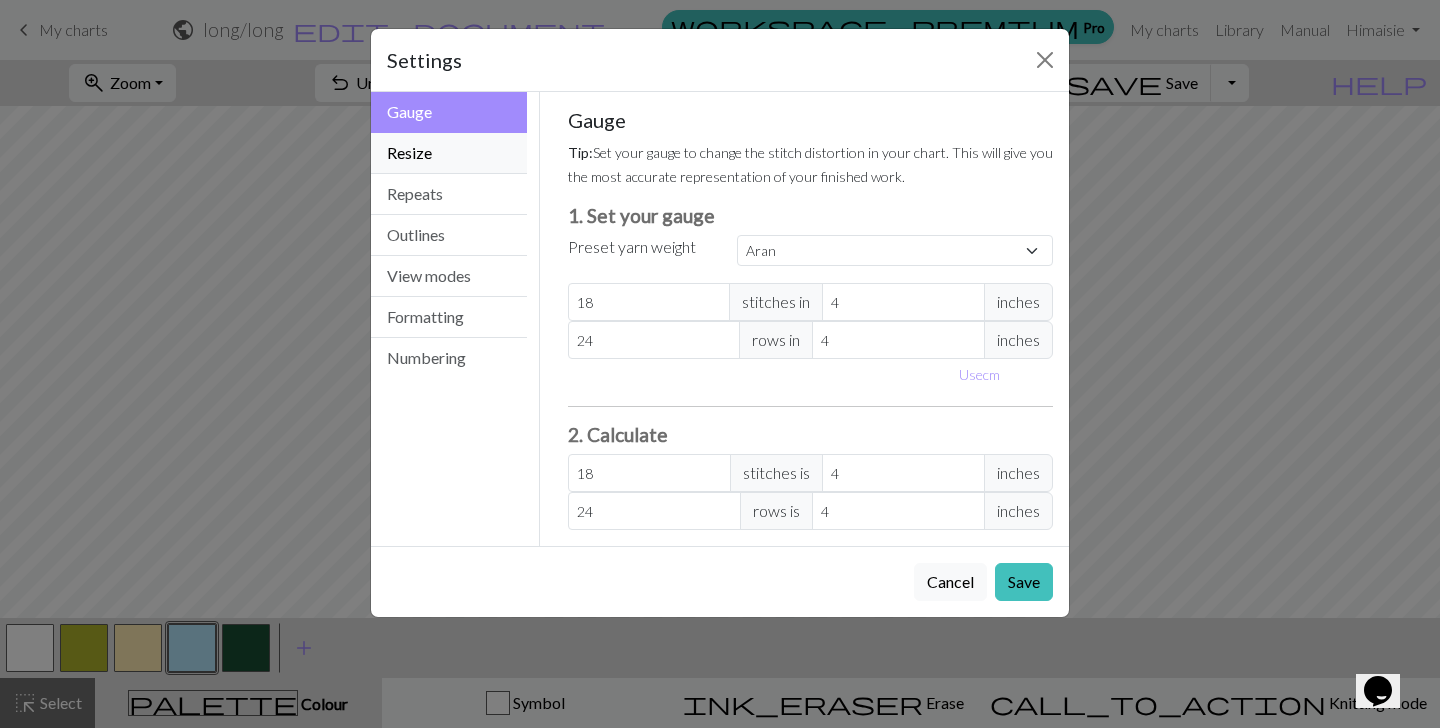 click on "Resize" at bounding box center [449, 153] 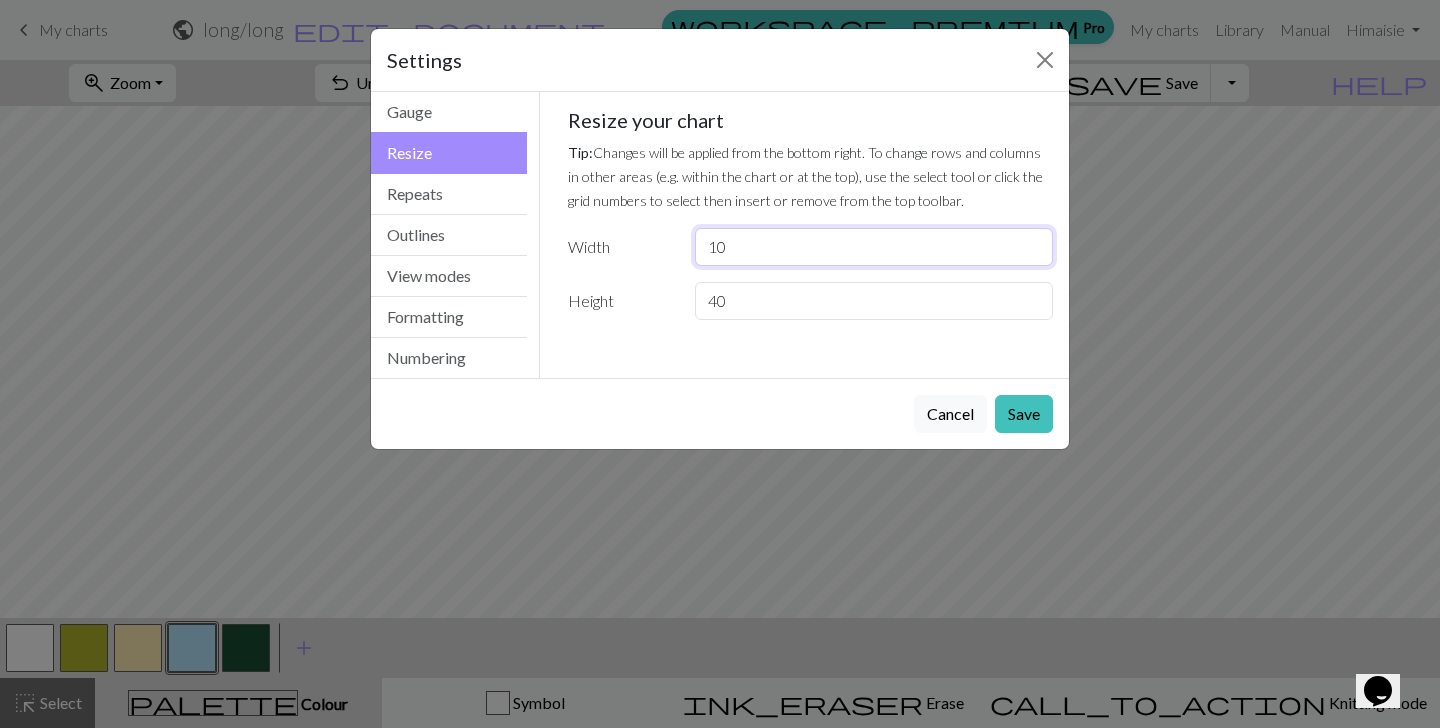 click on "10" at bounding box center [874, 247] 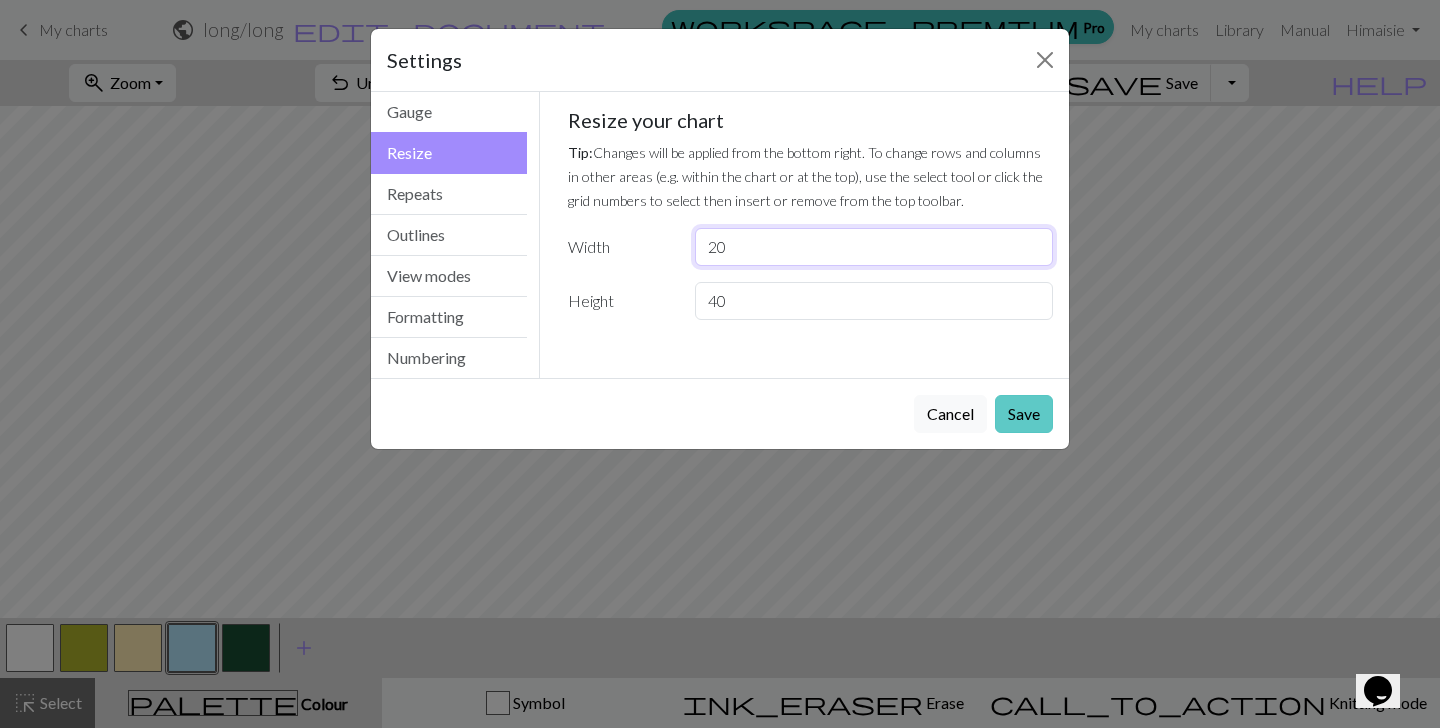 type on "20" 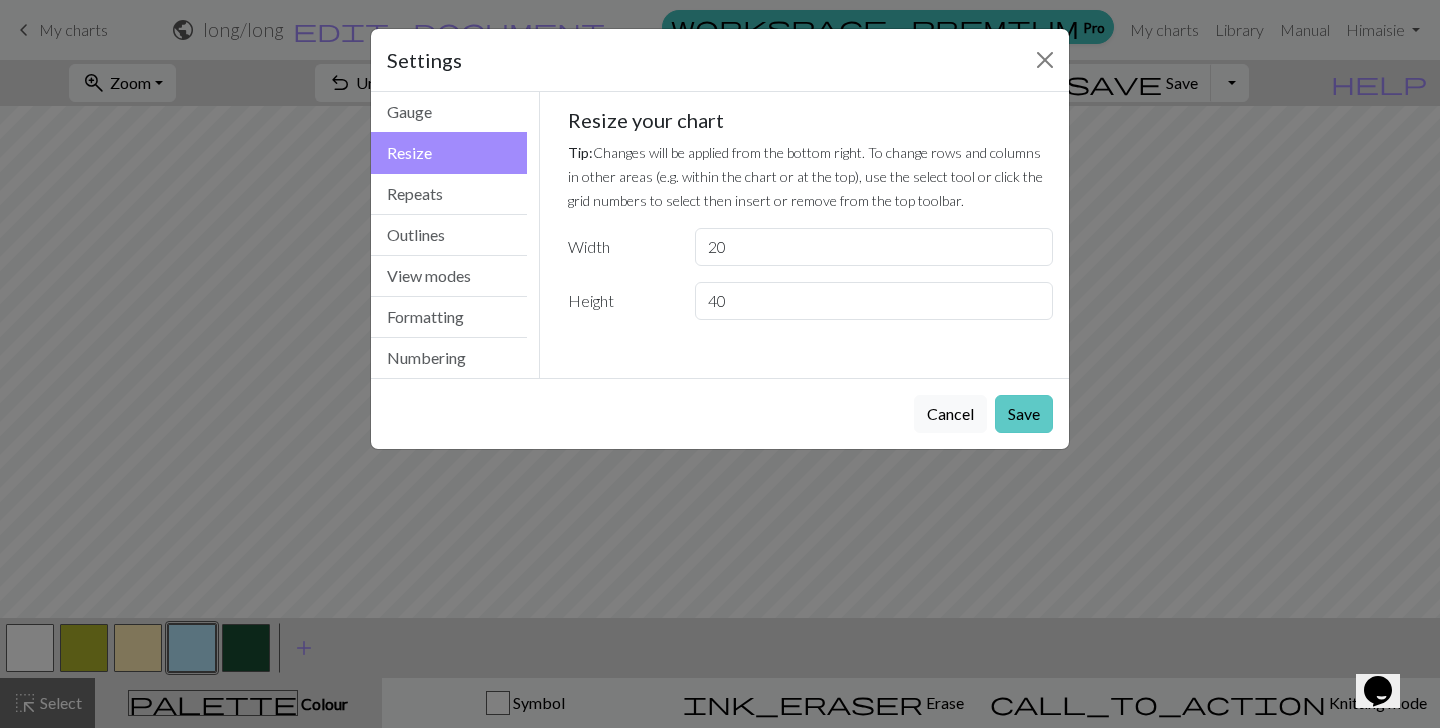 click on "Save" at bounding box center [1024, 414] 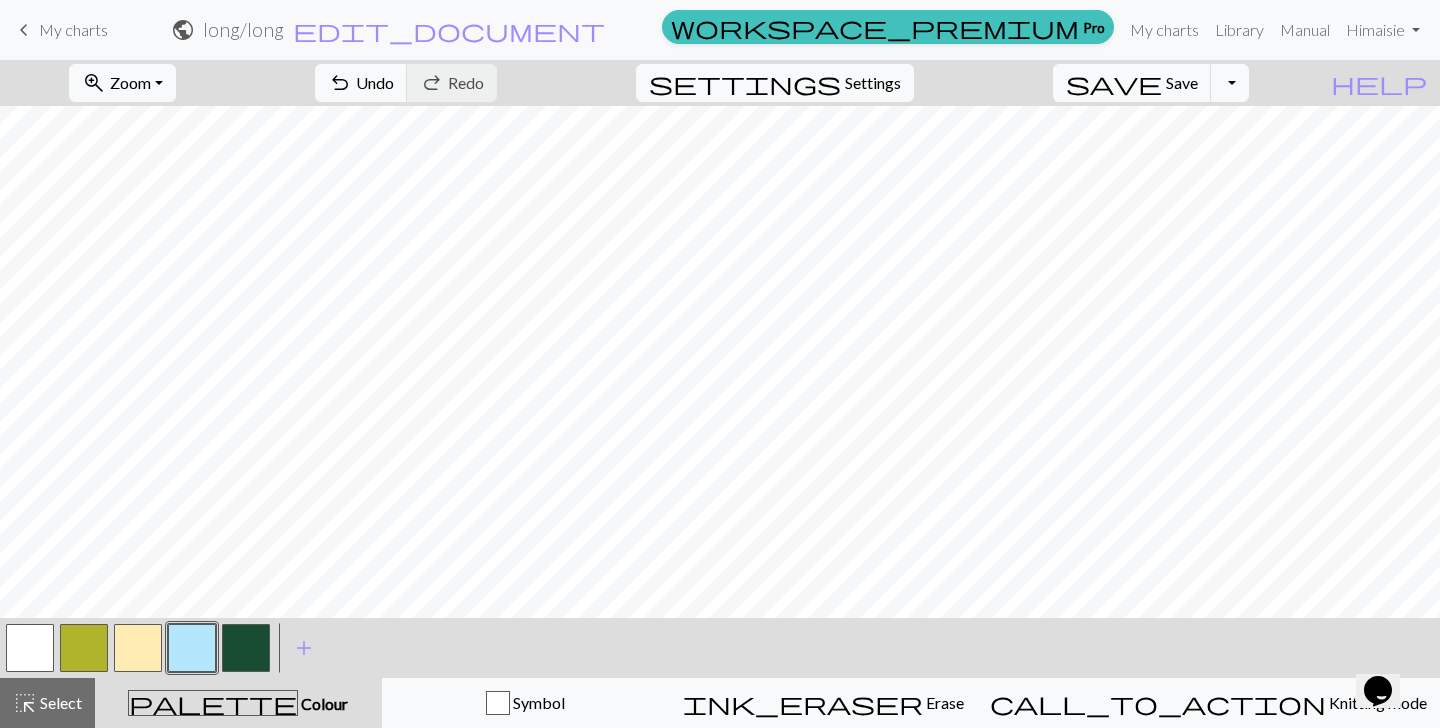 click at bounding box center (138, 648) 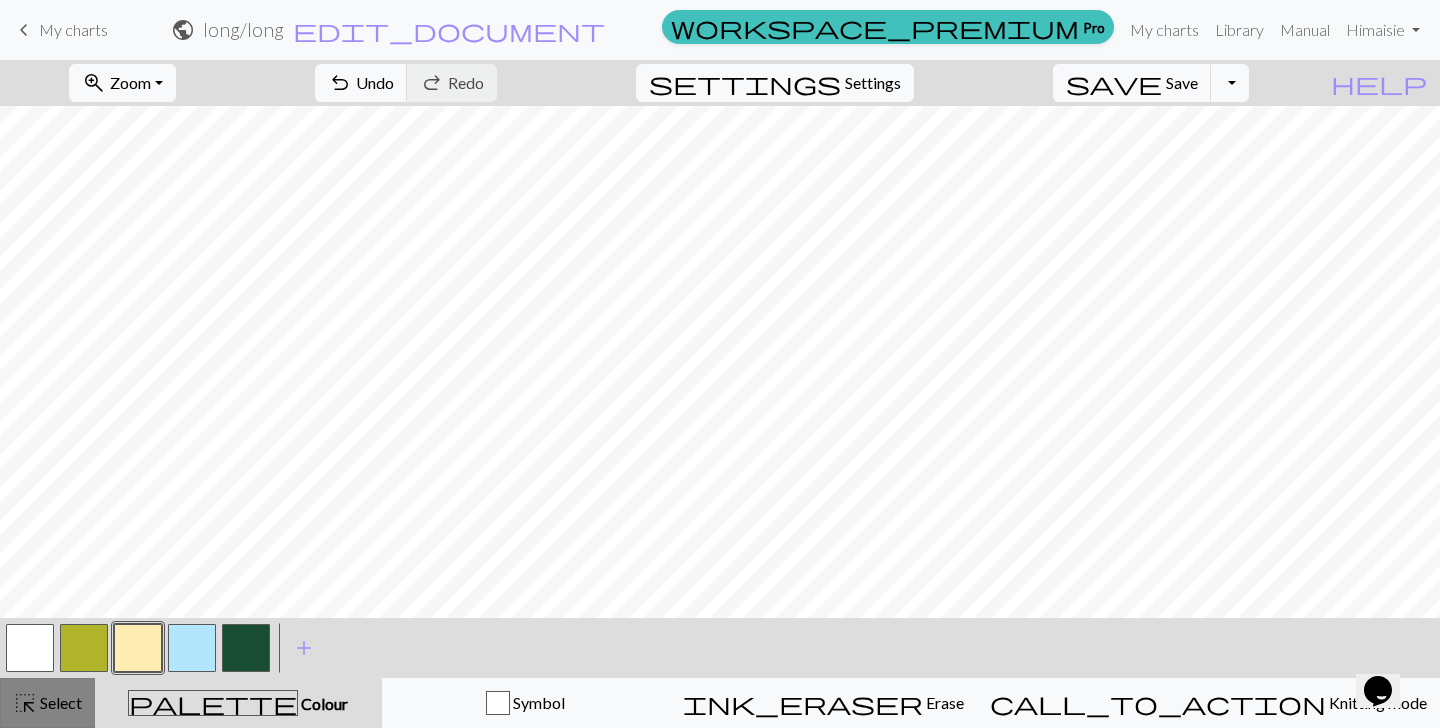 click on "highlight_alt   Select   Select" at bounding box center (47, 703) 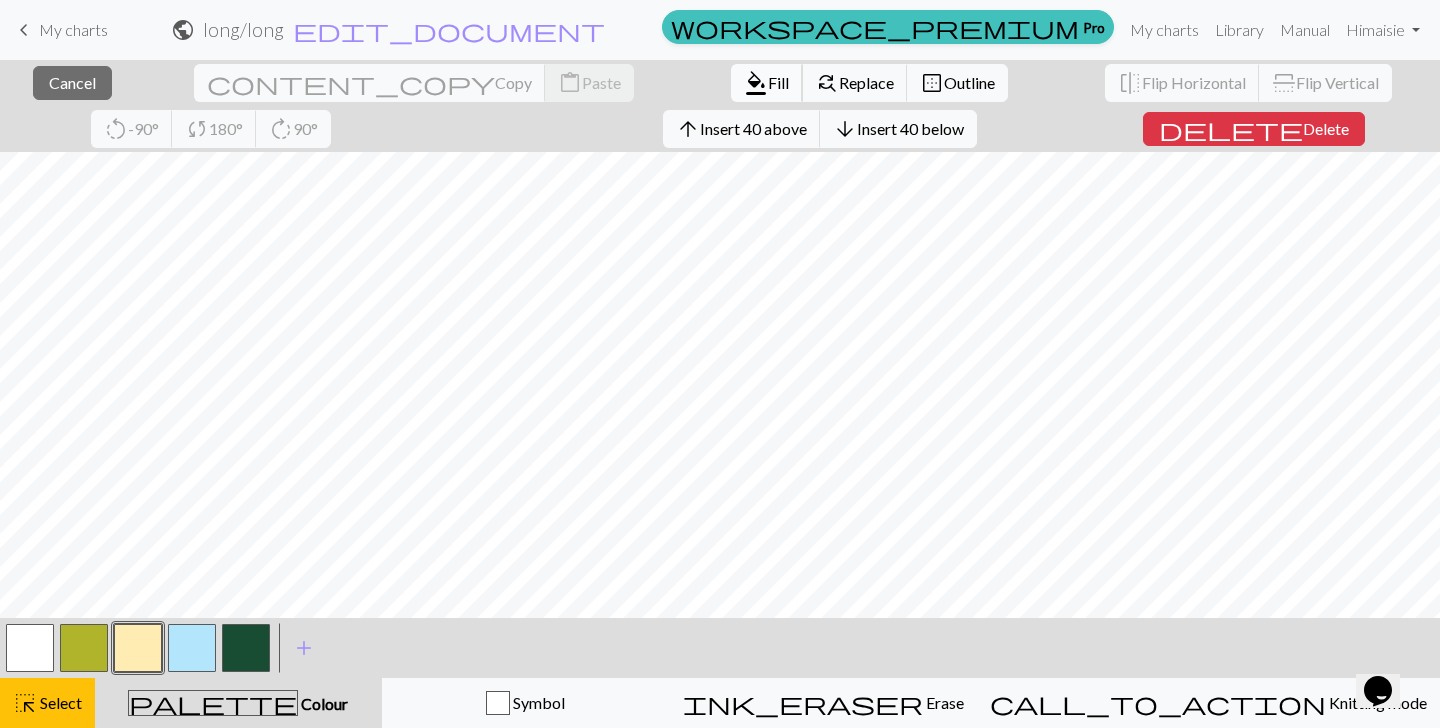 click on "Fill" at bounding box center (778, 82) 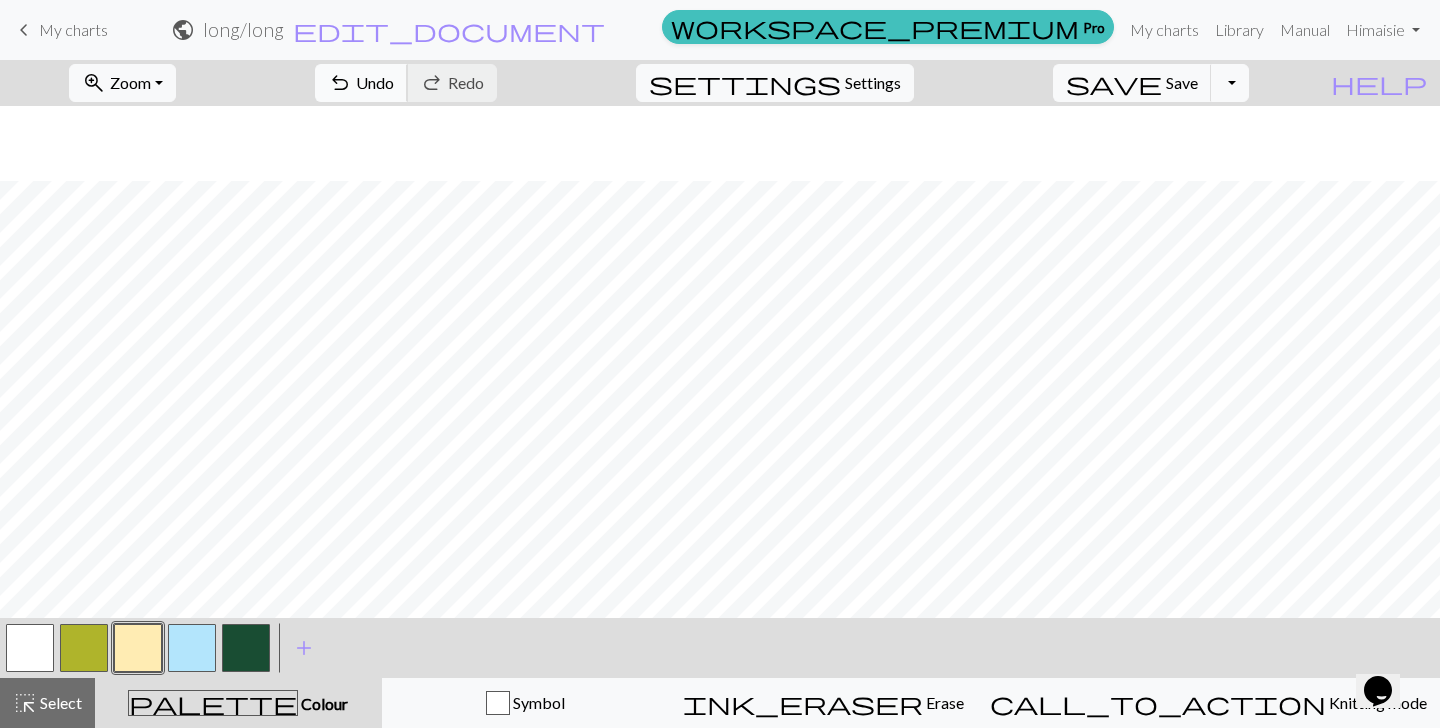 scroll, scrollTop: 378, scrollLeft: 0, axis: vertical 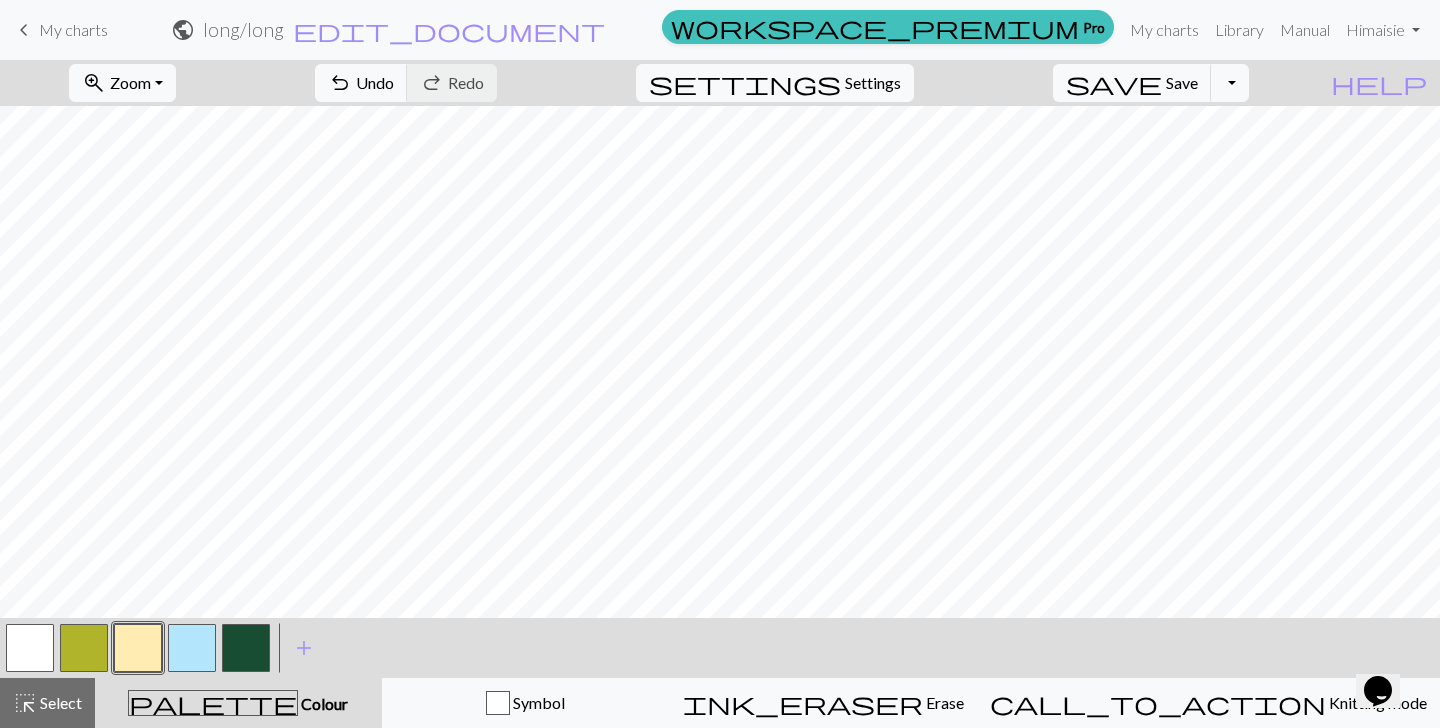 click at bounding box center [192, 648] 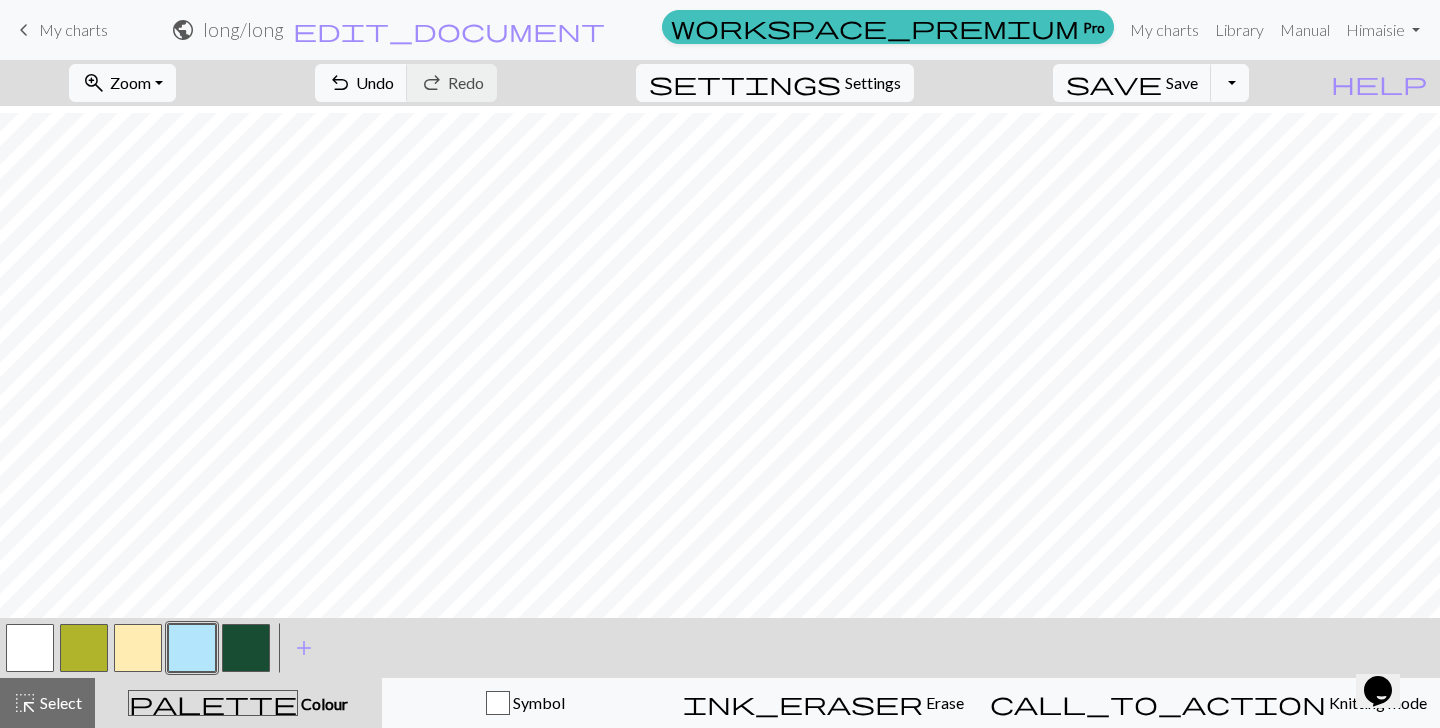 scroll, scrollTop: 378, scrollLeft: 0, axis: vertical 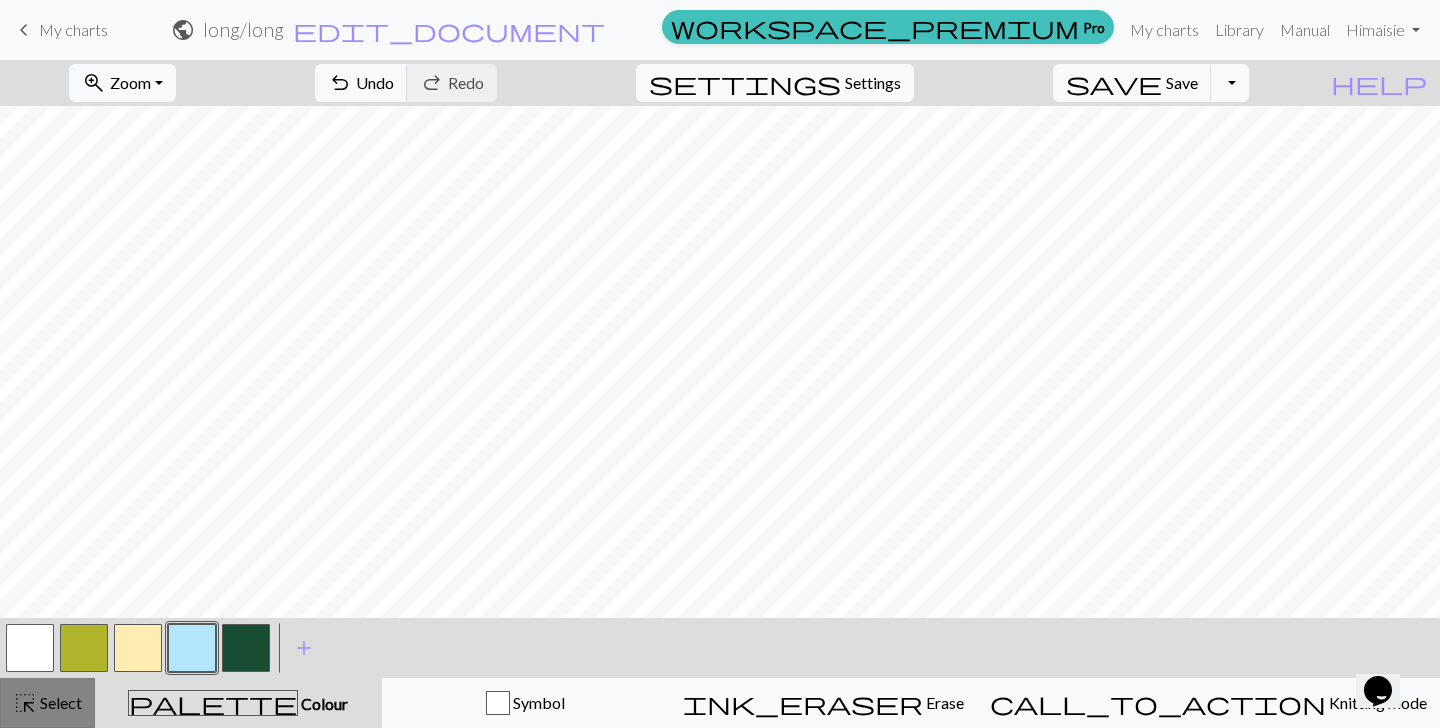 click on "Select" at bounding box center [59, 702] 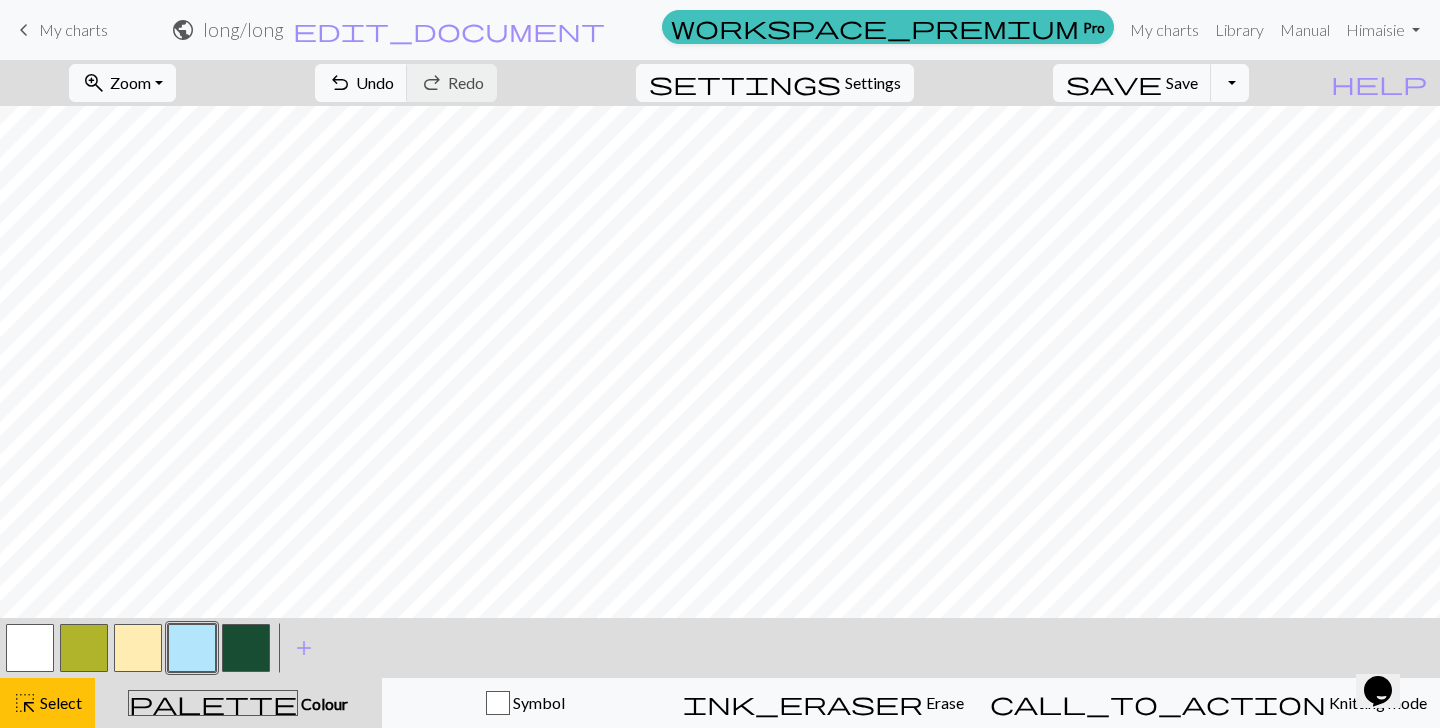 click at bounding box center (138, 648) 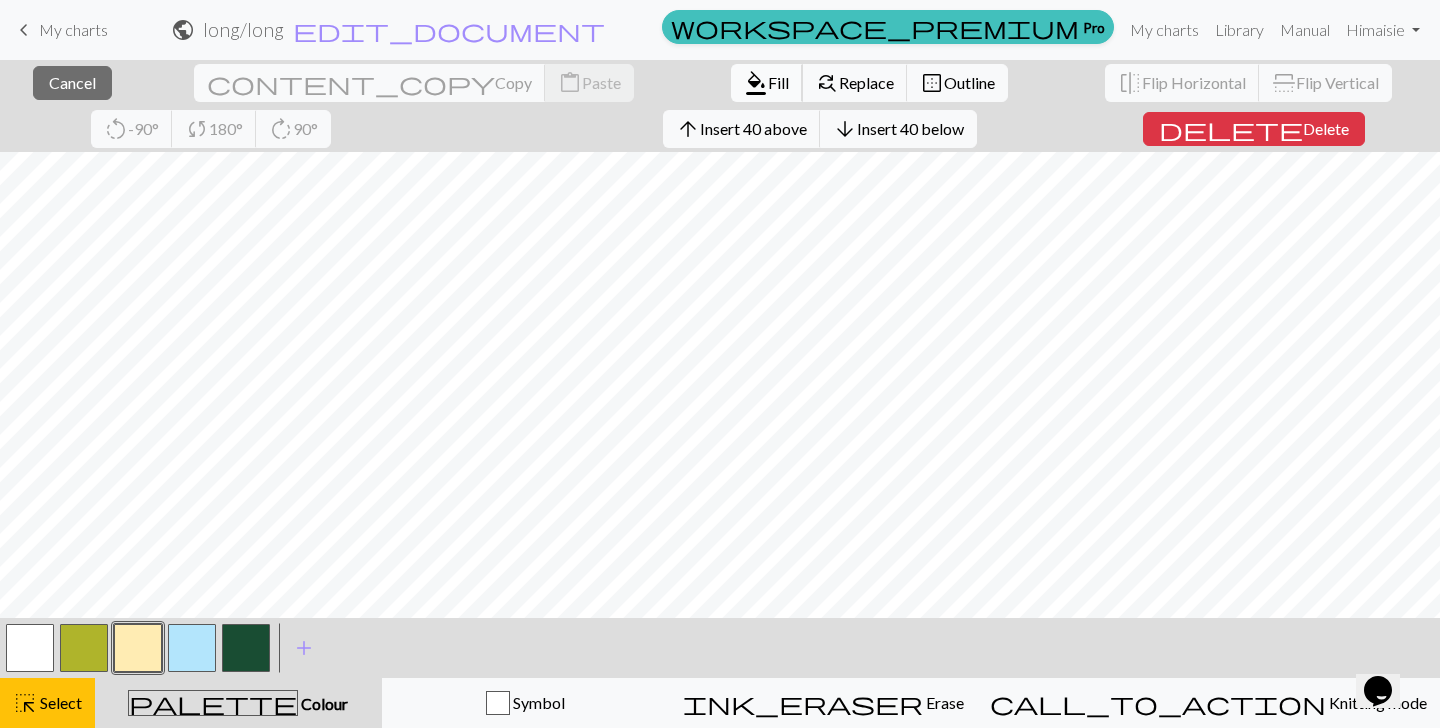 click on "format_color_fill" at bounding box center (756, 83) 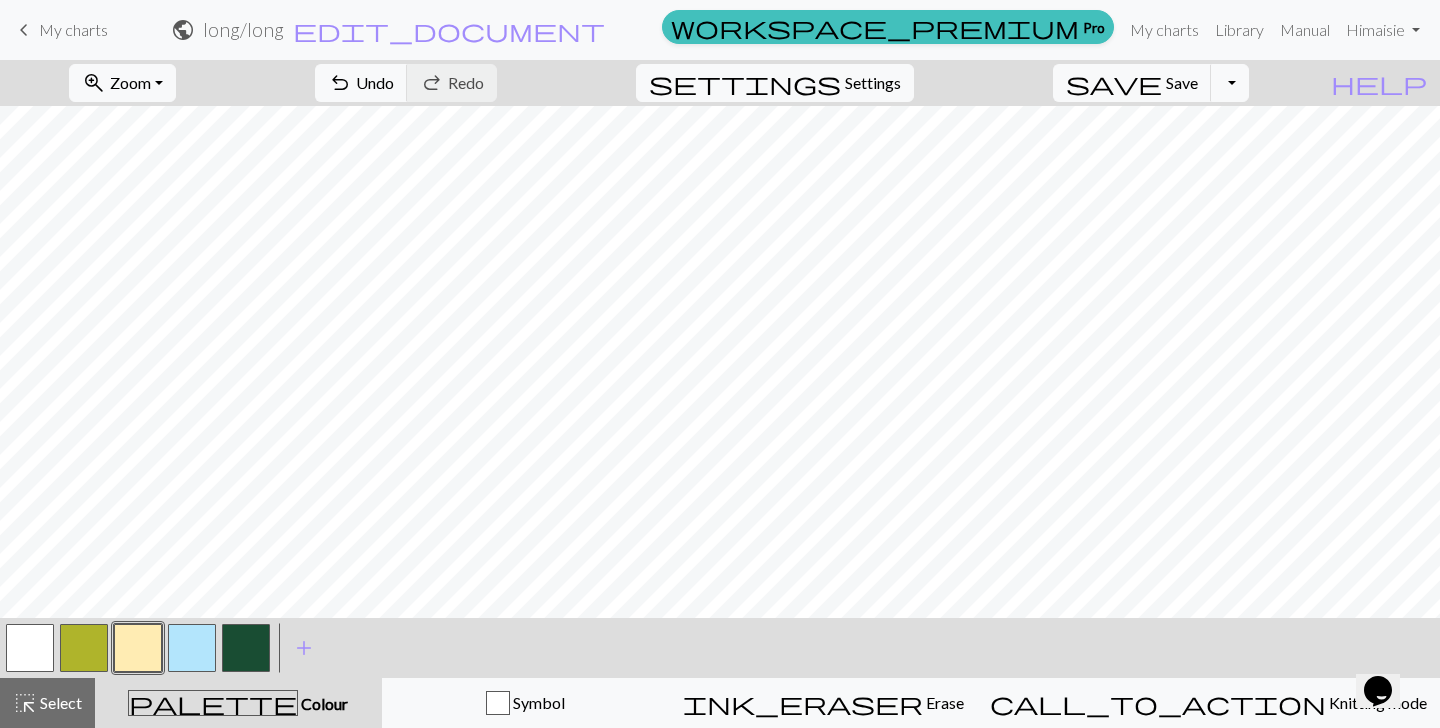 click at bounding box center [192, 648] 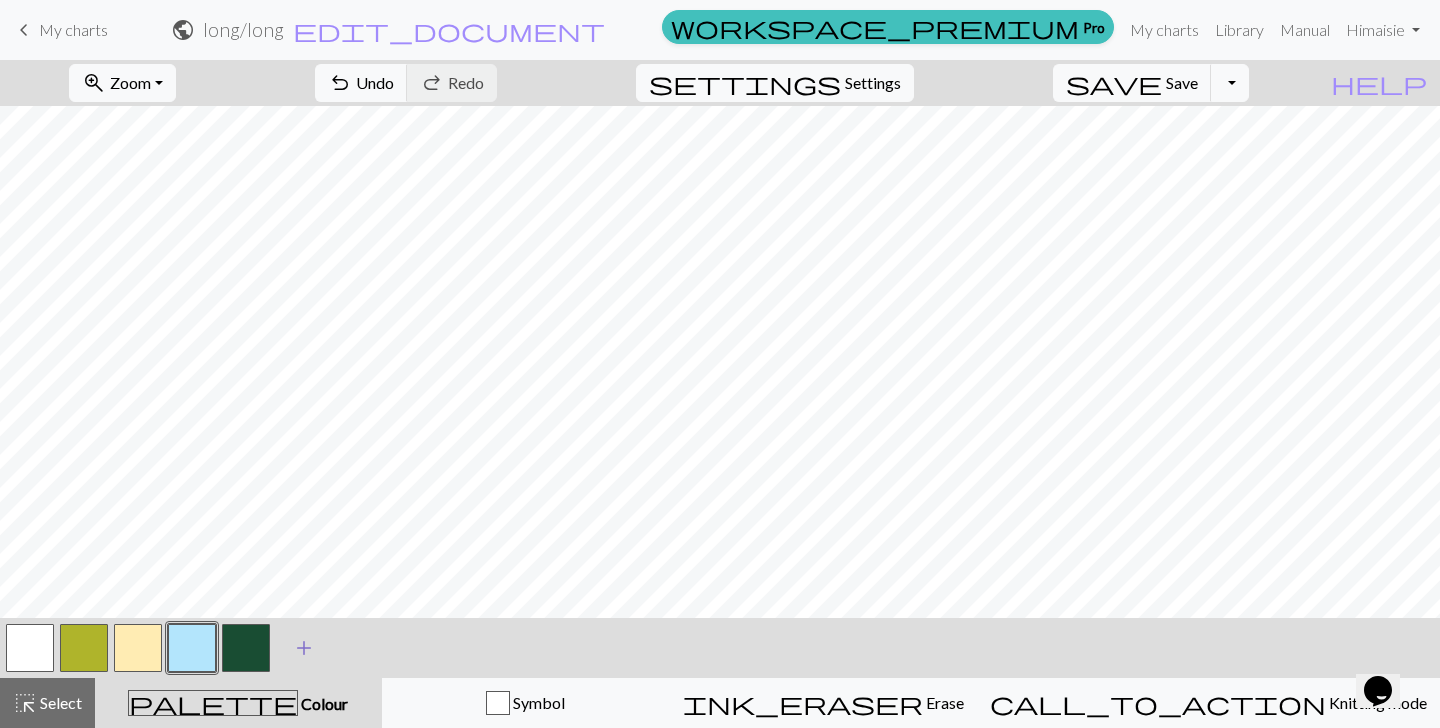 click on "add" at bounding box center [304, 648] 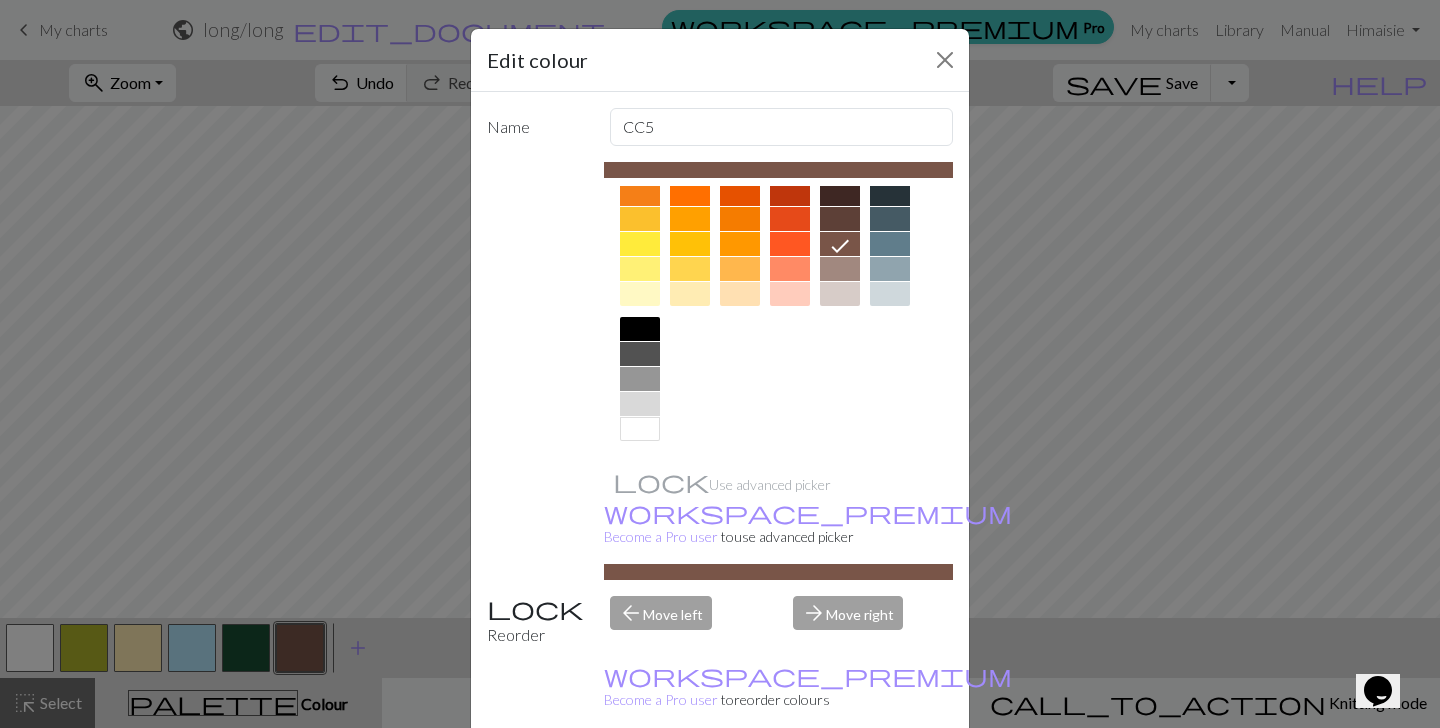 scroll, scrollTop: 266, scrollLeft: 0, axis: vertical 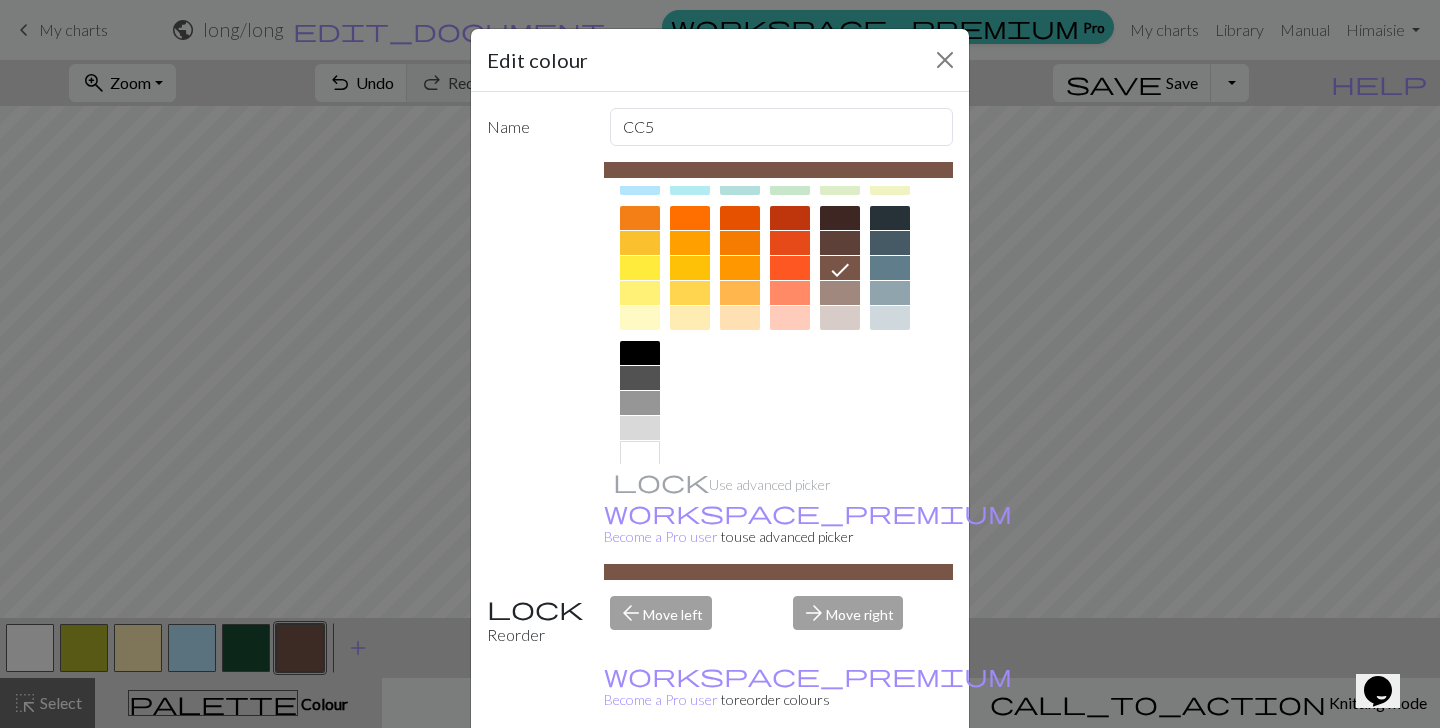 click at bounding box center (640, 293) 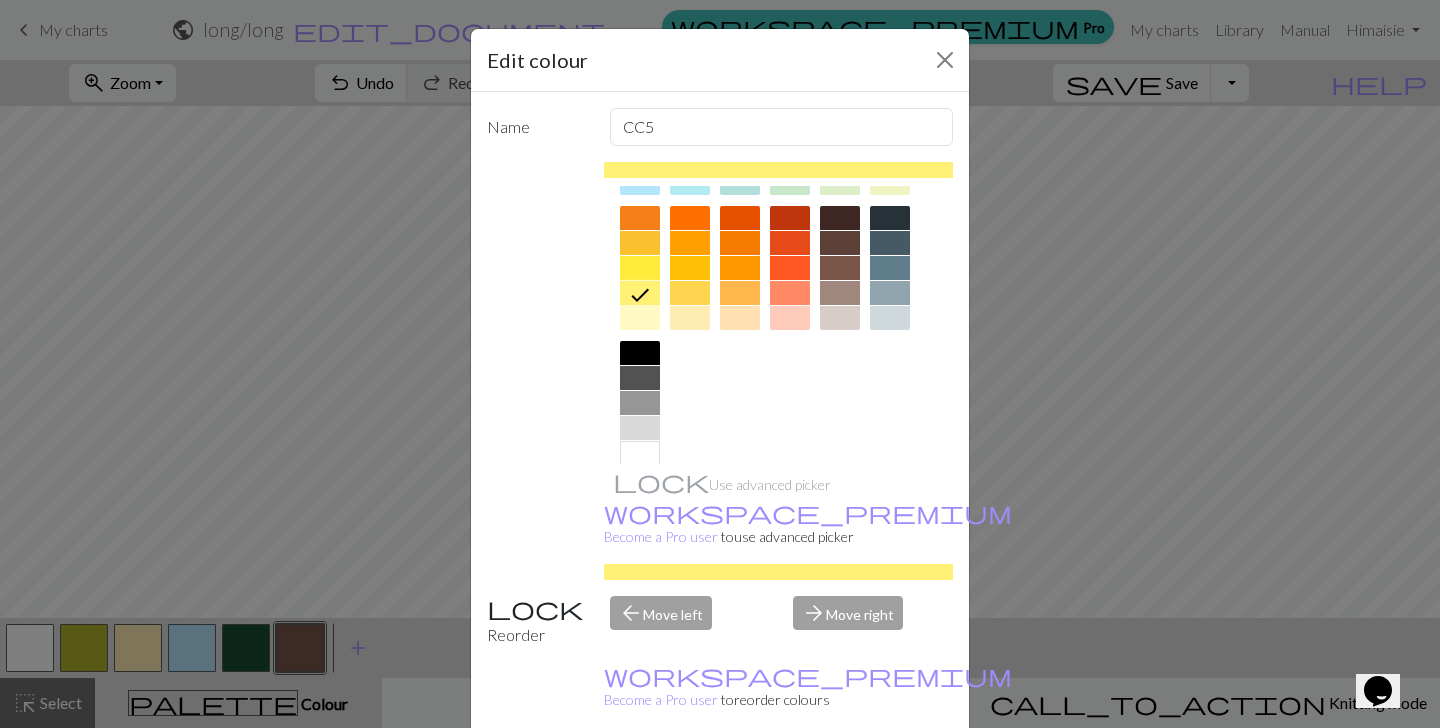 click at bounding box center (640, 268) 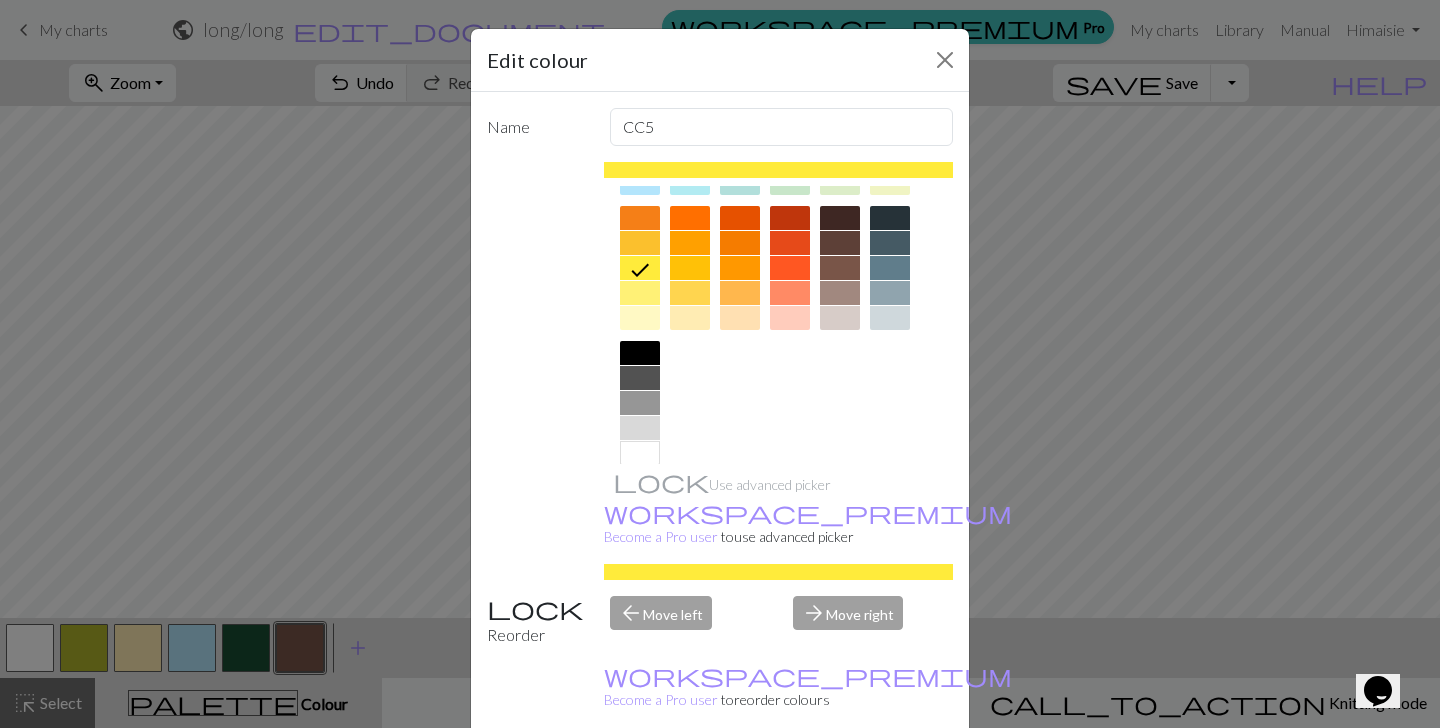 click on "Cancel" at bounding box center (916, 779) 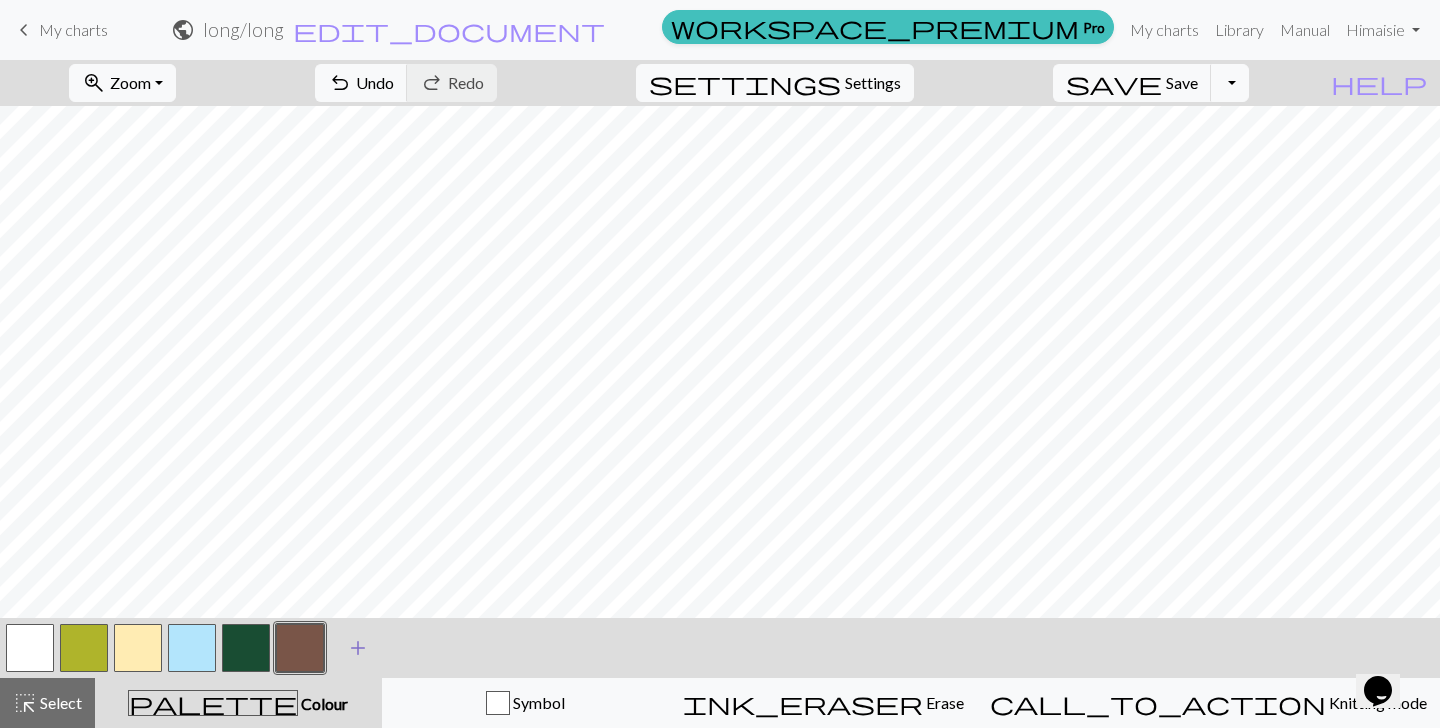 click on "add" at bounding box center [358, 648] 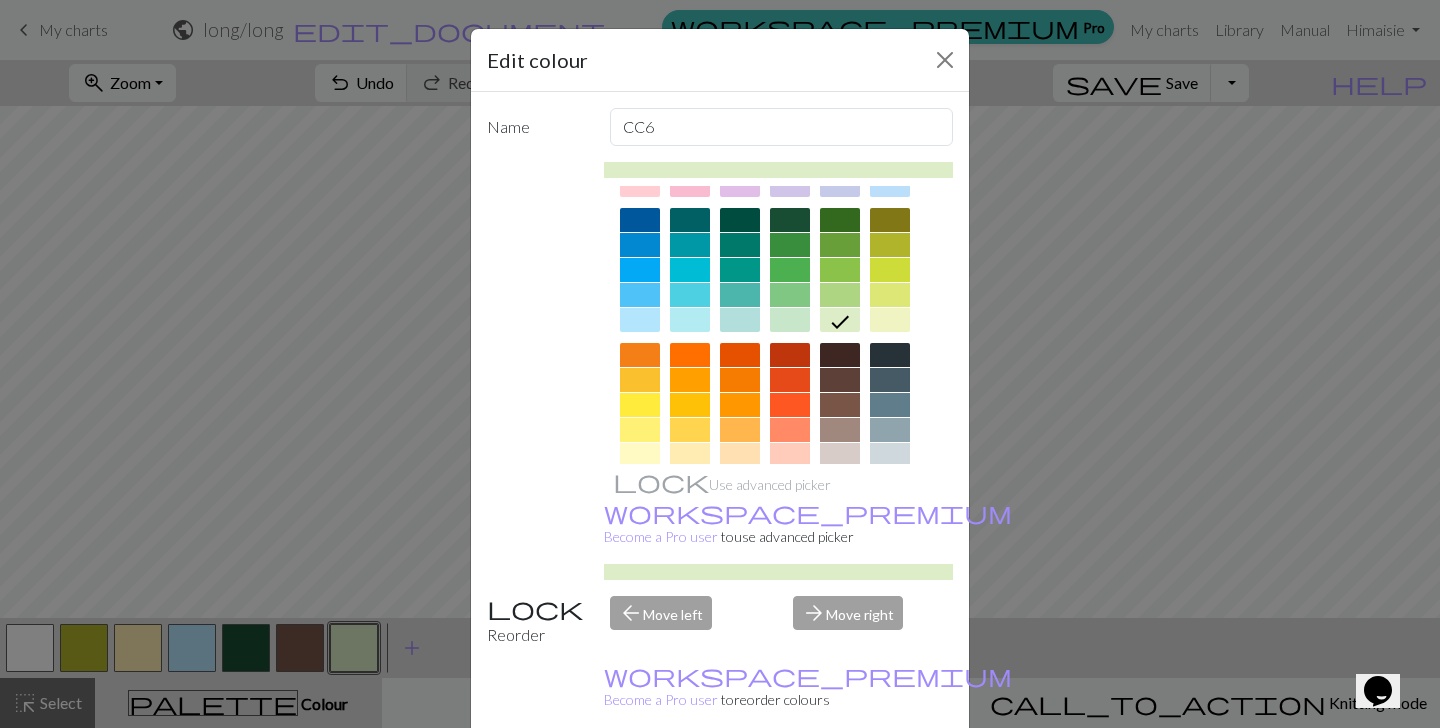 scroll, scrollTop: 172, scrollLeft: 0, axis: vertical 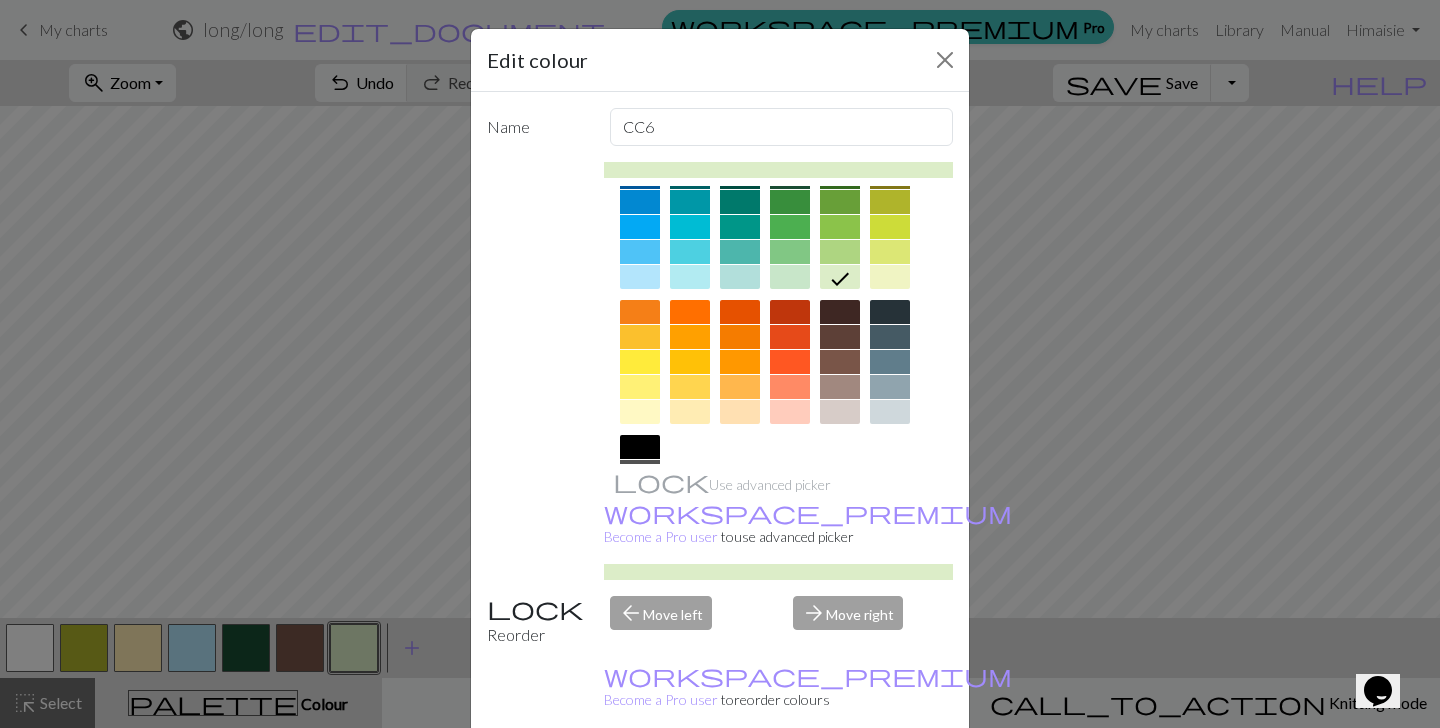click at bounding box center [640, 387] 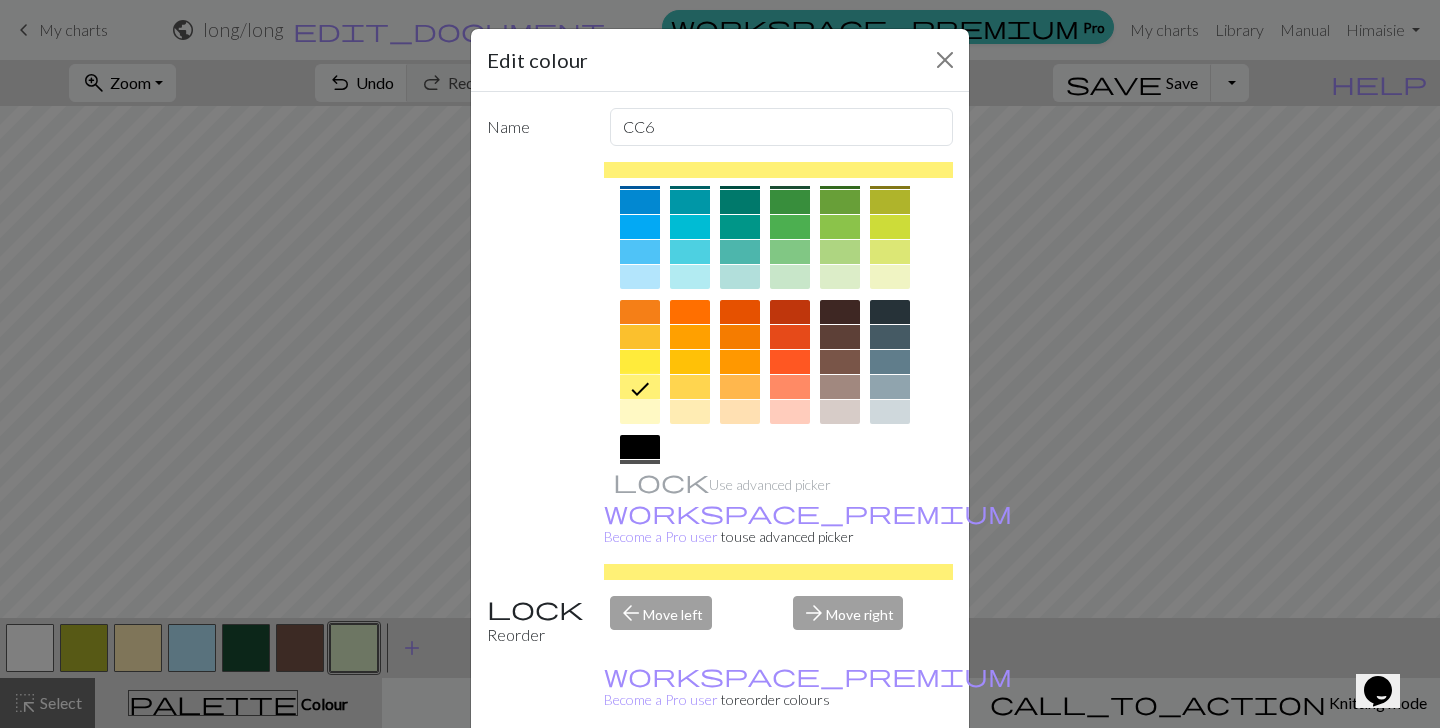 click on "Done" at bounding box center (840, 779) 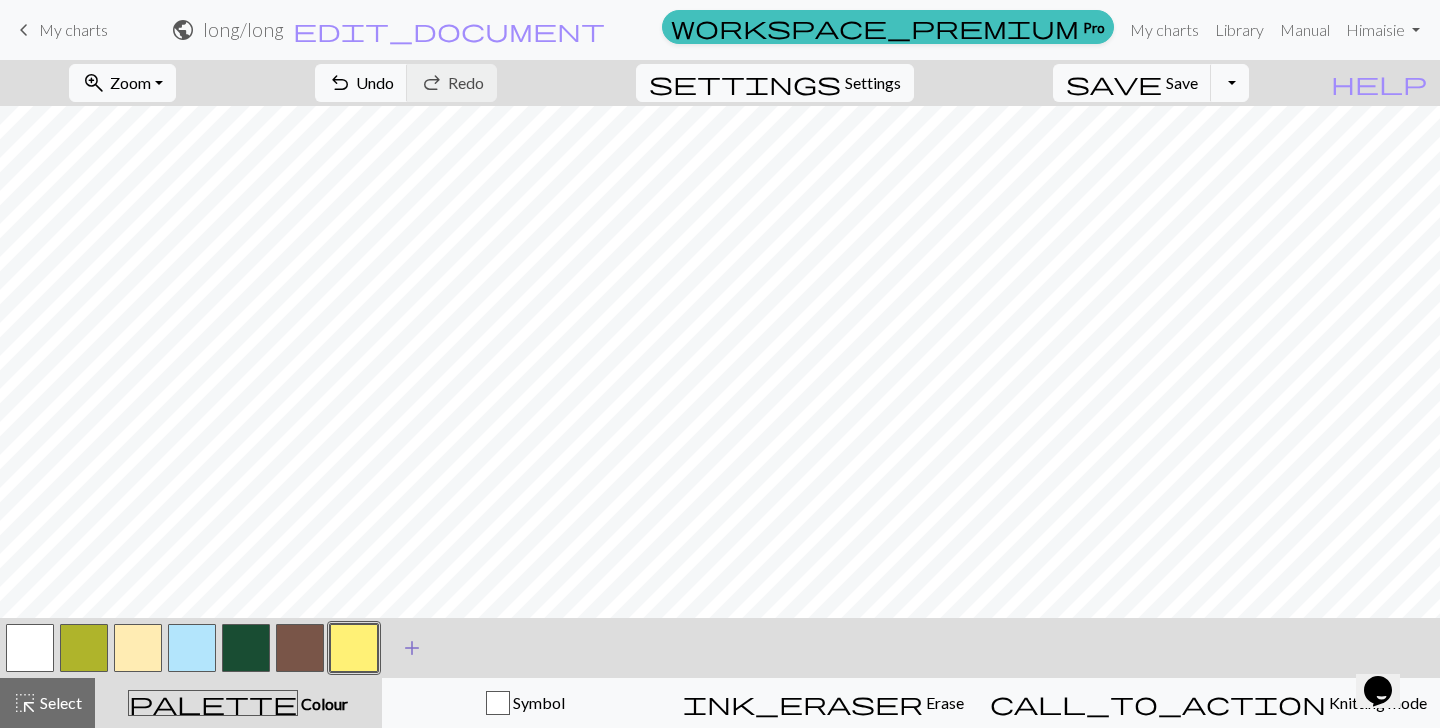 click on "add" at bounding box center [412, 648] 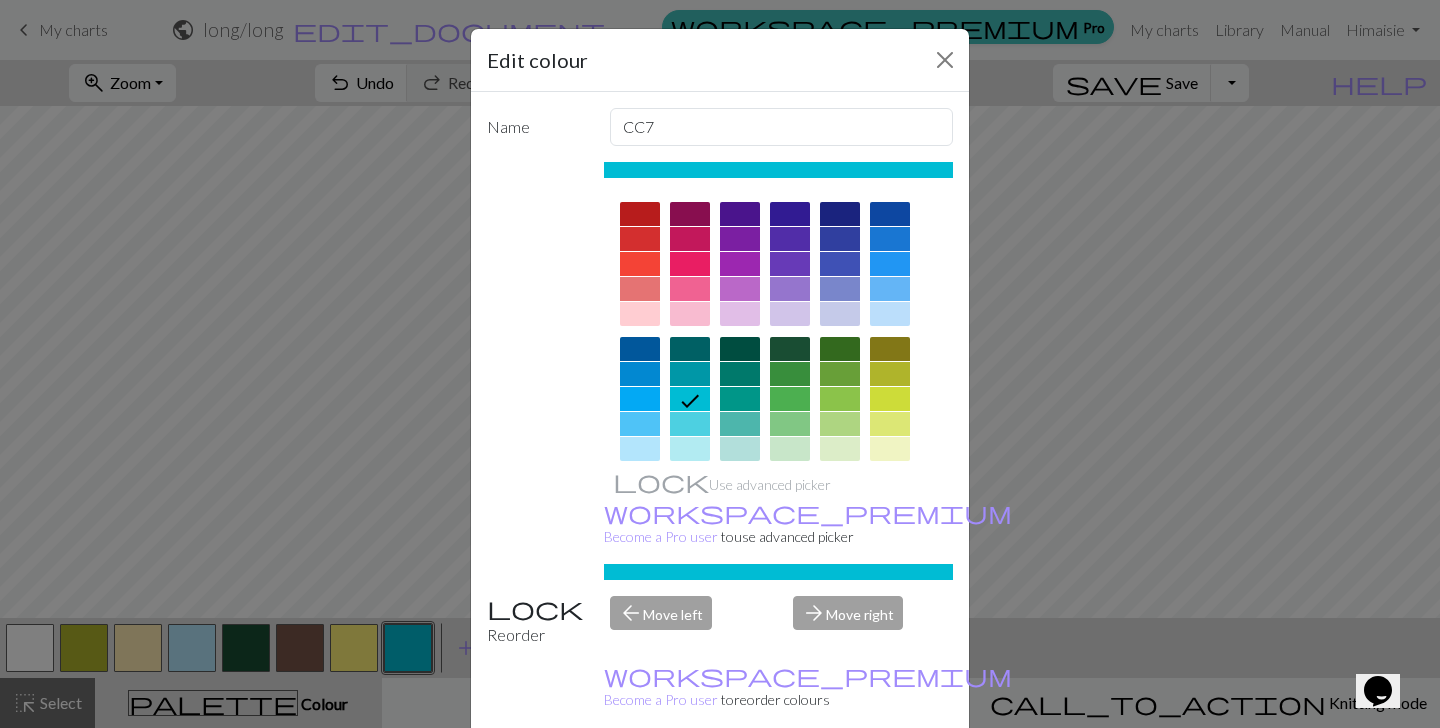 scroll, scrollTop: 241, scrollLeft: 0, axis: vertical 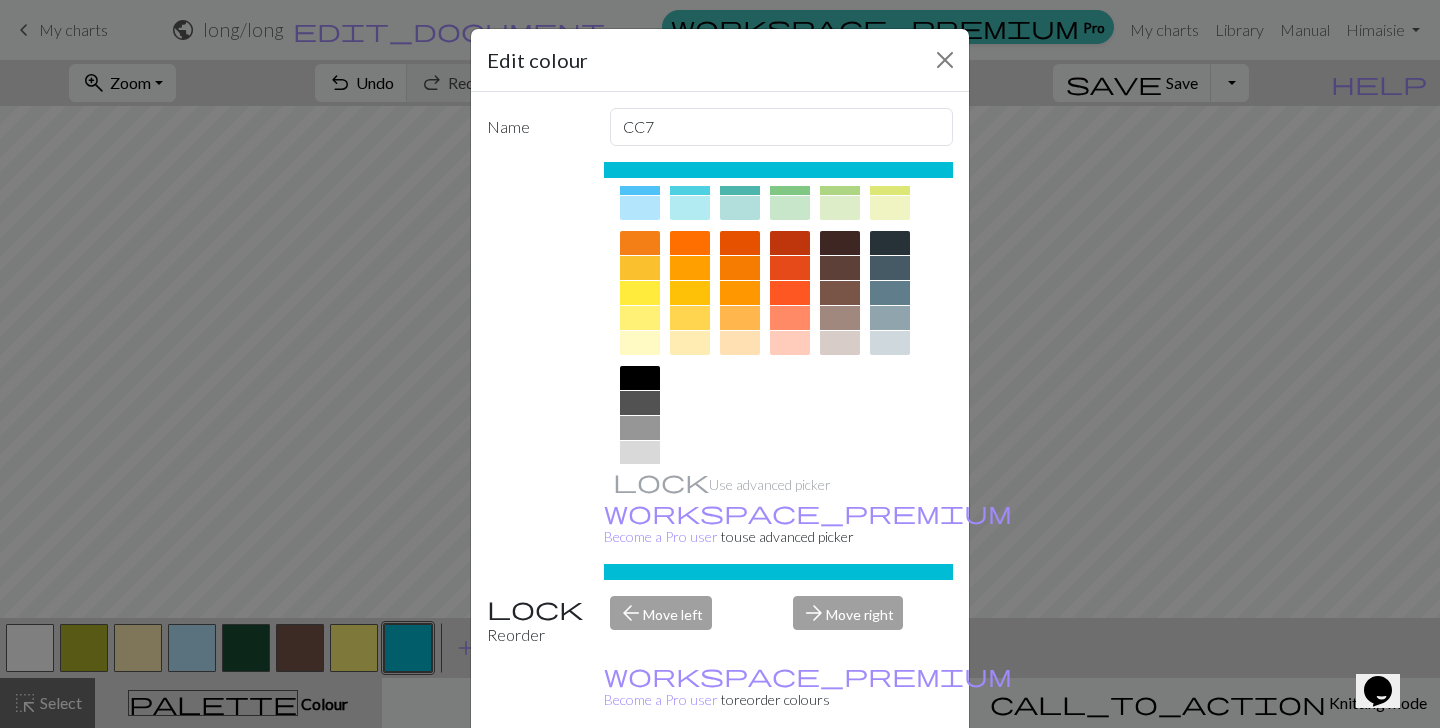 click at bounding box center (640, 293) 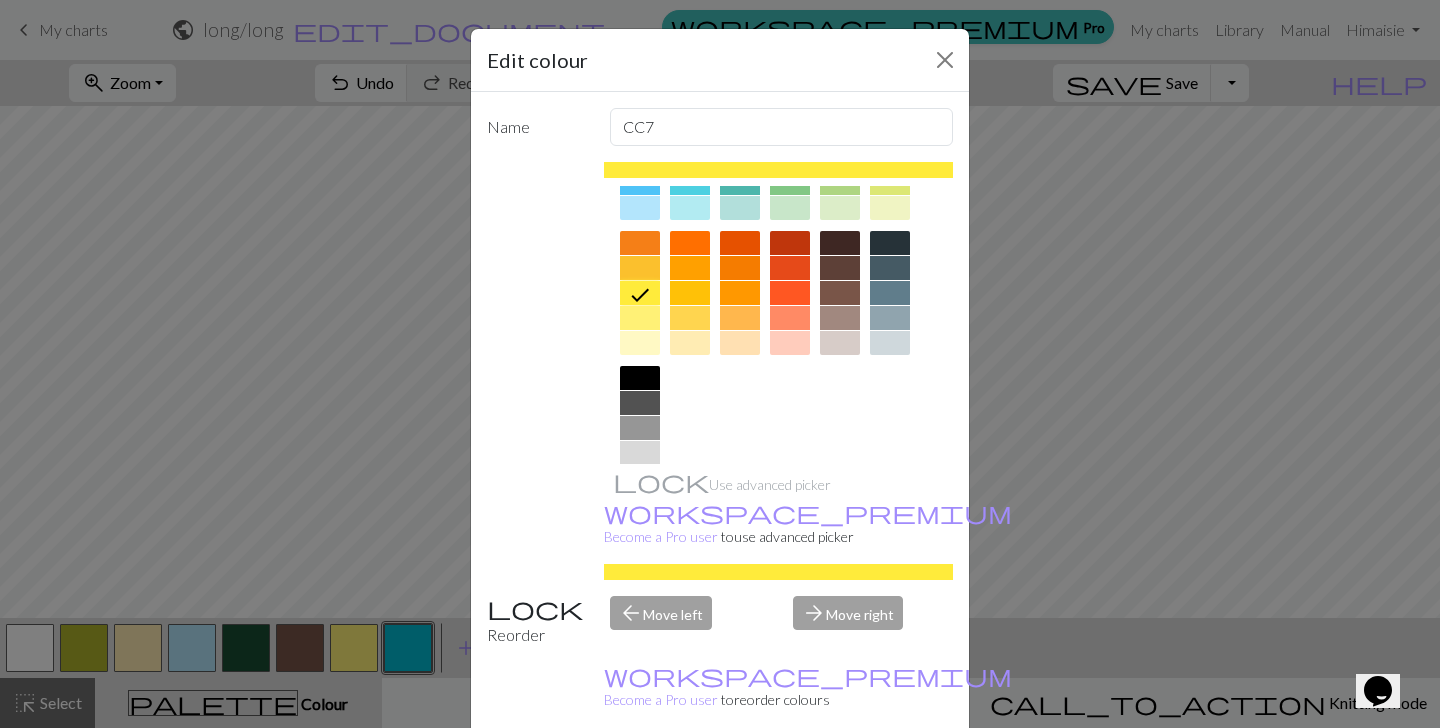click on "Done" at bounding box center (840, 779) 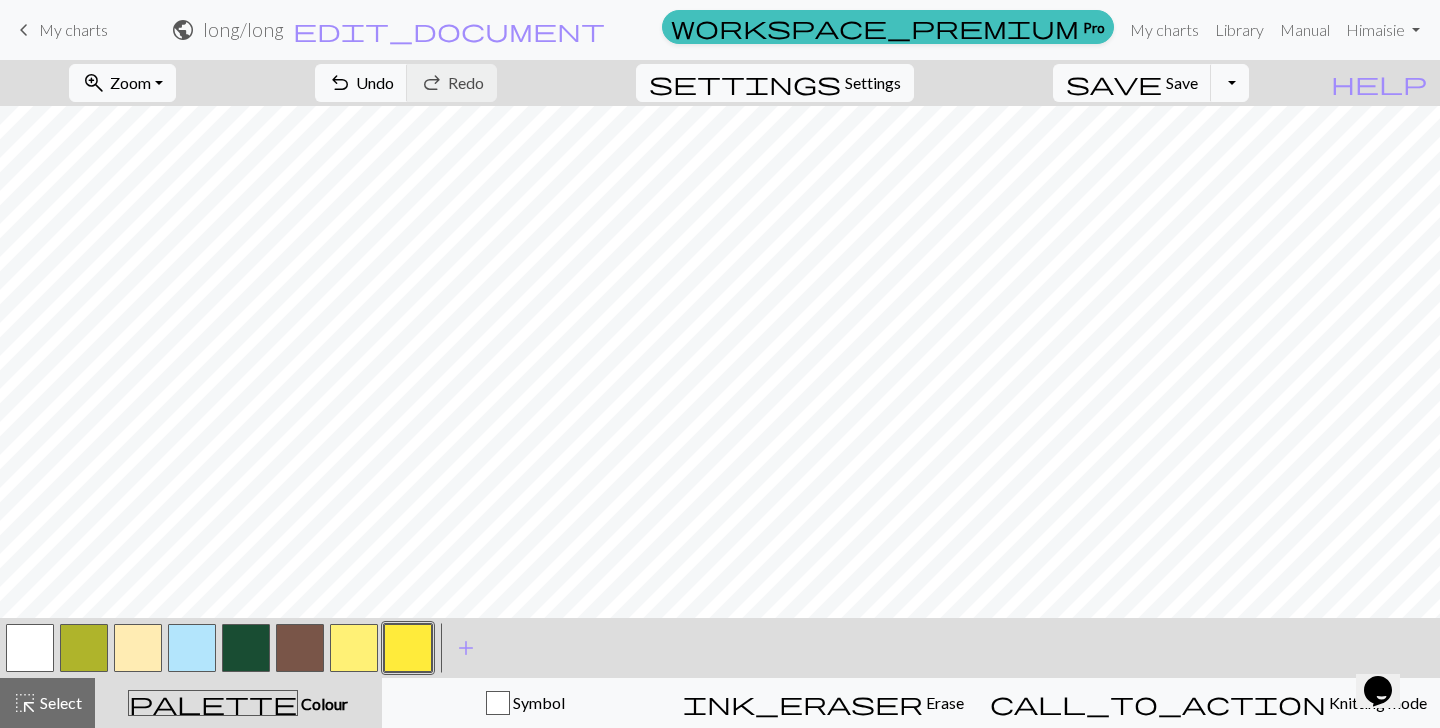 click at bounding box center (192, 648) 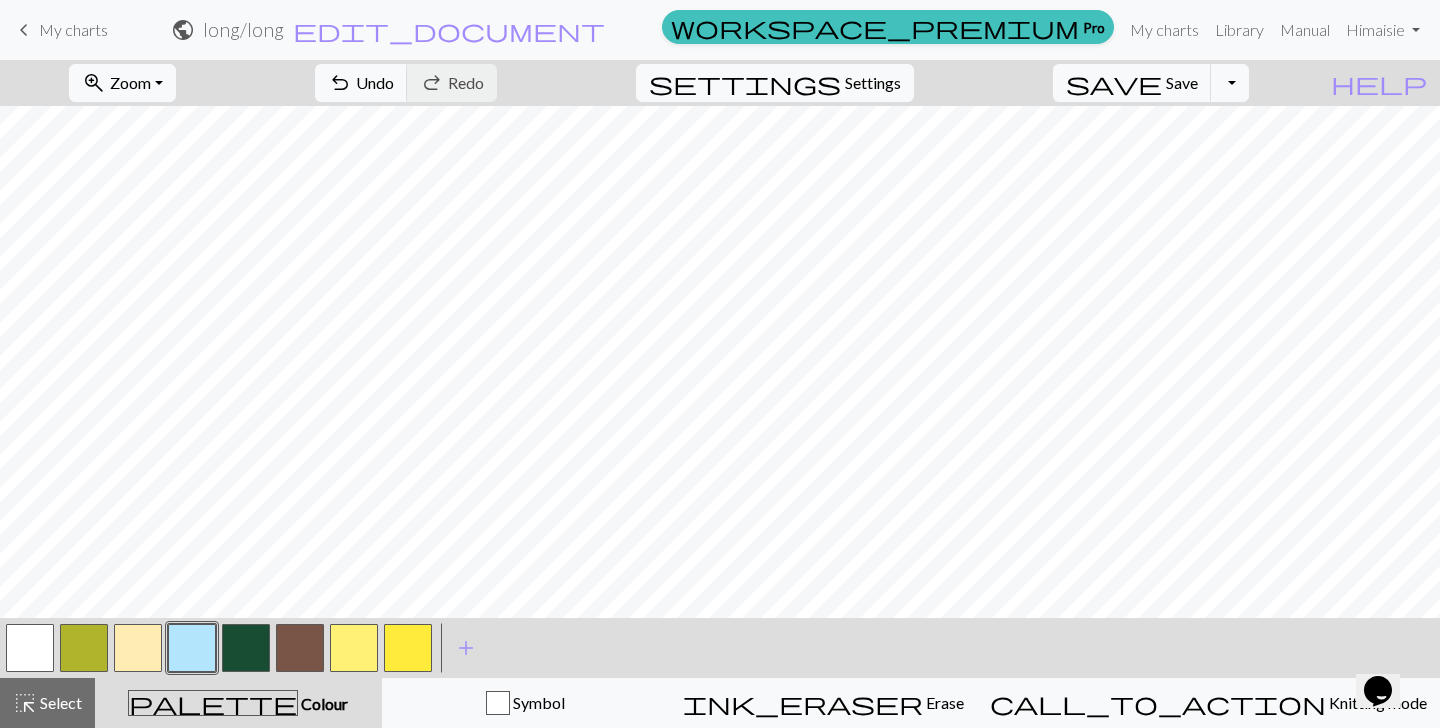 click at bounding box center [408, 648] 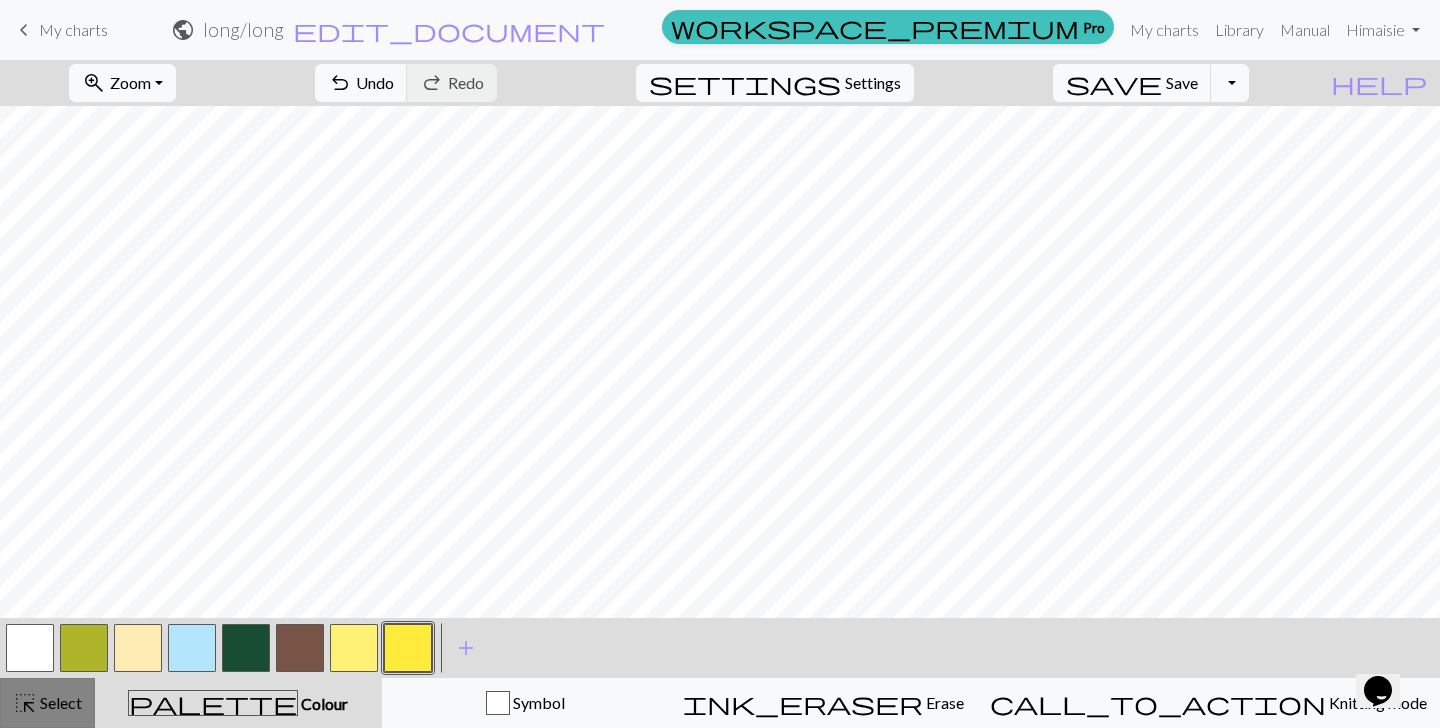 click on "Select" at bounding box center [59, 702] 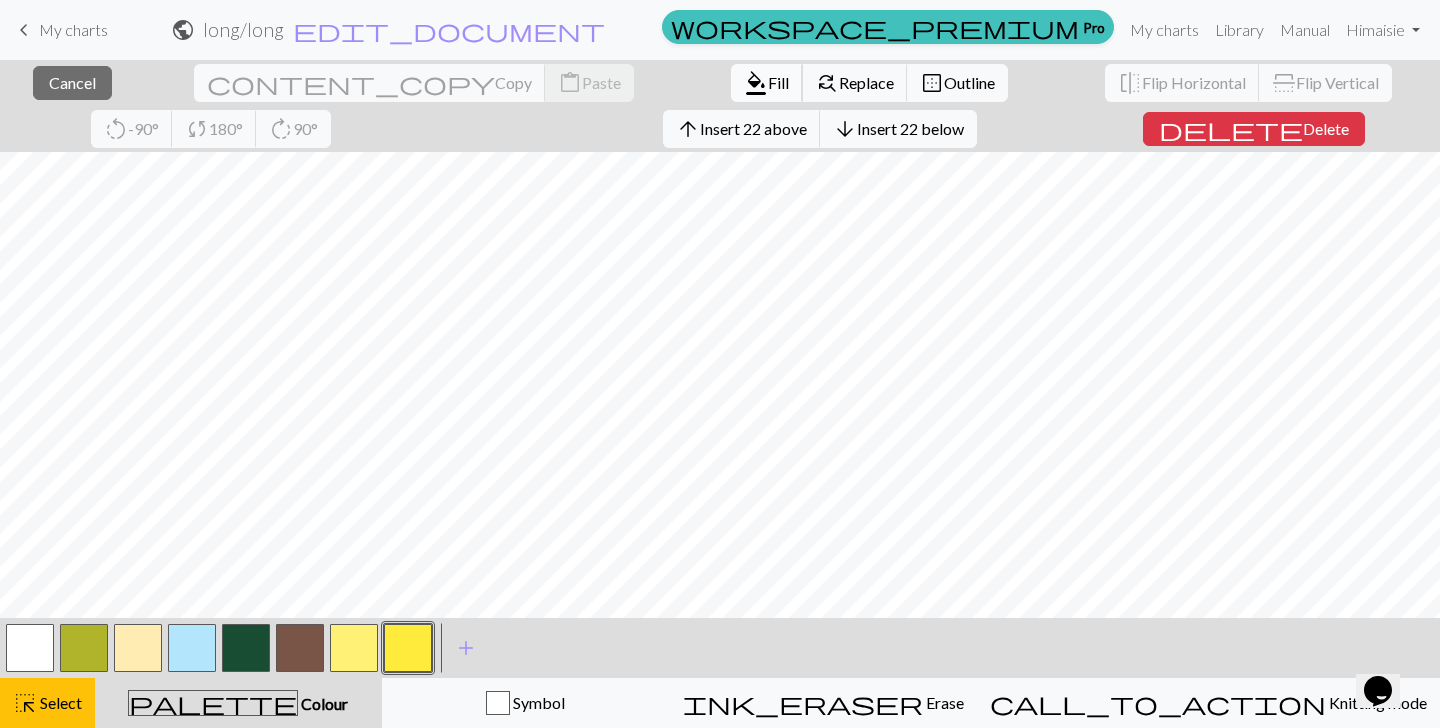 click on "format_color_fill" at bounding box center (756, 83) 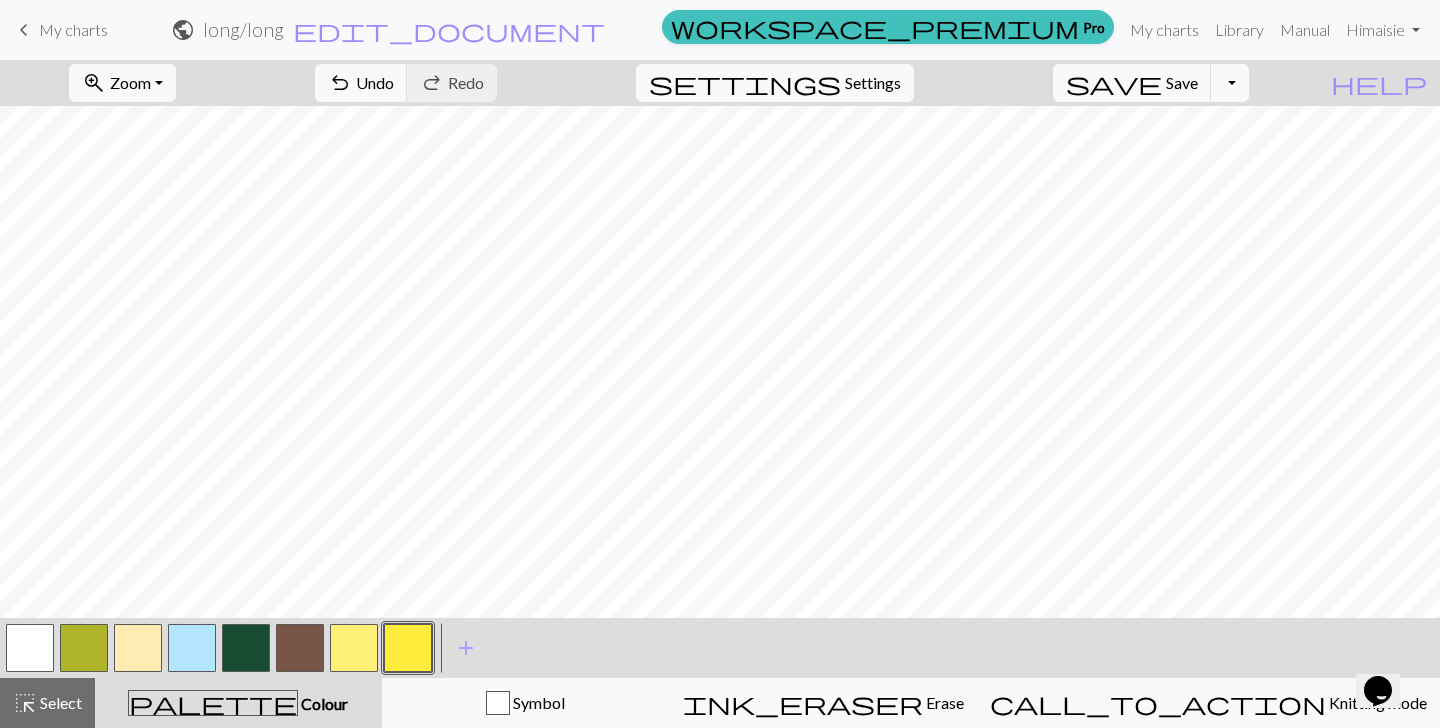 click at bounding box center [138, 648] 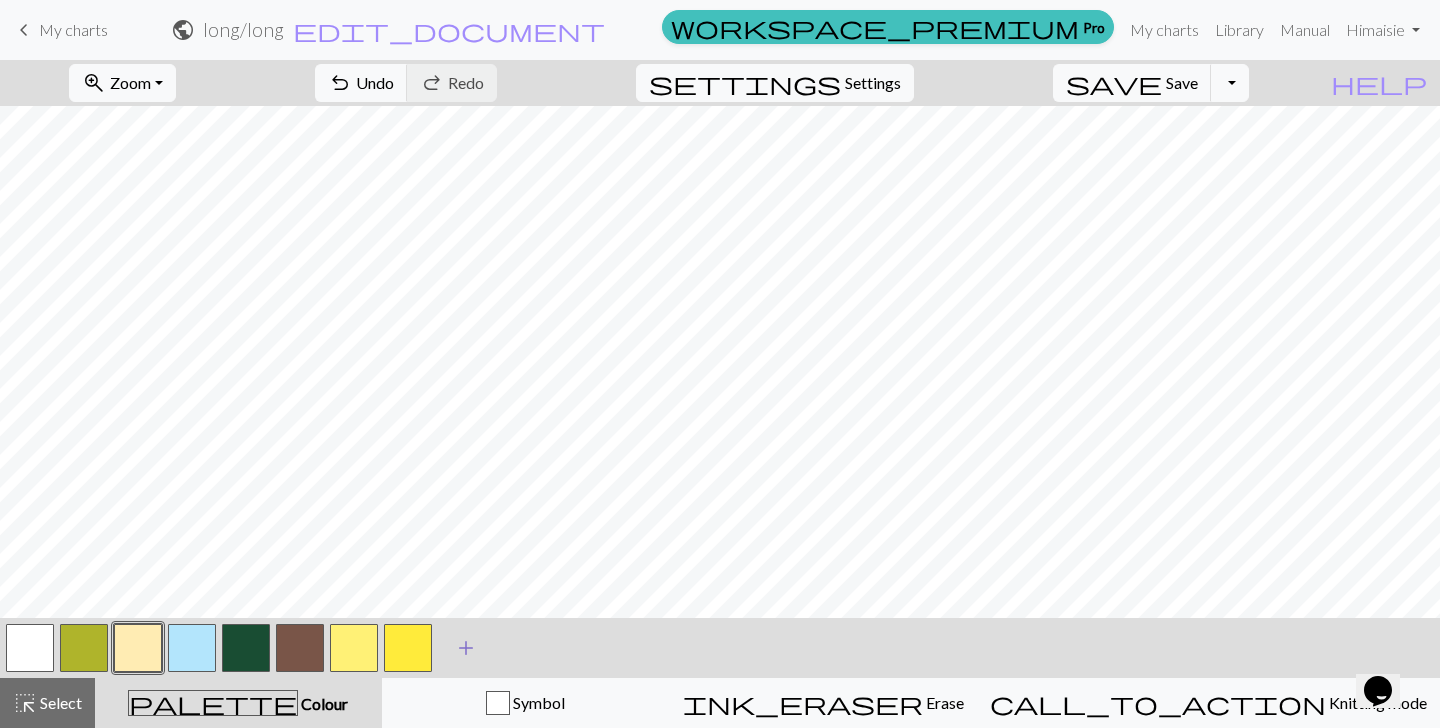 click on "add" at bounding box center [466, 648] 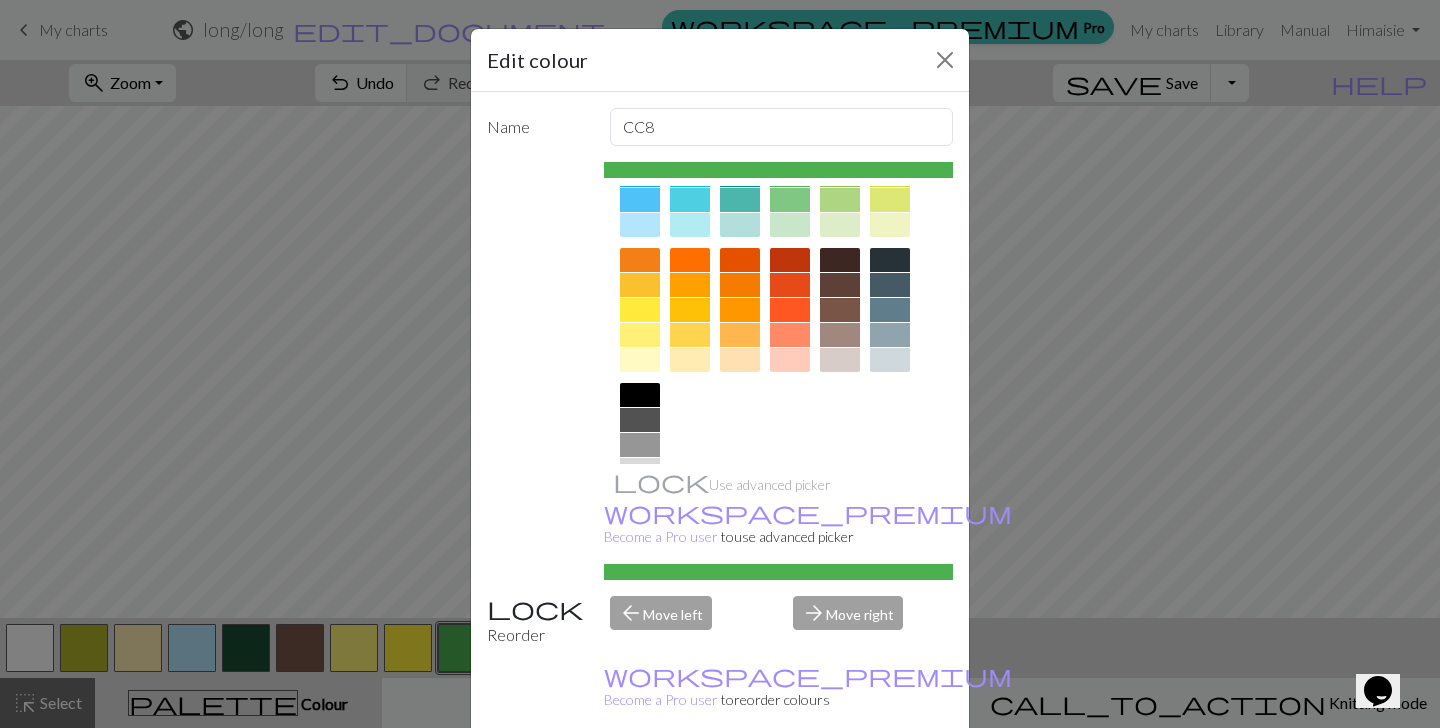 scroll, scrollTop: 230, scrollLeft: 0, axis: vertical 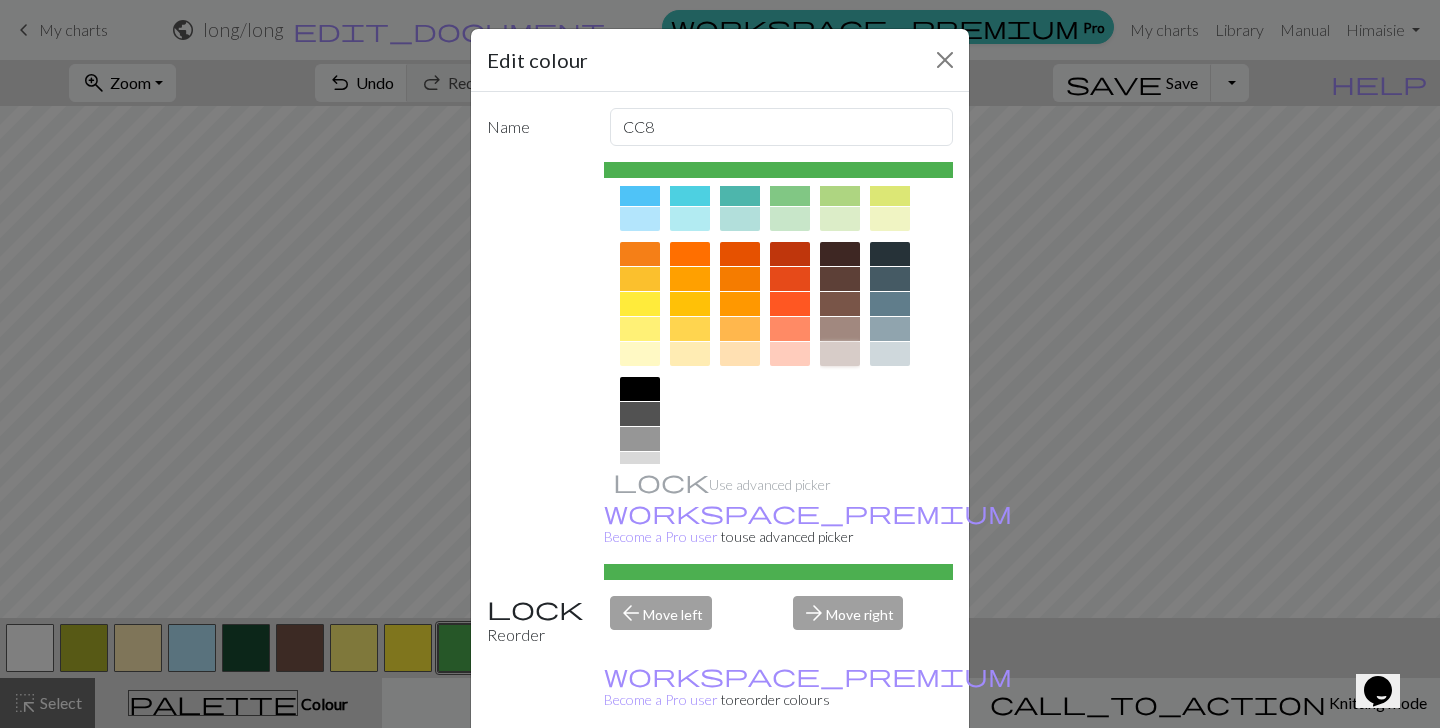 click at bounding box center (840, 354) 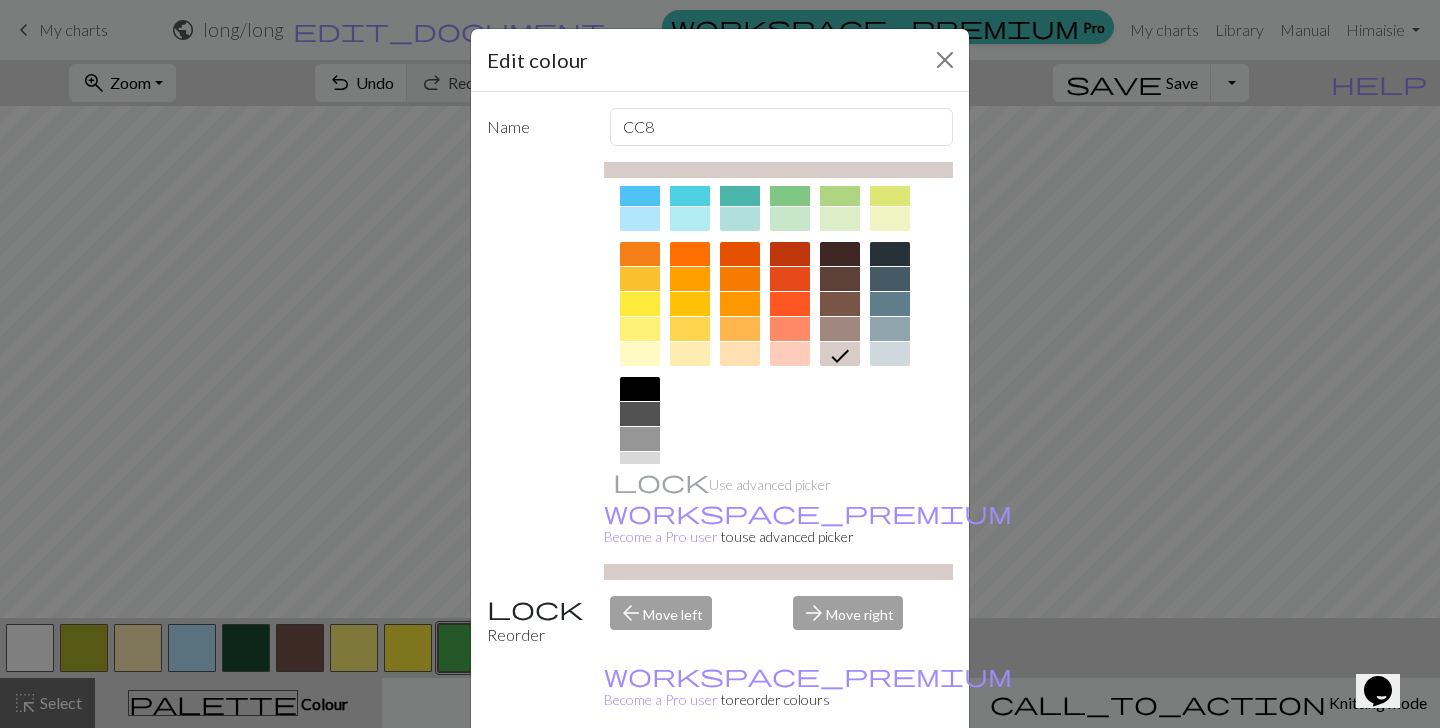 click on "Done" at bounding box center (840, 779) 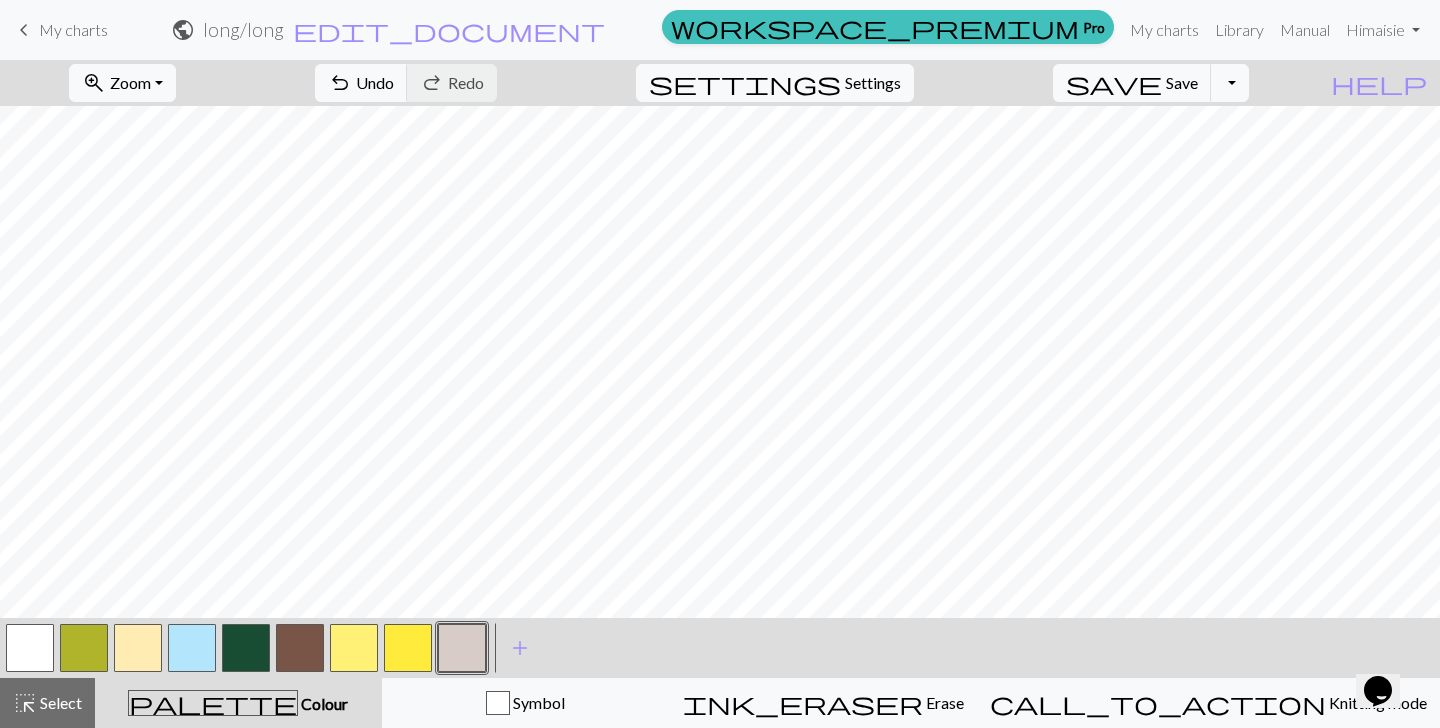click at bounding box center (408, 648) 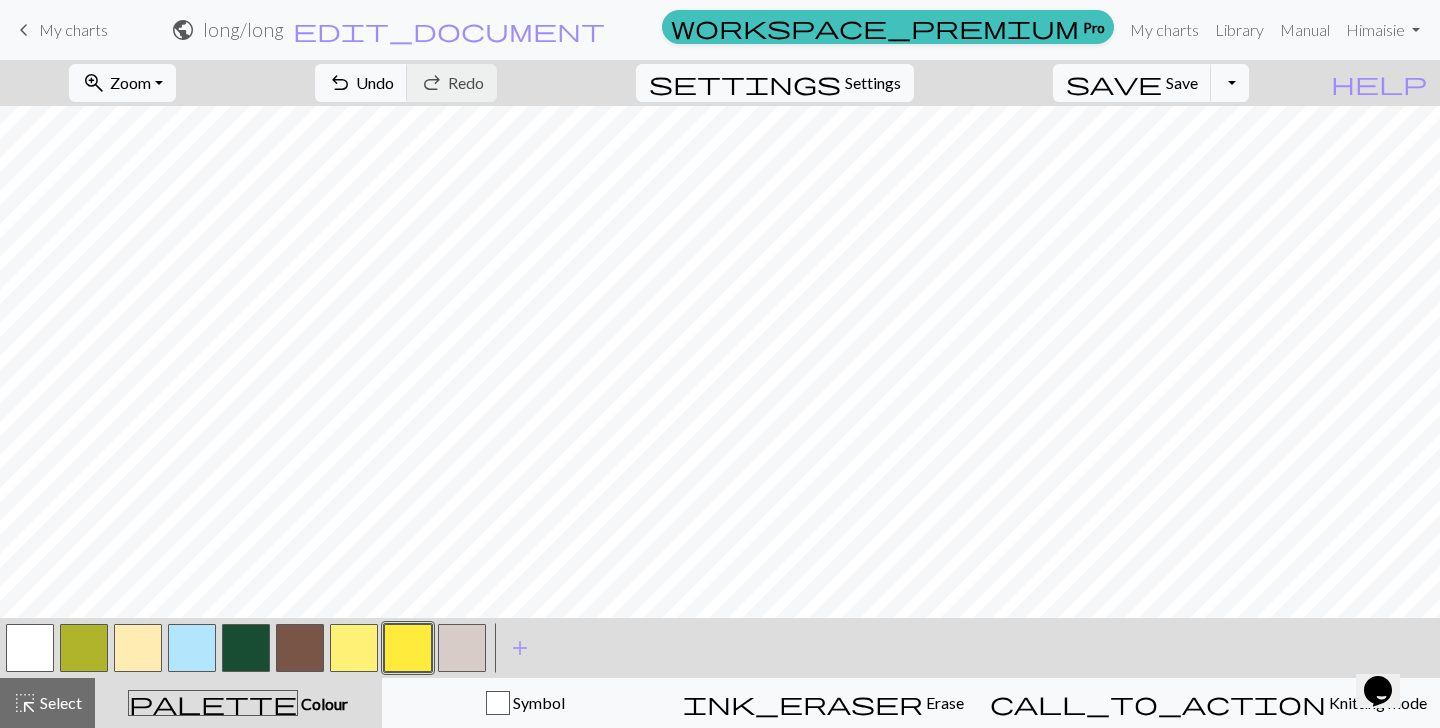 click at bounding box center [192, 648] 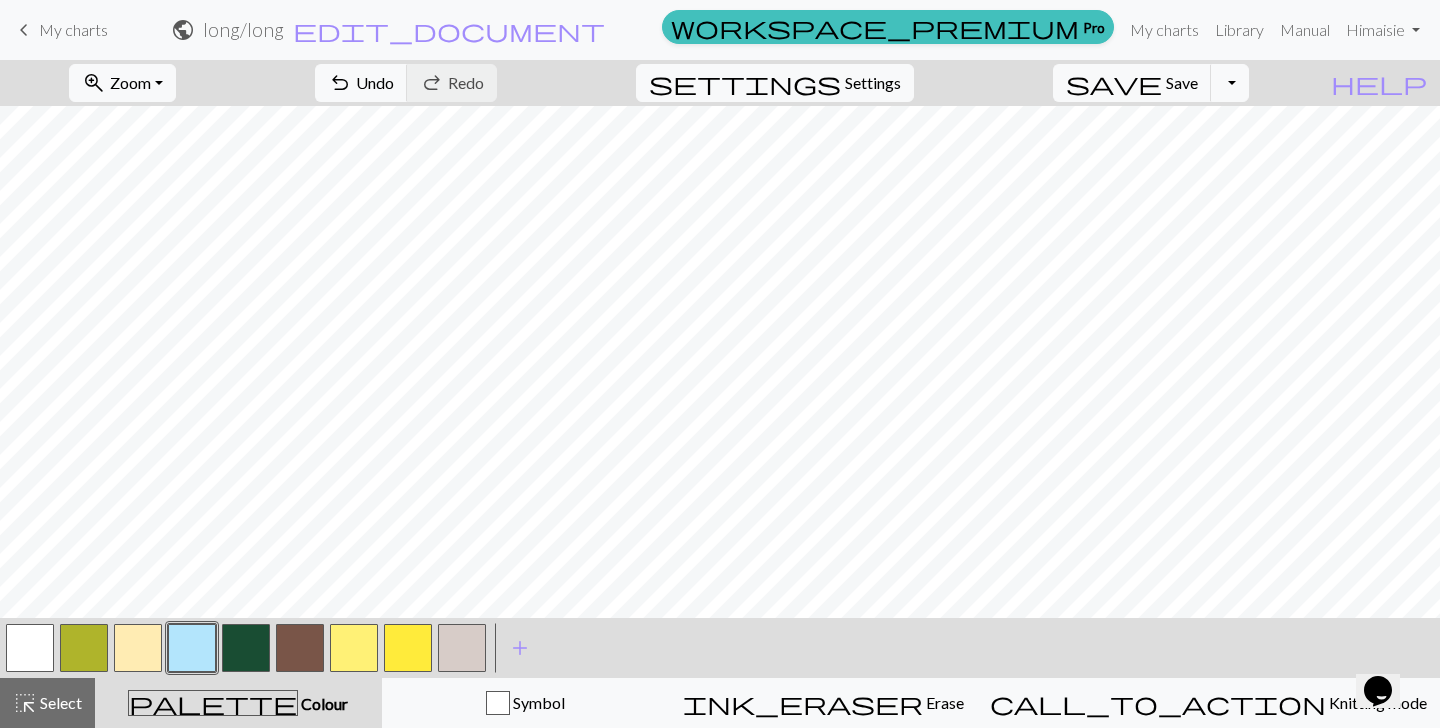 click at bounding box center [462, 648] 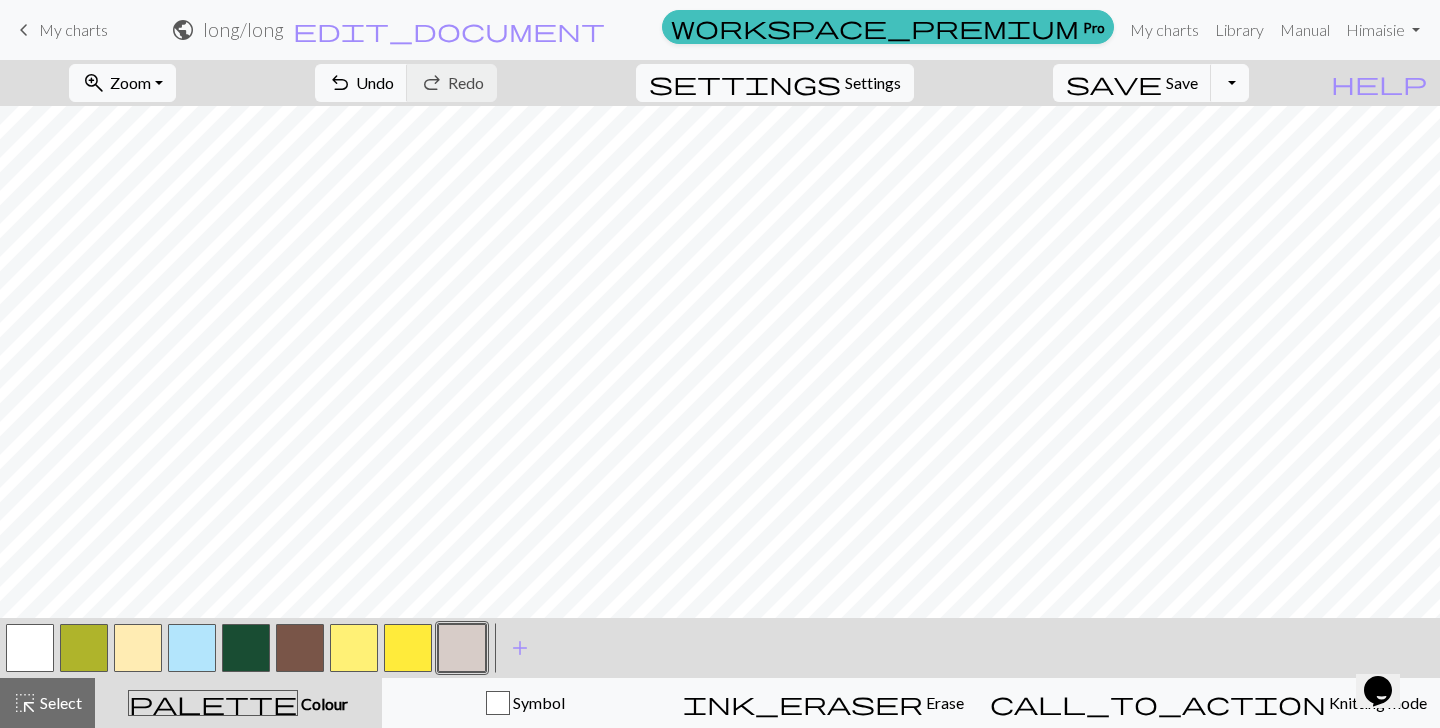 click at bounding box center [192, 648] 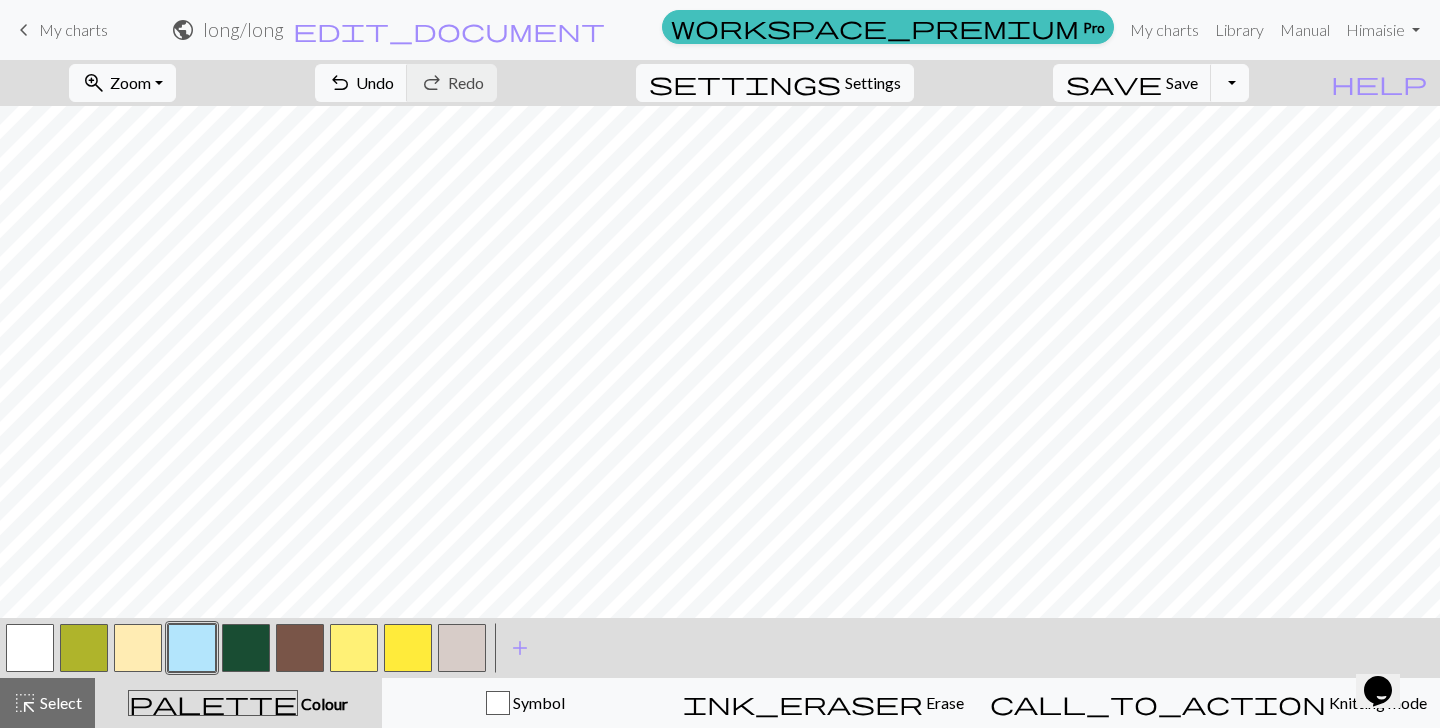 click at bounding box center [462, 648] 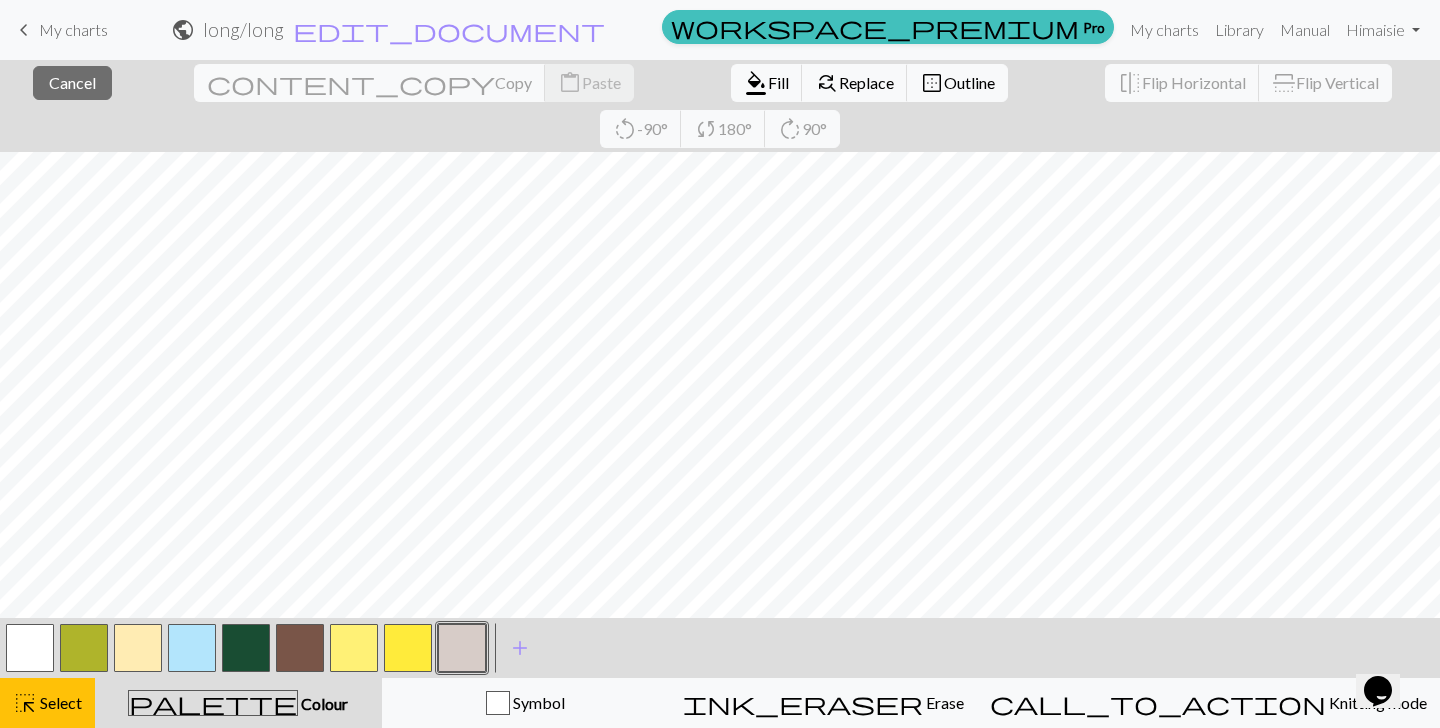click at bounding box center [462, 648] 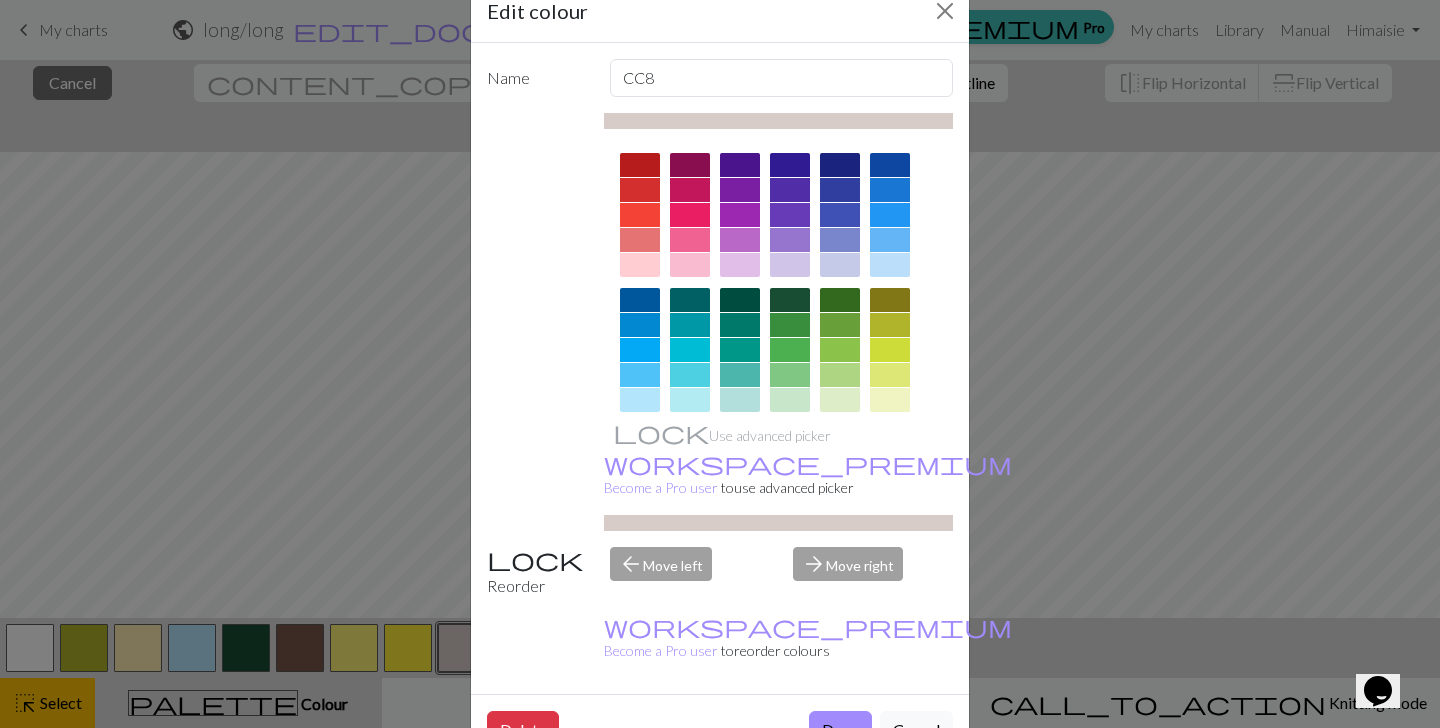 scroll, scrollTop: 50, scrollLeft: 0, axis: vertical 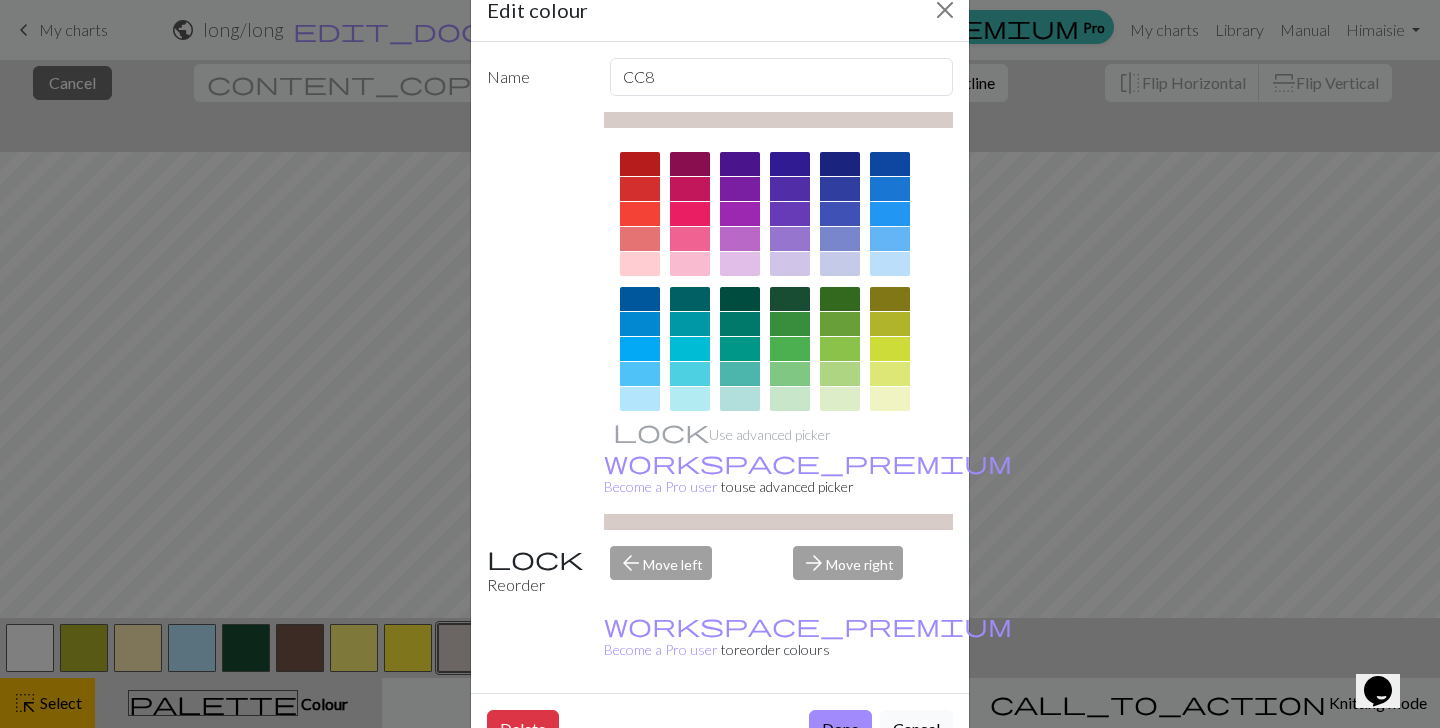 click on "Cancel" at bounding box center (916, 729) 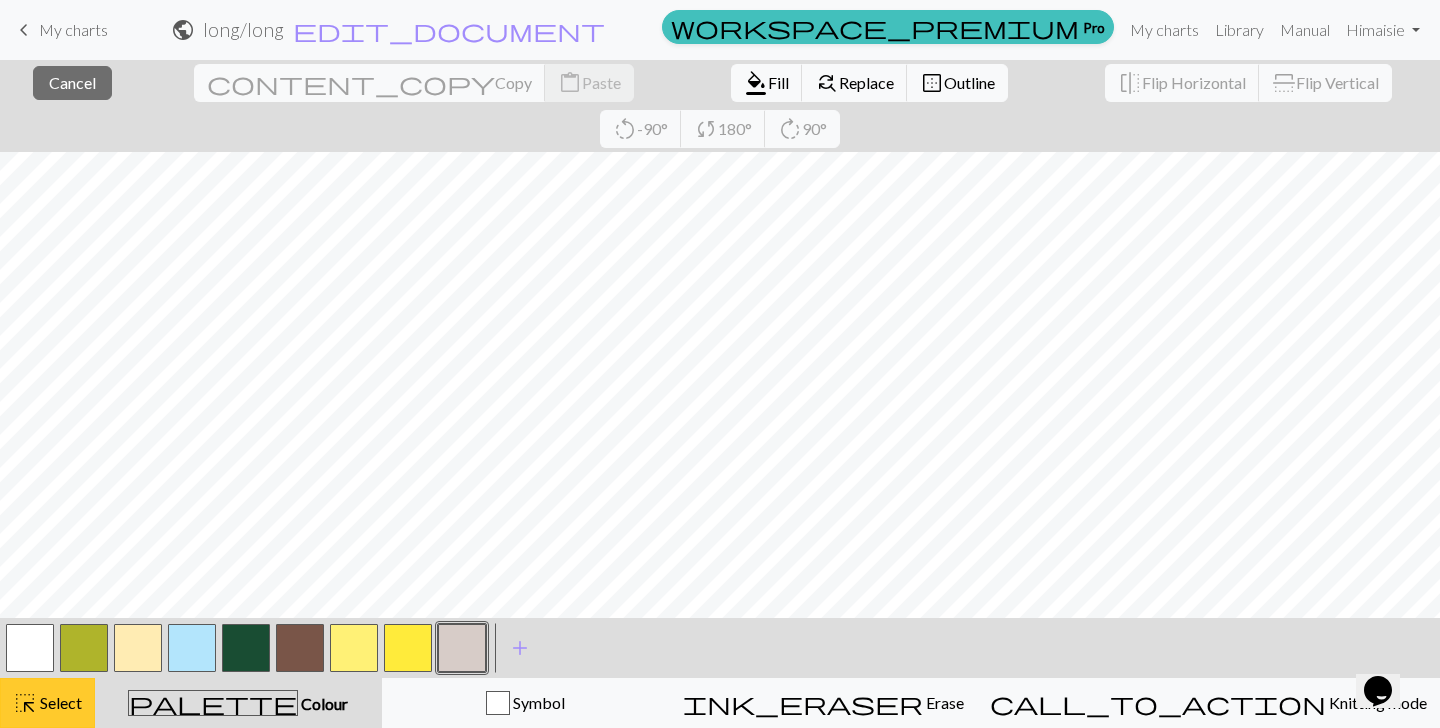 click on "Select" at bounding box center [59, 702] 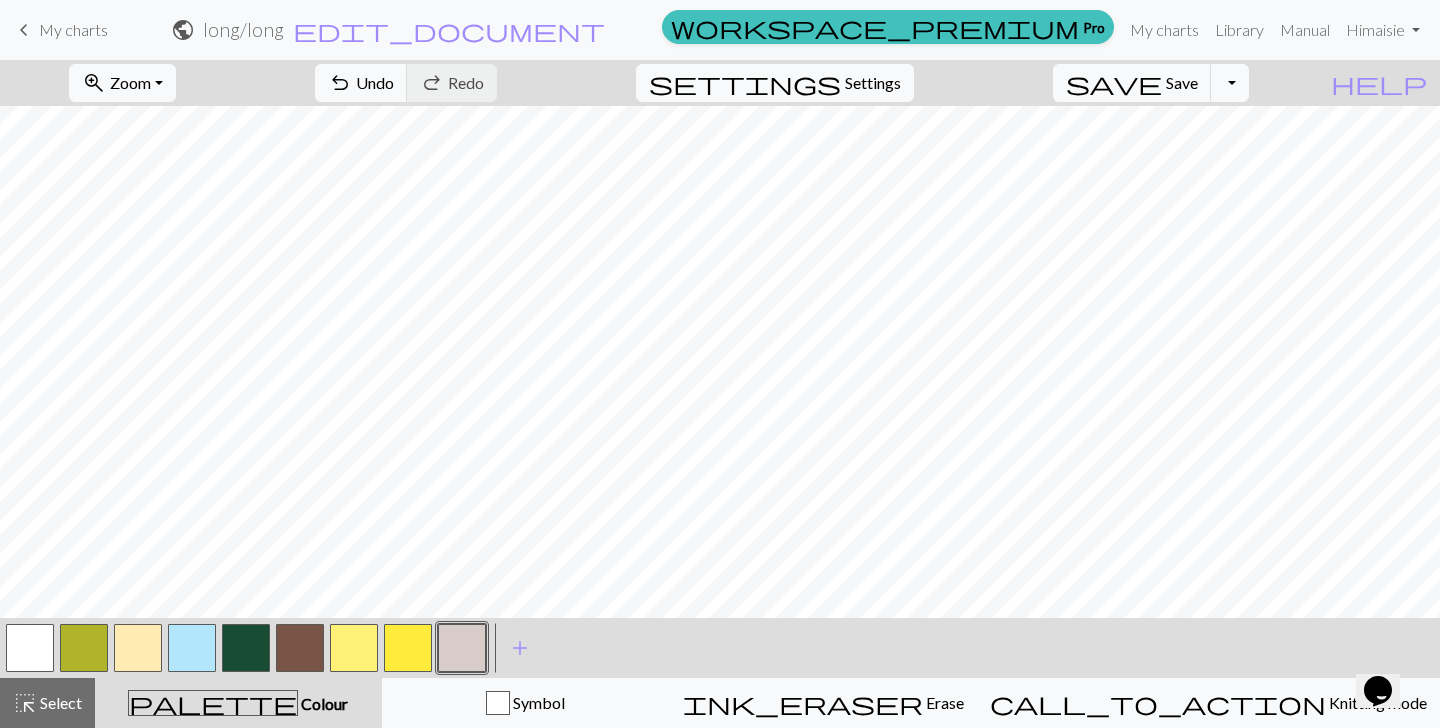 click at bounding box center (408, 648) 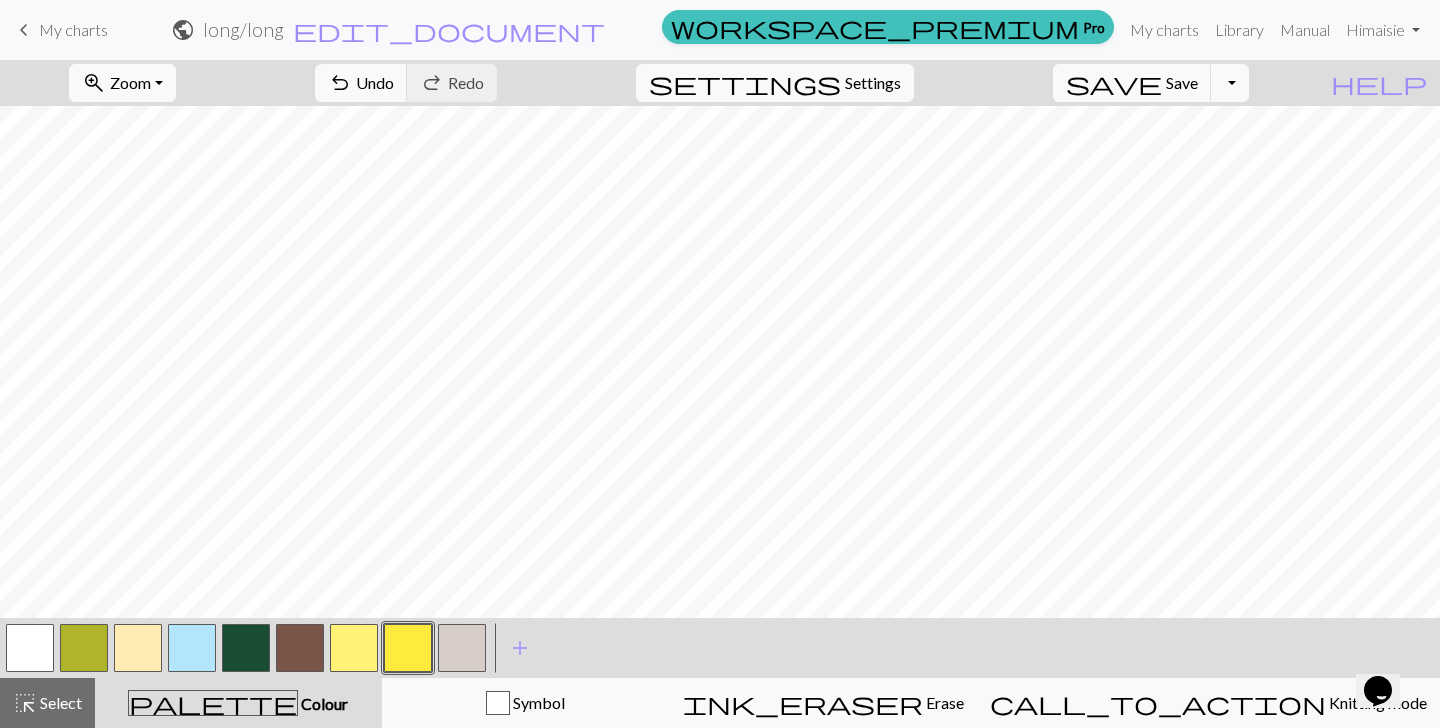 click at bounding box center [462, 648] 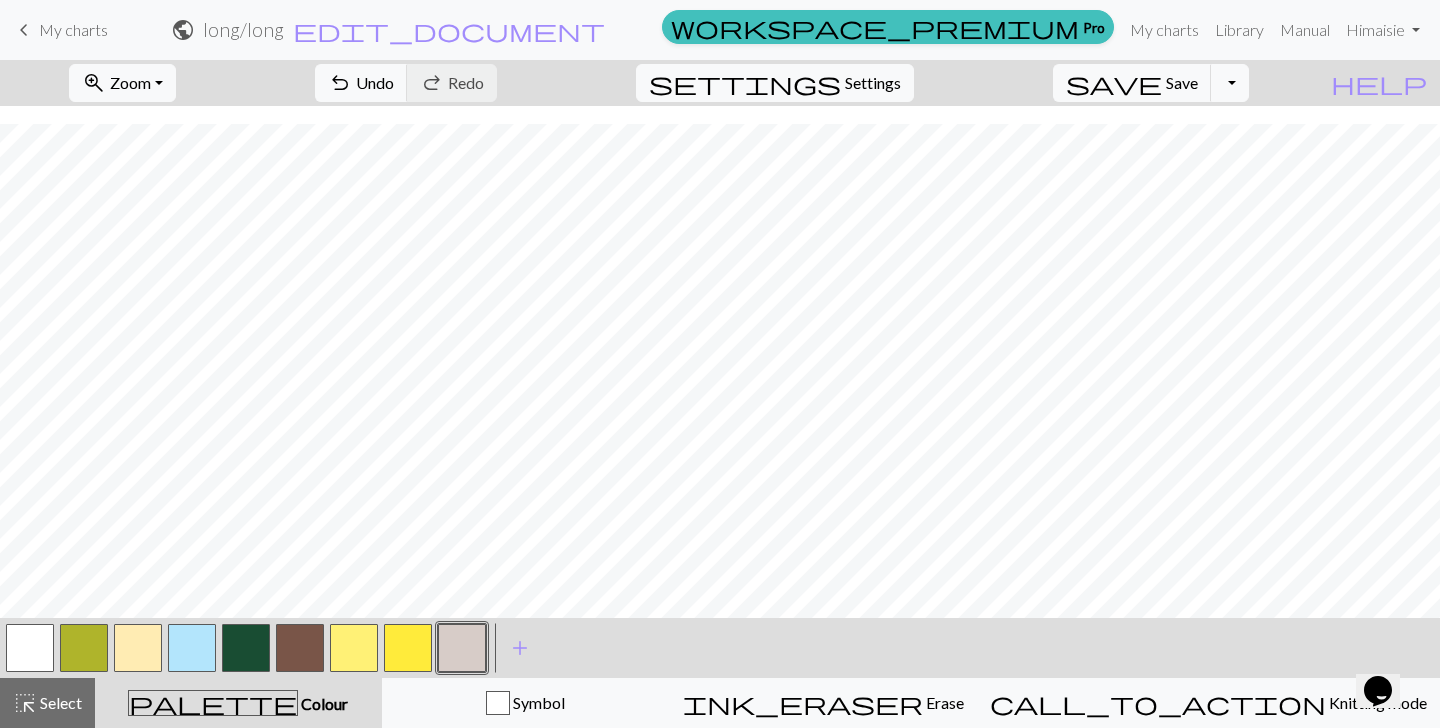 scroll, scrollTop: 378, scrollLeft: 0, axis: vertical 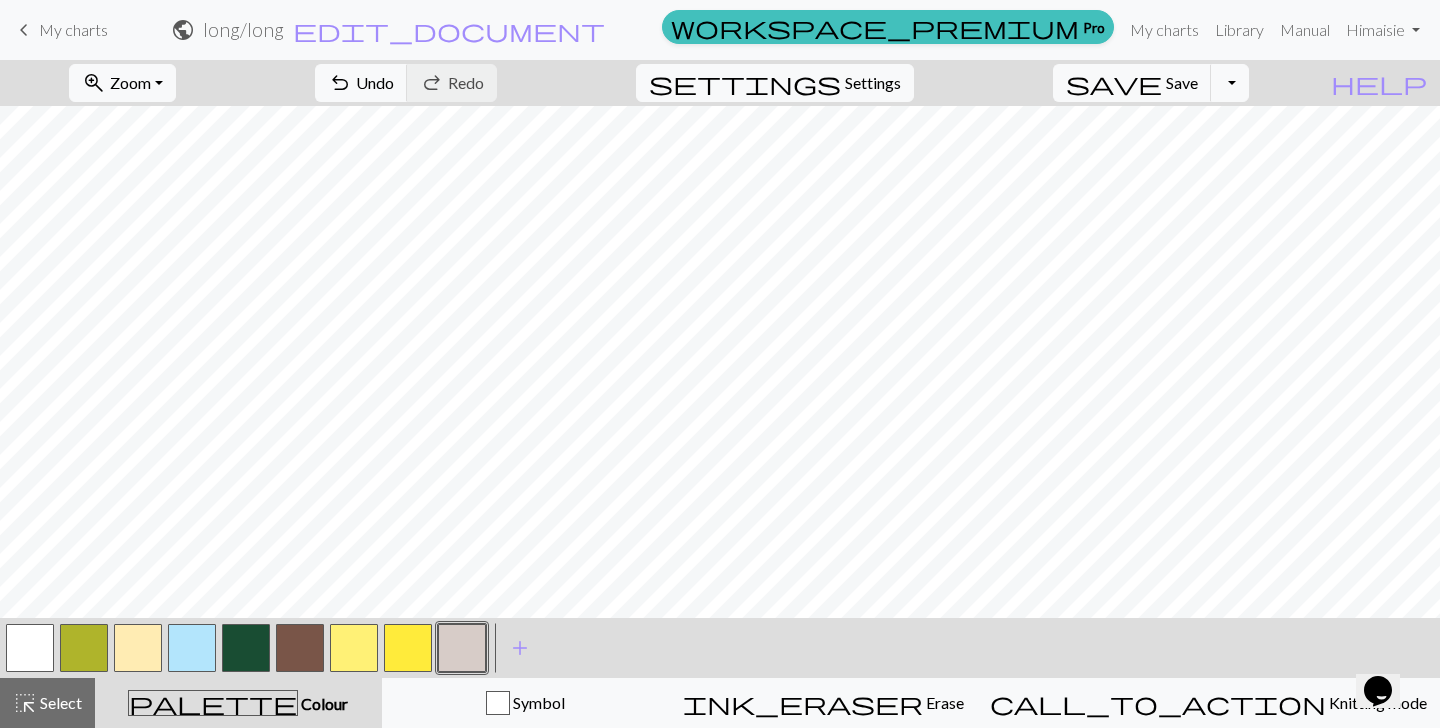 click at bounding box center [408, 648] 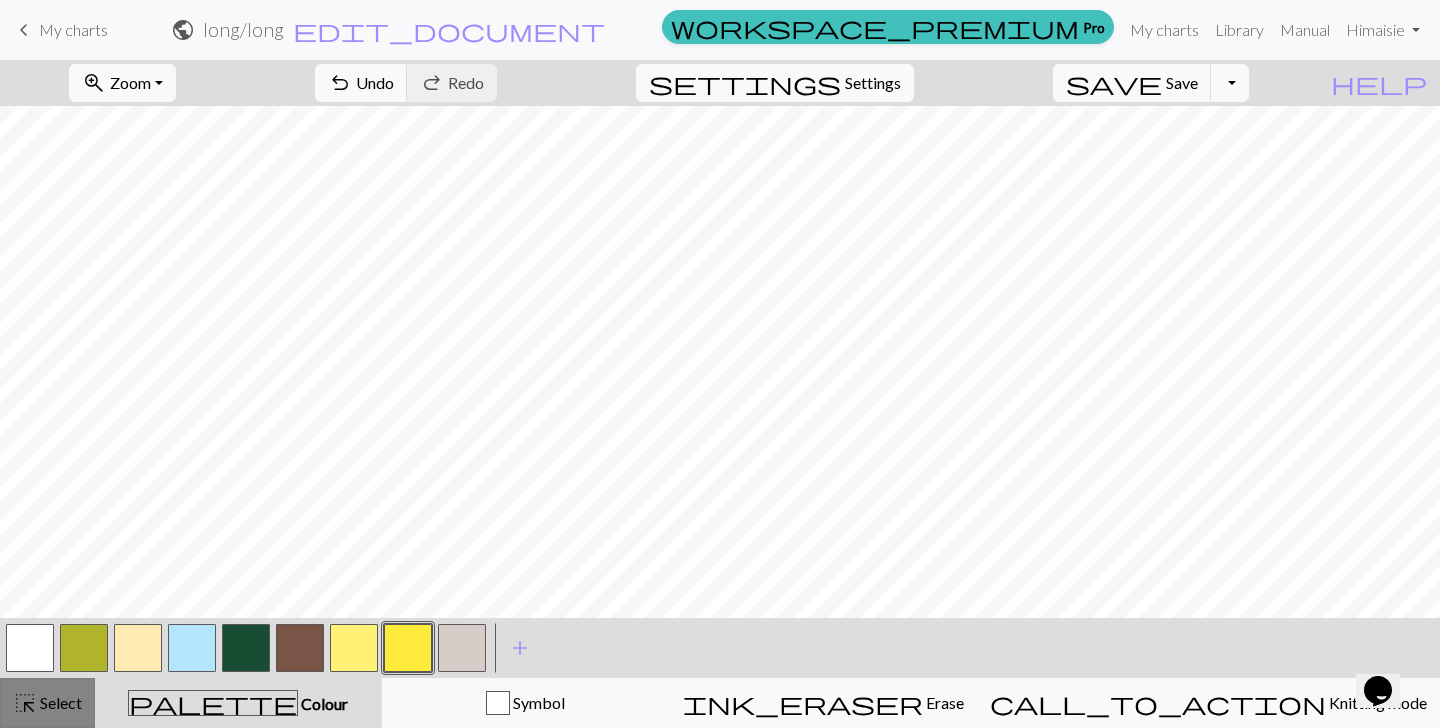 click on "highlight_alt   Select   Select" at bounding box center [47, 703] 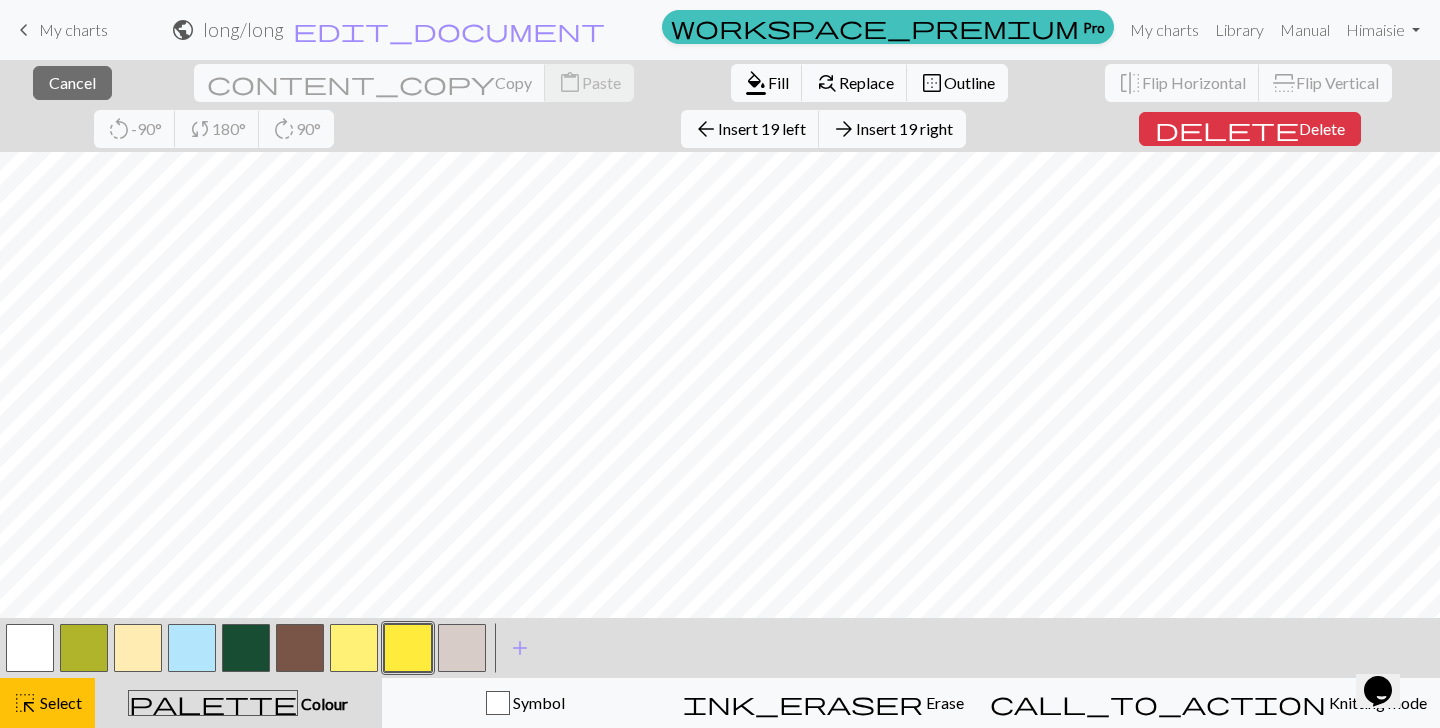 scroll, scrollTop: 424, scrollLeft: 0, axis: vertical 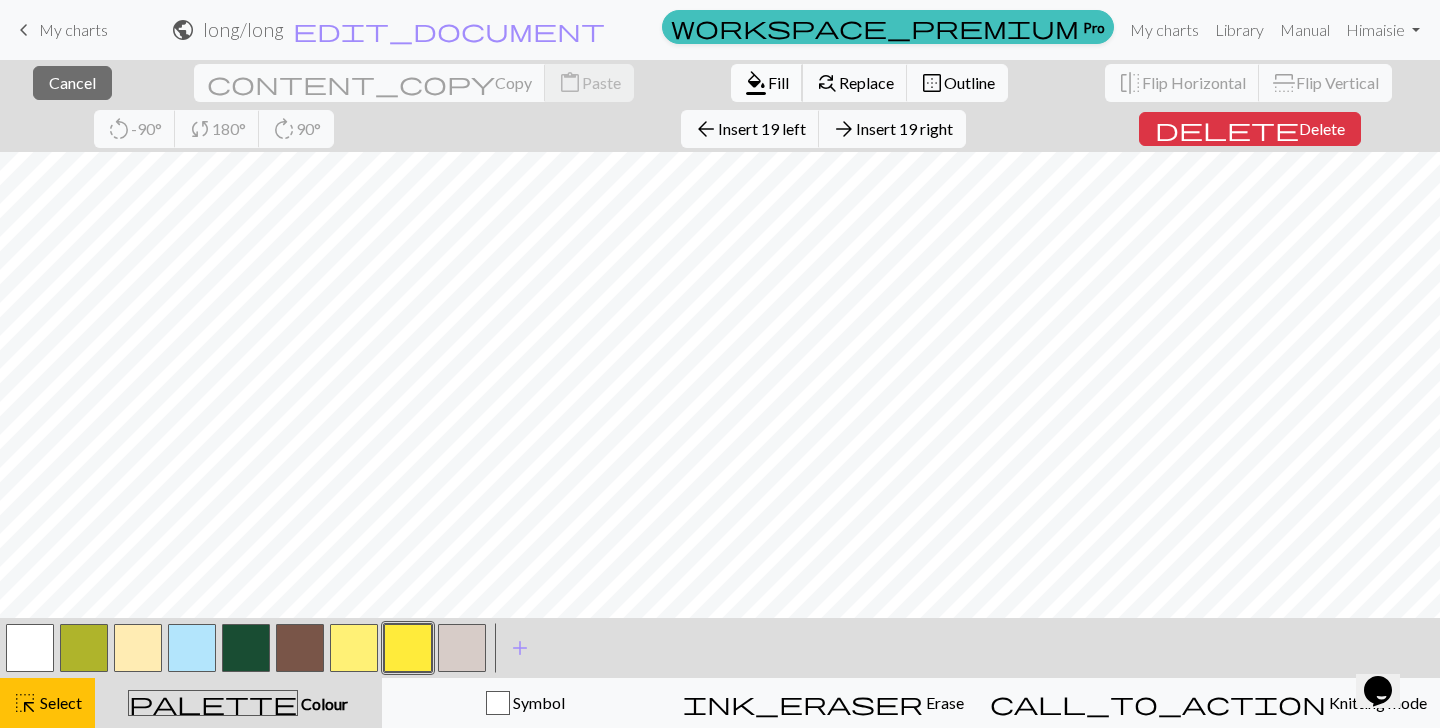 click on "Fill" at bounding box center (778, 82) 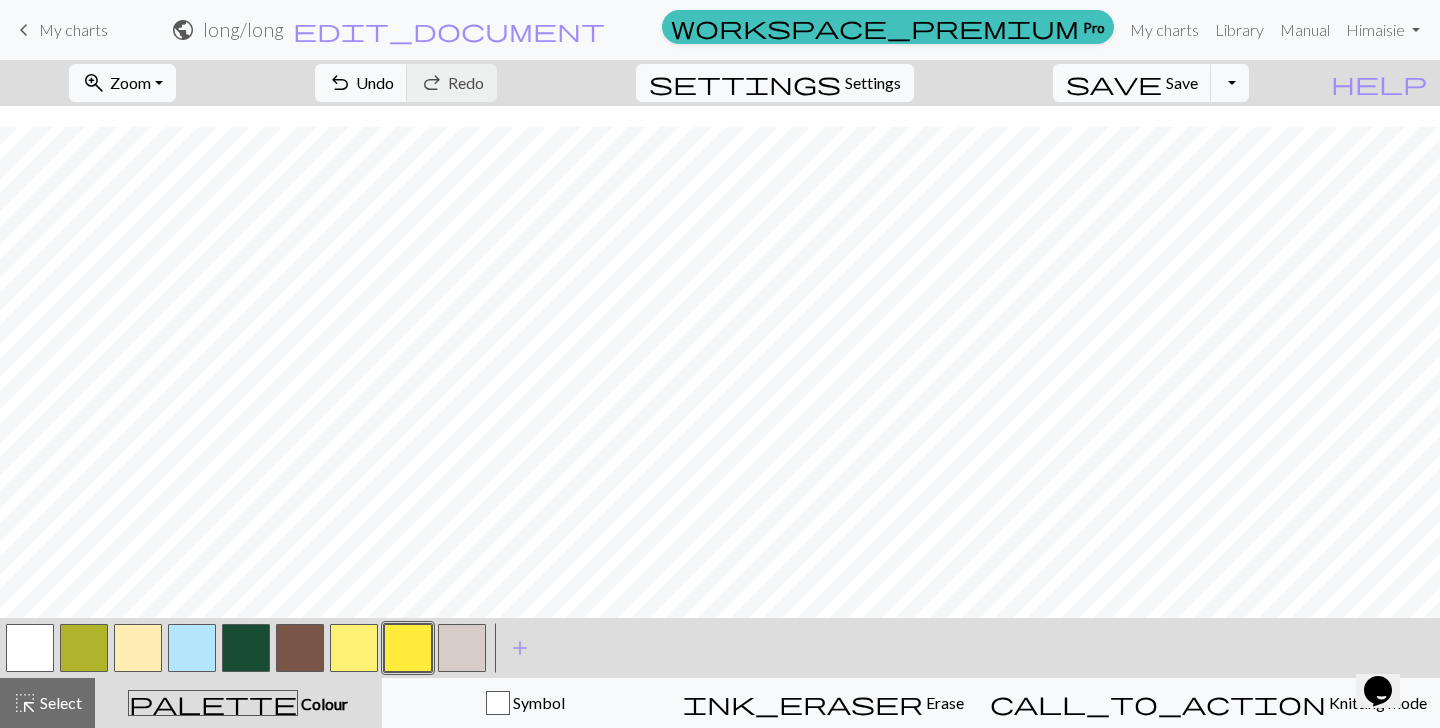 scroll, scrollTop: 378, scrollLeft: 0, axis: vertical 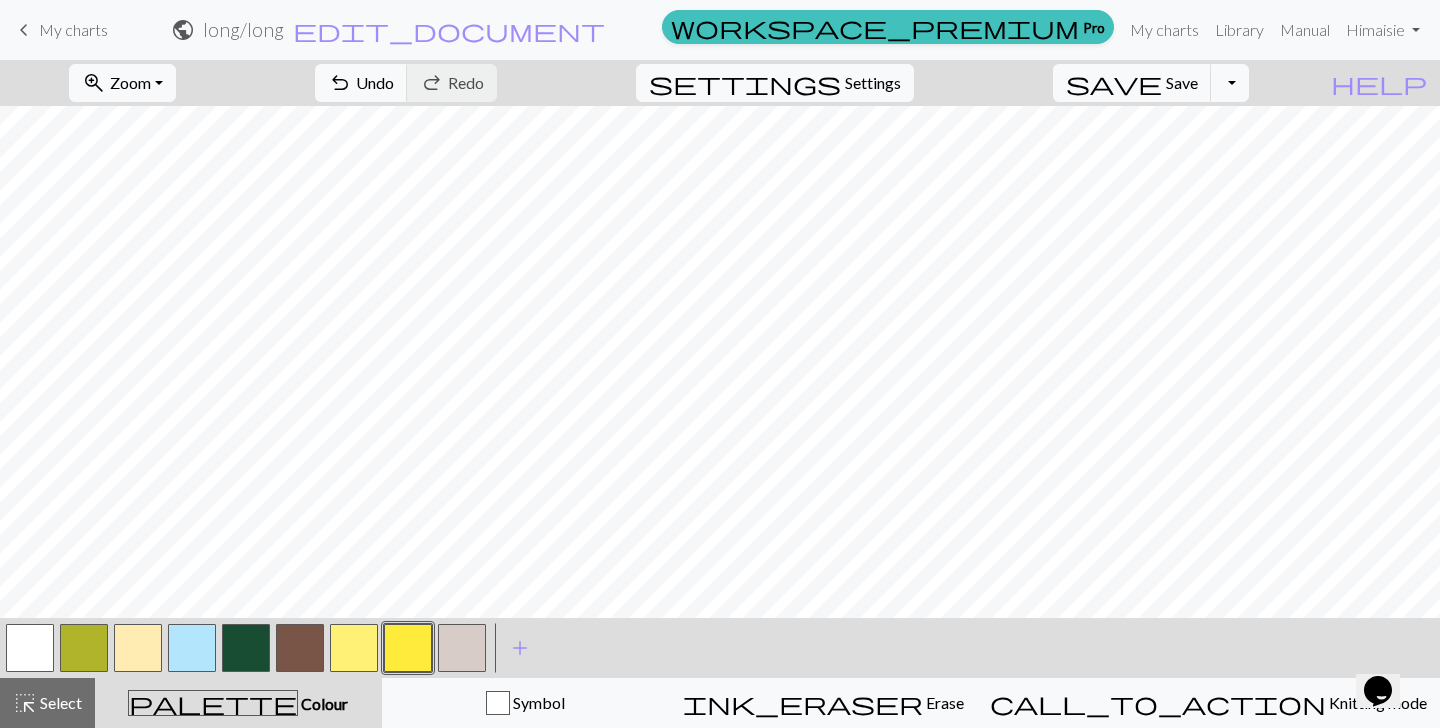 click at bounding box center [462, 648] 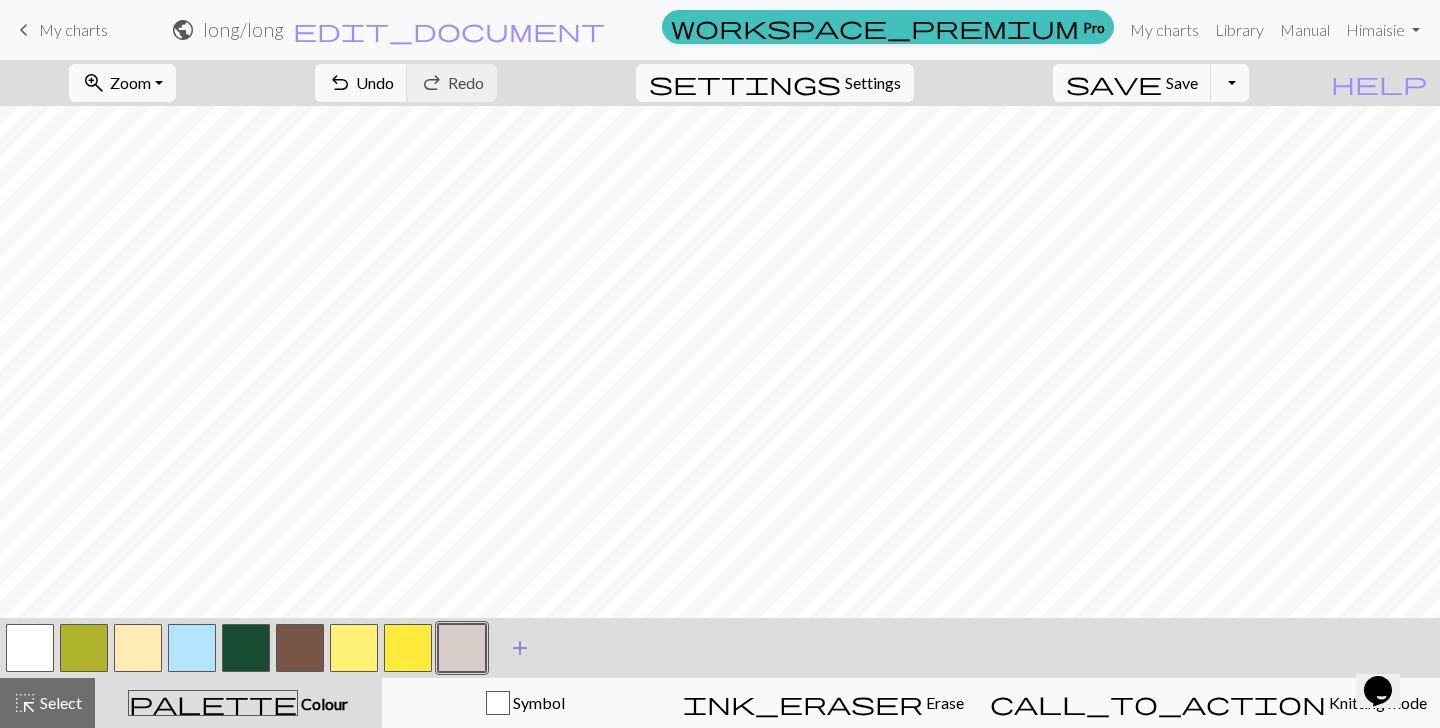 click on "add" at bounding box center [520, 648] 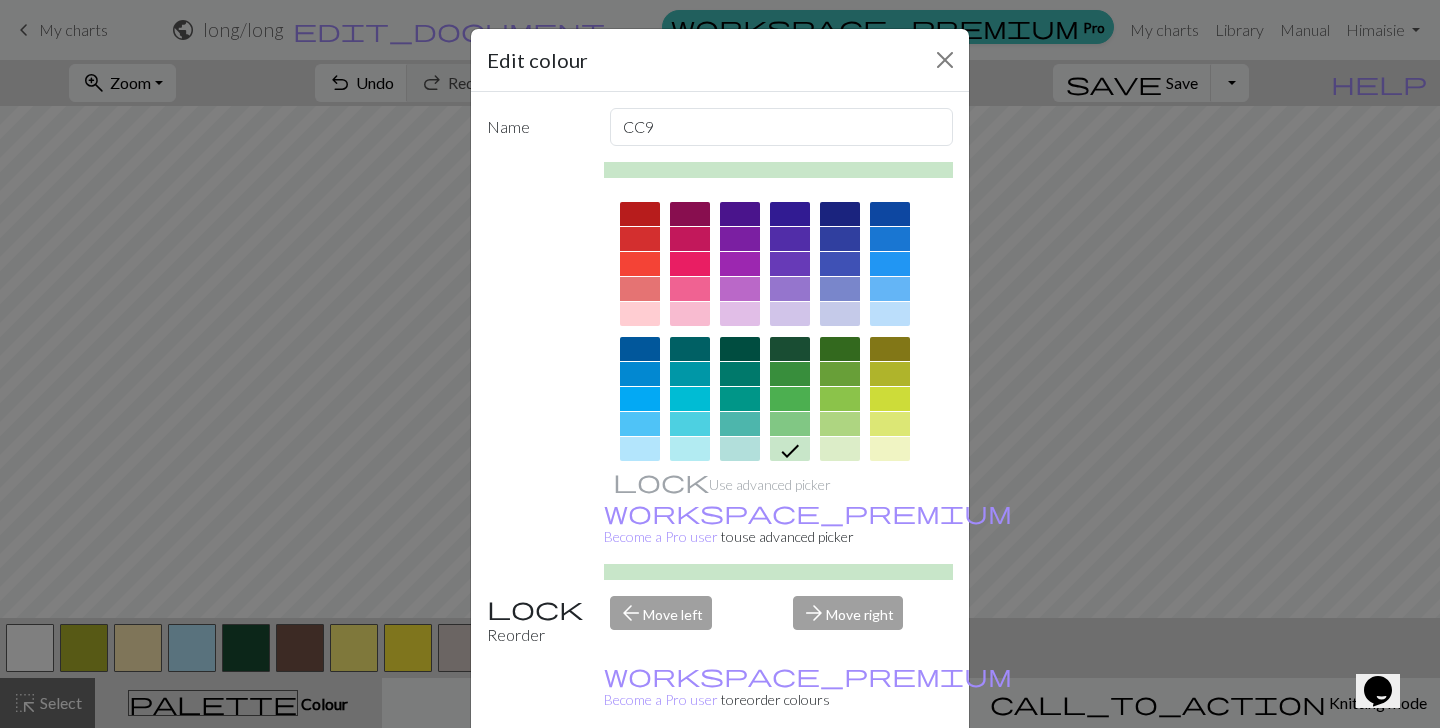 click at bounding box center (740, 314) 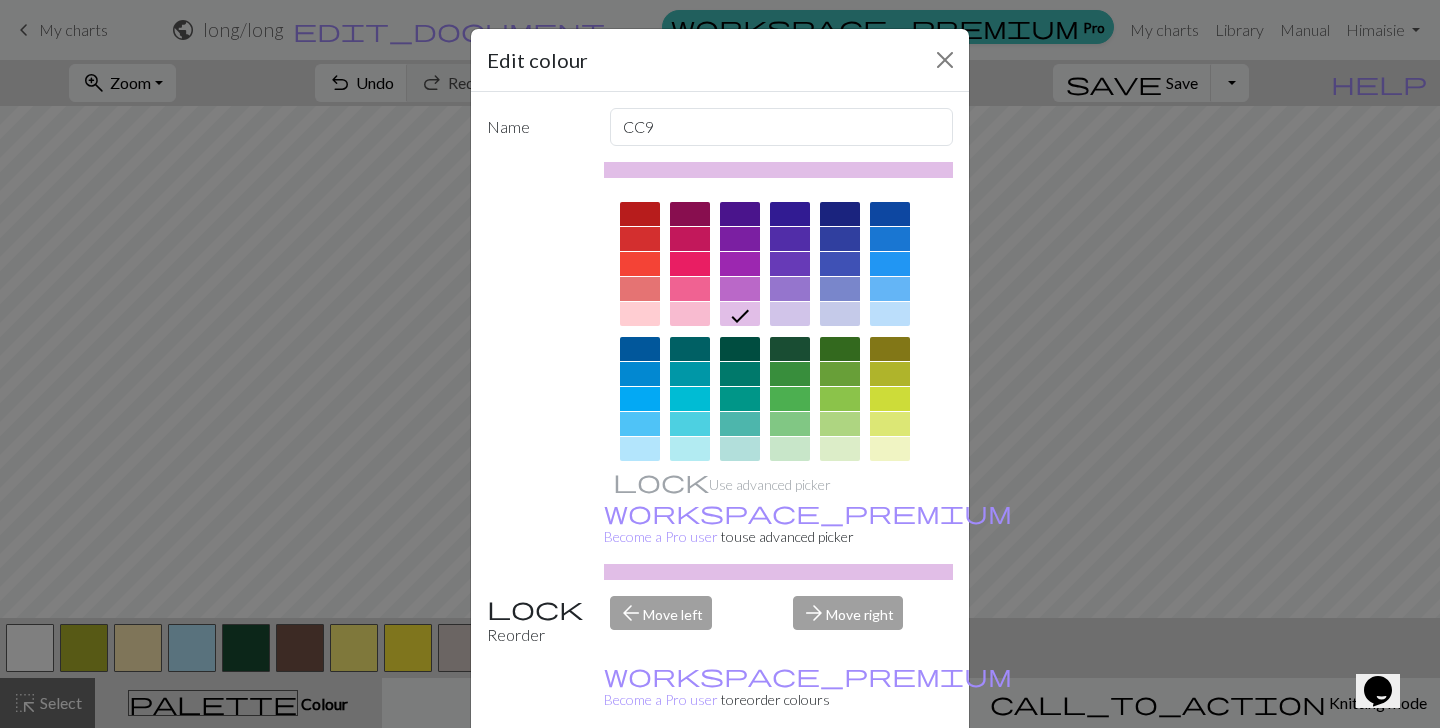 click on "Done" at bounding box center (840, 779) 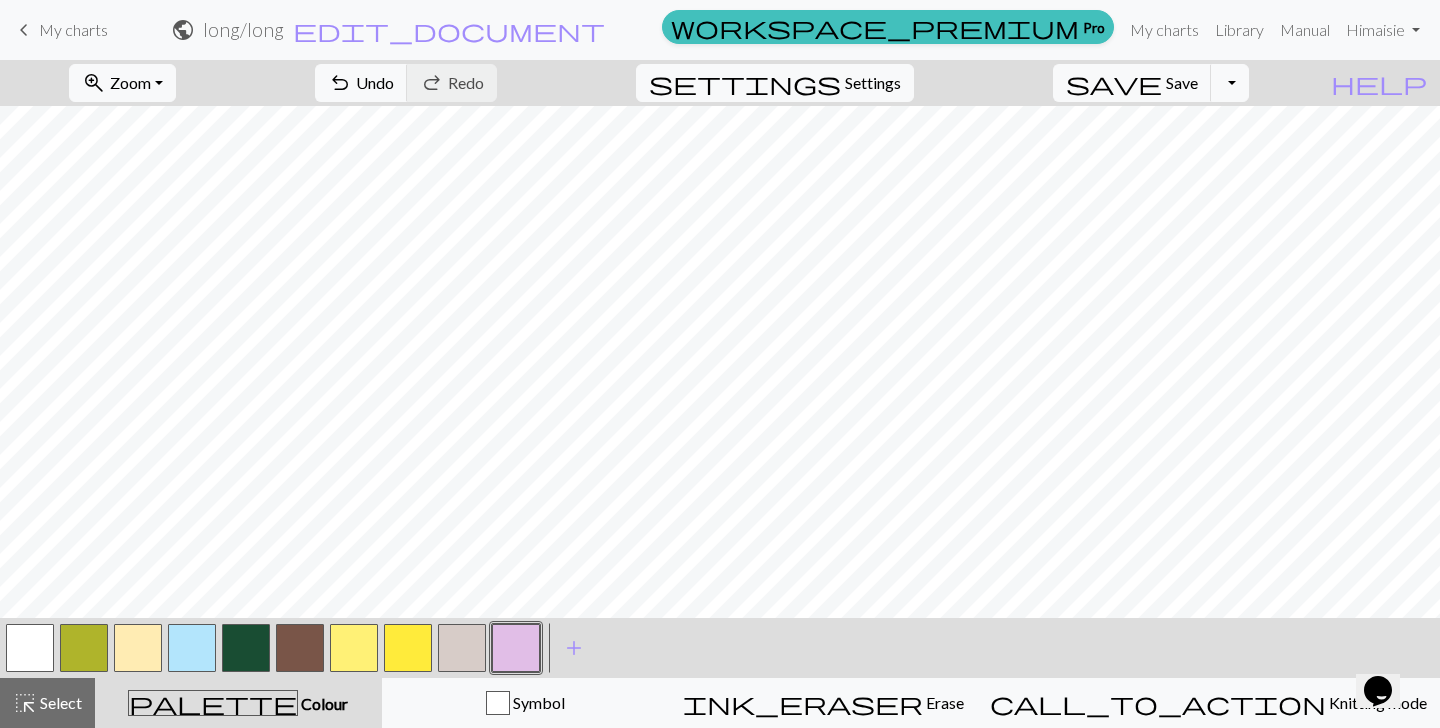 click at bounding box center [462, 648] 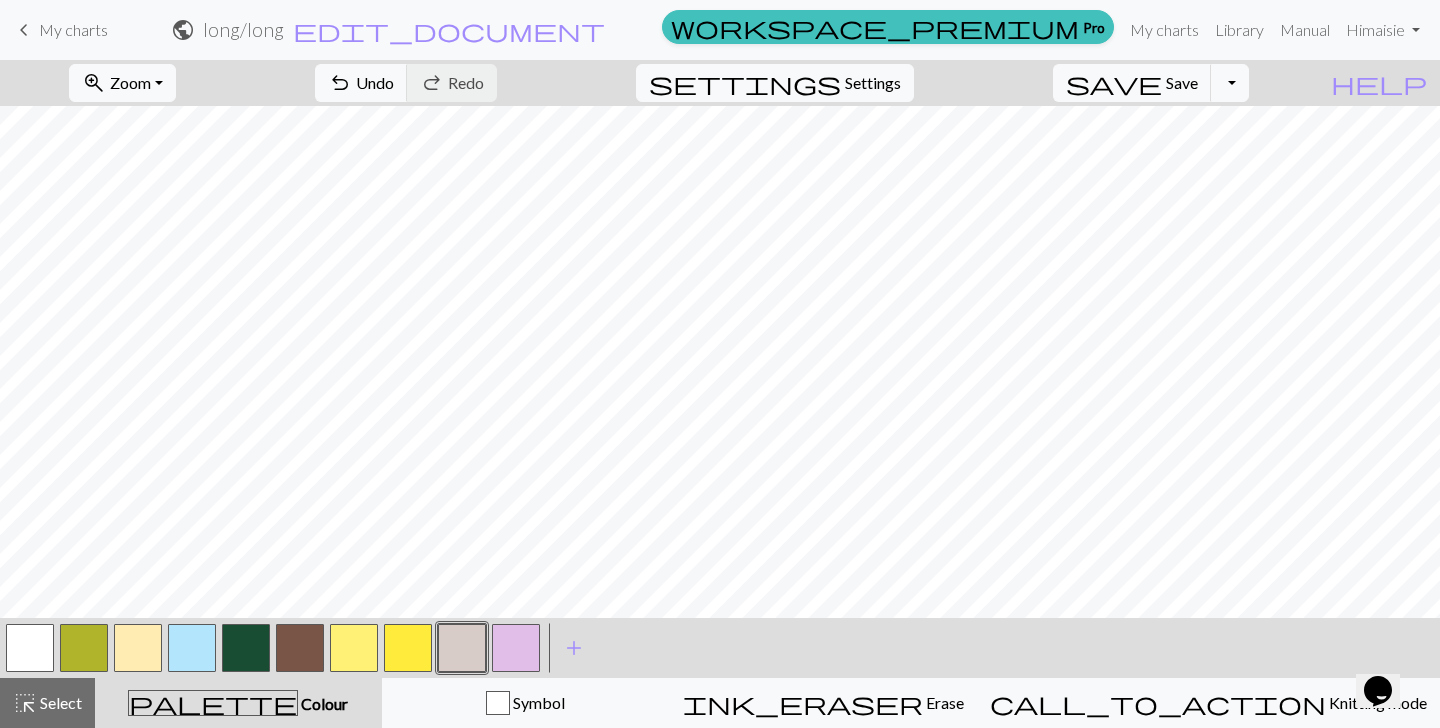 click at bounding box center (408, 648) 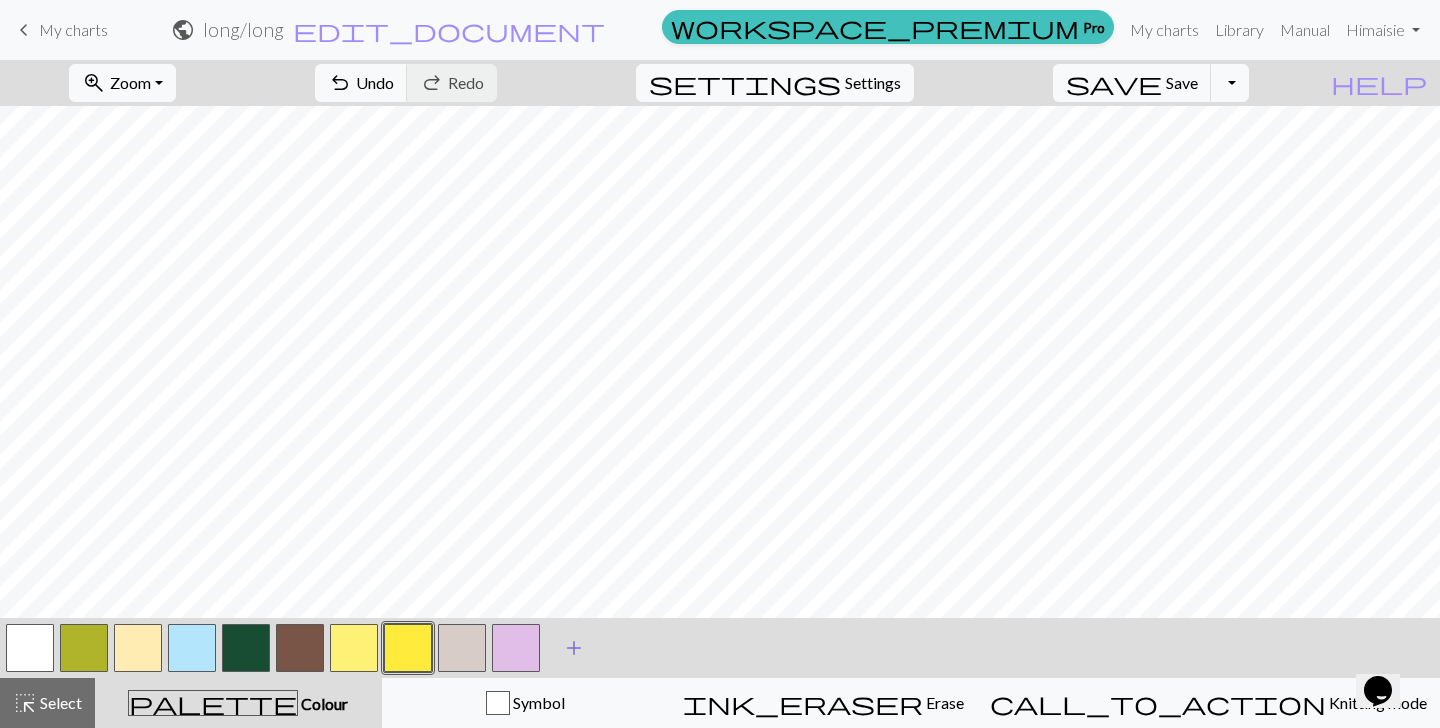 click on "add Add a  colour" at bounding box center (574, 648) 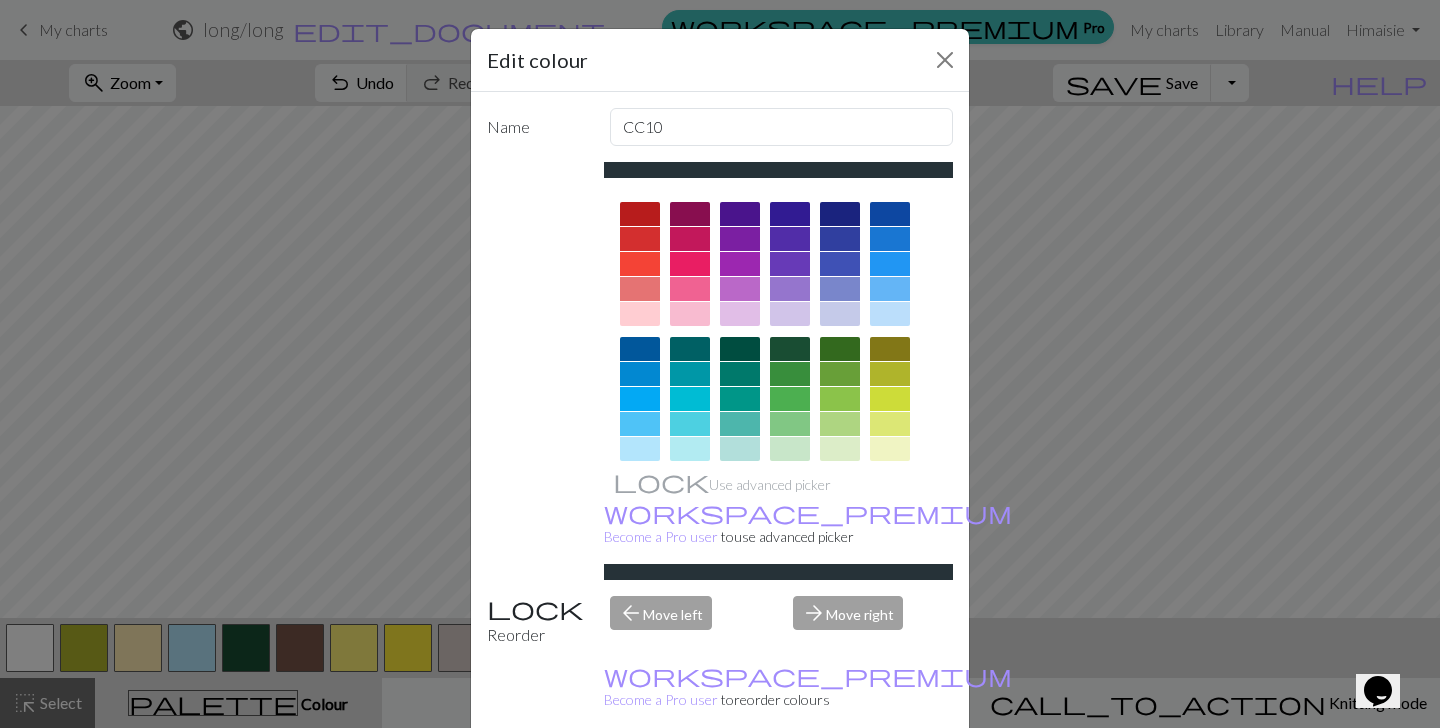 click at bounding box center [890, 214] 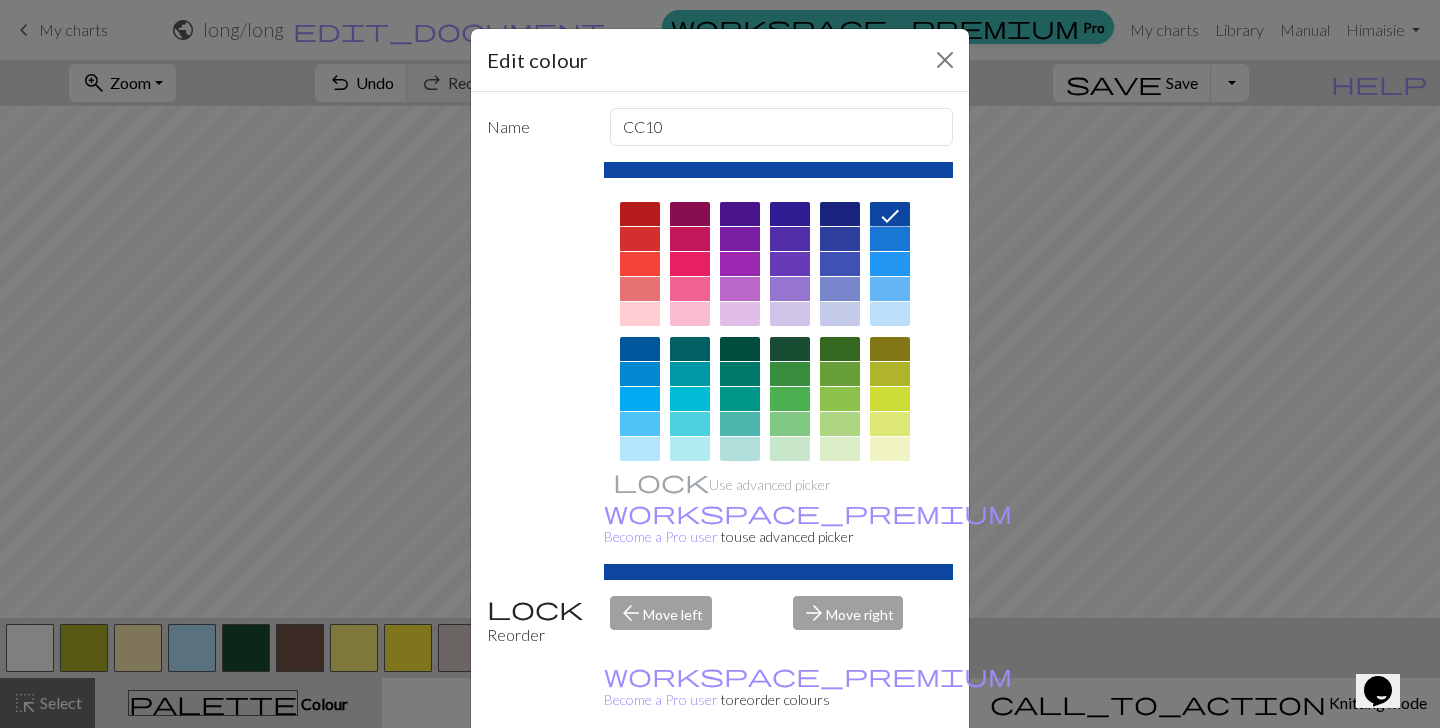 click on "Done" at bounding box center (840, 779) 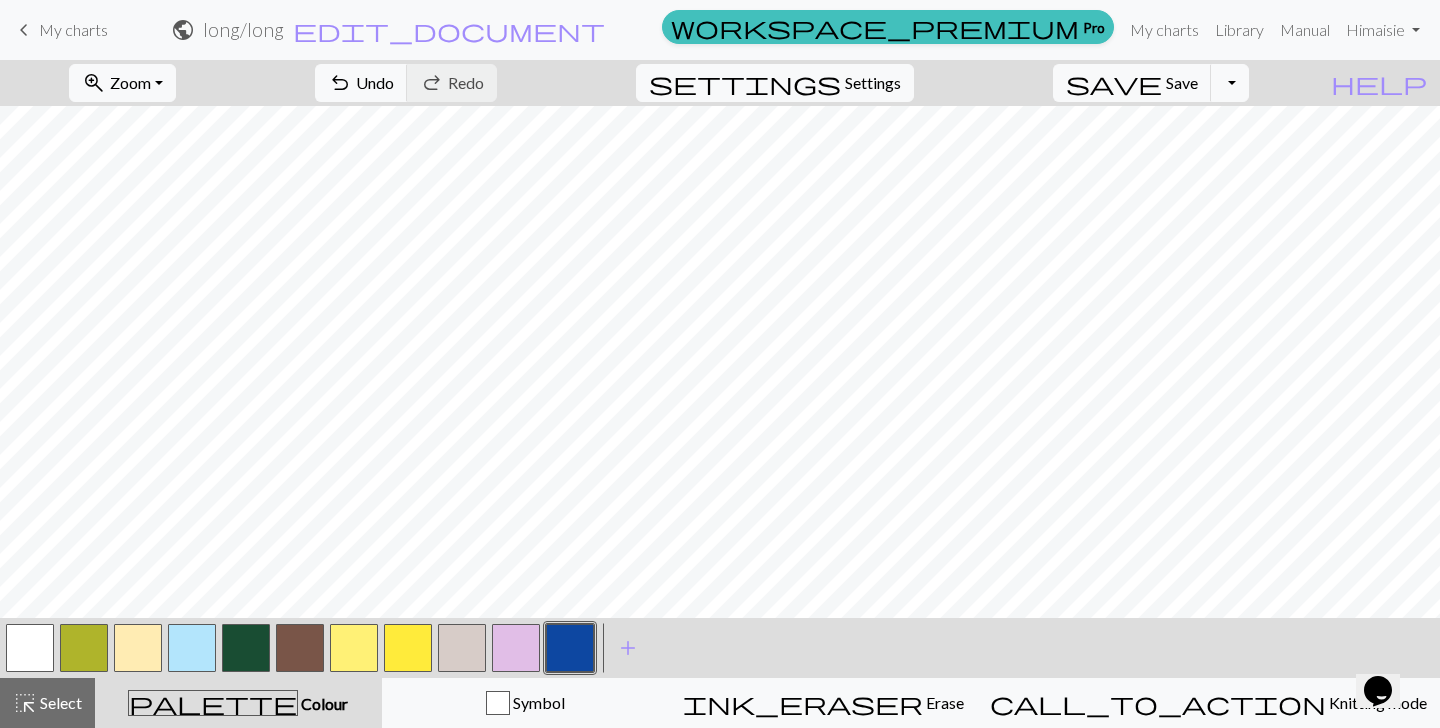click on "settings  Settings" at bounding box center (775, 83) 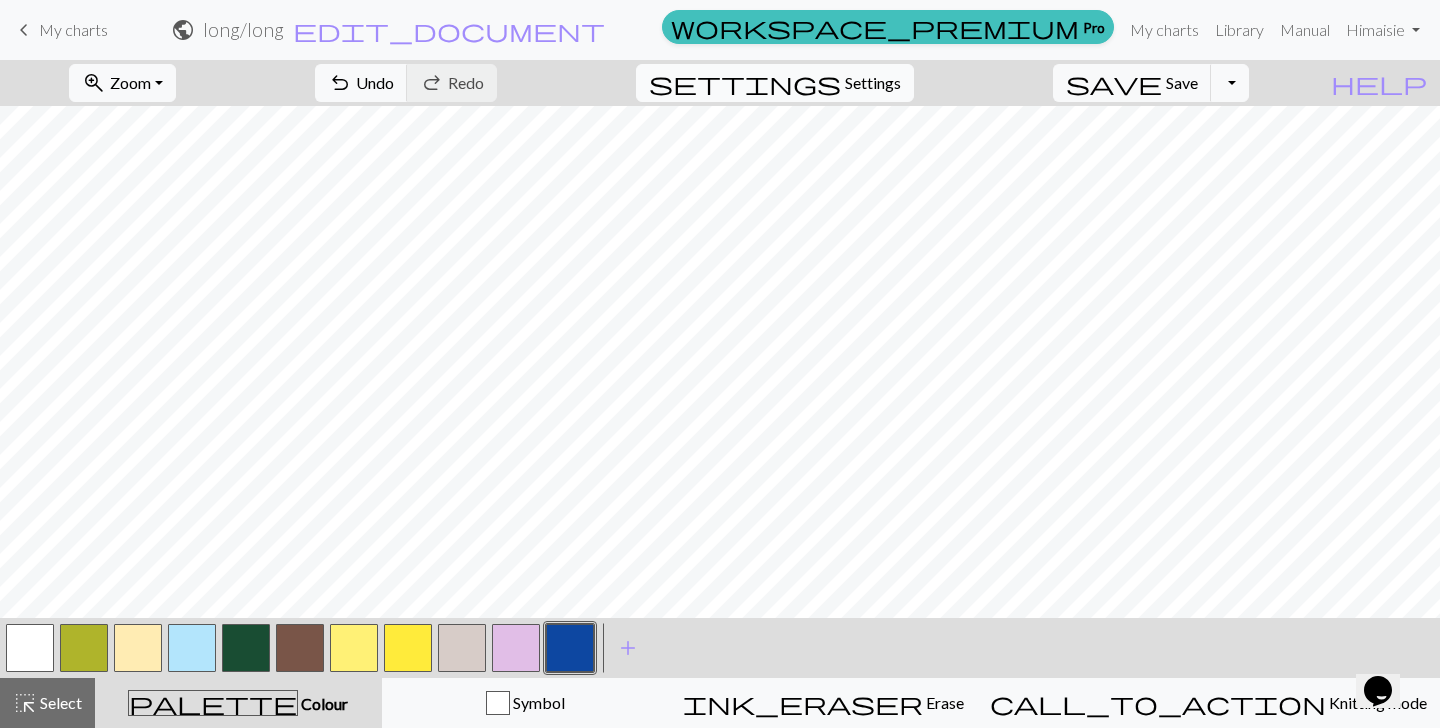 click on "Settings" at bounding box center (873, 83) 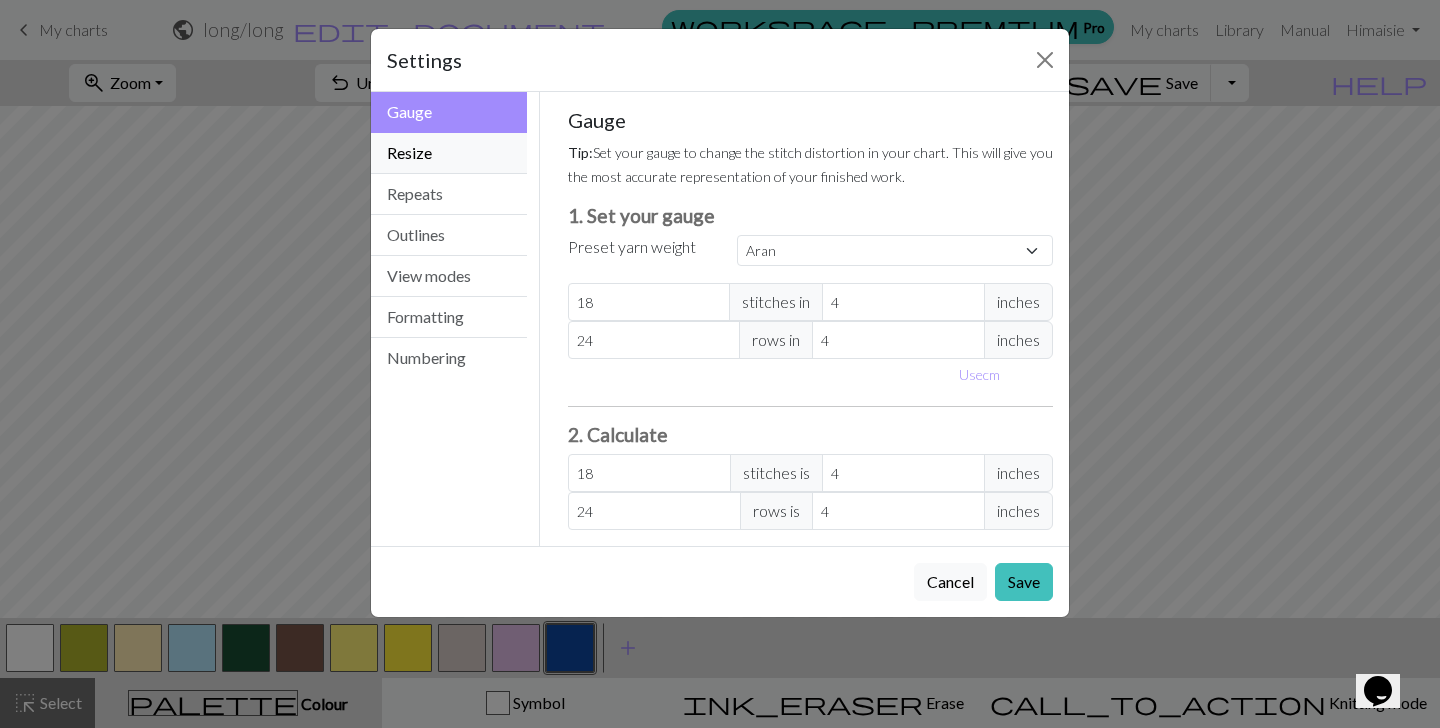 click on "Resize" at bounding box center (449, 153) 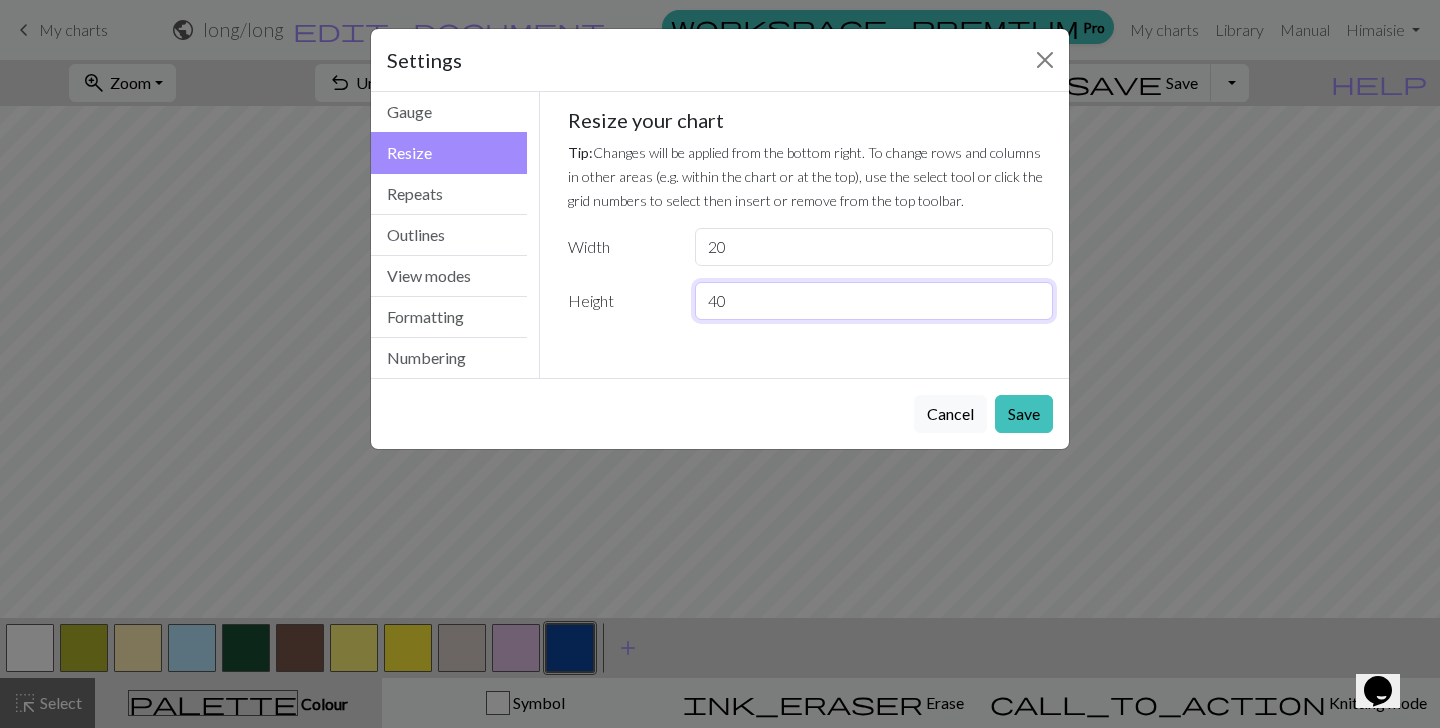 click on "40" at bounding box center [874, 301] 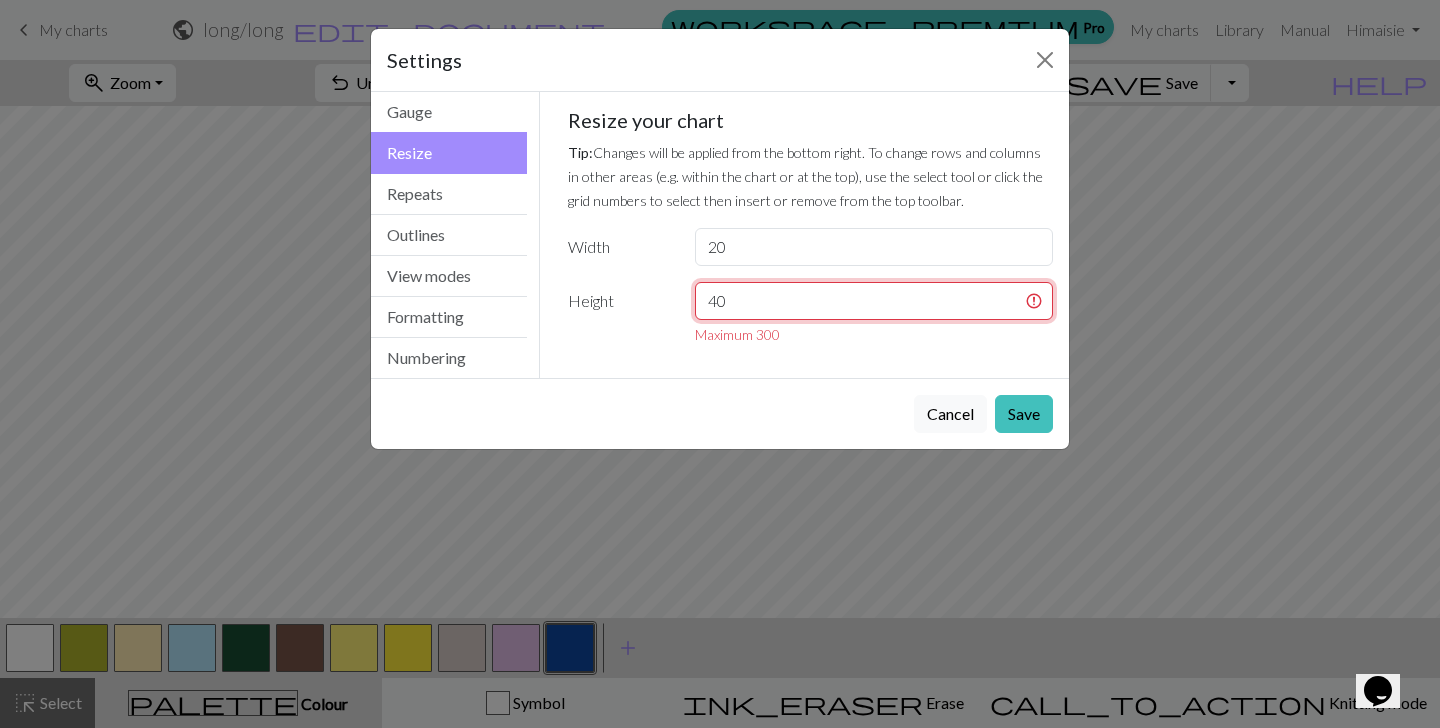 type on "4" 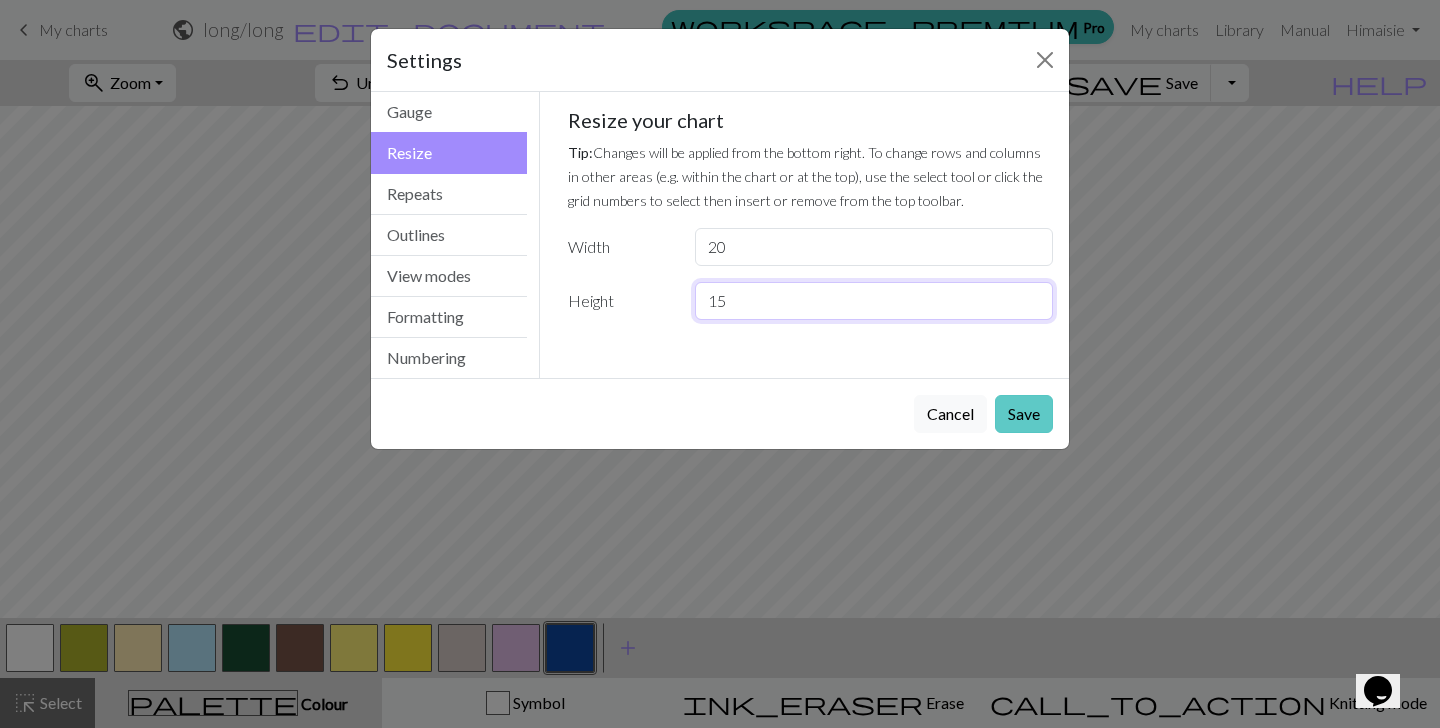 type on "15" 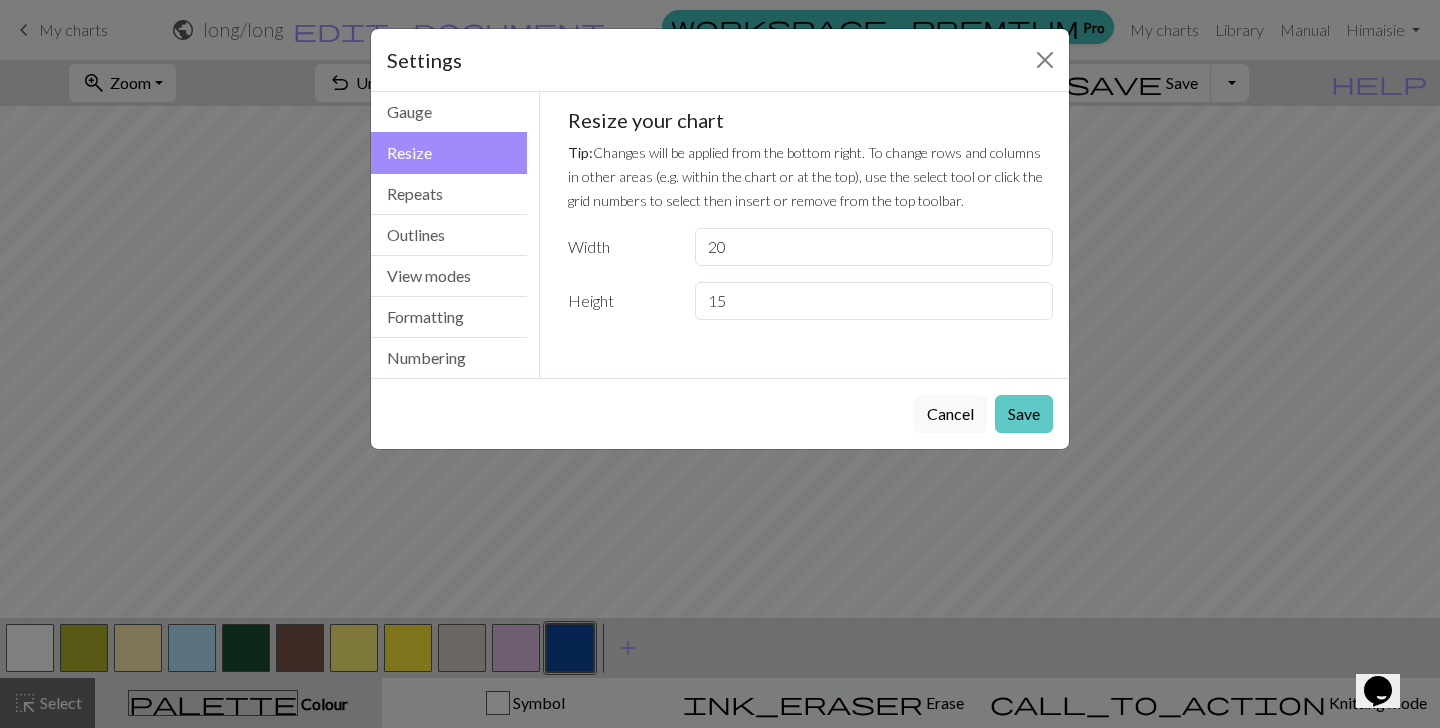 click on "Save" at bounding box center [1024, 414] 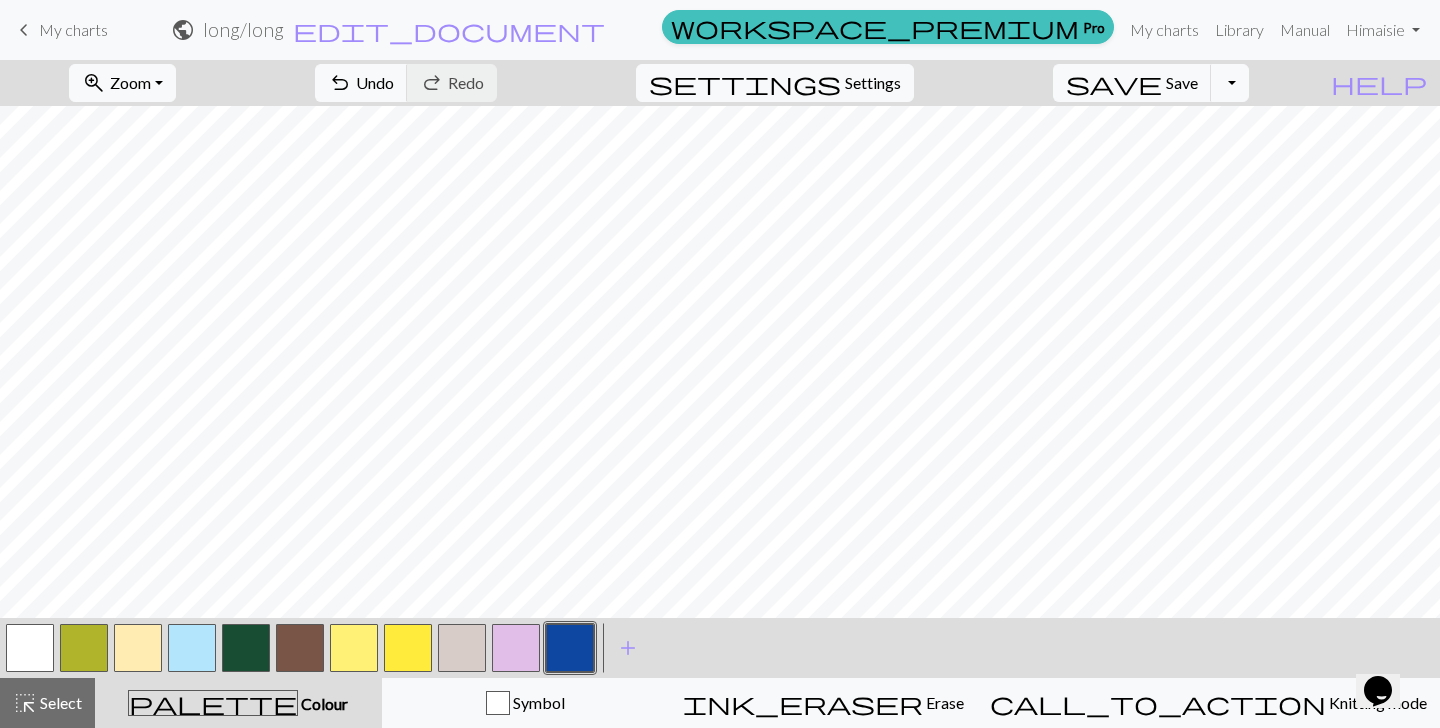 scroll, scrollTop: 0, scrollLeft: 0, axis: both 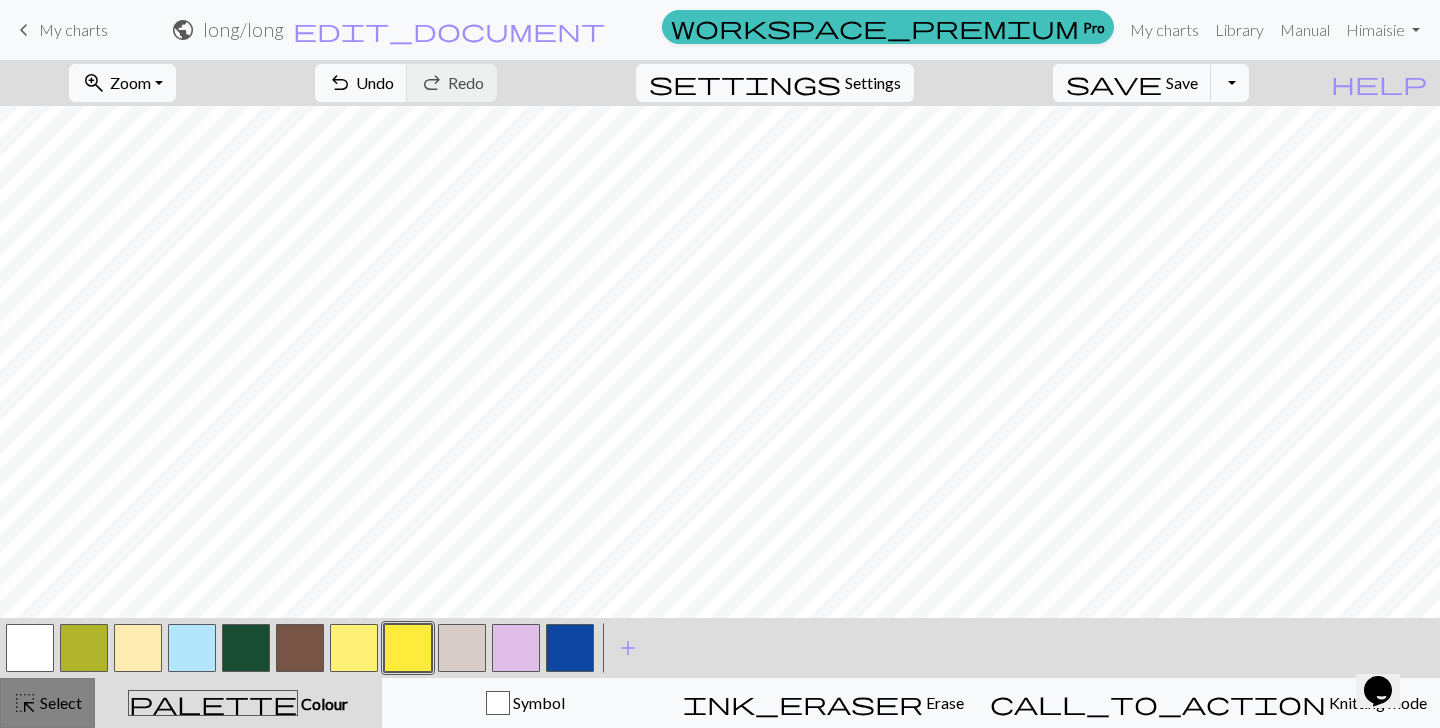 click on "Select" at bounding box center [59, 702] 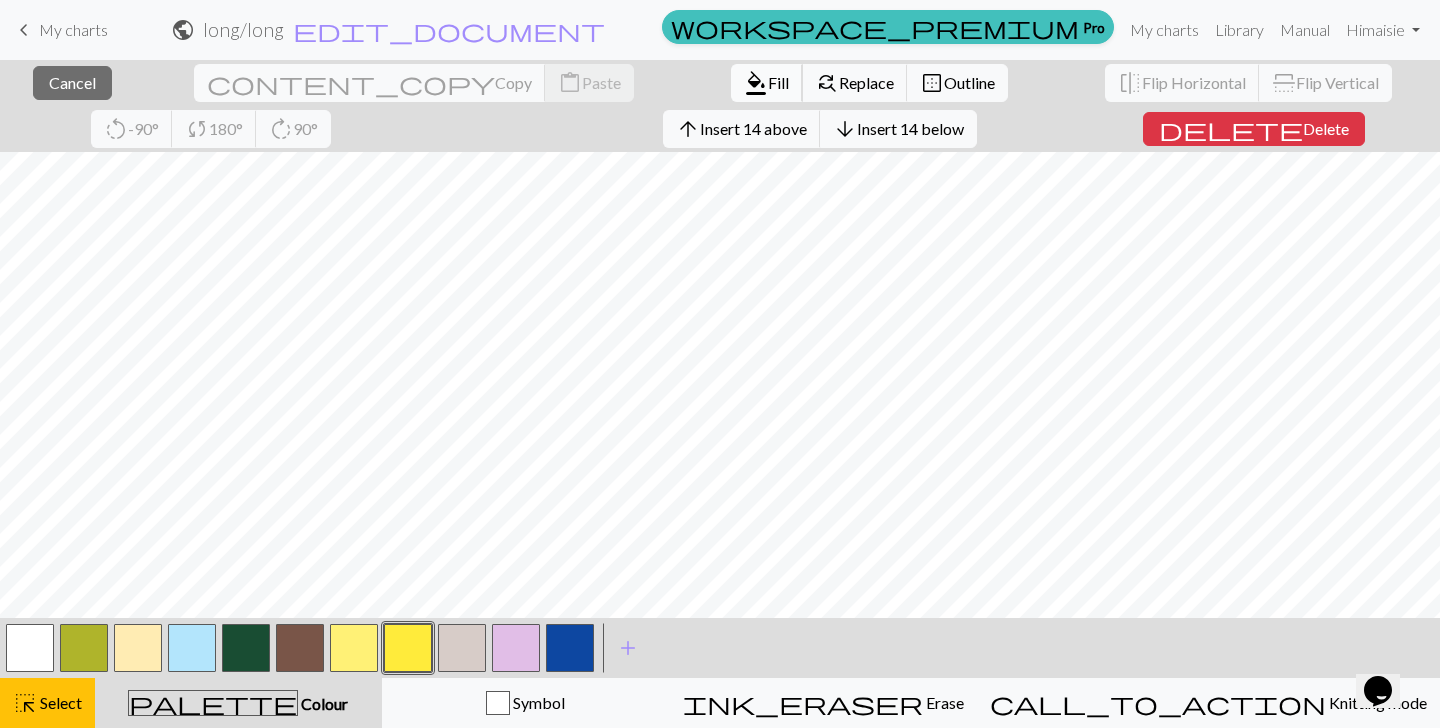 click on "format_color_fill" at bounding box center (756, 83) 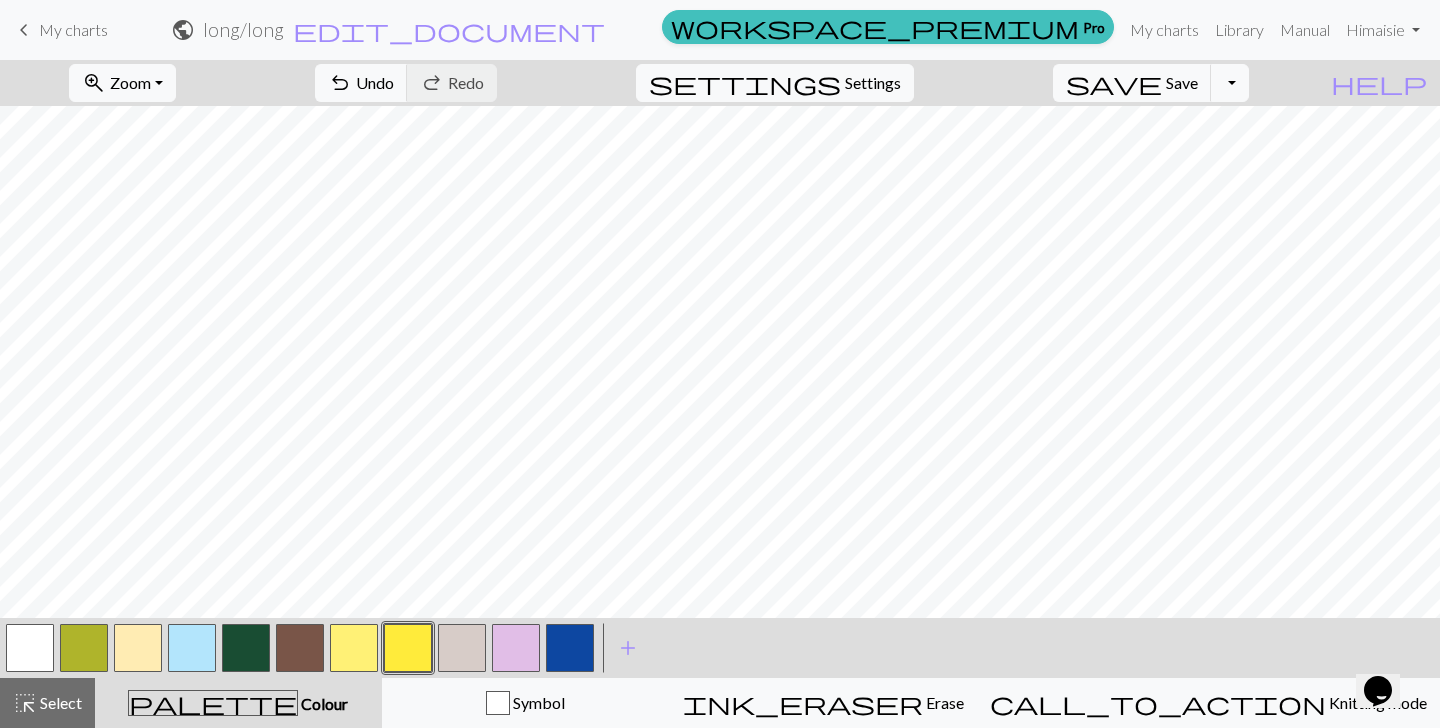 click at bounding box center (138, 648) 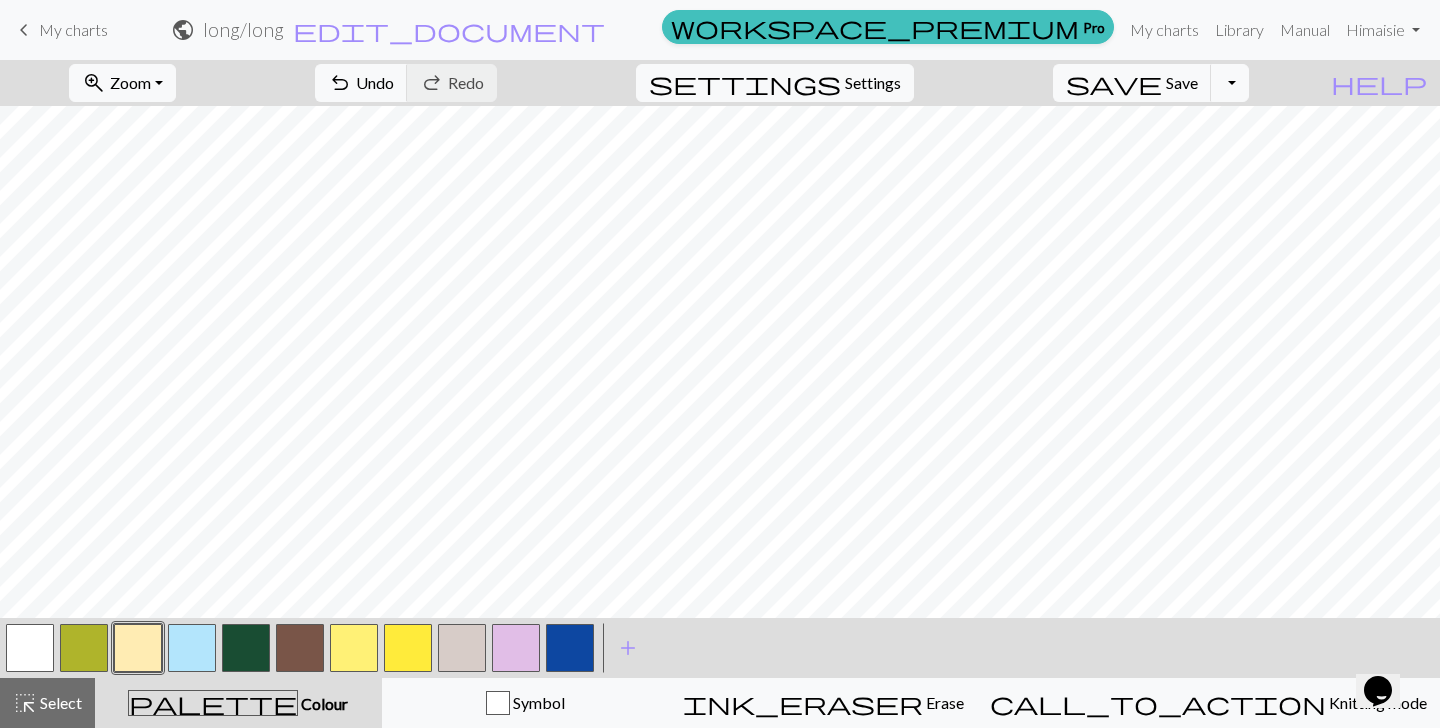 click at bounding box center (570, 648) 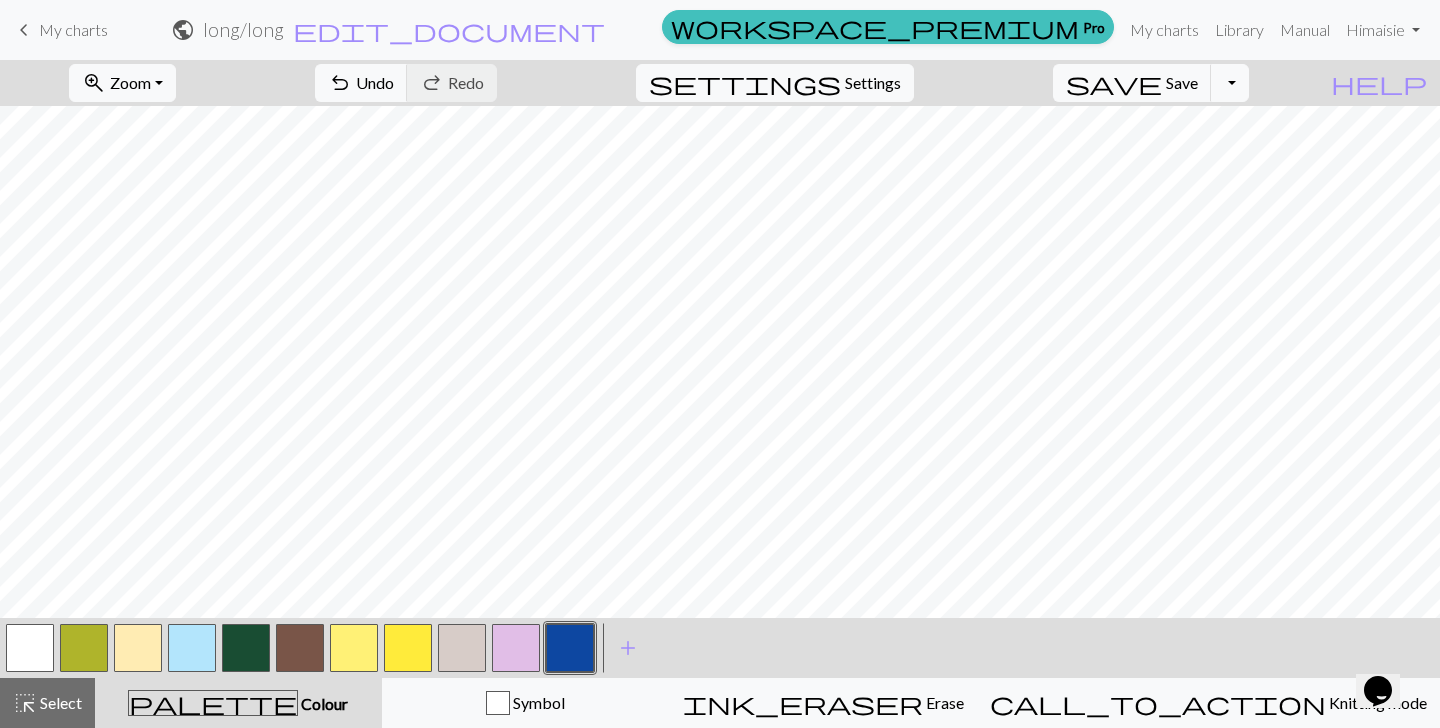 click at bounding box center [462, 648] 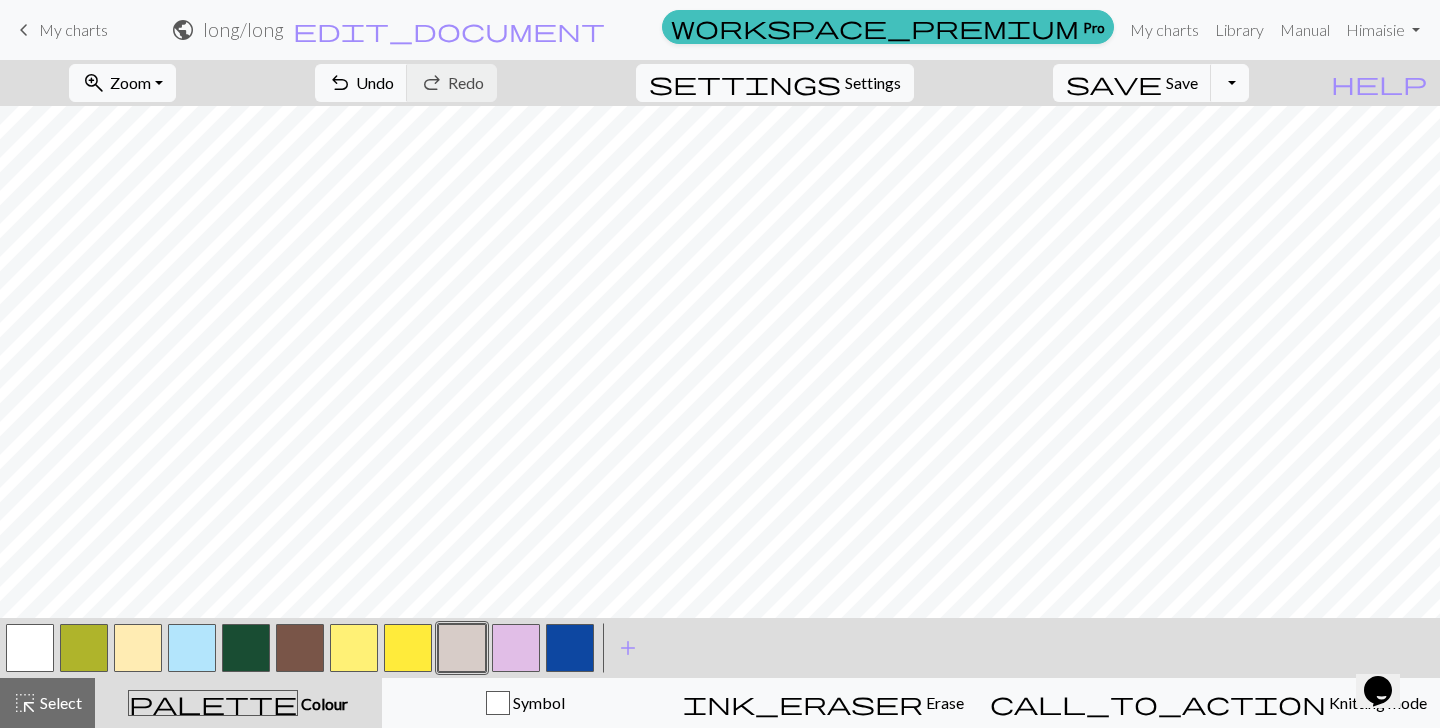 click at bounding box center (408, 648) 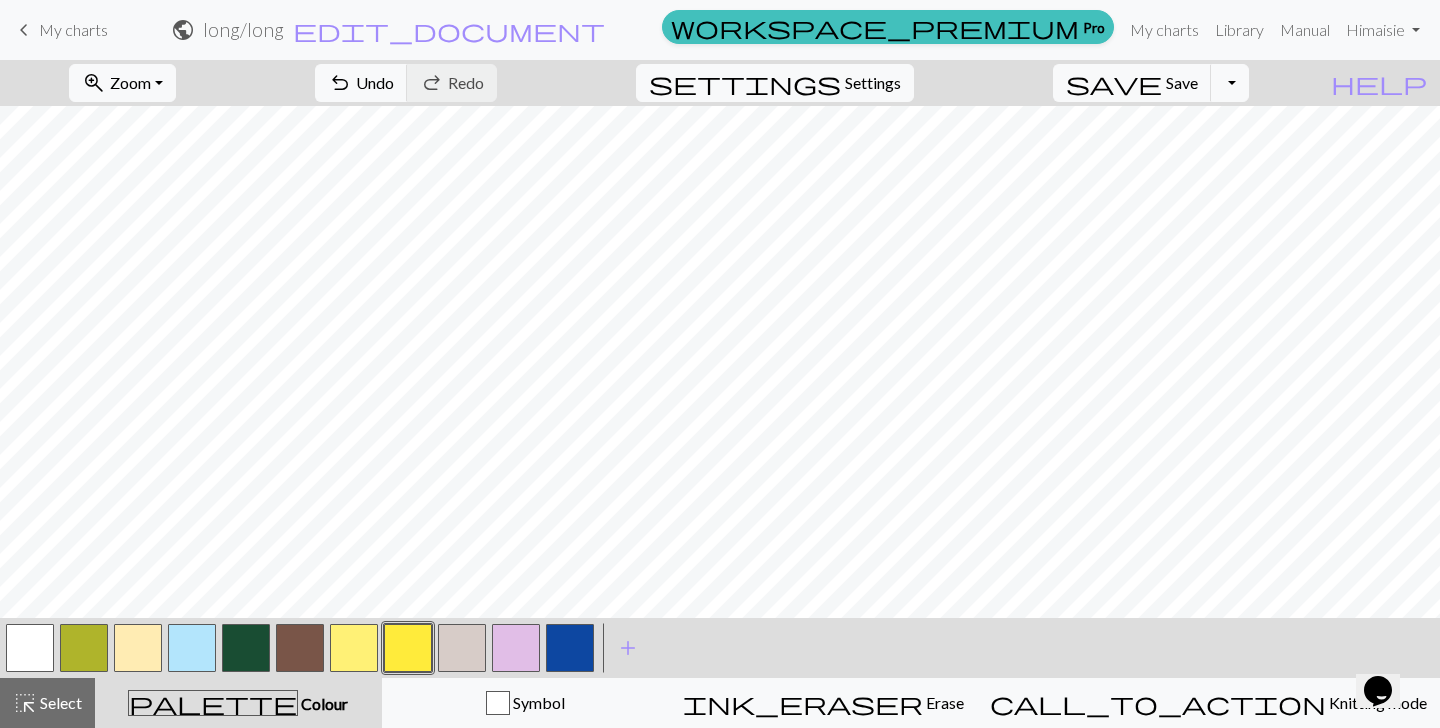 click at bounding box center [462, 648] 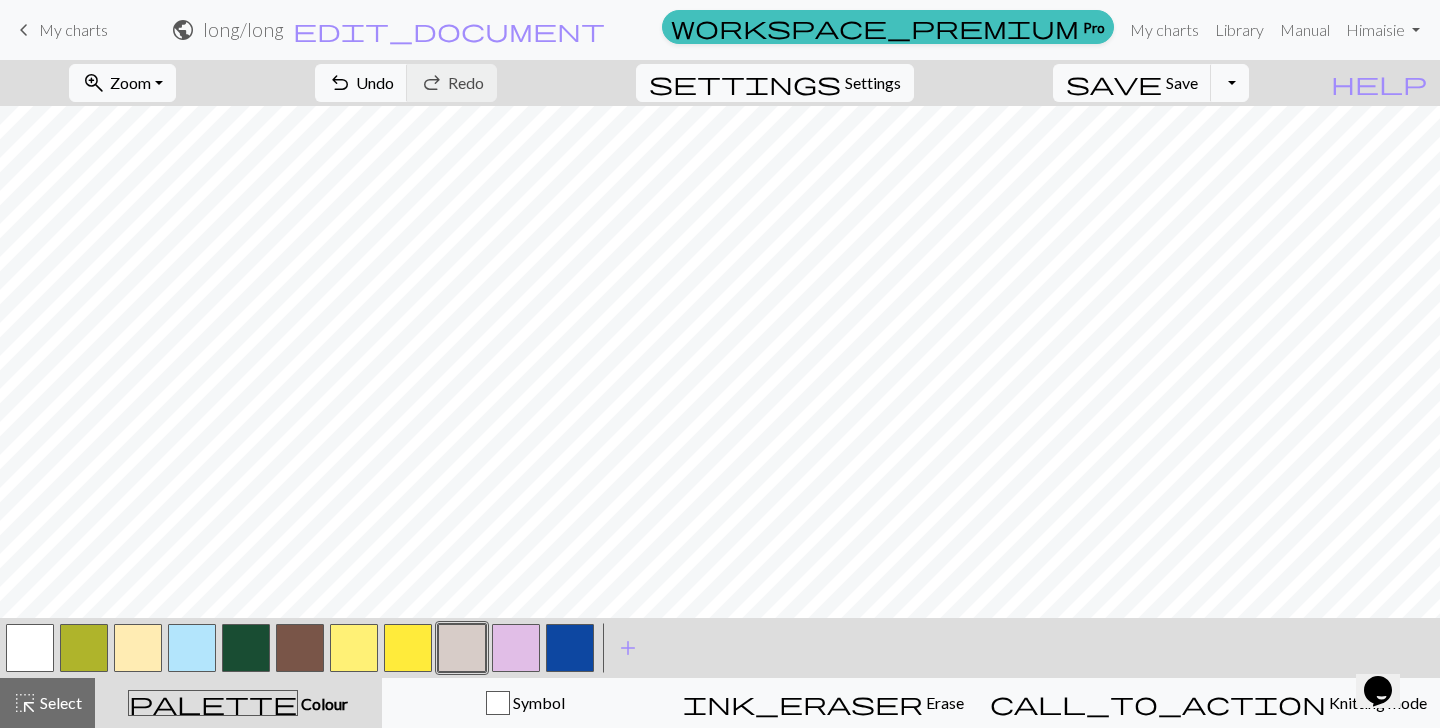 click at bounding box center (516, 648) 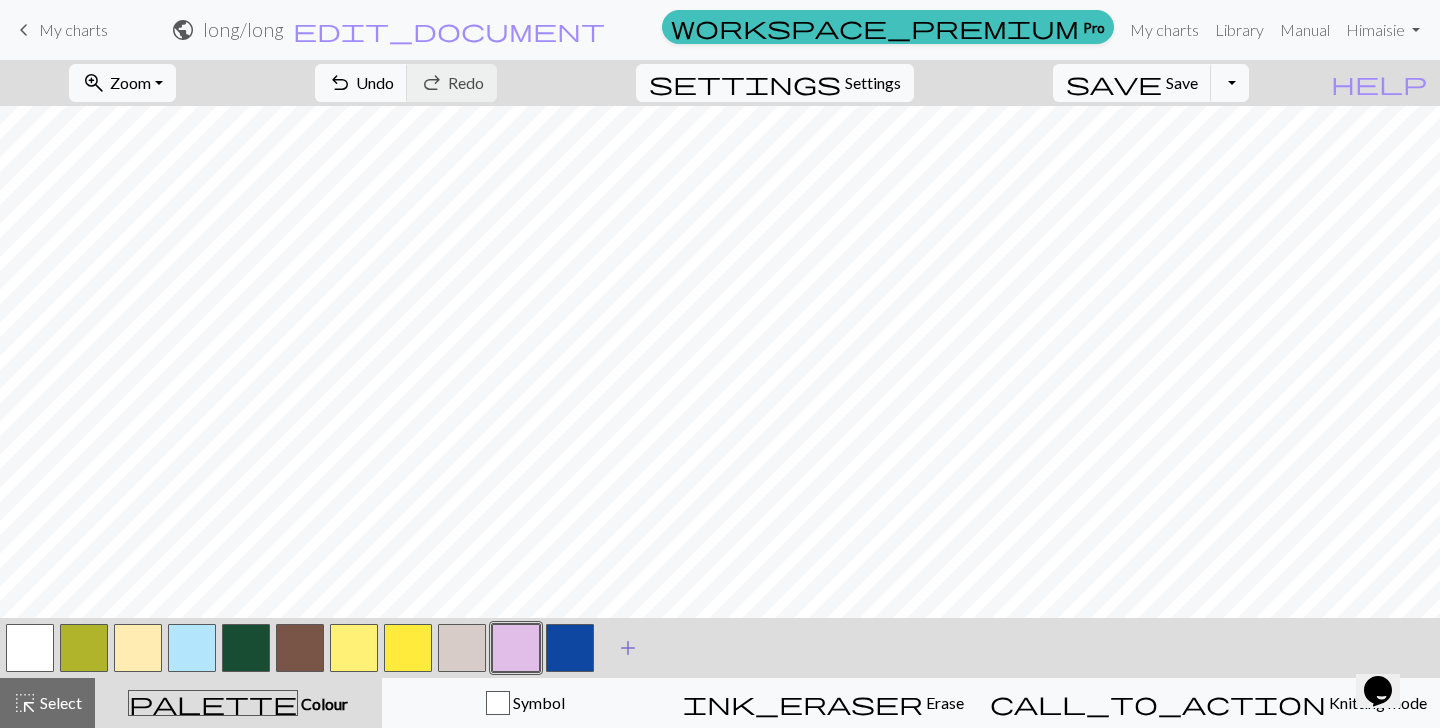 click on "add" at bounding box center (628, 648) 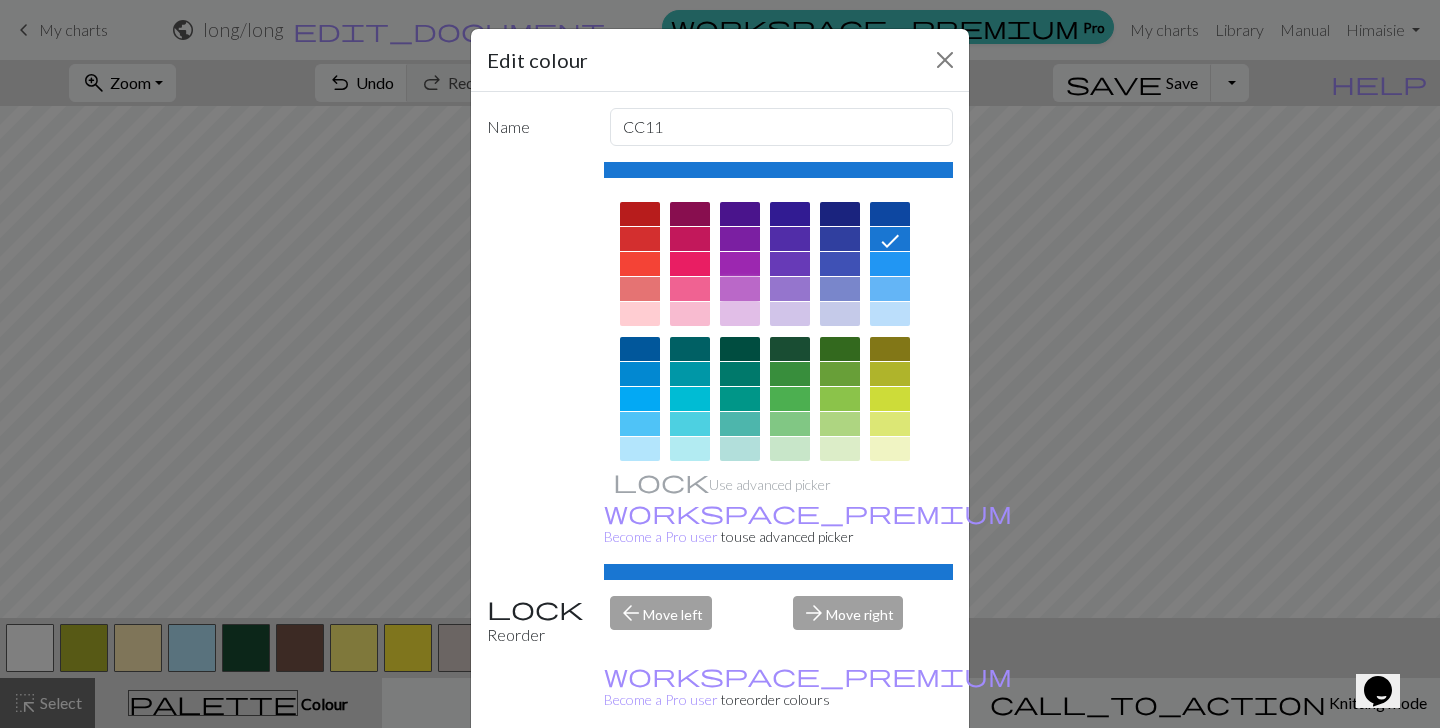 click at bounding box center [740, 289] 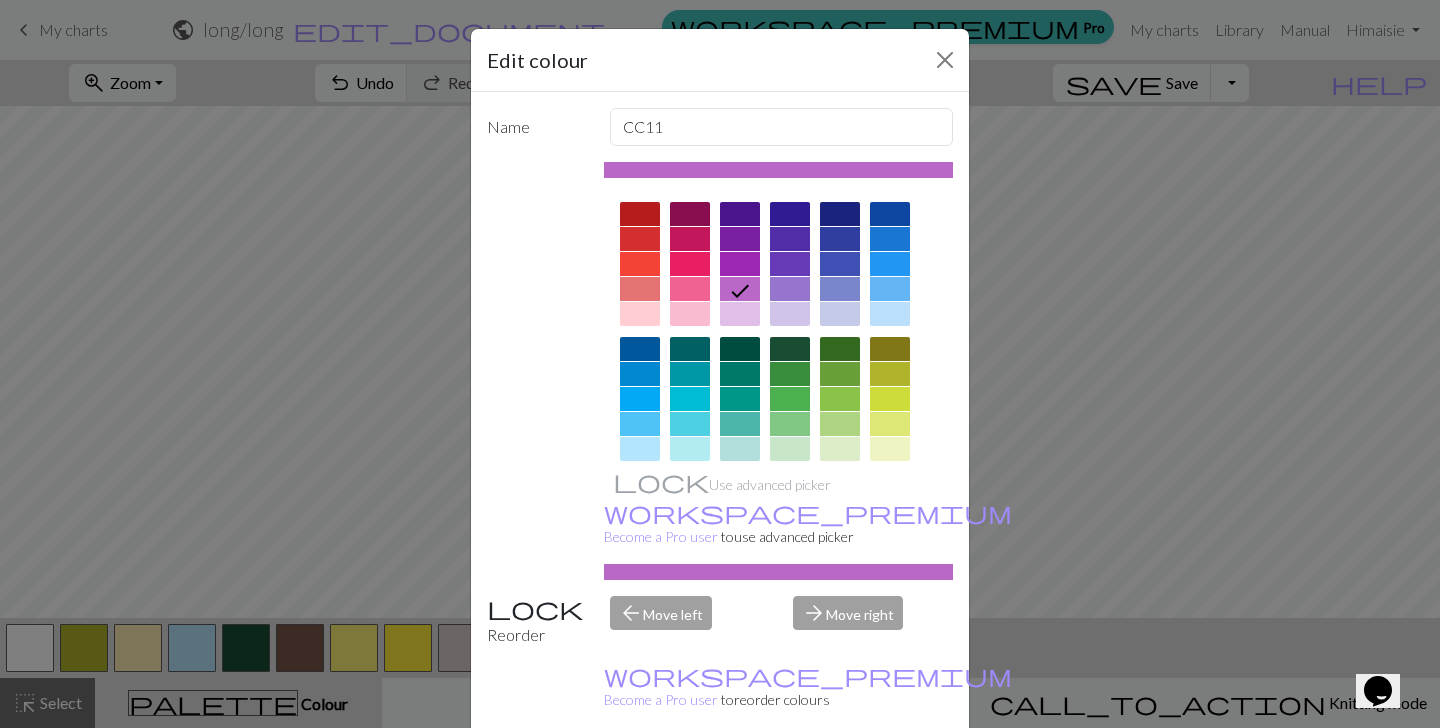 click on "Done" at bounding box center (840, 779) 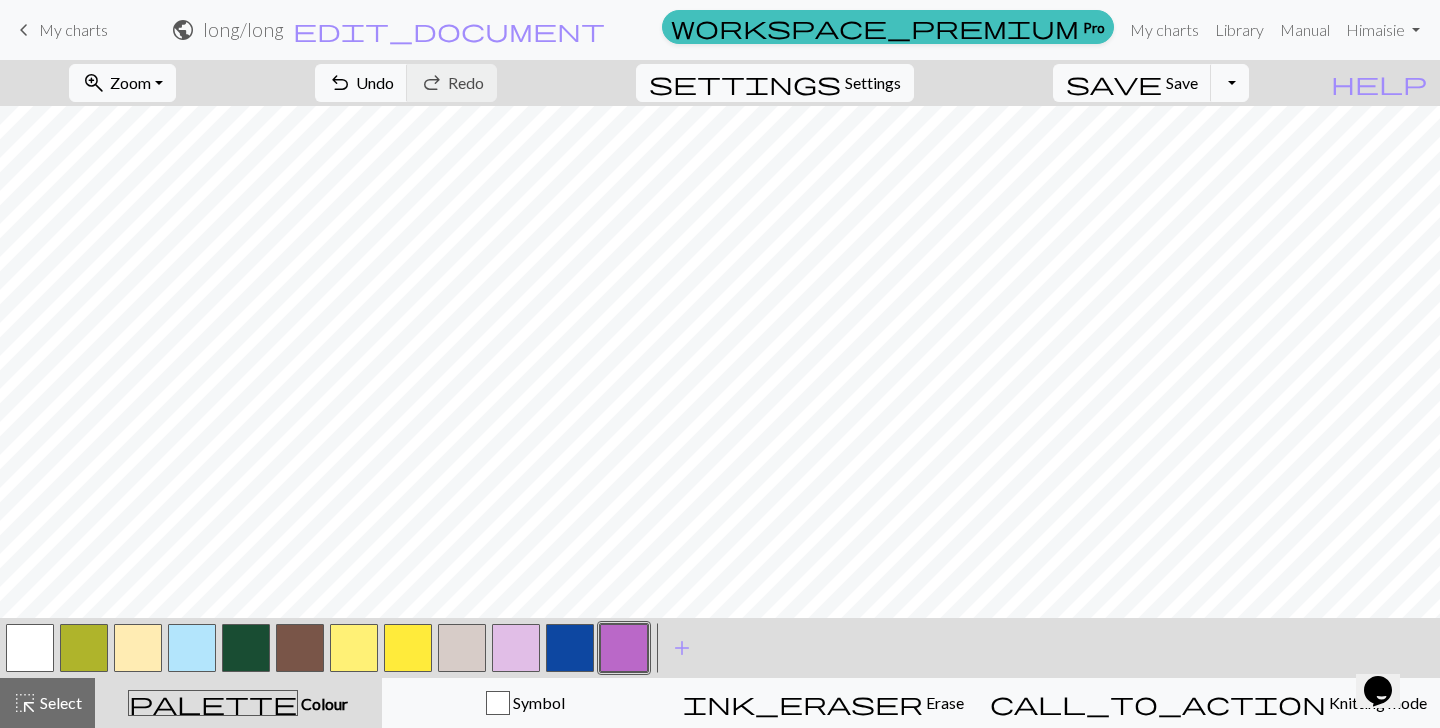 click at bounding box center [408, 648] 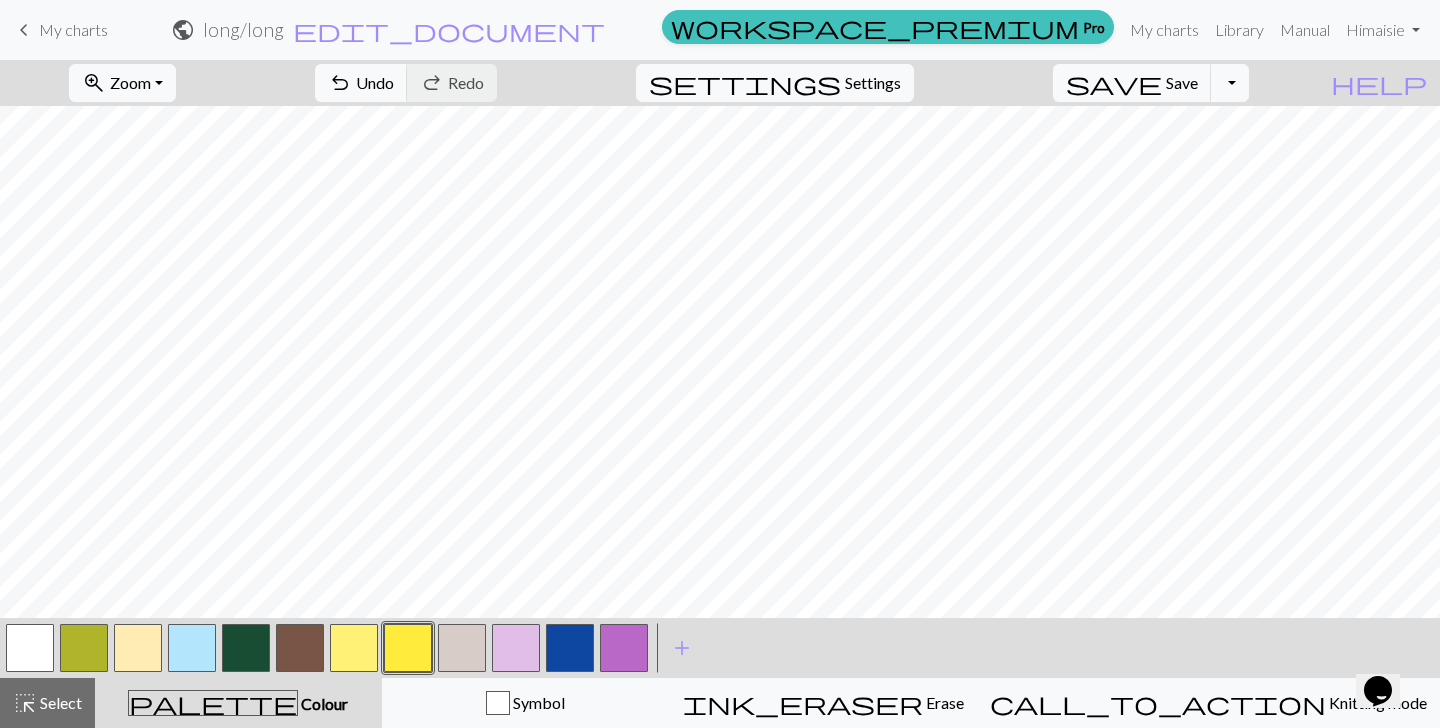click at bounding box center [462, 648] 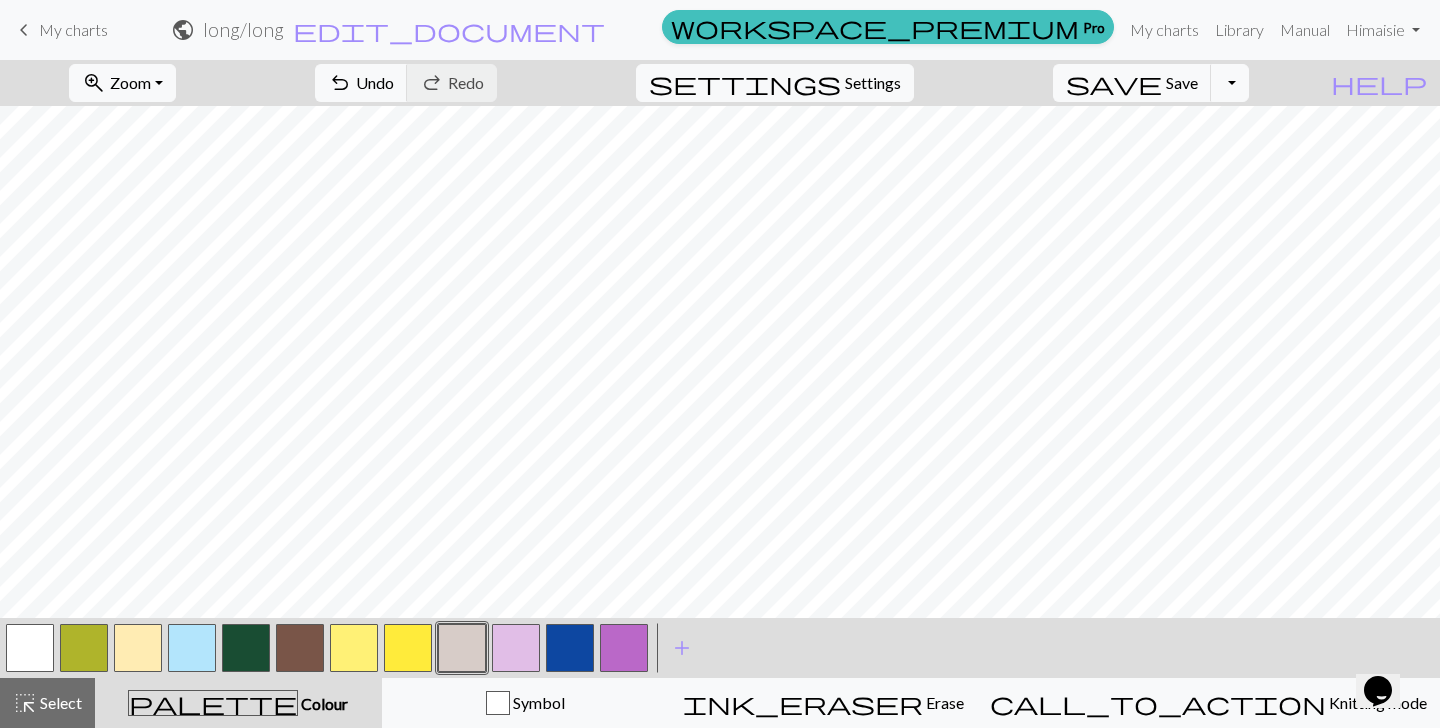 click at bounding box center (624, 648) 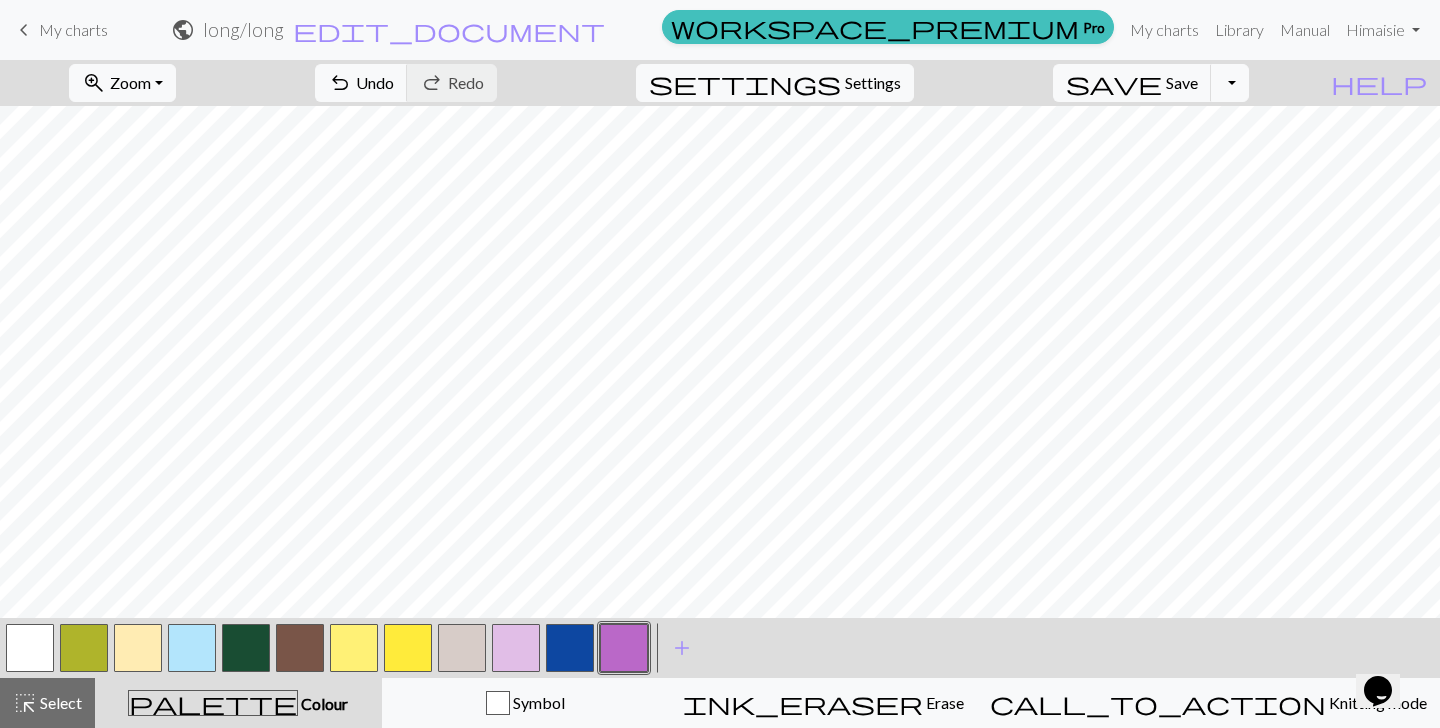 click at bounding box center (462, 648) 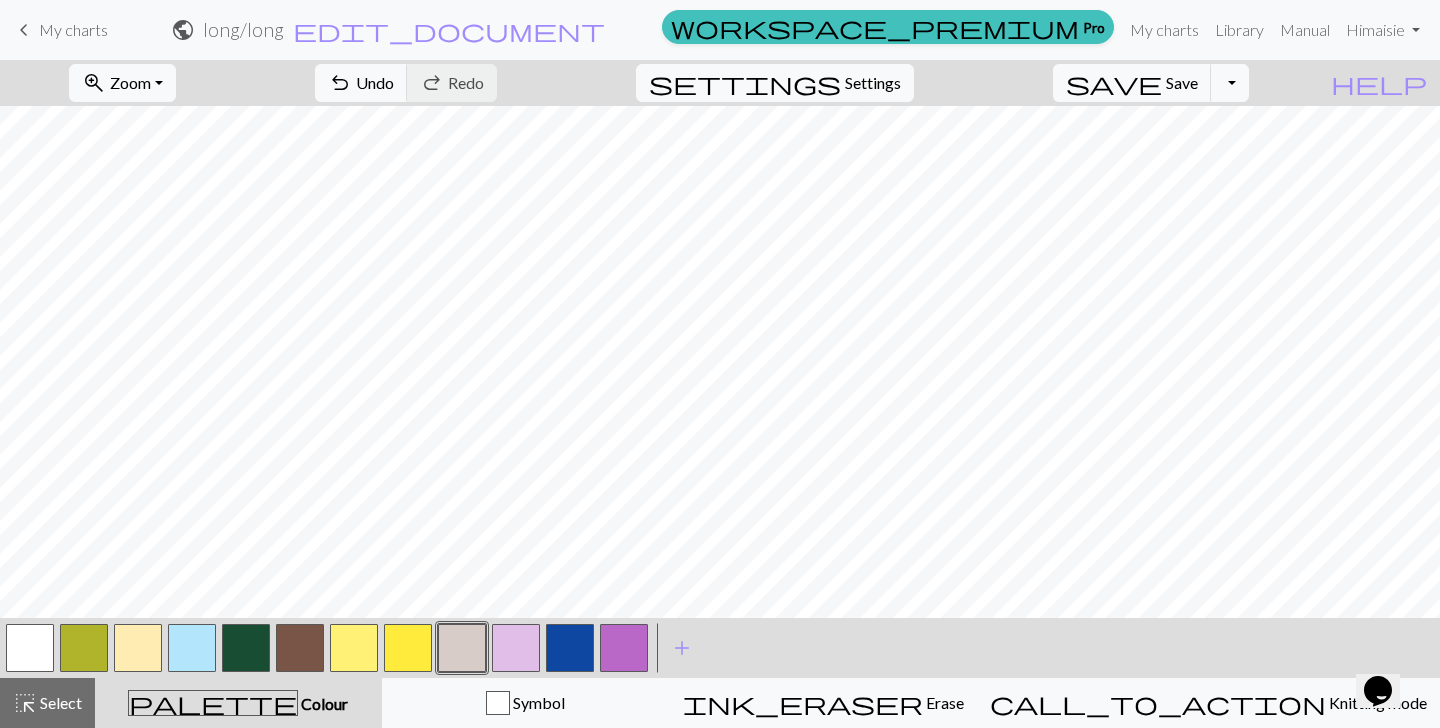 click at bounding box center (624, 648) 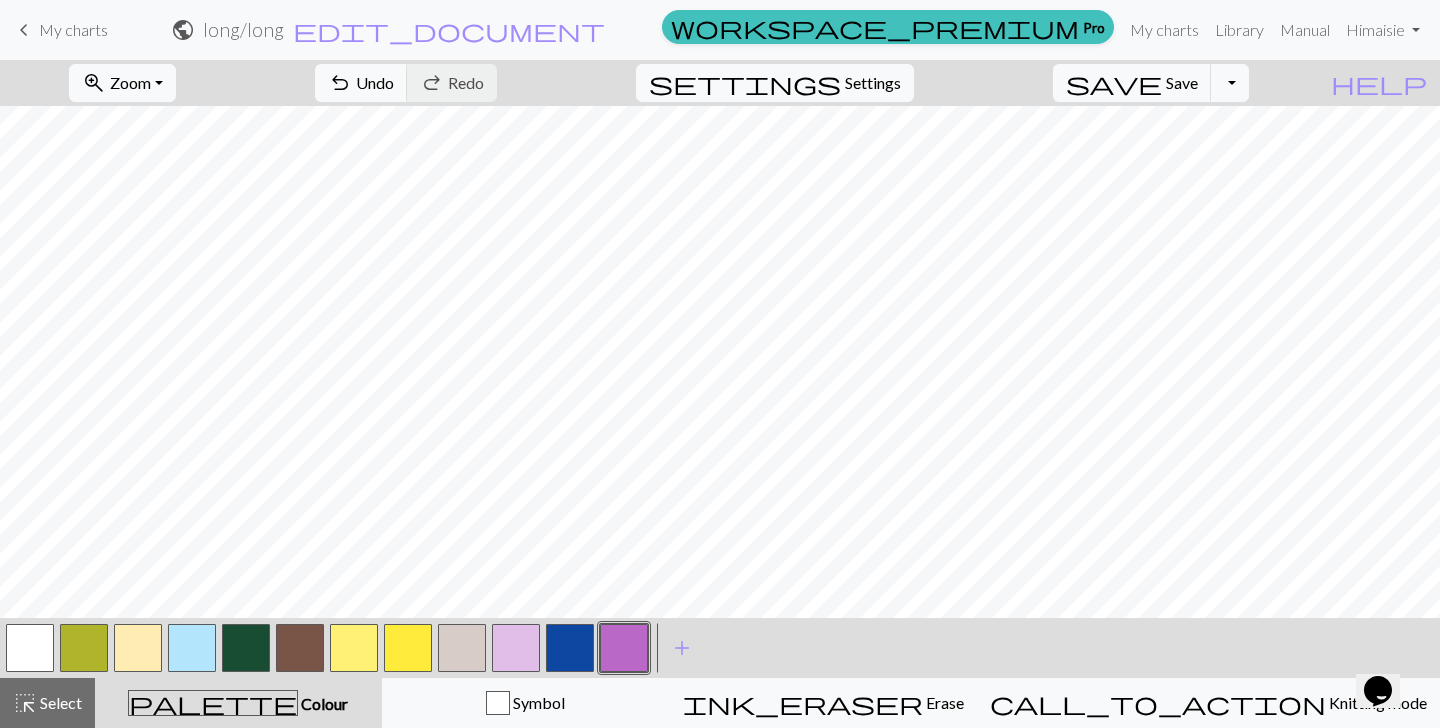 click at bounding box center (408, 648) 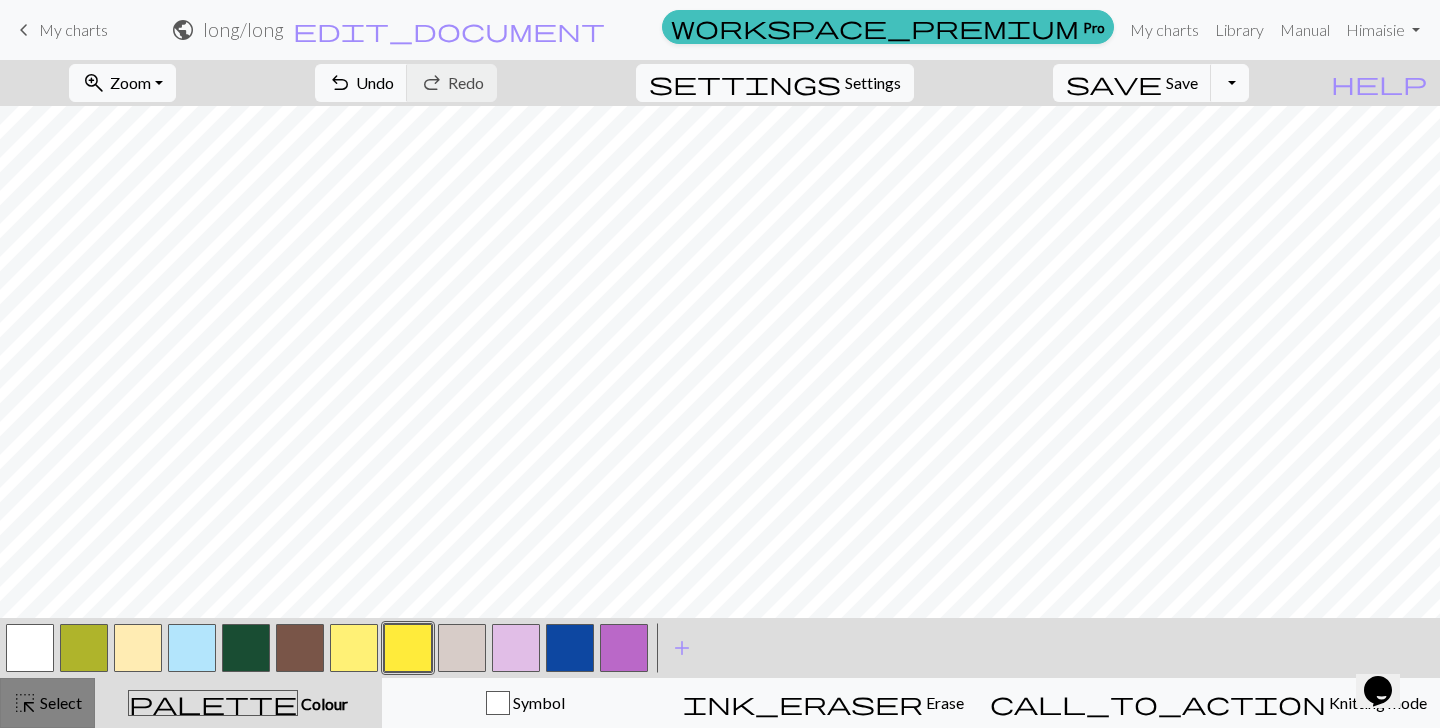 click on "highlight_alt   Select   Select" at bounding box center (47, 703) 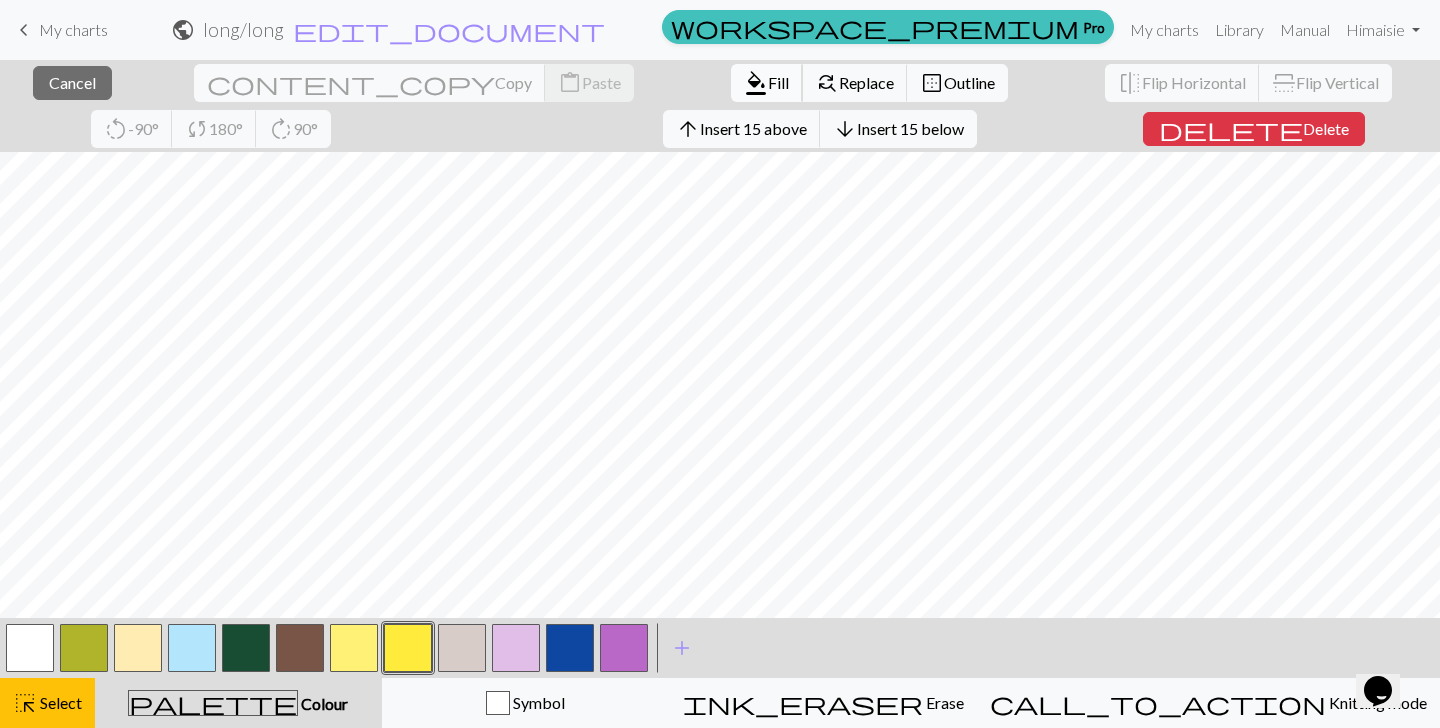 click on "Fill" at bounding box center [778, 82] 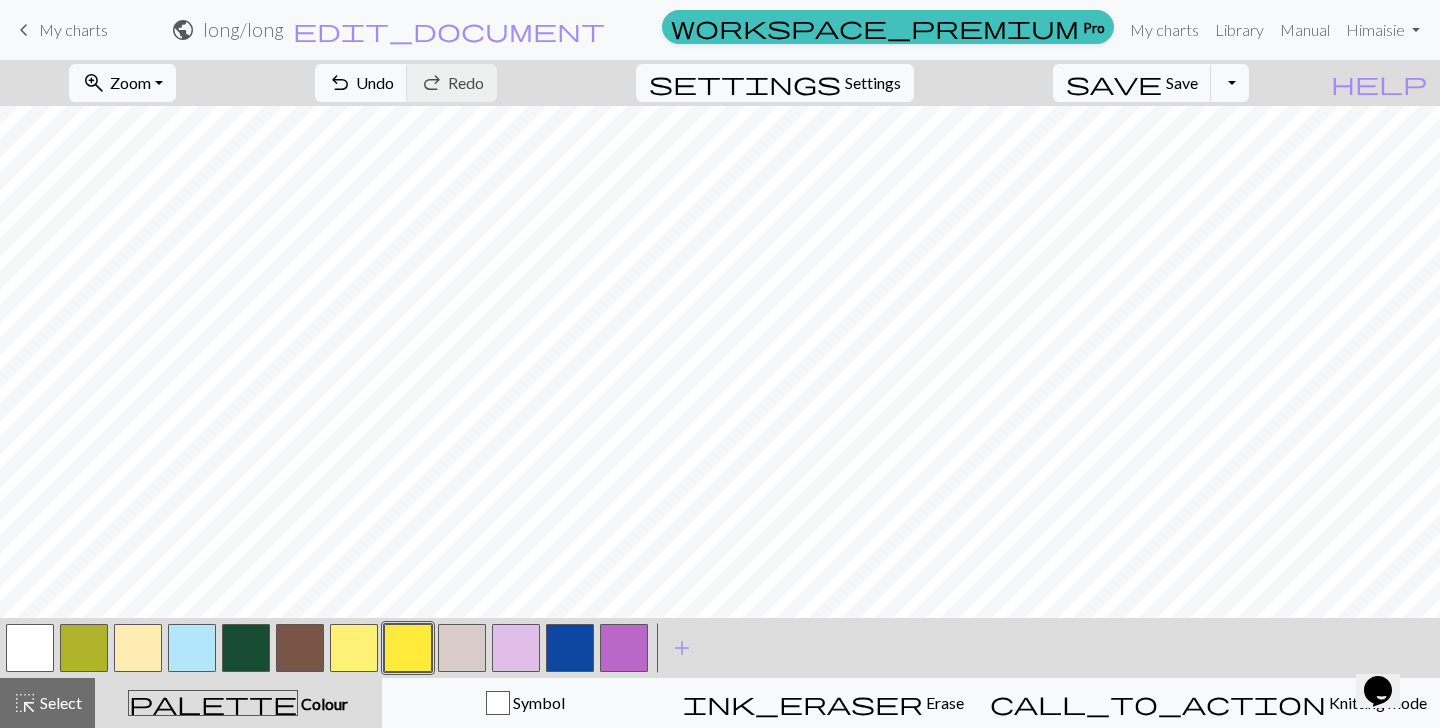 click at bounding box center [570, 648] 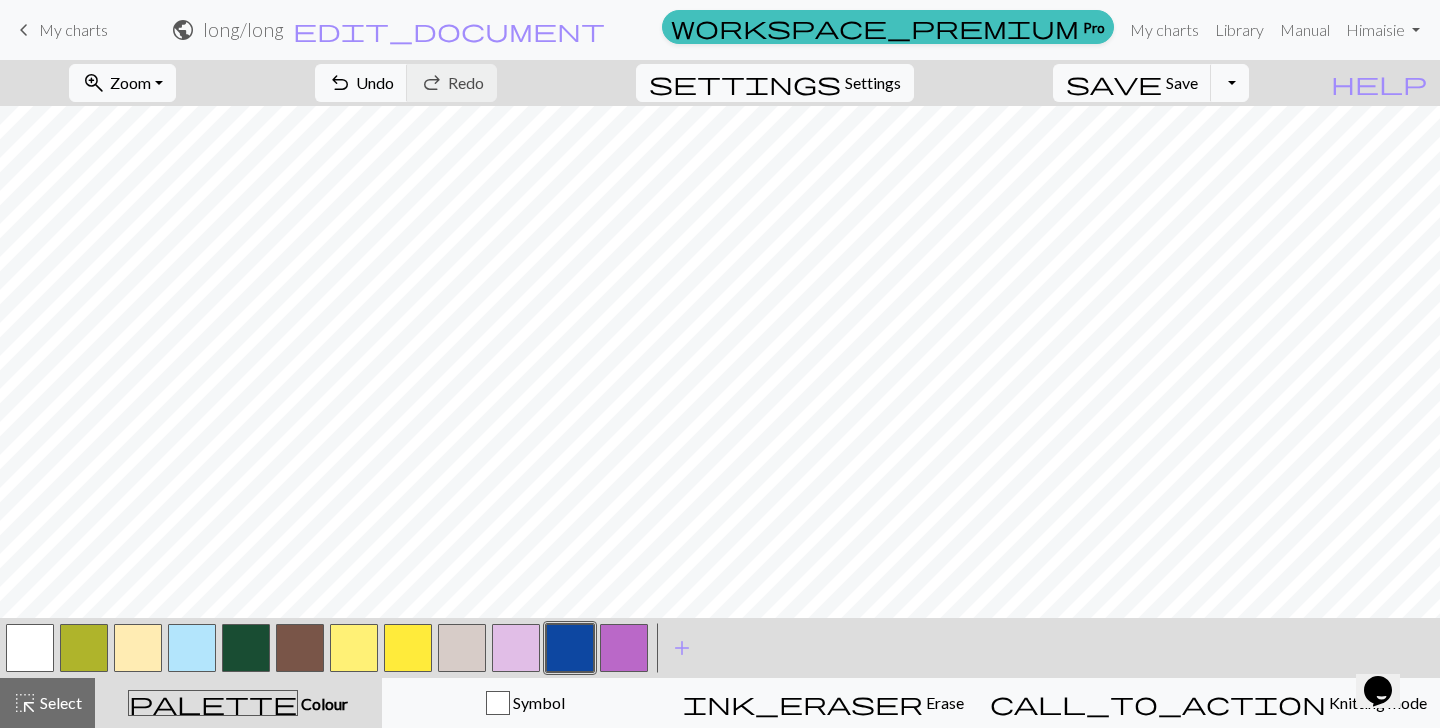 click at bounding box center [516, 648] 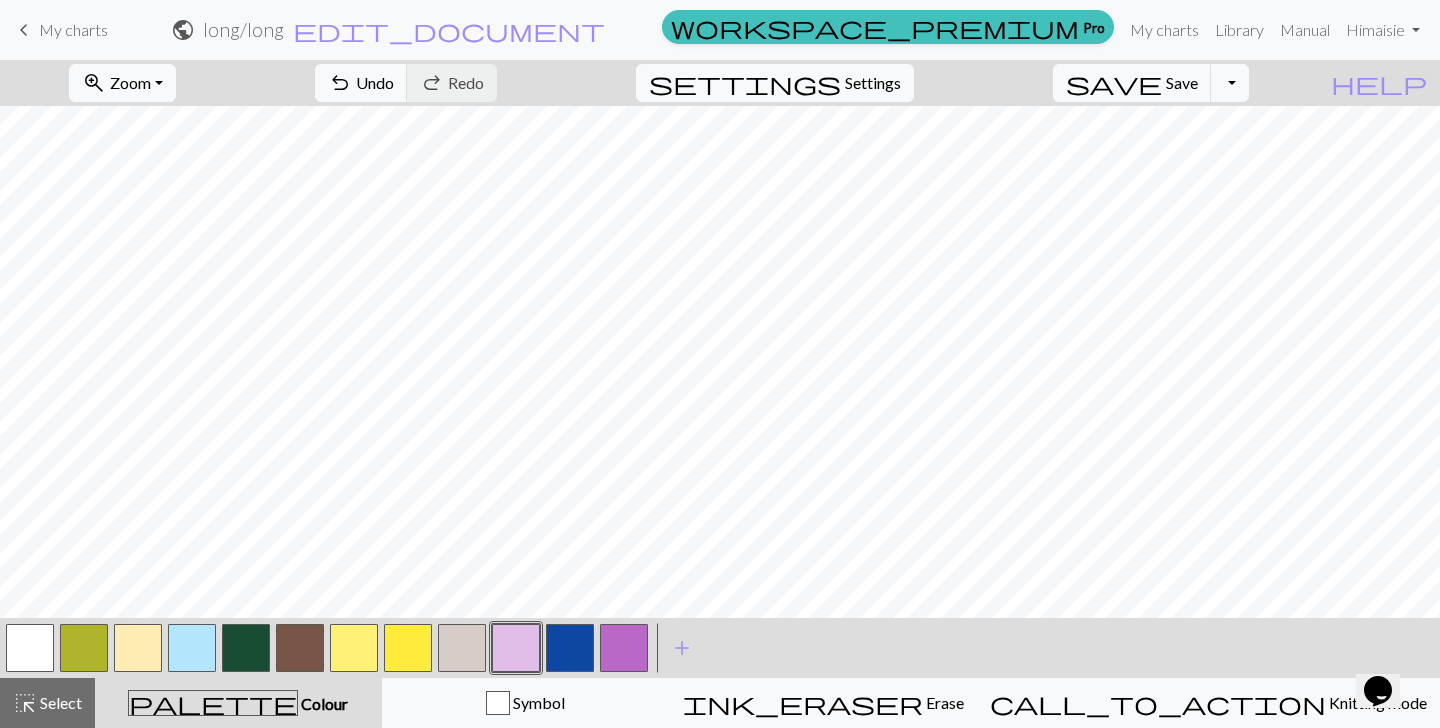 click at bounding box center [570, 648] 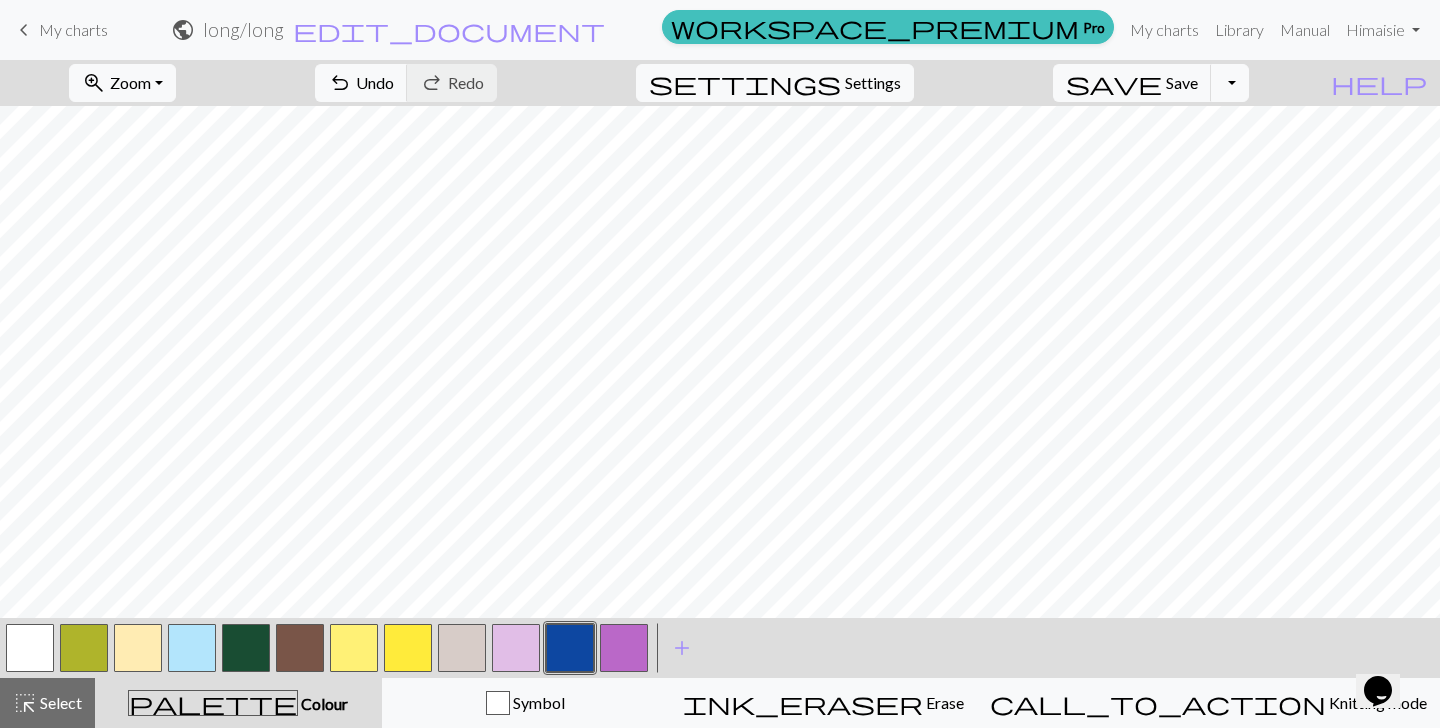 click at bounding box center (516, 648) 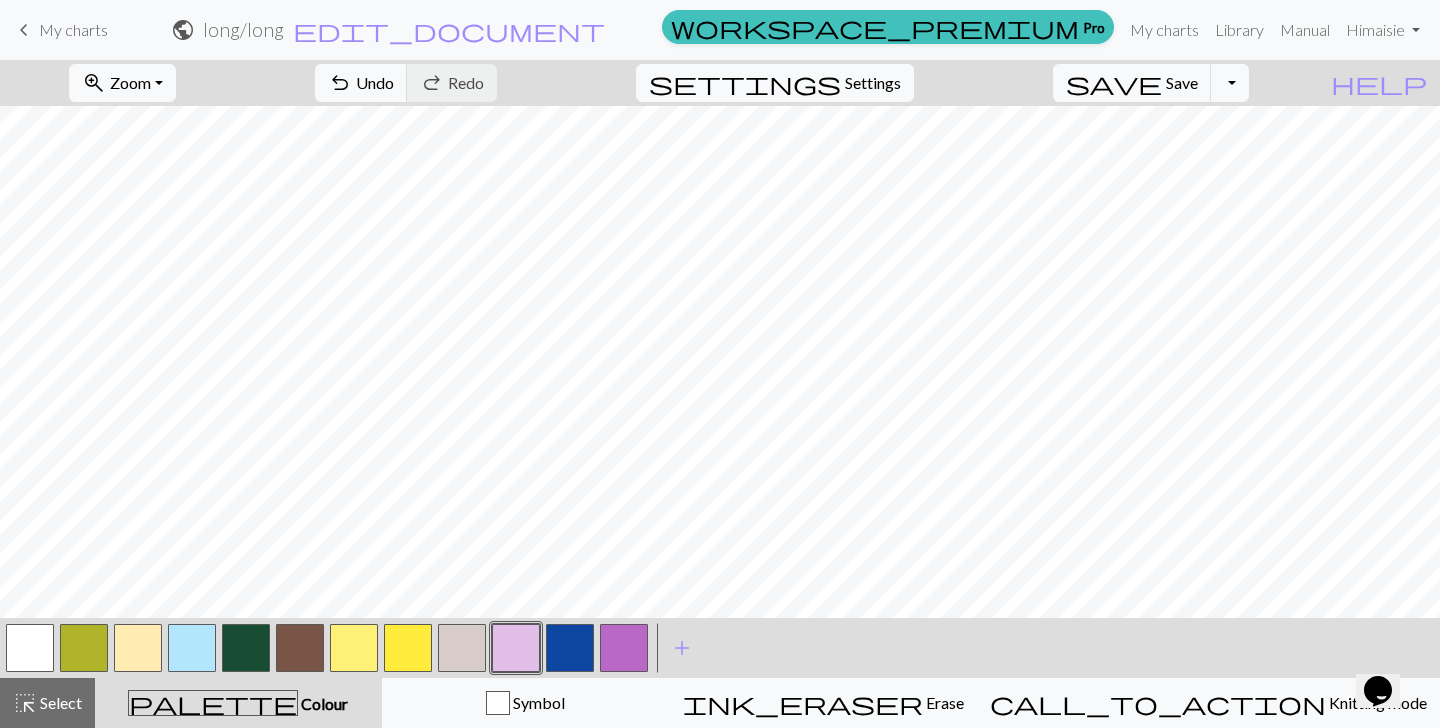 click at bounding box center [570, 648] 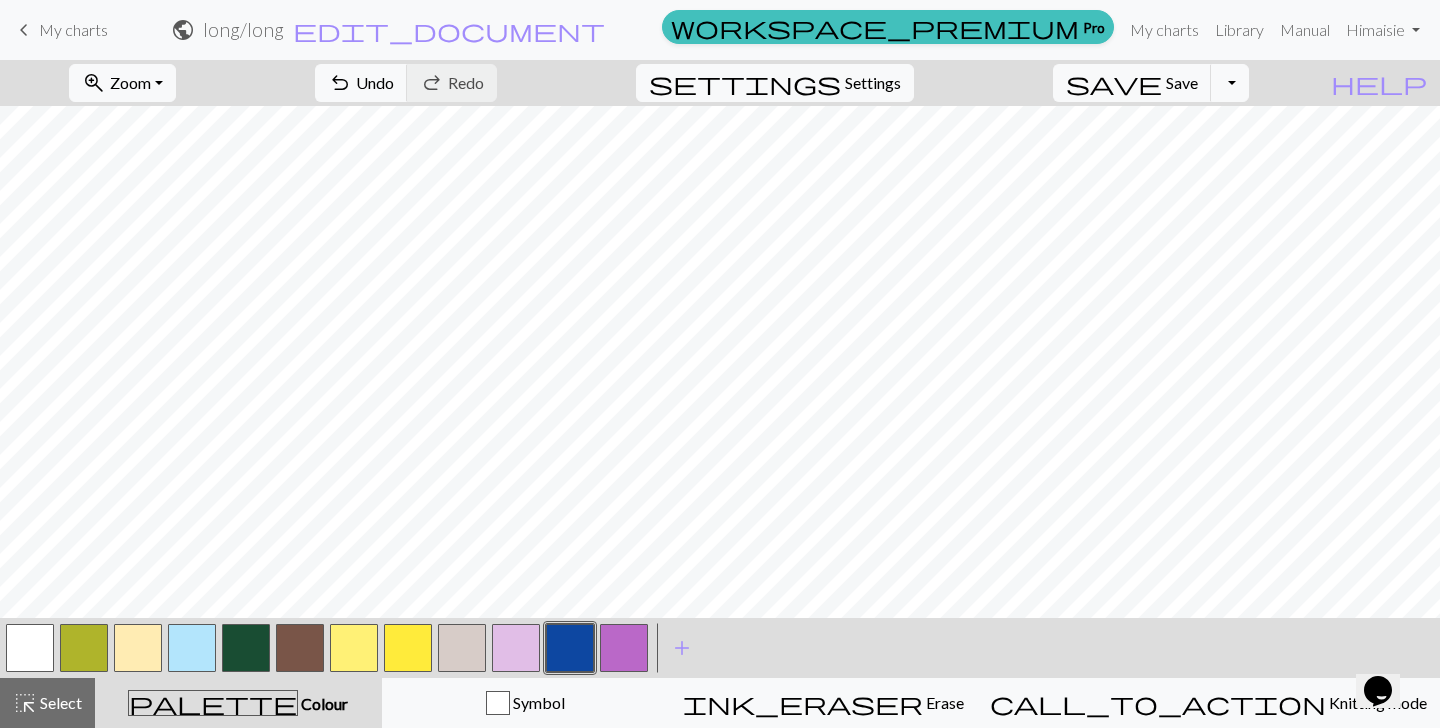 click at bounding box center [516, 648] 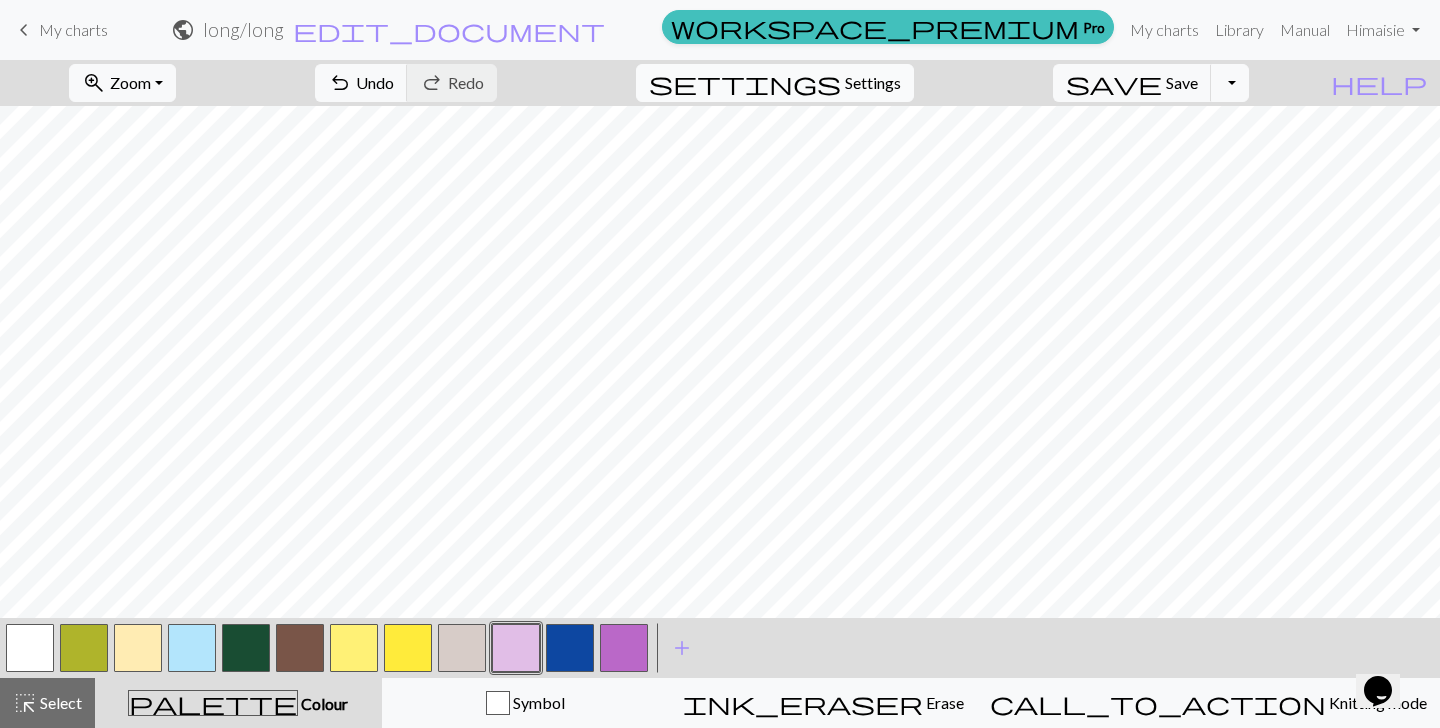click on "Settings" at bounding box center (873, 83) 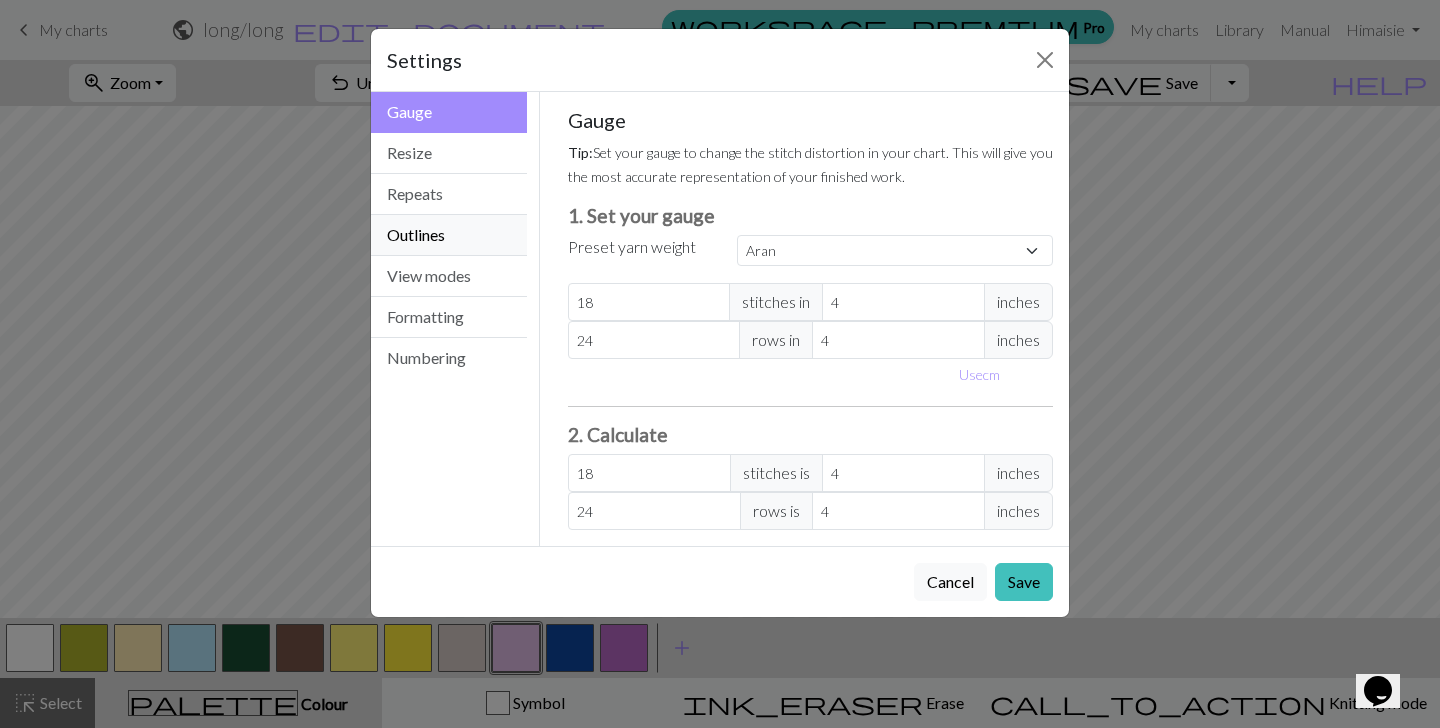 click on "Outlines" at bounding box center [449, 235] 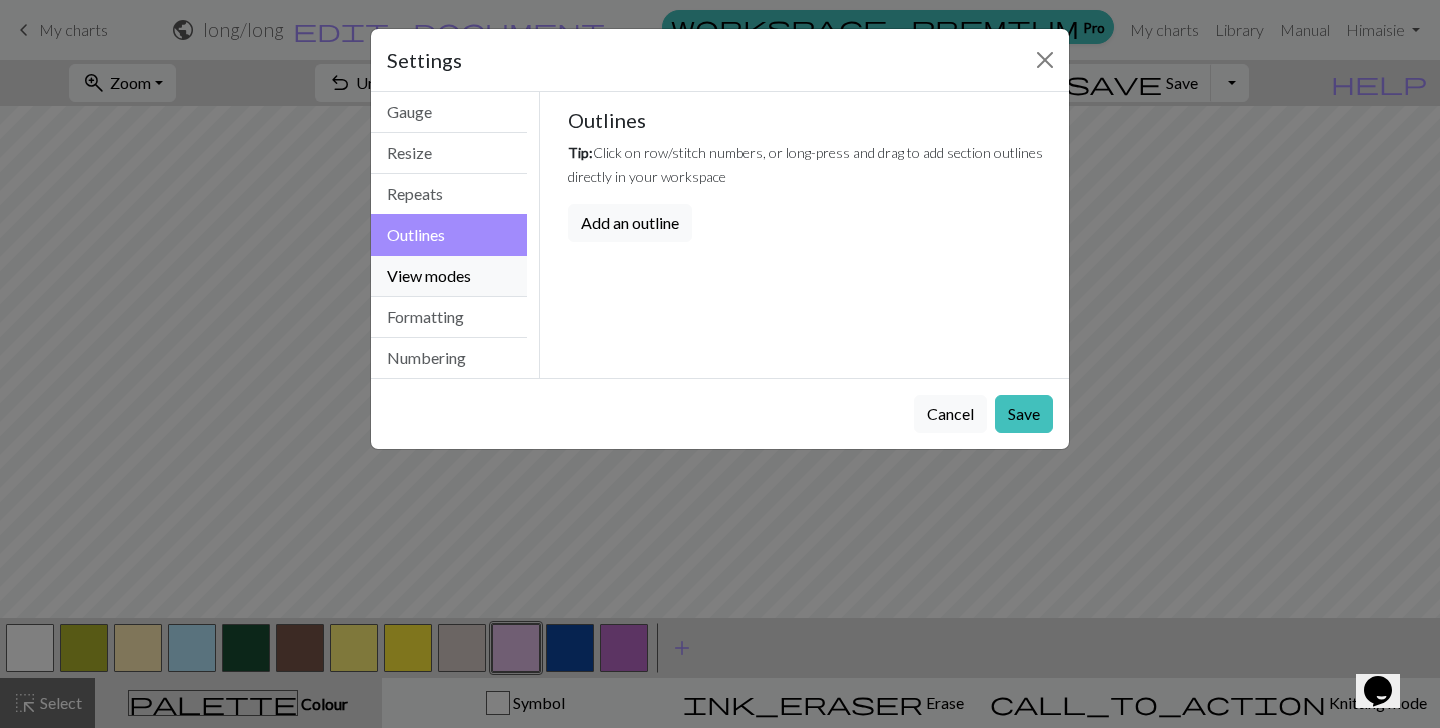 click on "View modes" at bounding box center (449, 276) 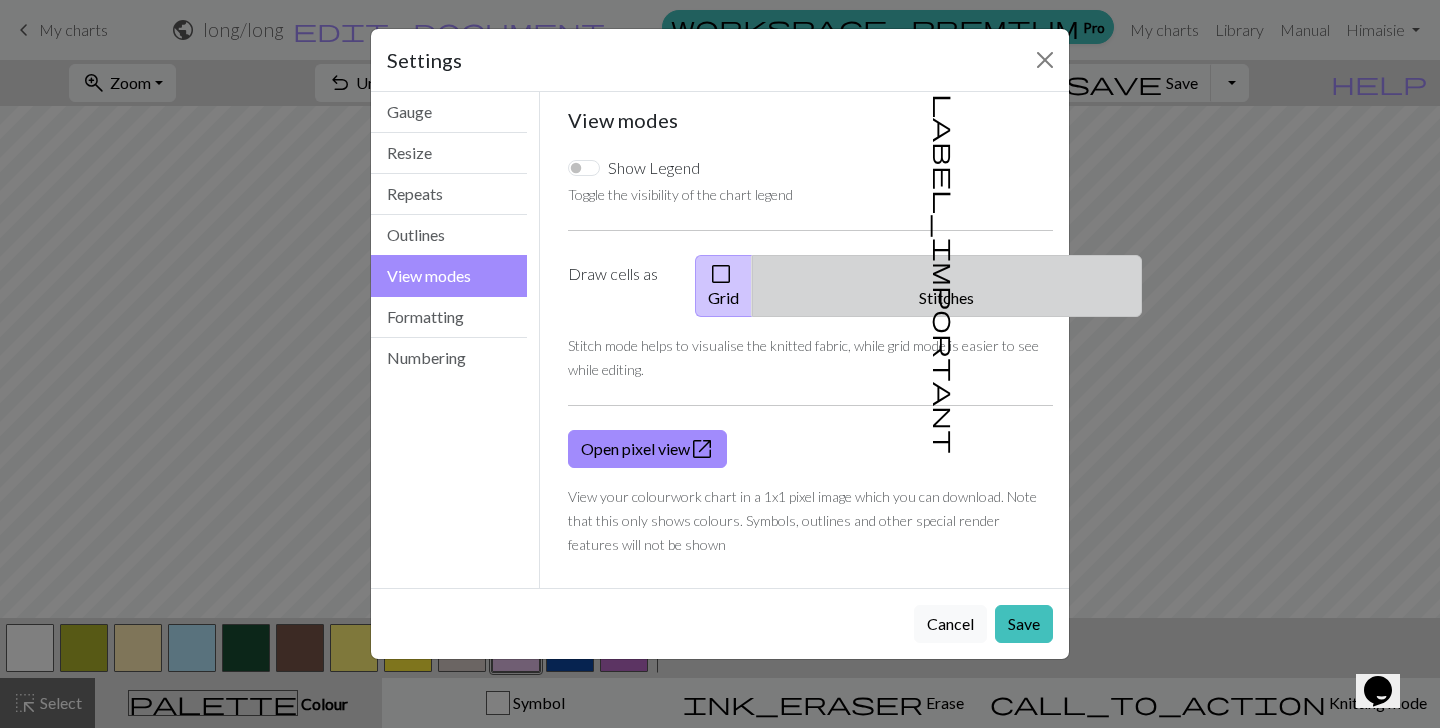 click on "label_important Stitches" at bounding box center (947, 286) 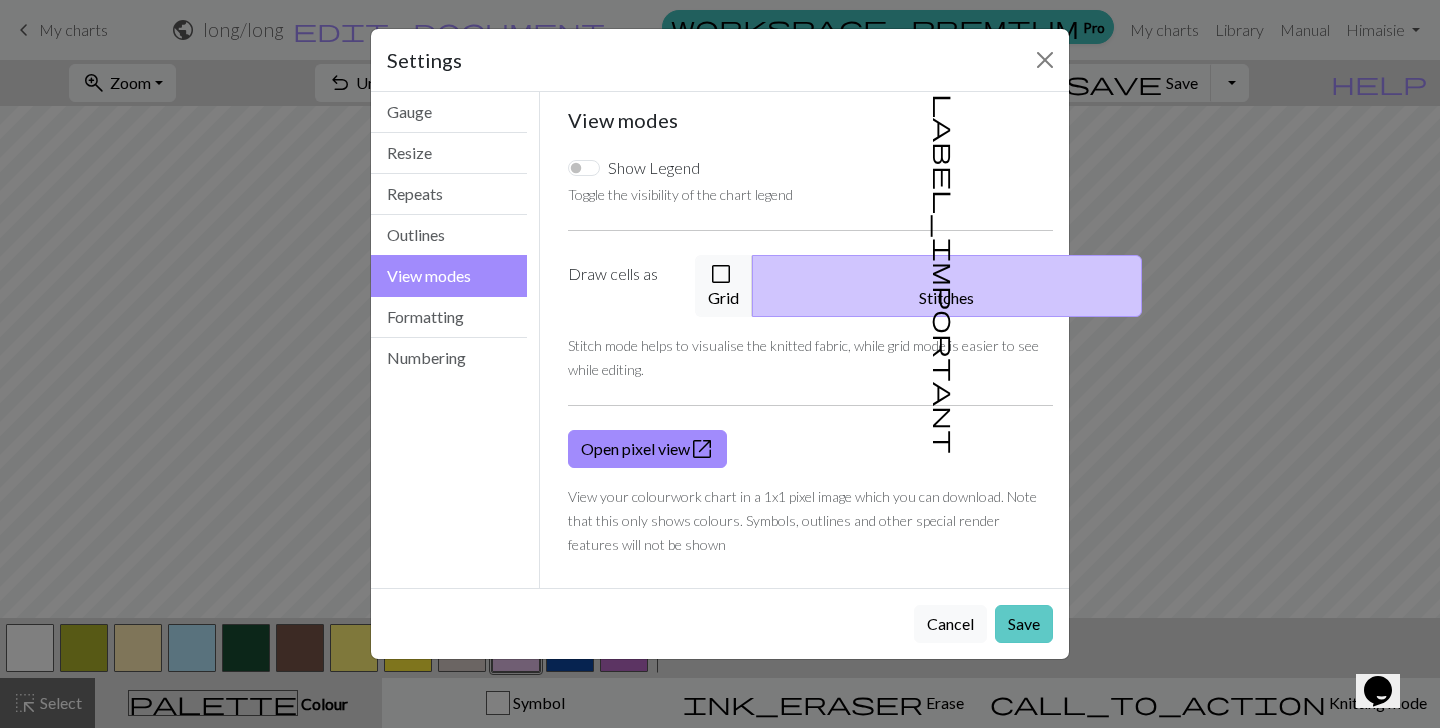 click on "Save" at bounding box center (1024, 624) 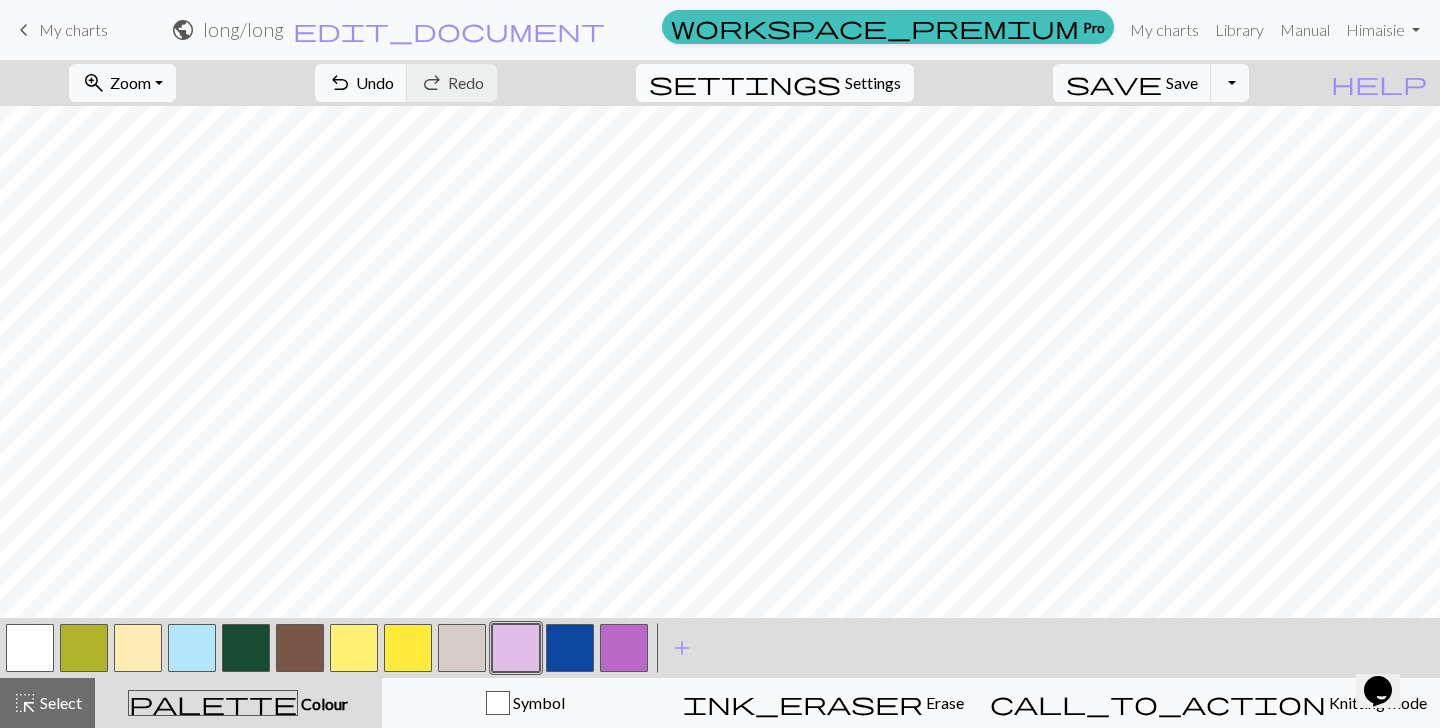 click on "Settings" at bounding box center (873, 83) 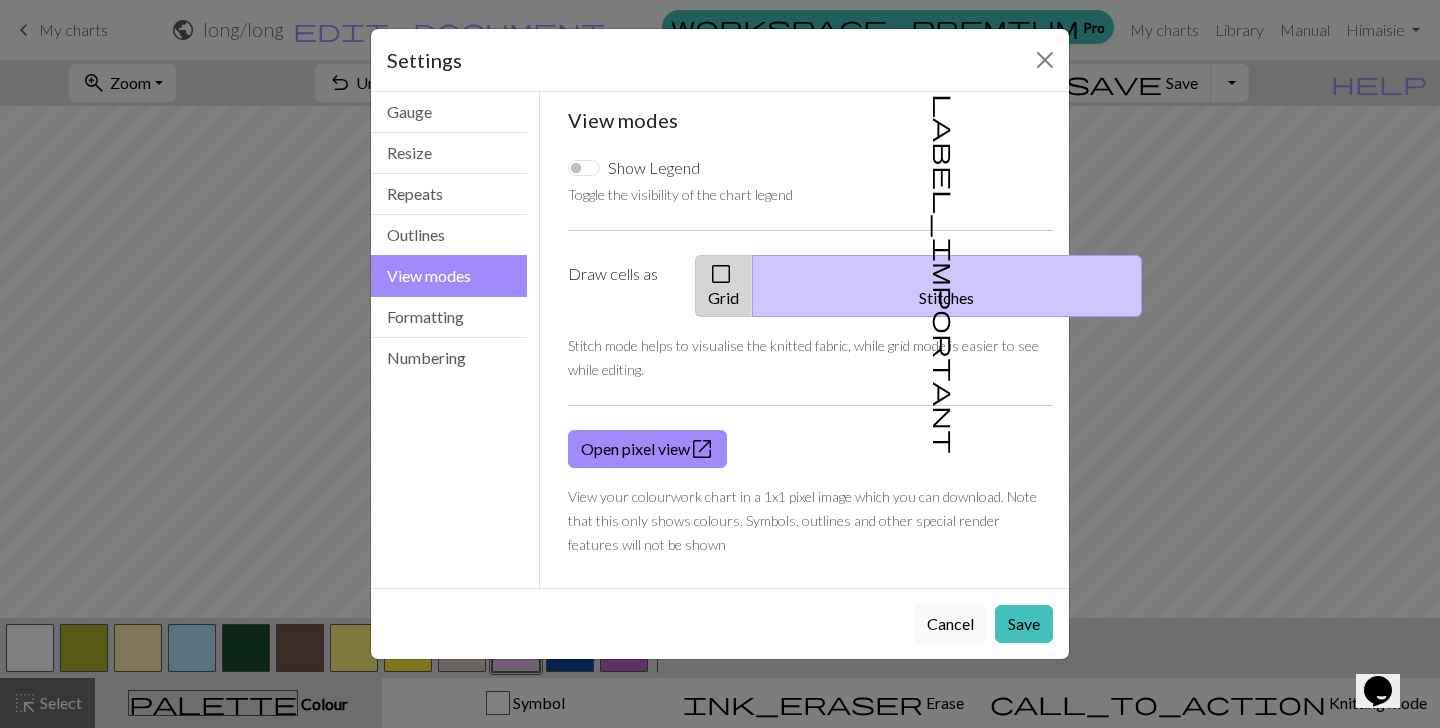 click on "check_box_outline_blank Grid" at bounding box center [724, 286] 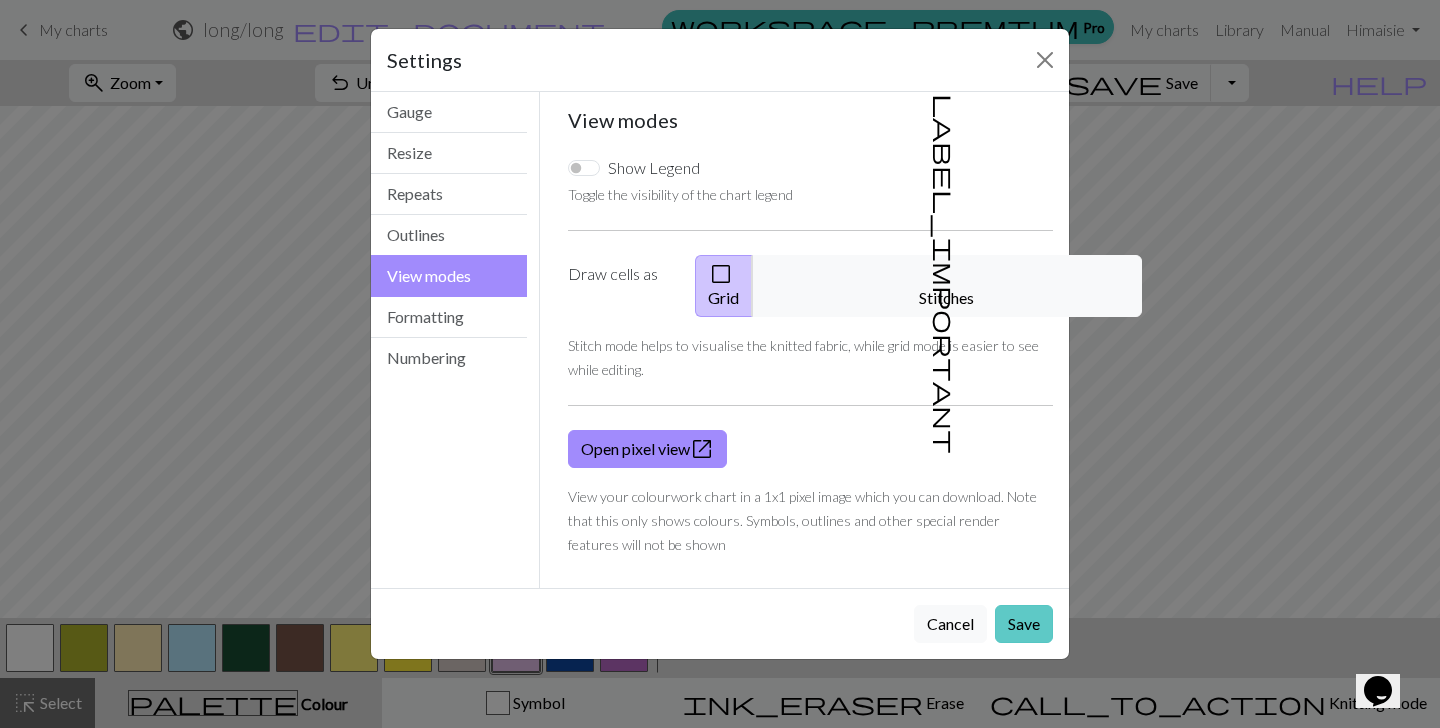 click on "Save" at bounding box center (1024, 624) 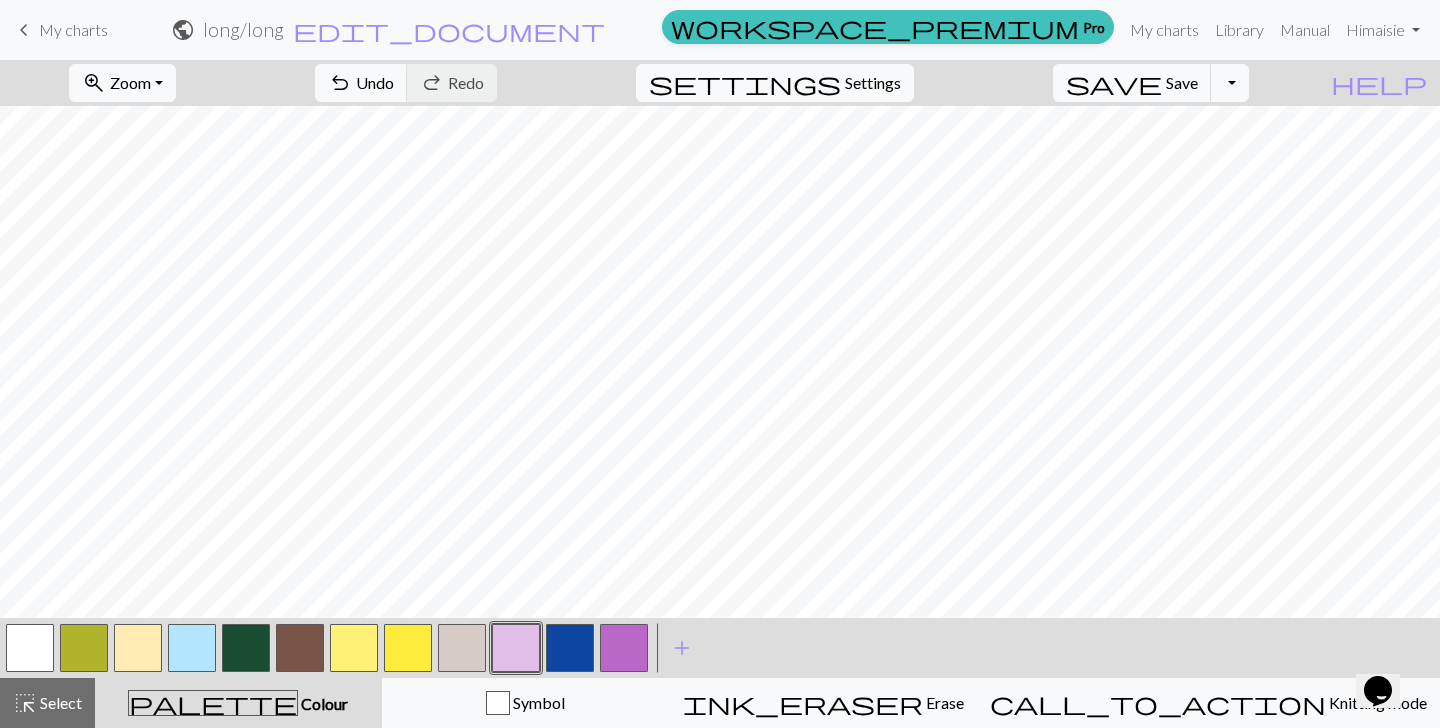 click at bounding box center [570, 648] 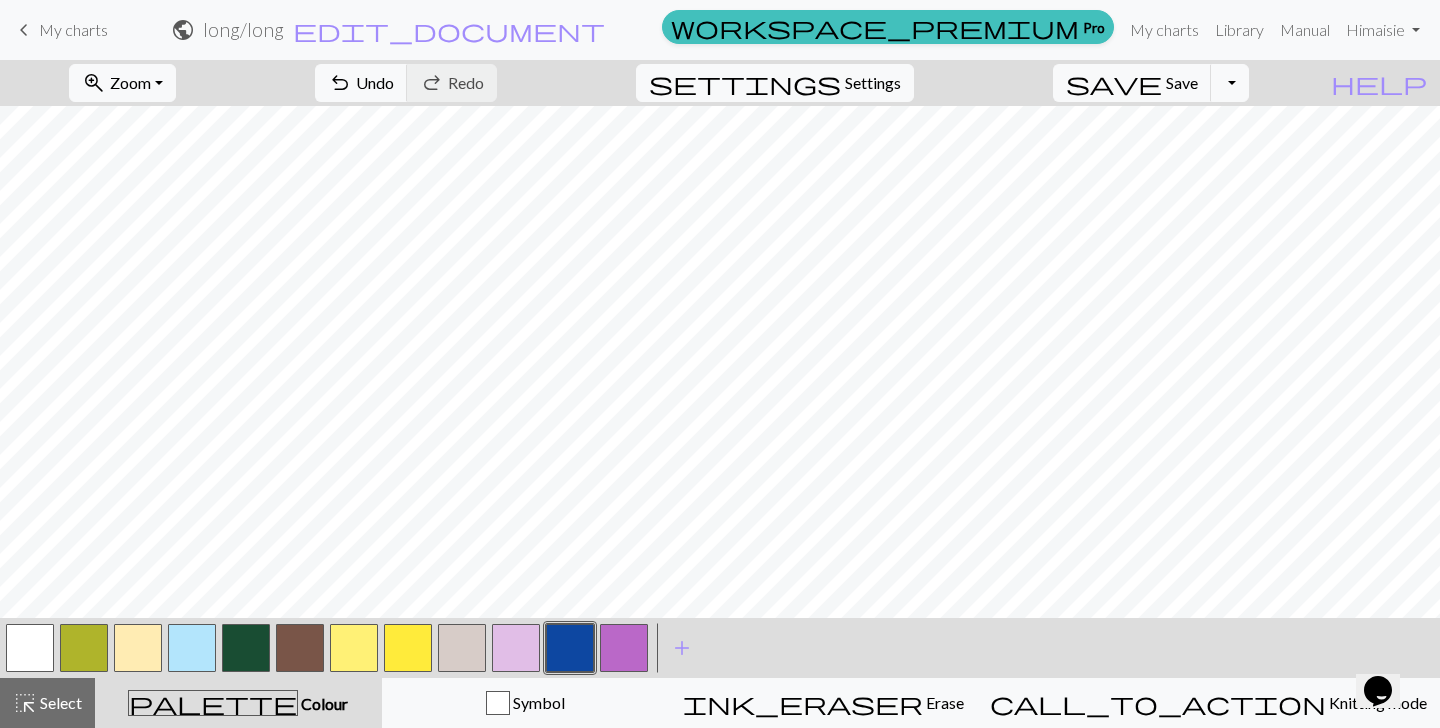 click at bounding box center [516, 648] 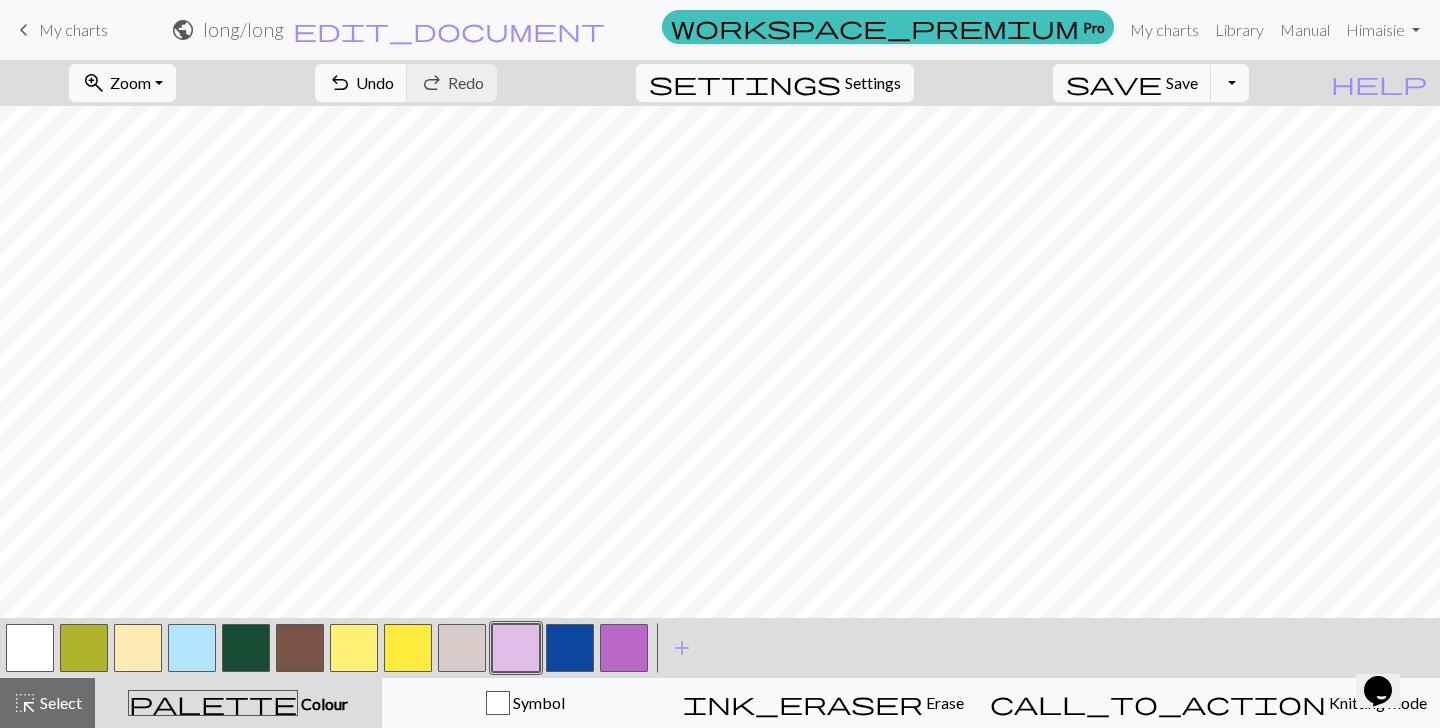 click at bounding box center (570, 648) 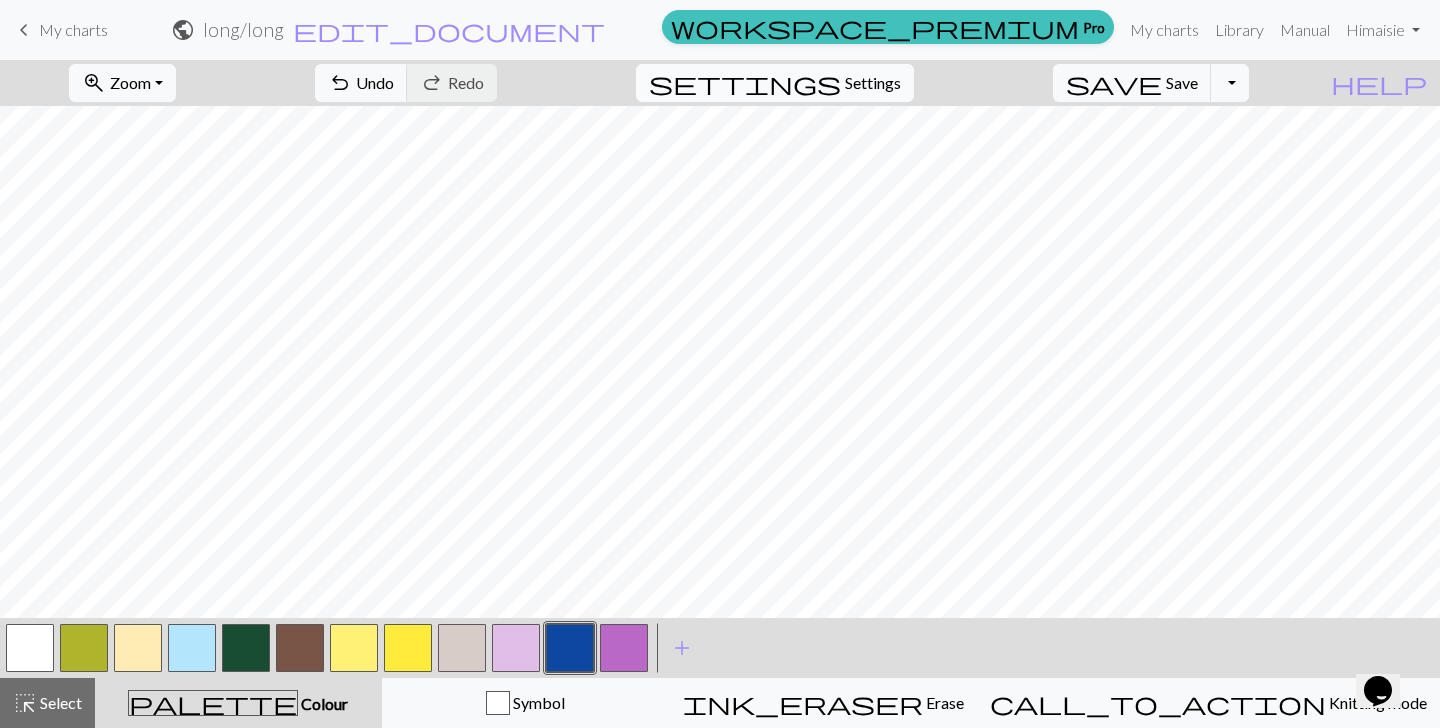click on "settings" at bounding box center [745, 83] 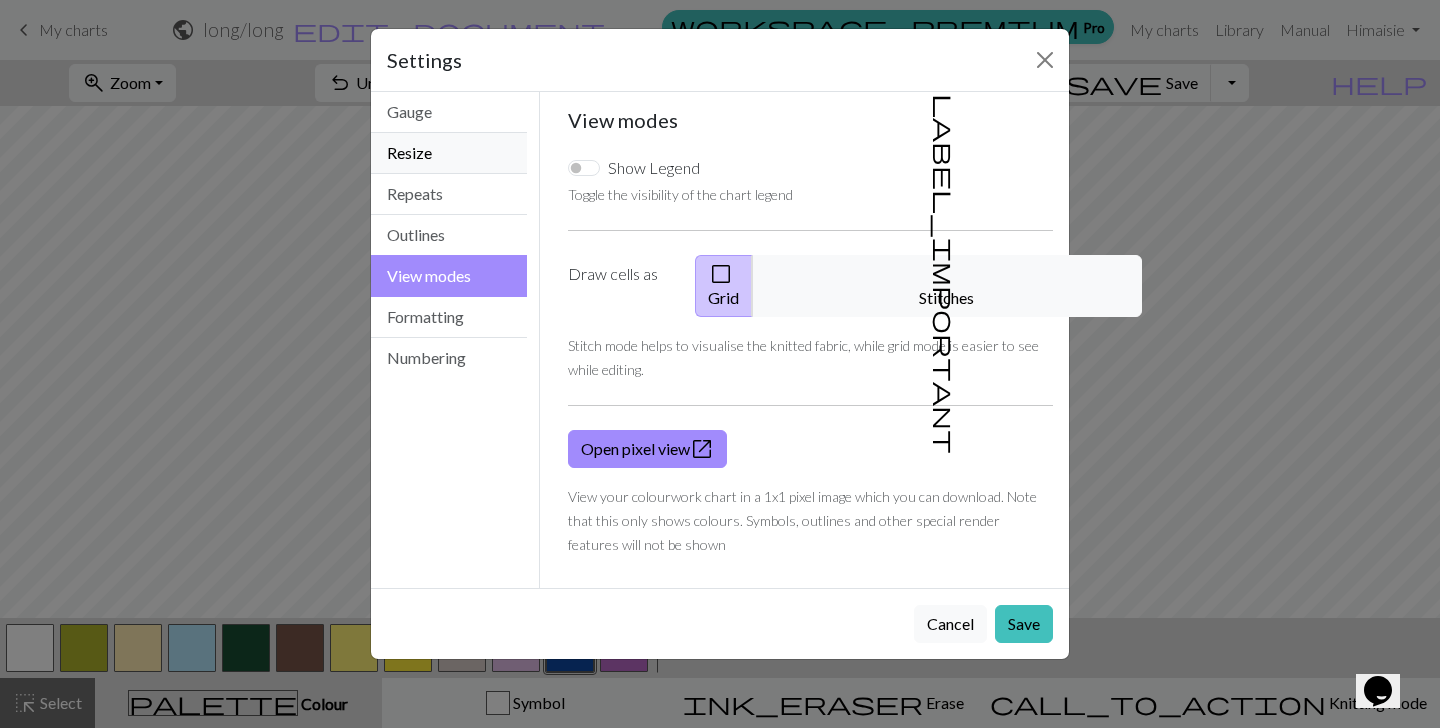 click on "Resize" at bounding box center (449, 153) 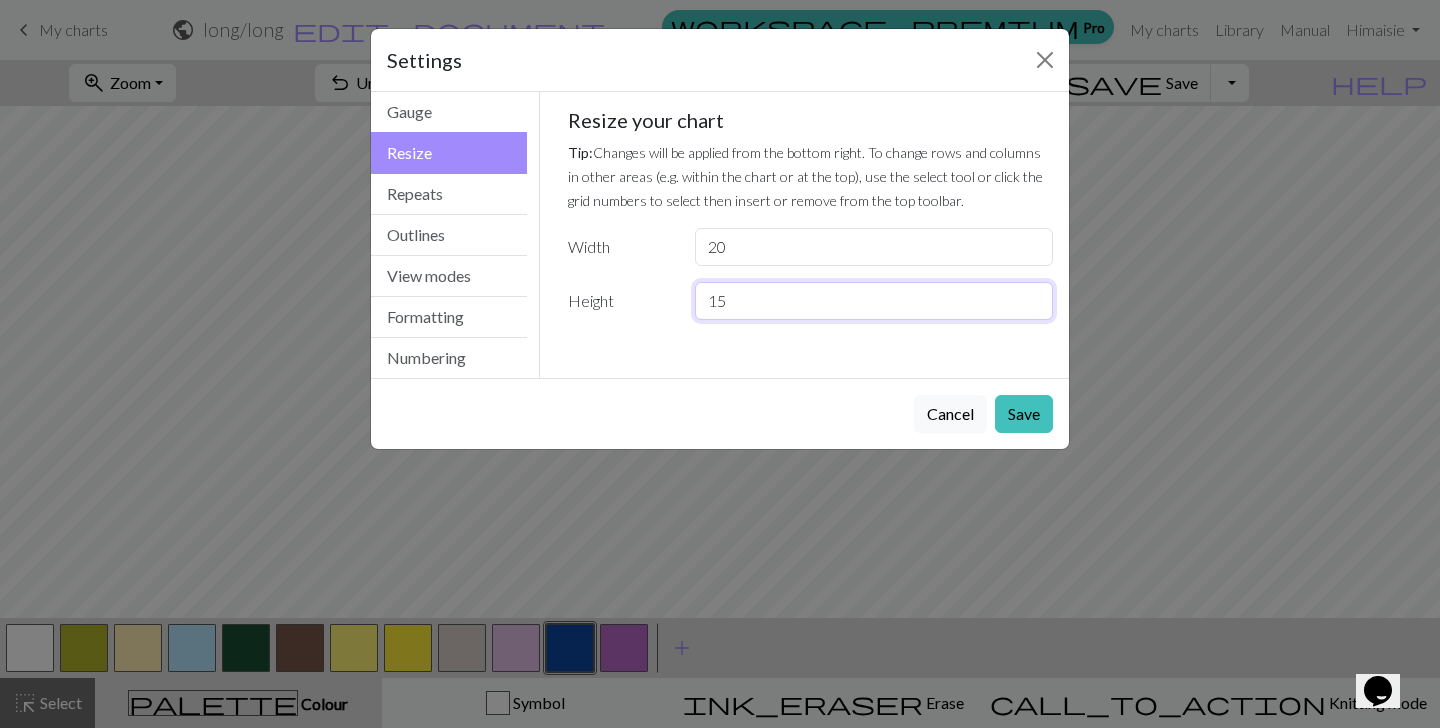 click on "15" at bounding box center (874, 301) 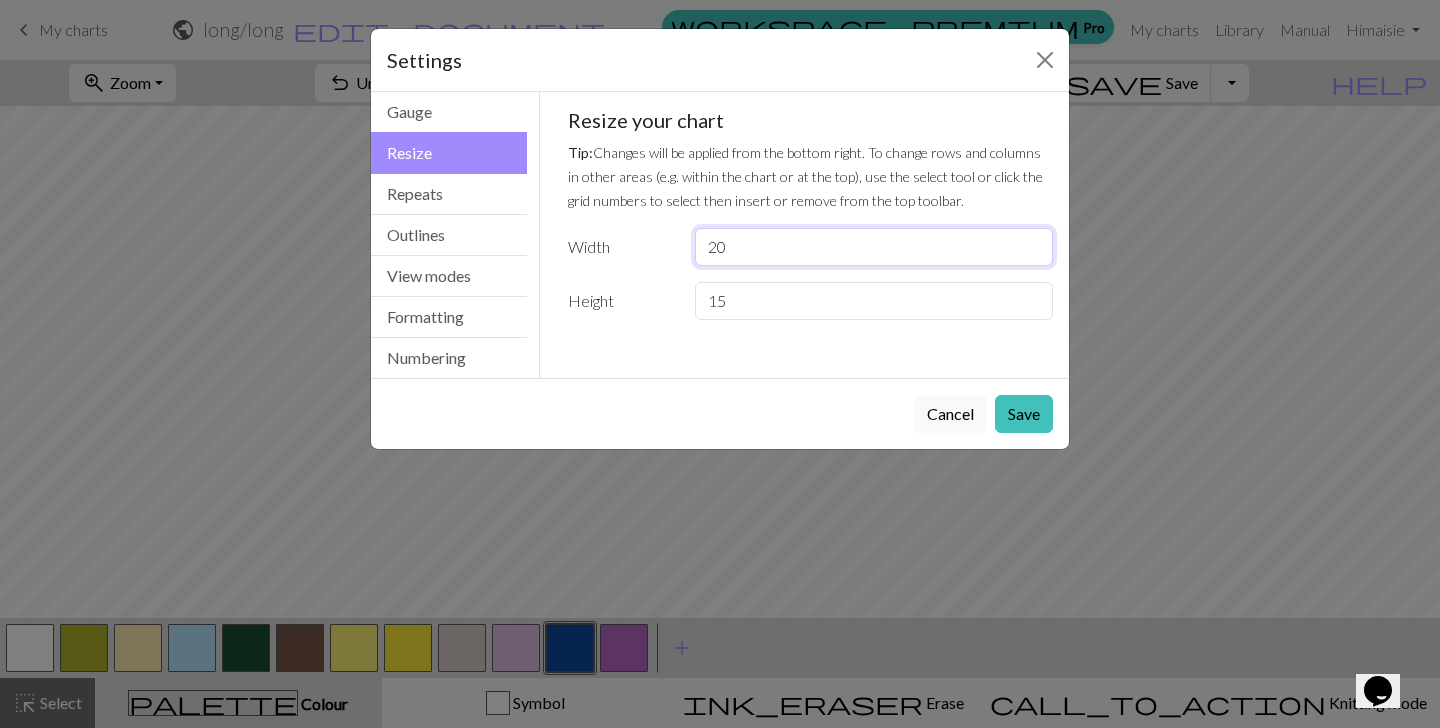 click on "20" at bounding box center (874, 247) 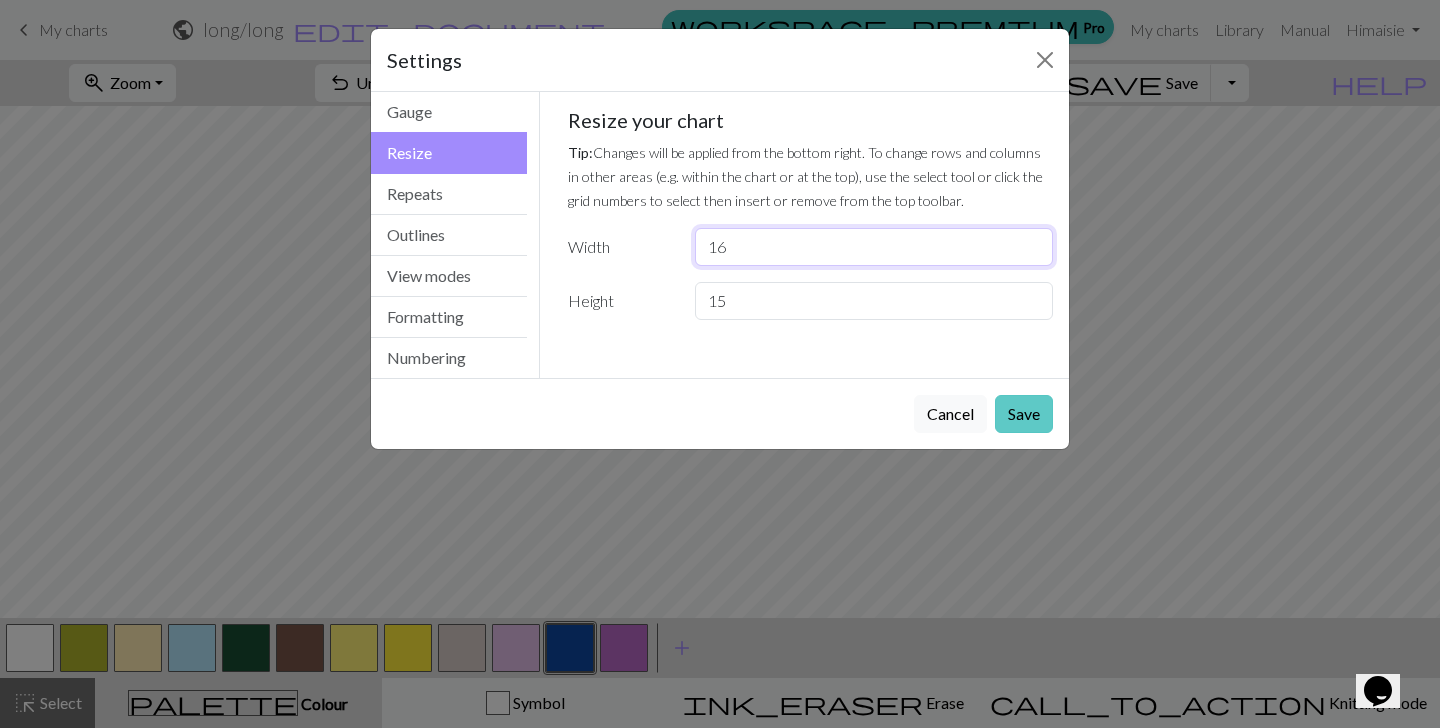 type on "16" 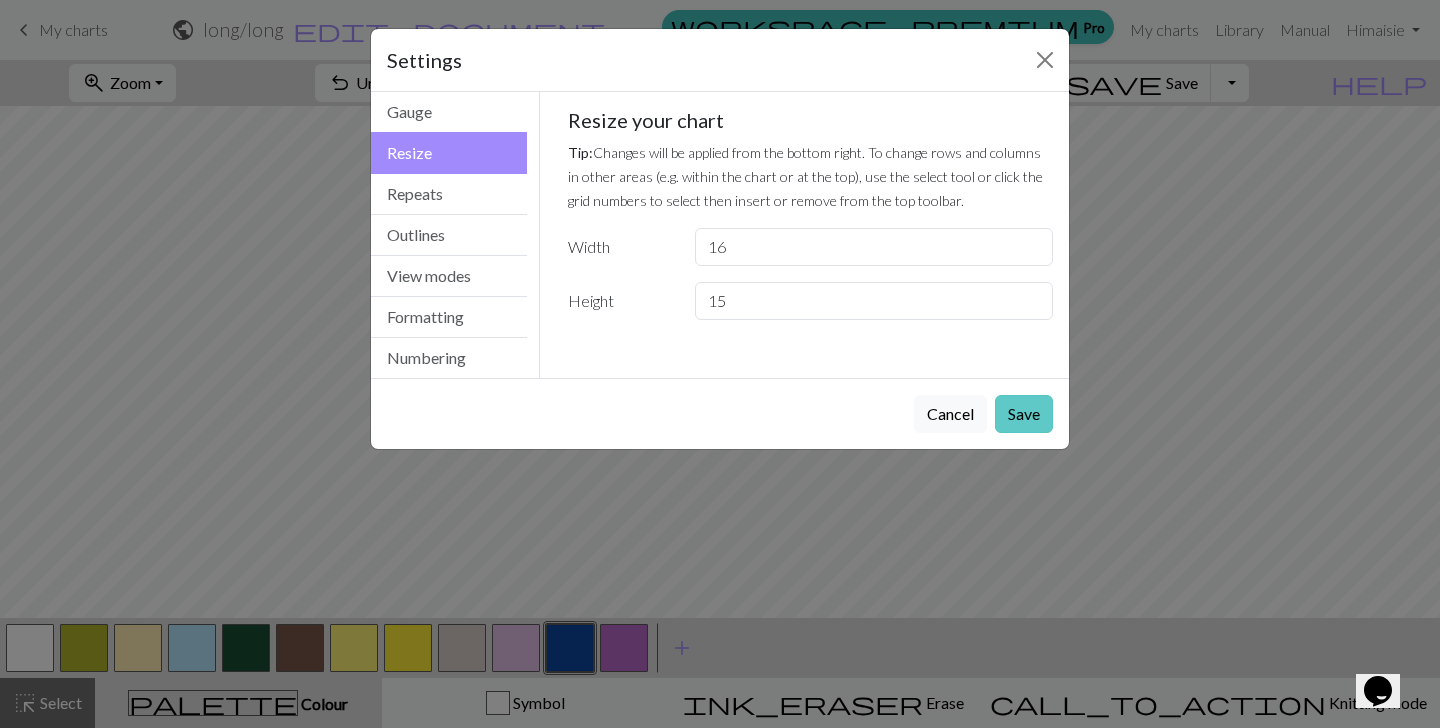 click on "Save" at bounding box center (1024, 414) 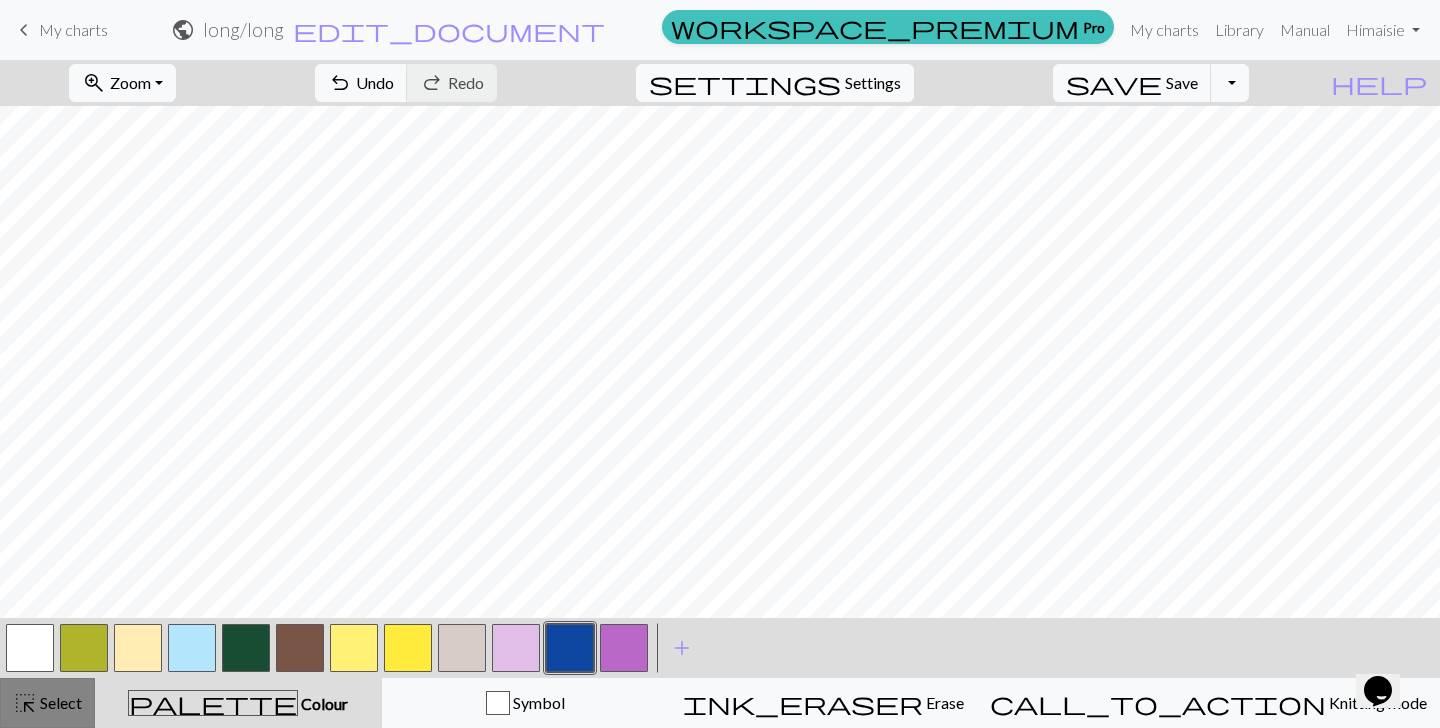 click on "Select" at bounding box center [59, 702] 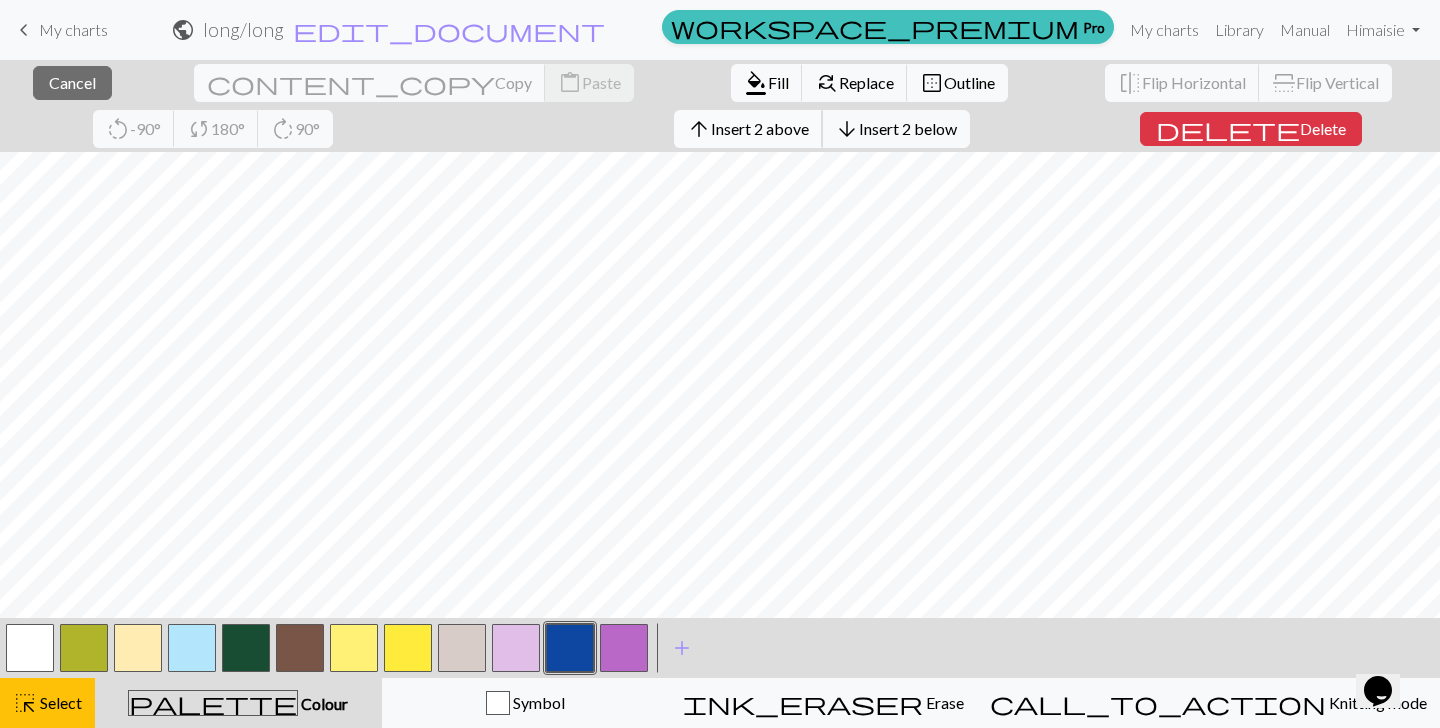 click on "Insert 2 above" at bounding box center (760, 128) 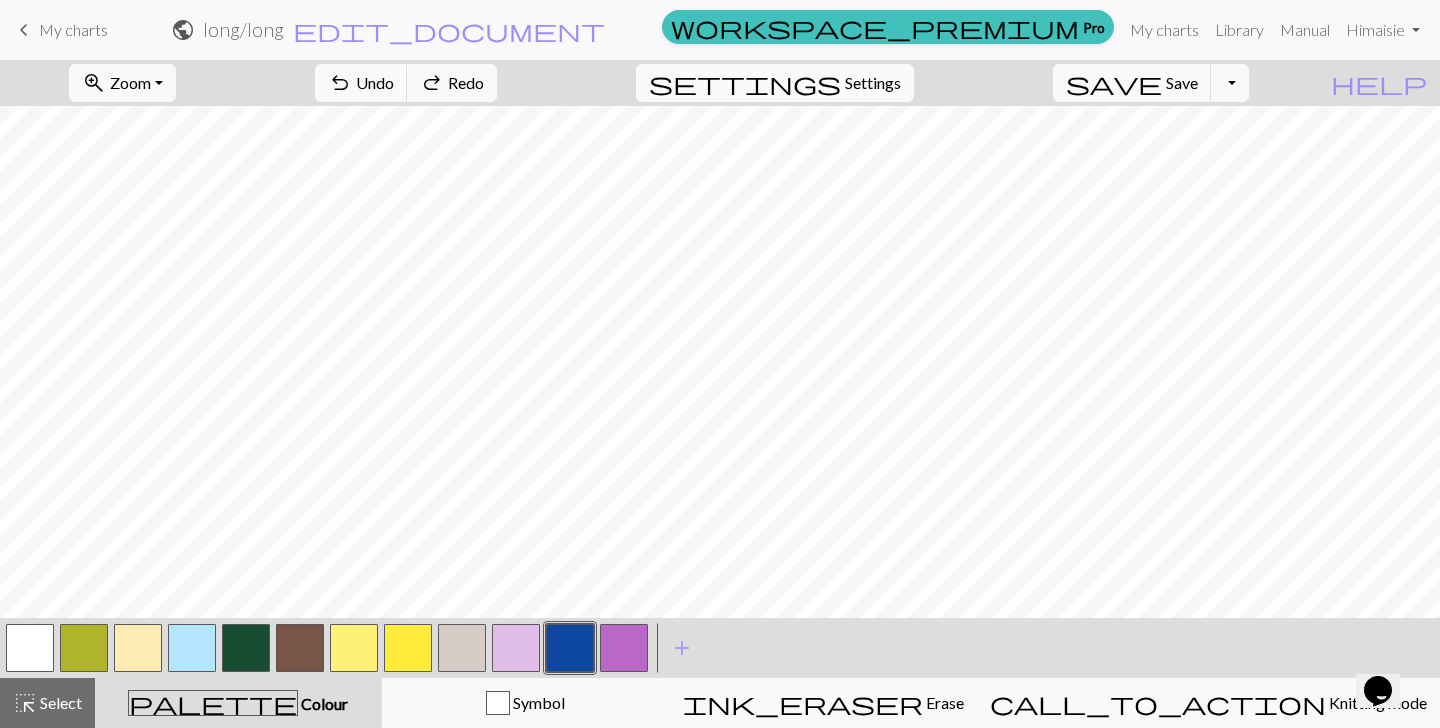 click on "Settings" at bounding box center (873, 83) 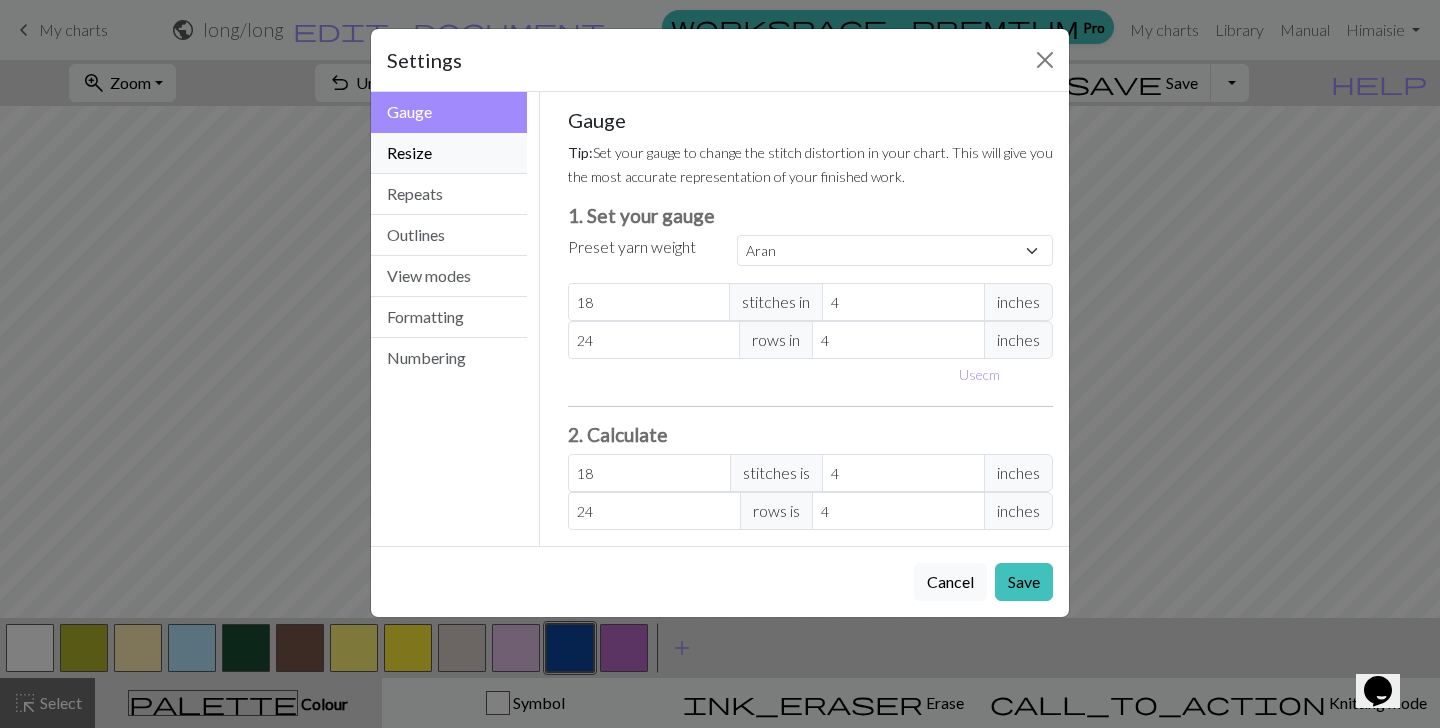 click on "Resize" at bounding box center (449, 153) 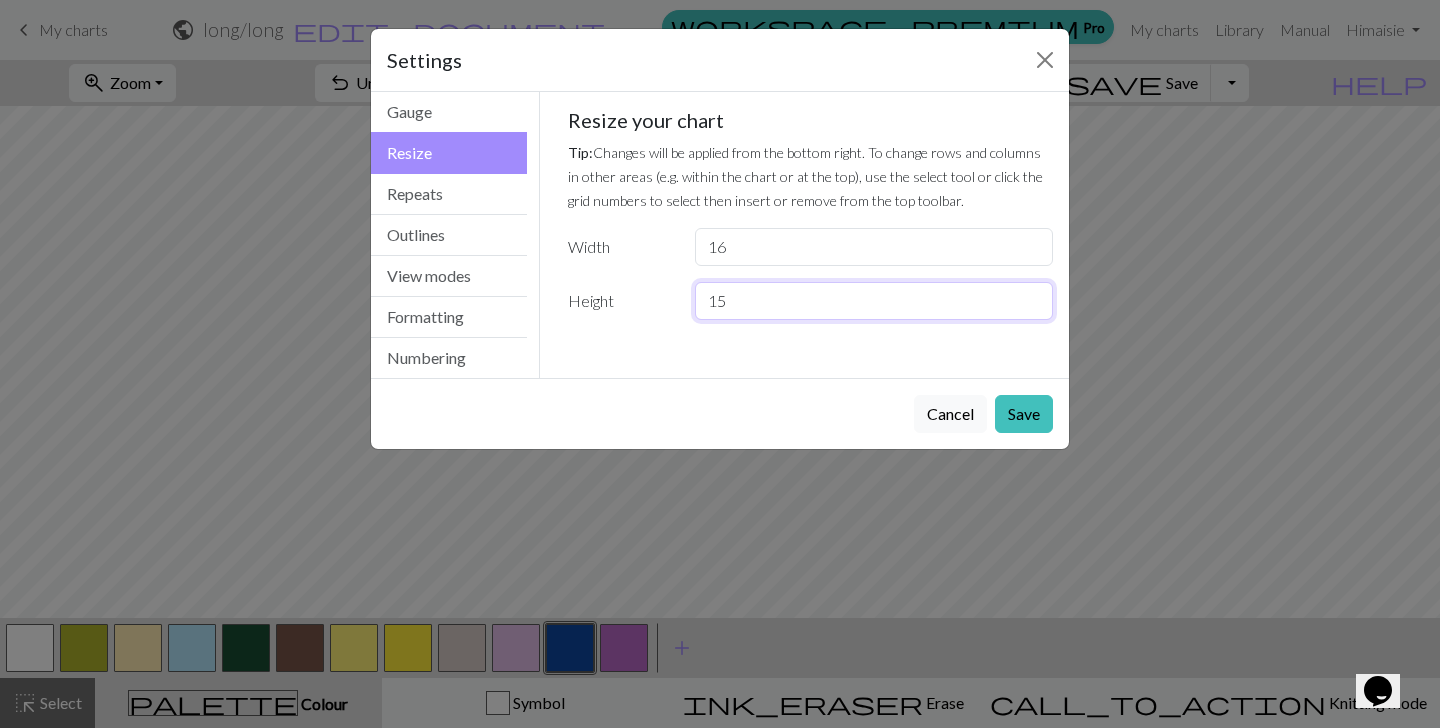 click on "15" at bounding box center [874, 301] 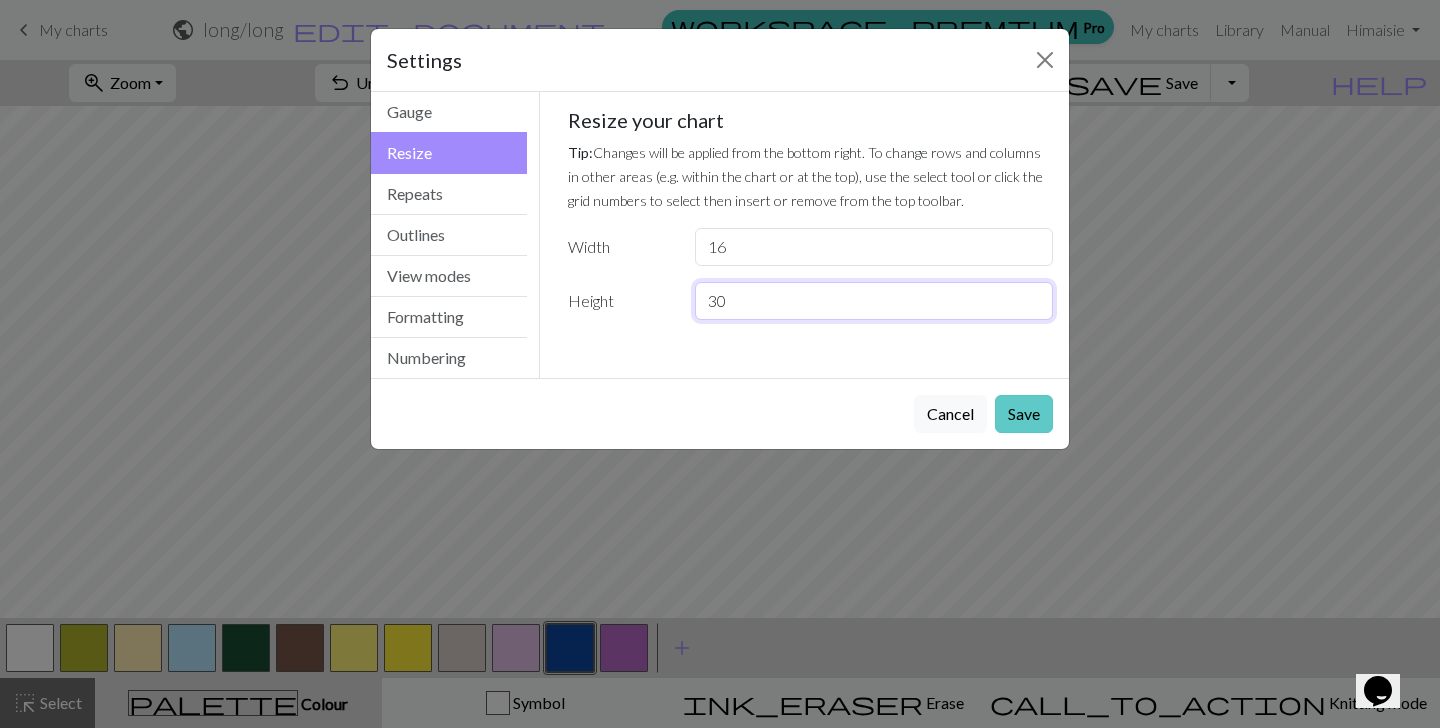 type on "30" 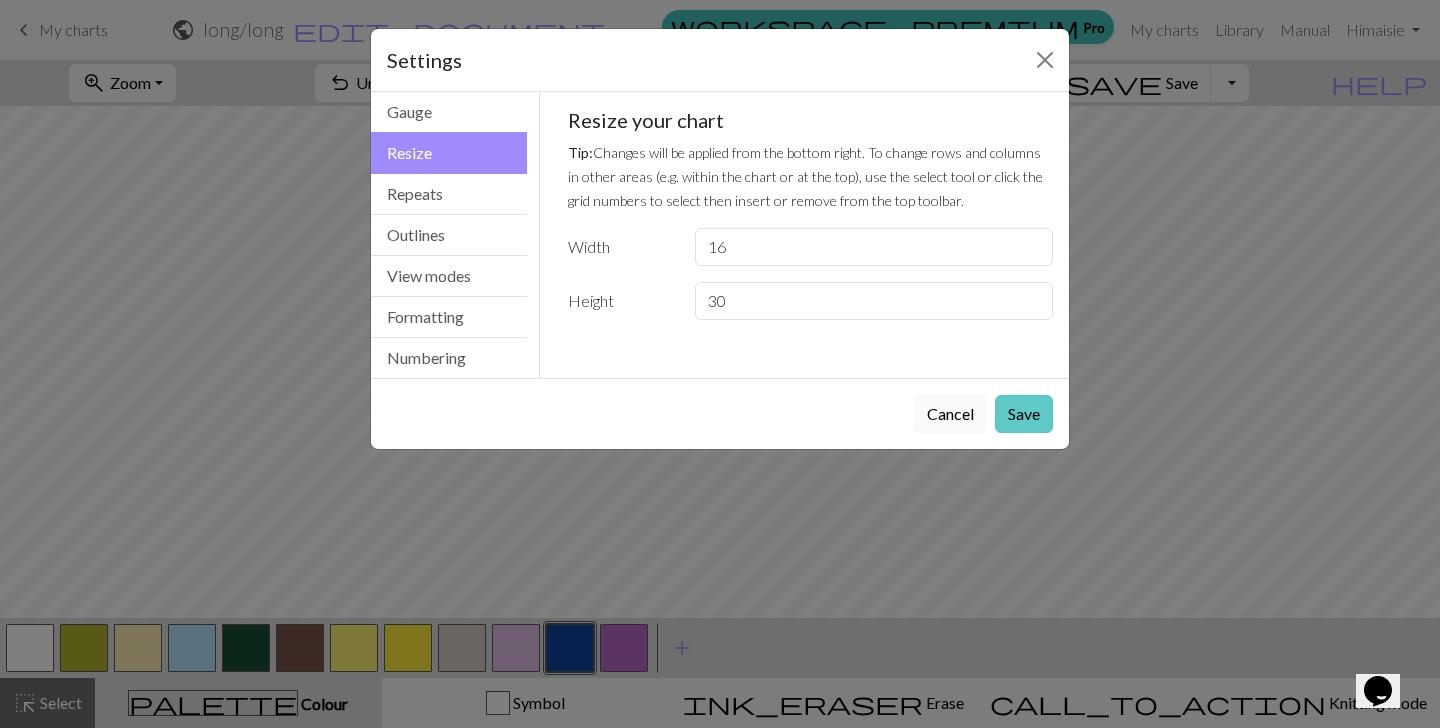 click on "Save" at bounding box center [1024, 414] 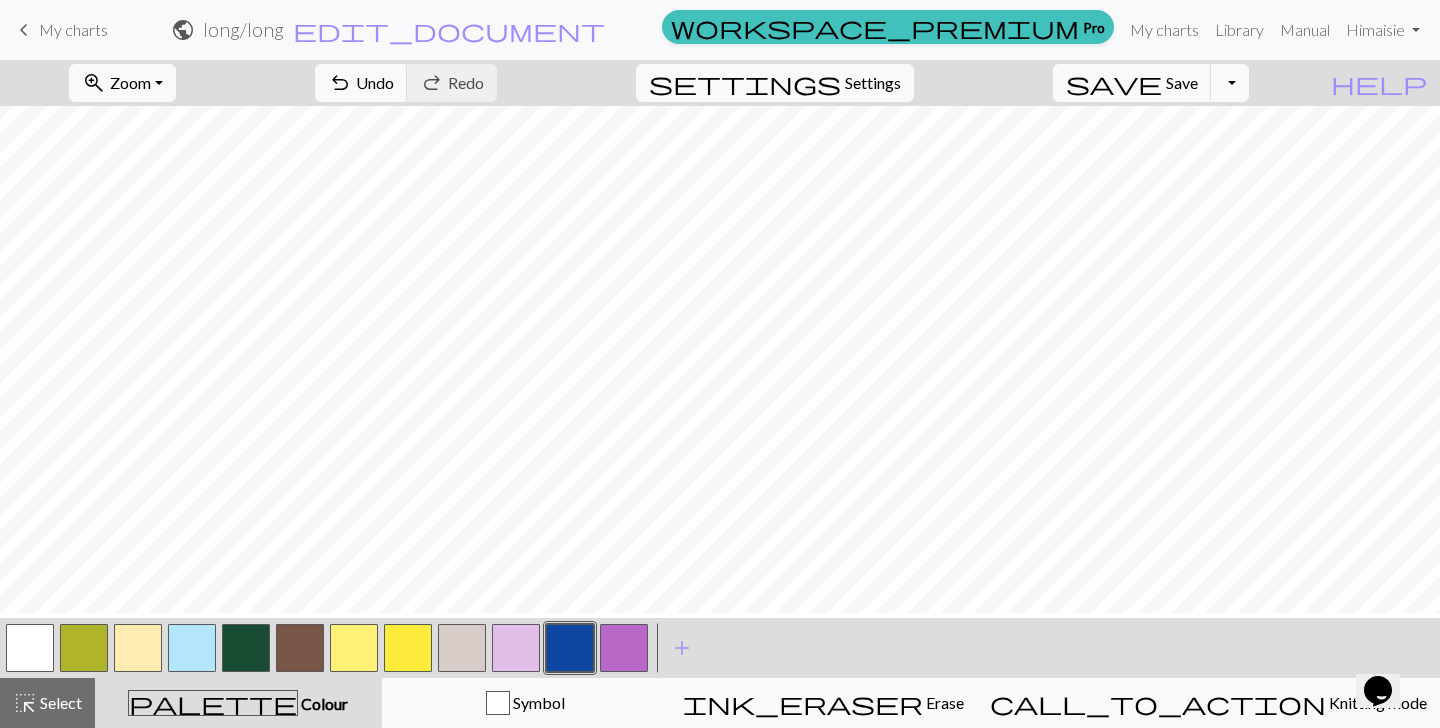 scroll, scrollTop: 178, scrollLeft: 0, axis: vertical 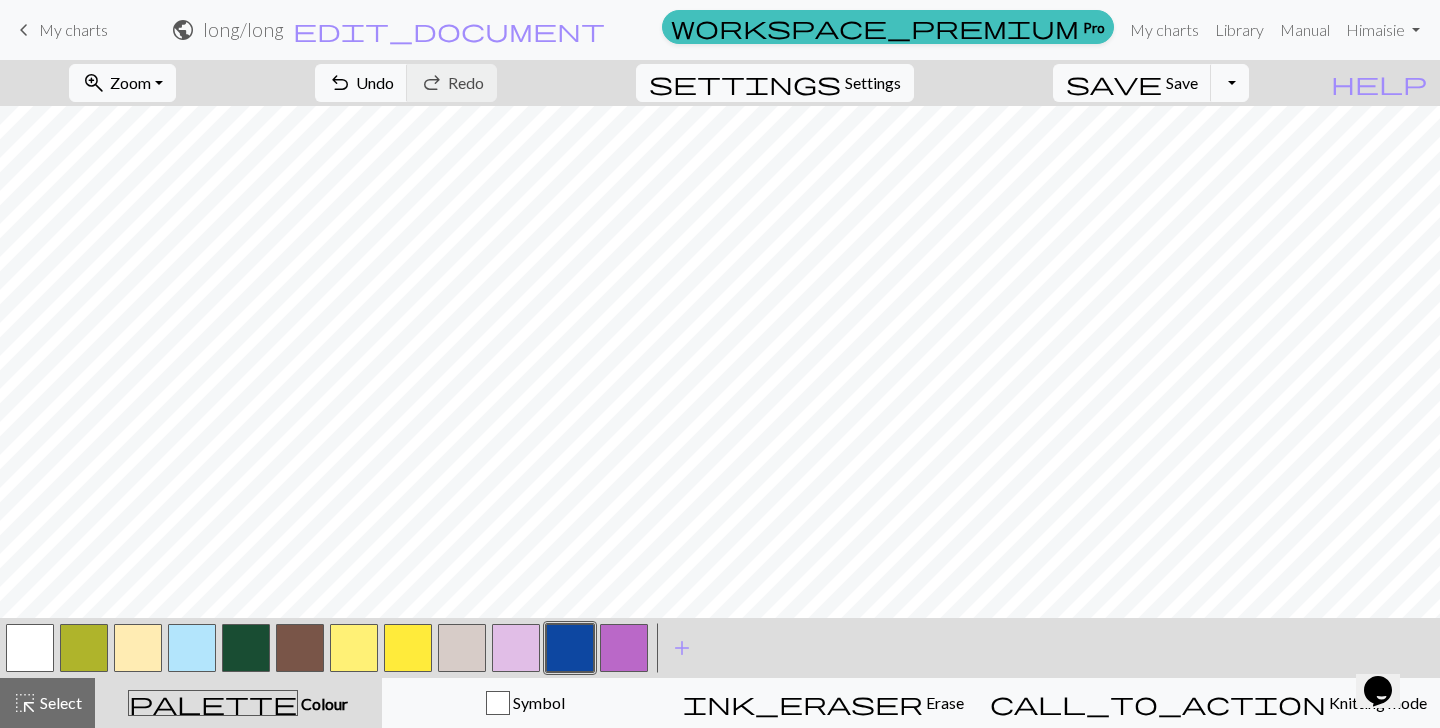 click at bounding box center [408, 648] 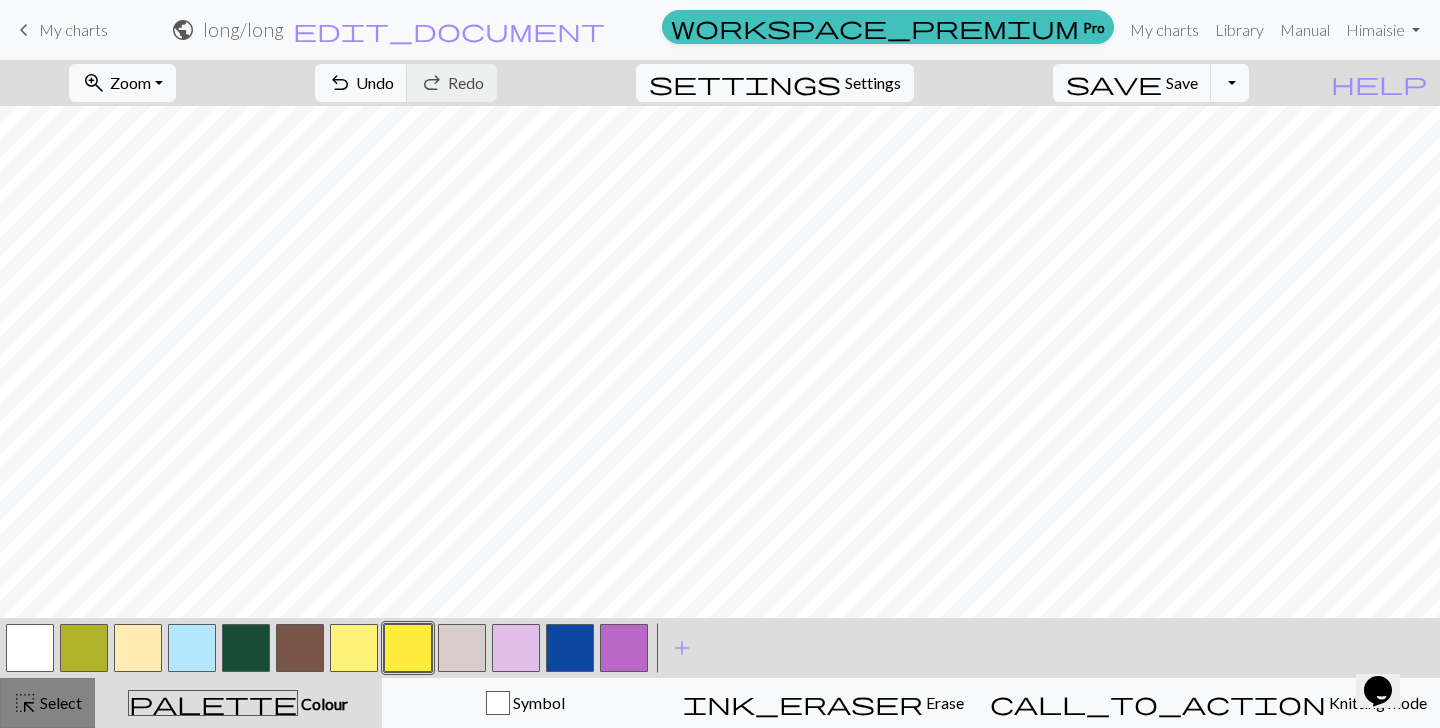 click on "Select" at bounding box center [59, 702] 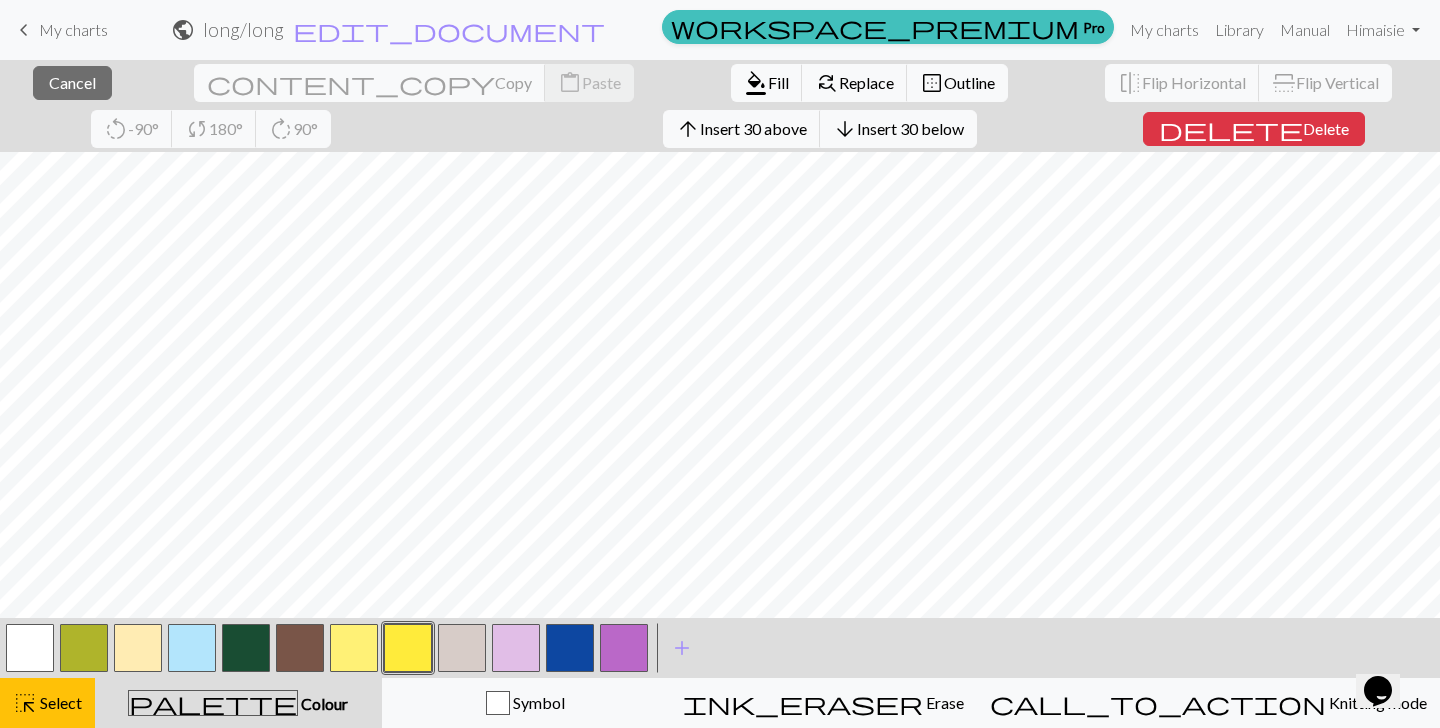 click at bounding box center [354, 648] 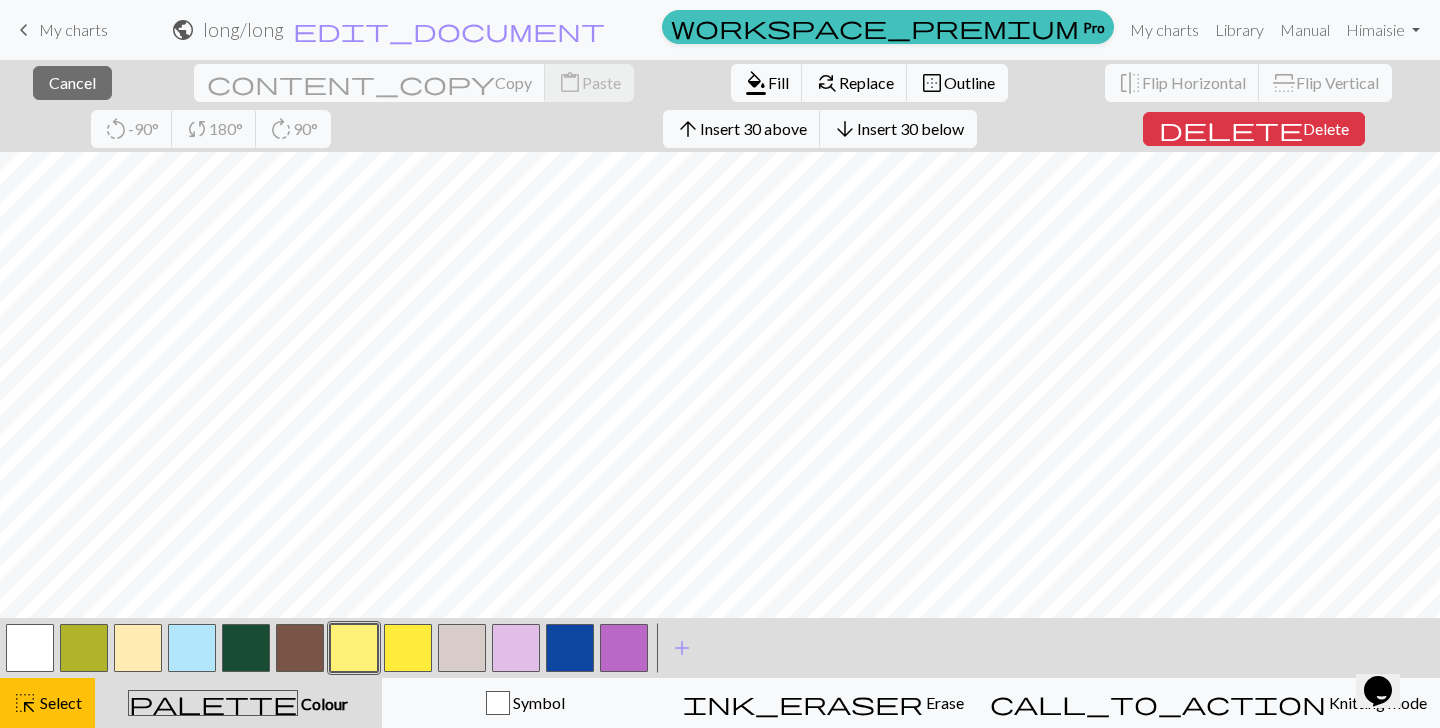 click at bounding box center [354, 648] 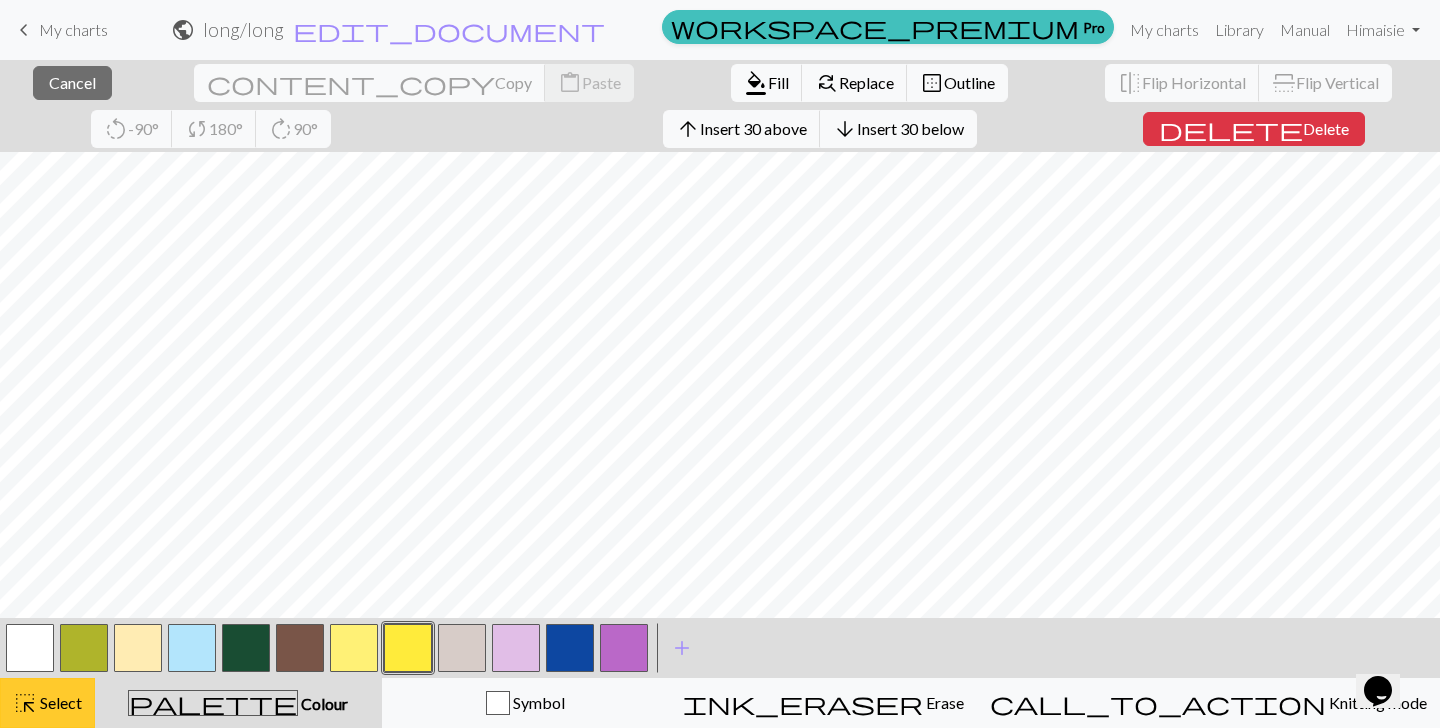 click on "Select" at bounding box center [59, 702] 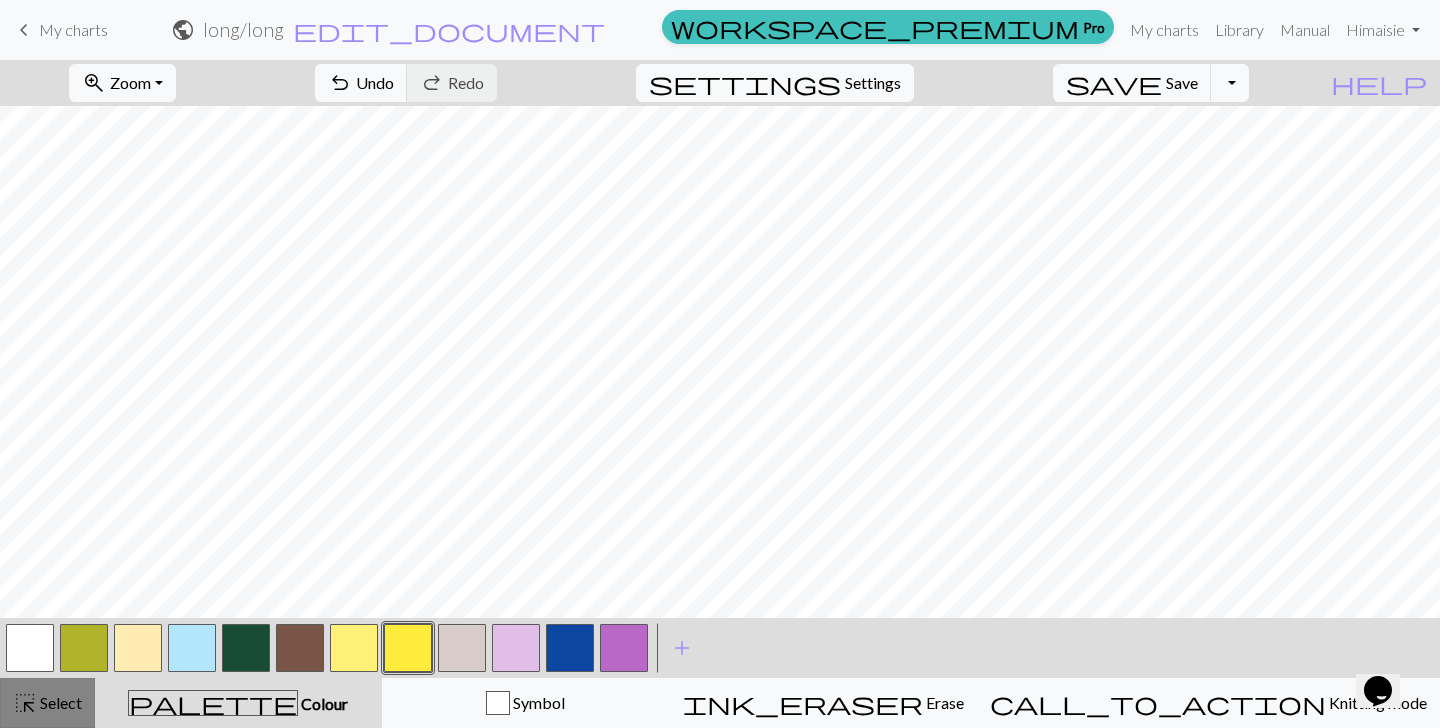 click on "highlight_alt   Select   Select" at bounding box center (47, 703) 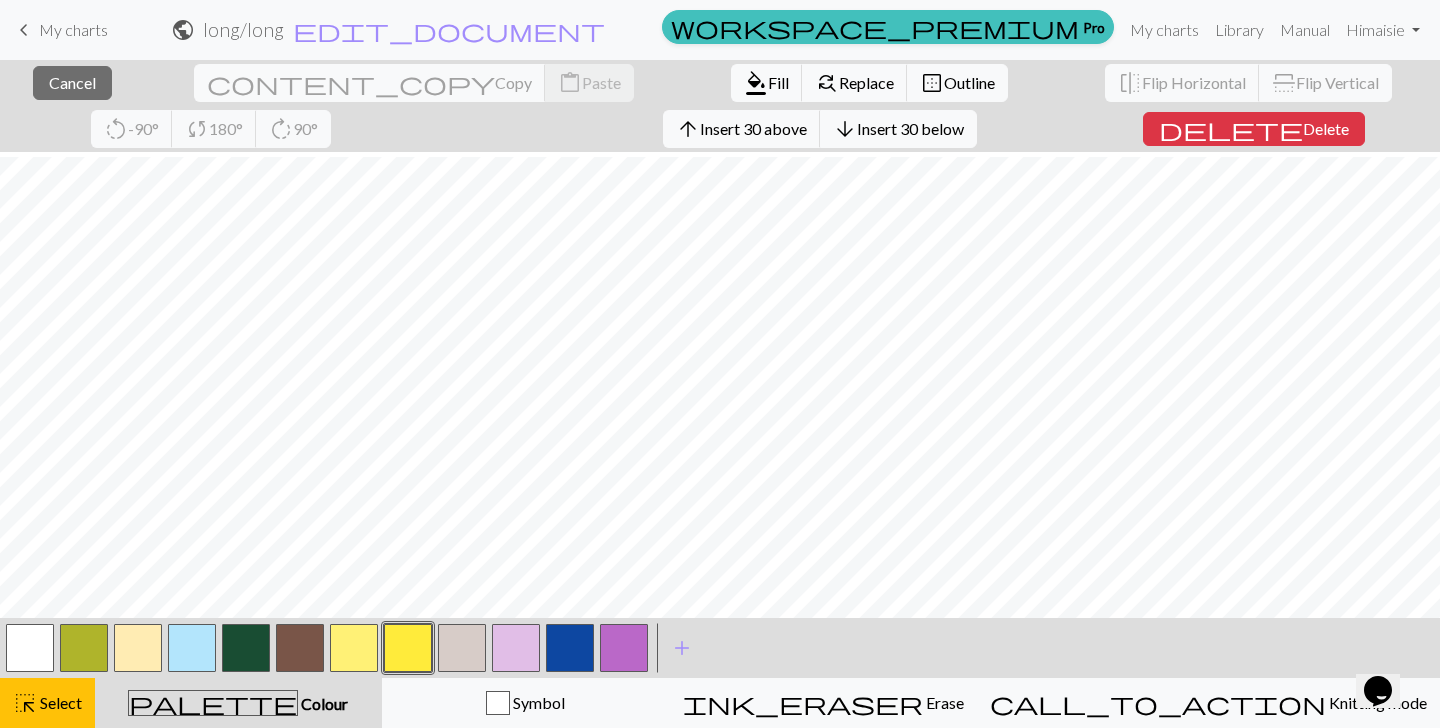 scroll, scrollTop: 224, scrollLeft: 0, axis: vertical 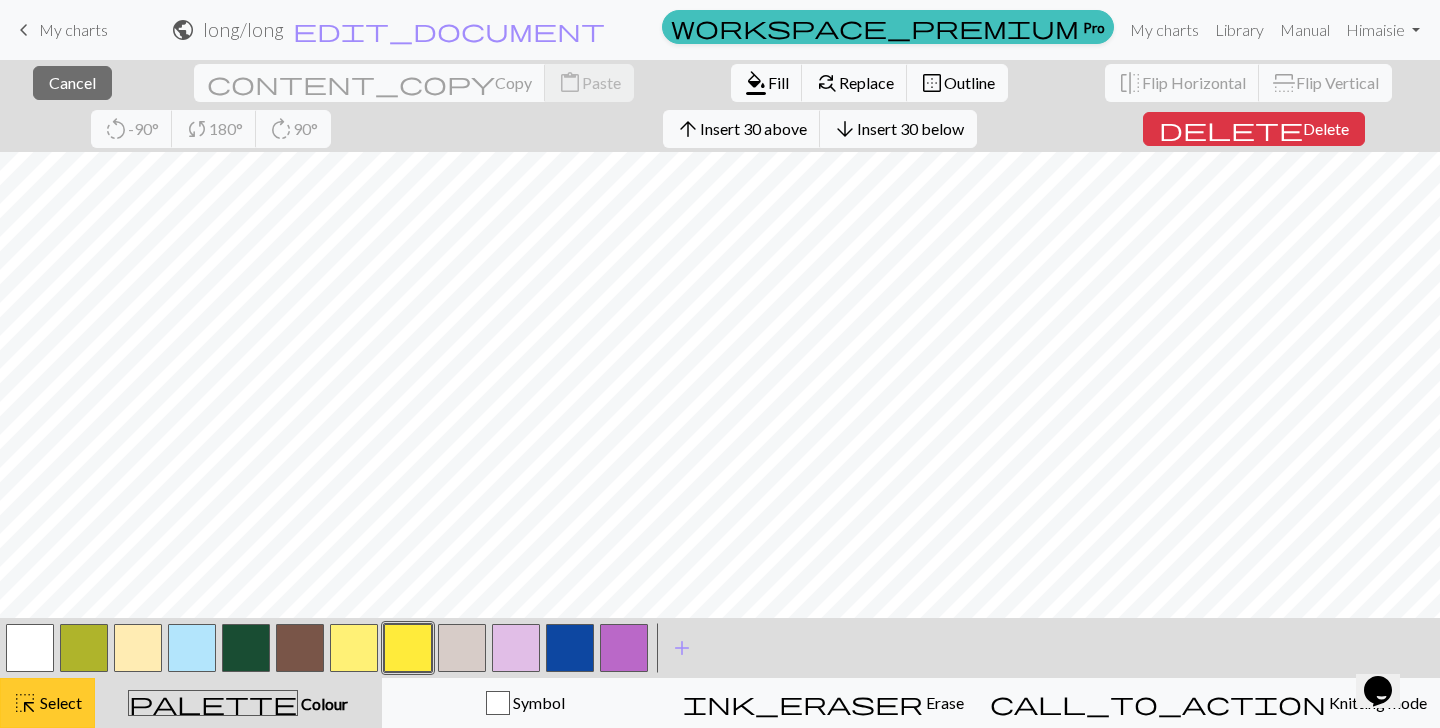 click on "highlight_alt   Select   Select" at bounding box center (47, 703) 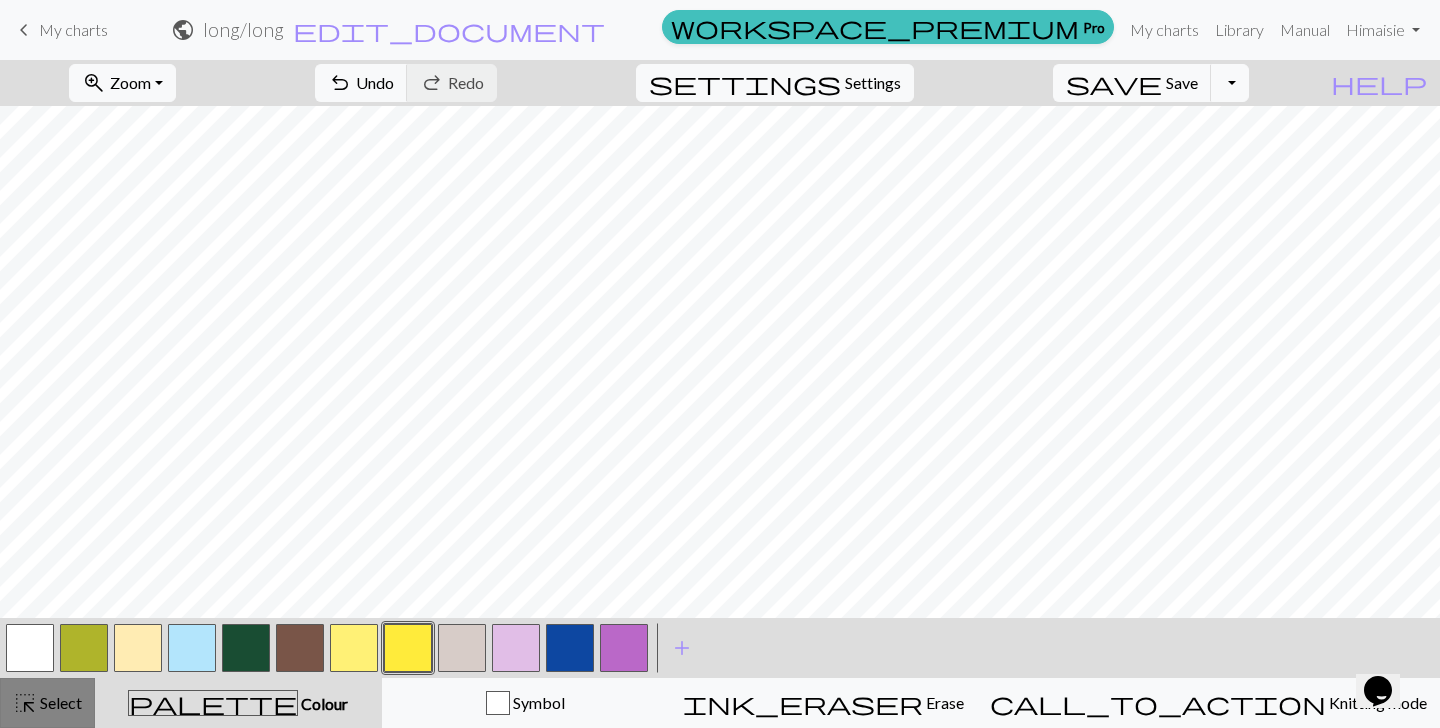 click on "highlight_alt   Select   Select" at bounding box center (47, 703) 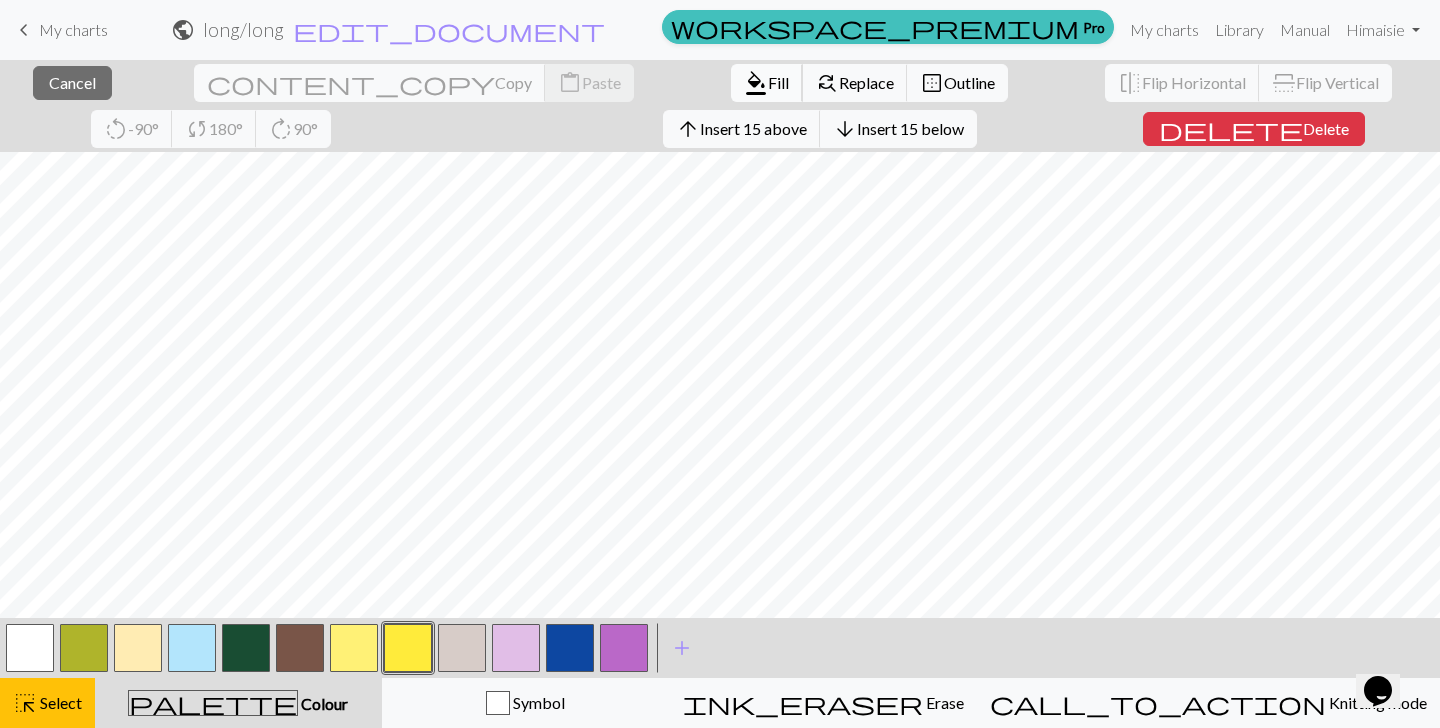 click on "Fill" at bounding box center (778, 82) 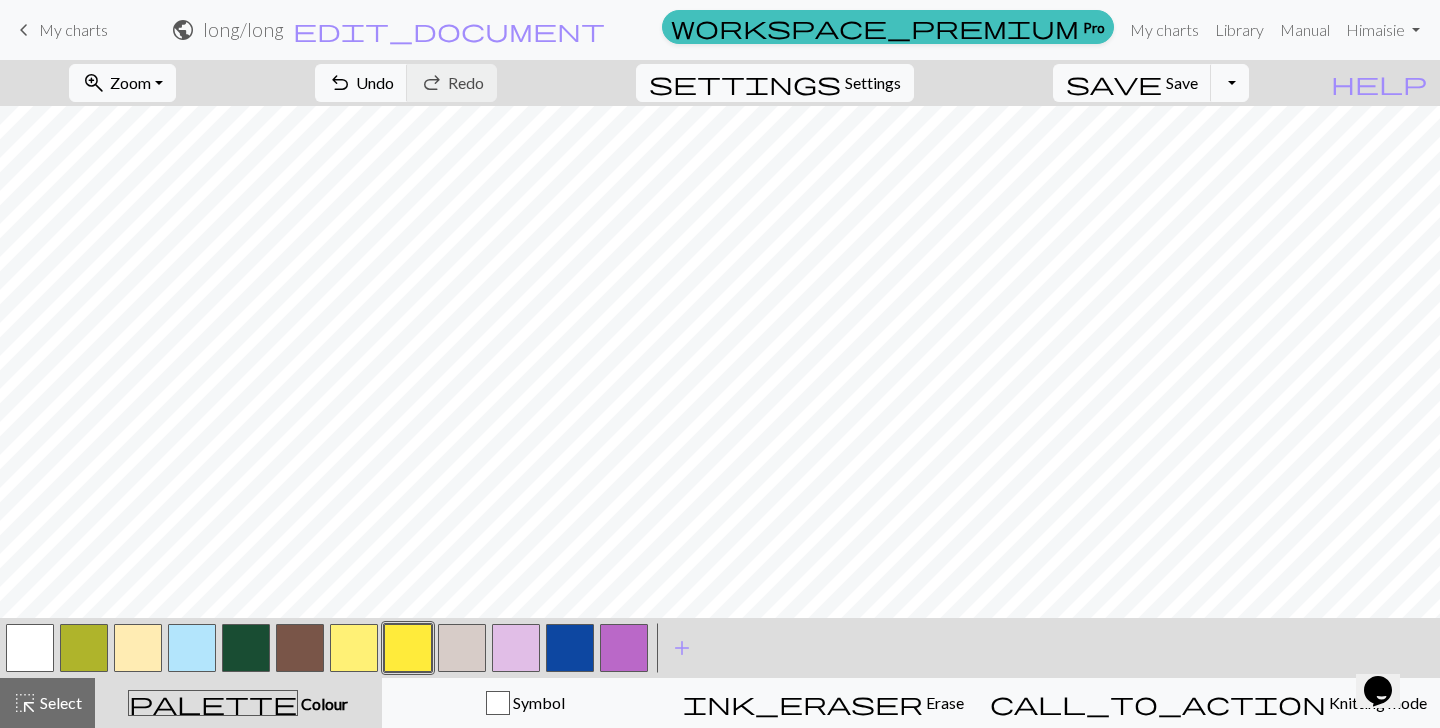 scroll, scrollTop: 0, scrollLeft: 0, axis: both 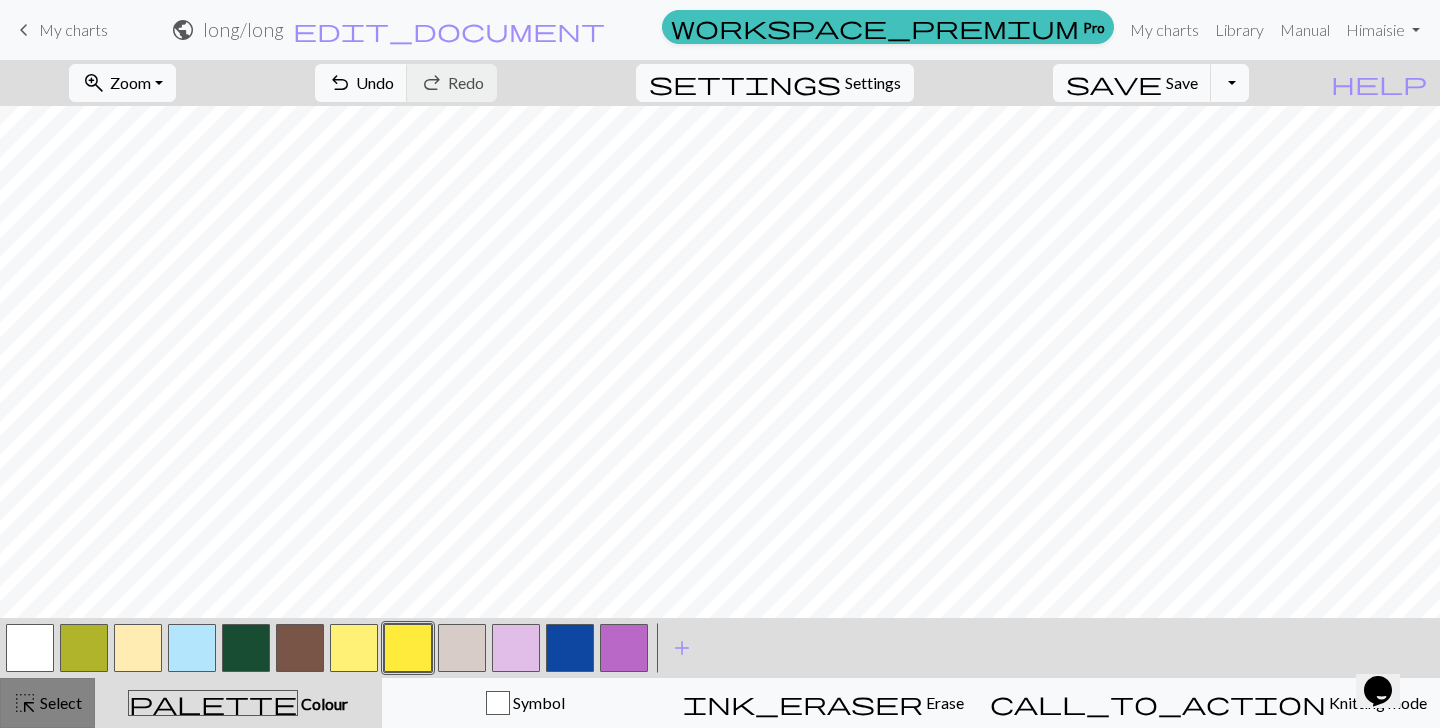 click on "Select" at bounding box center [59, 702] 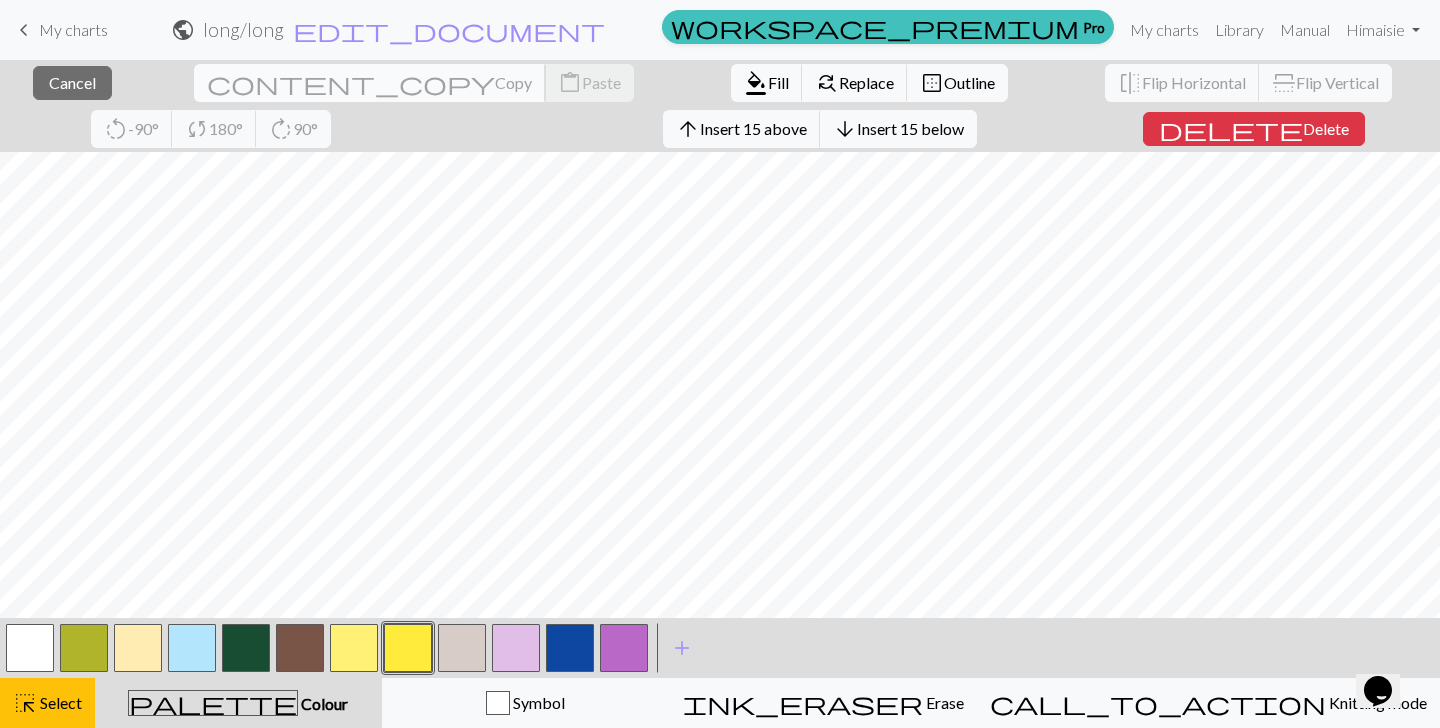 click on "content_copy  Copy" at bounding box center [370, 83] 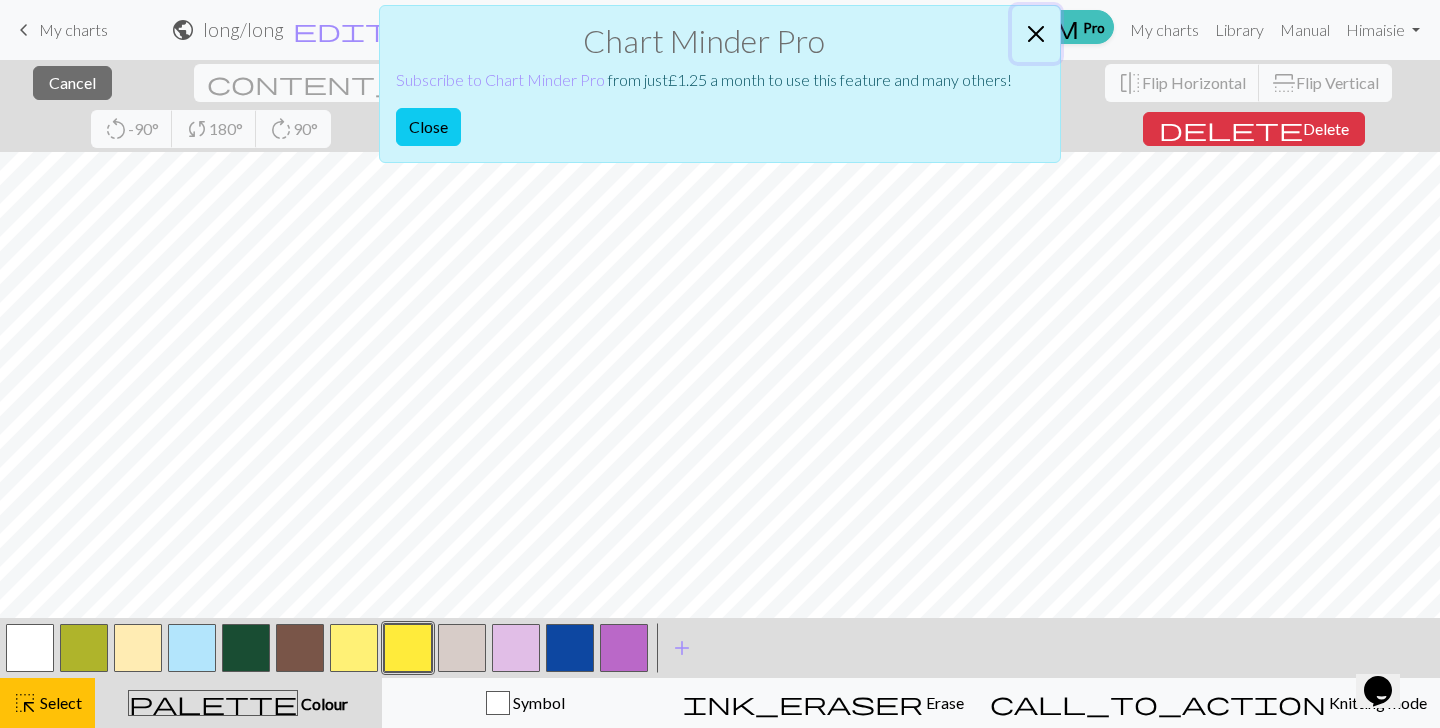 click at bounding box center (1036, 34) 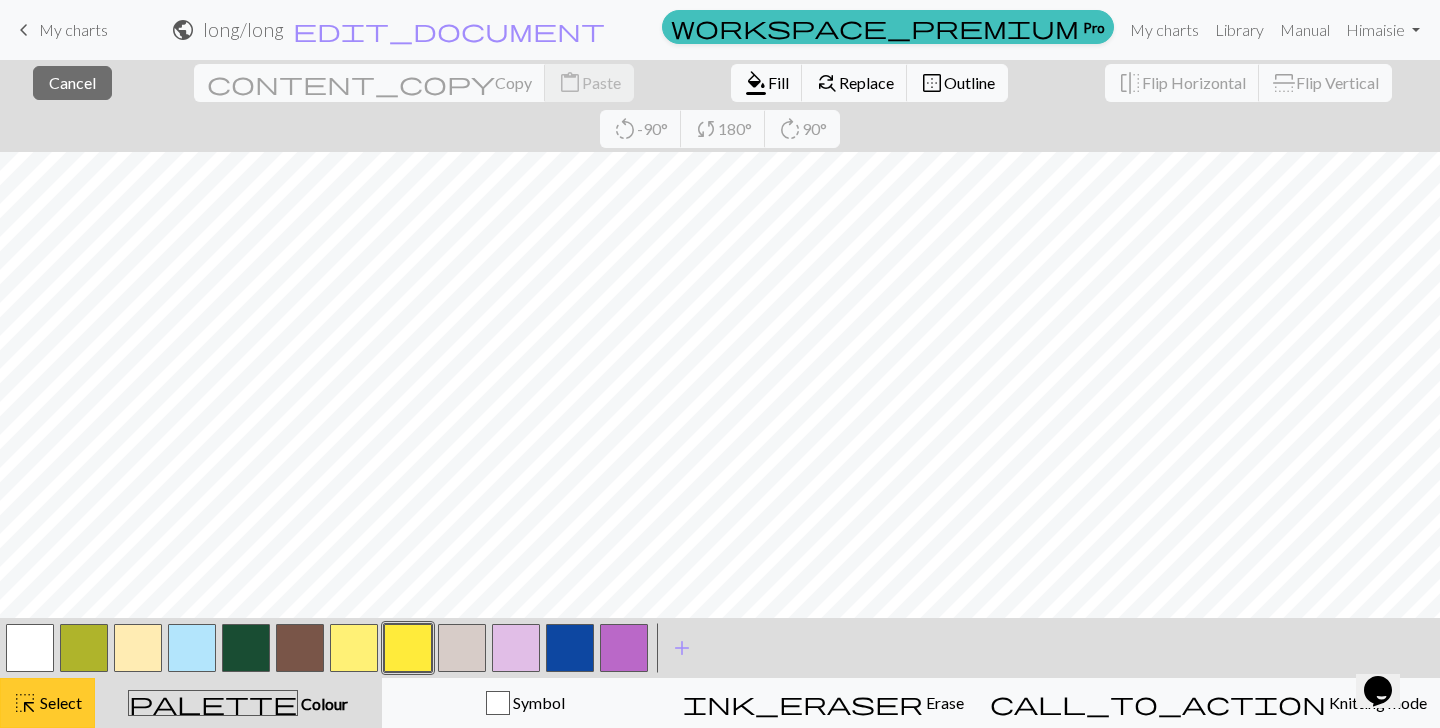 click on "Select" at bounding box center (59, 702) 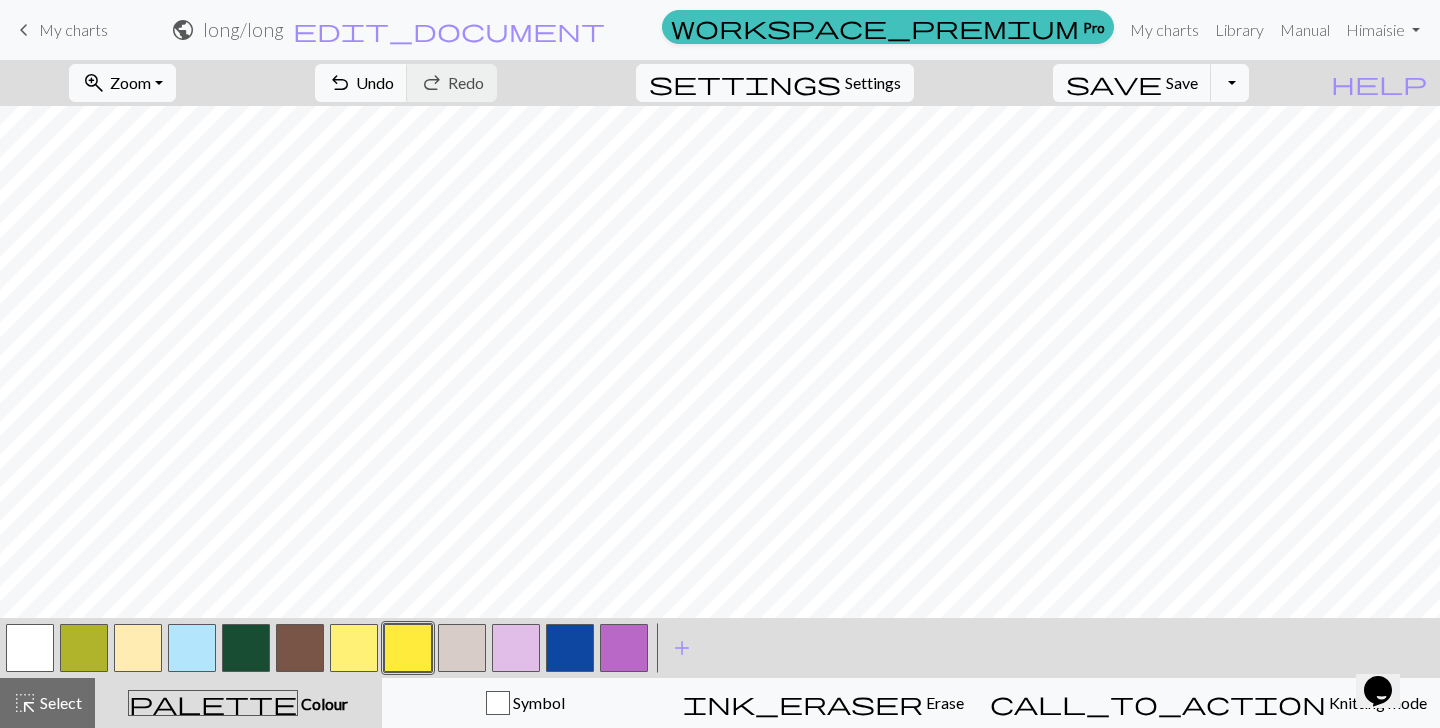 click at bounding box center (570, 648) 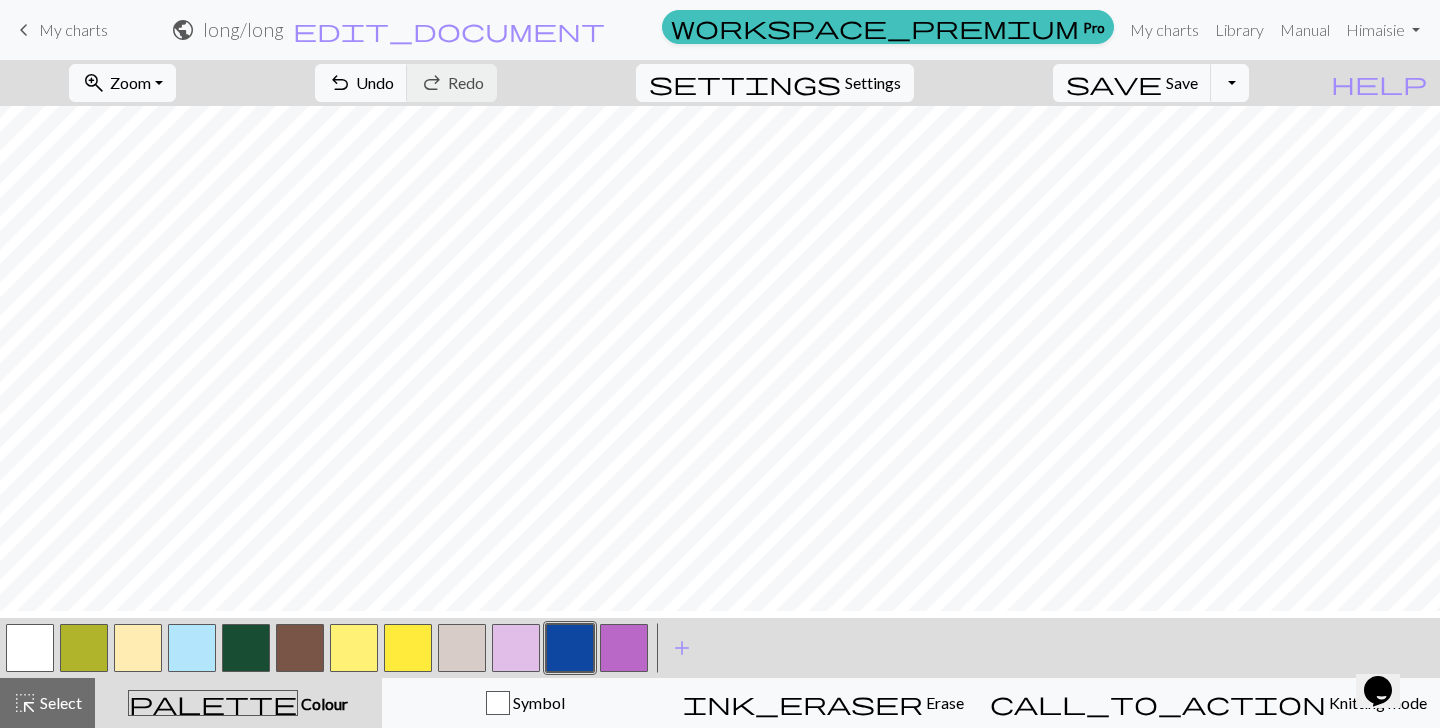 scroll, scrollTop: 178, scrollLeft: 0, axis: vertical 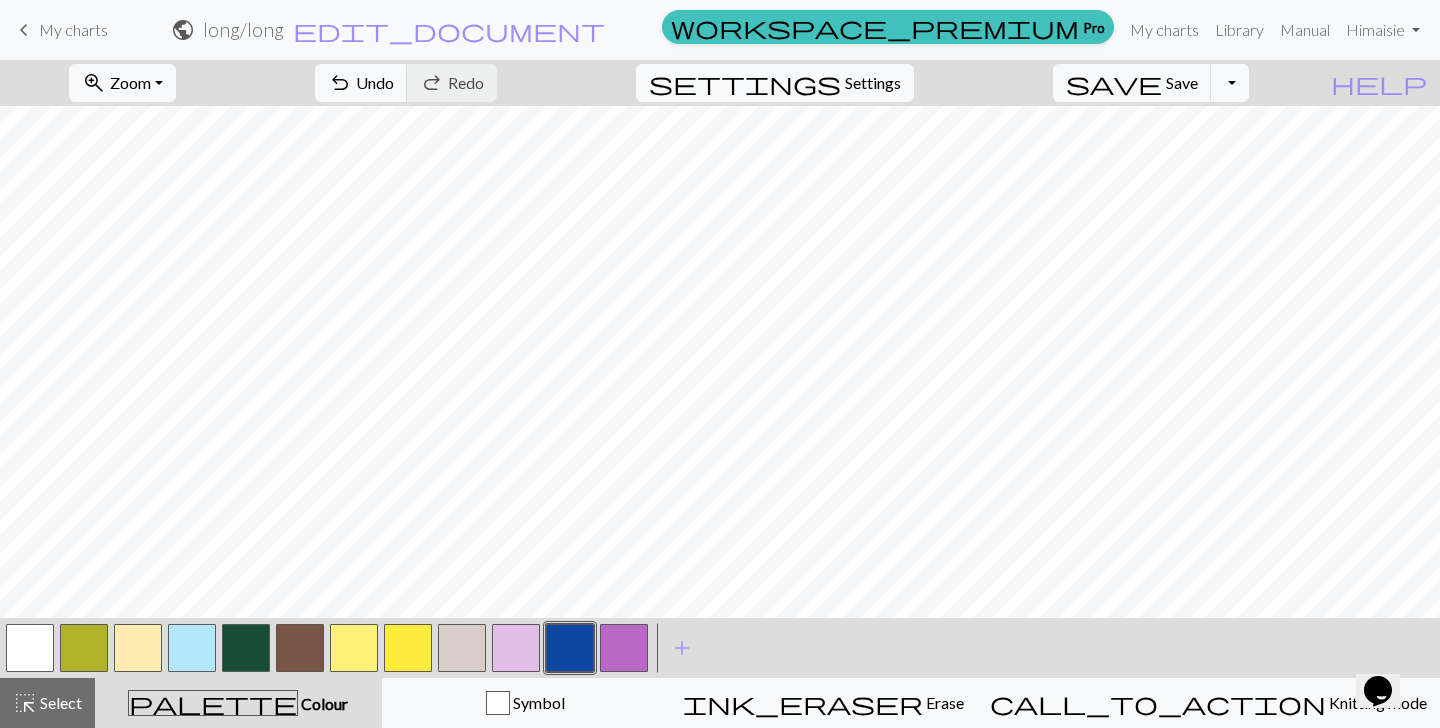 click at bounding box center (516, 648) 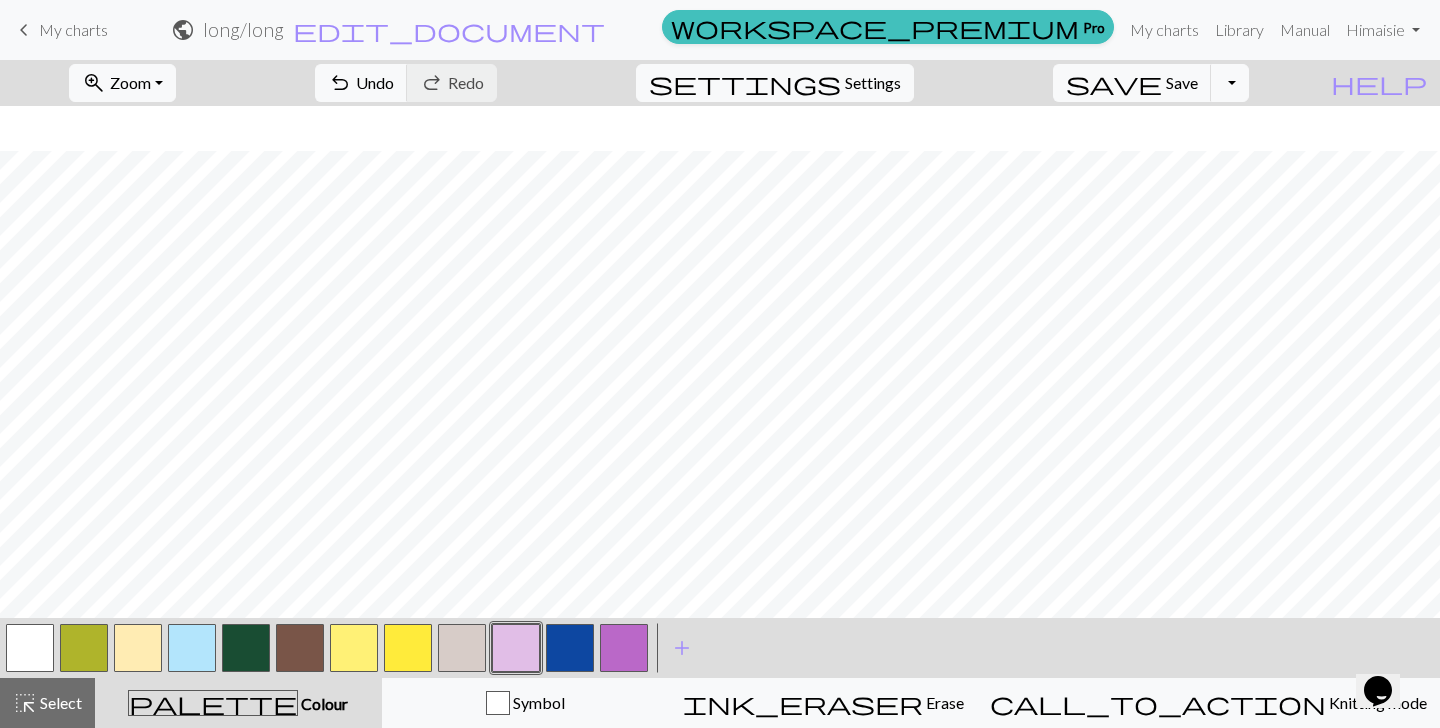 scroll, scrollTop: 178, scrollLeft: 0, axis: vertical 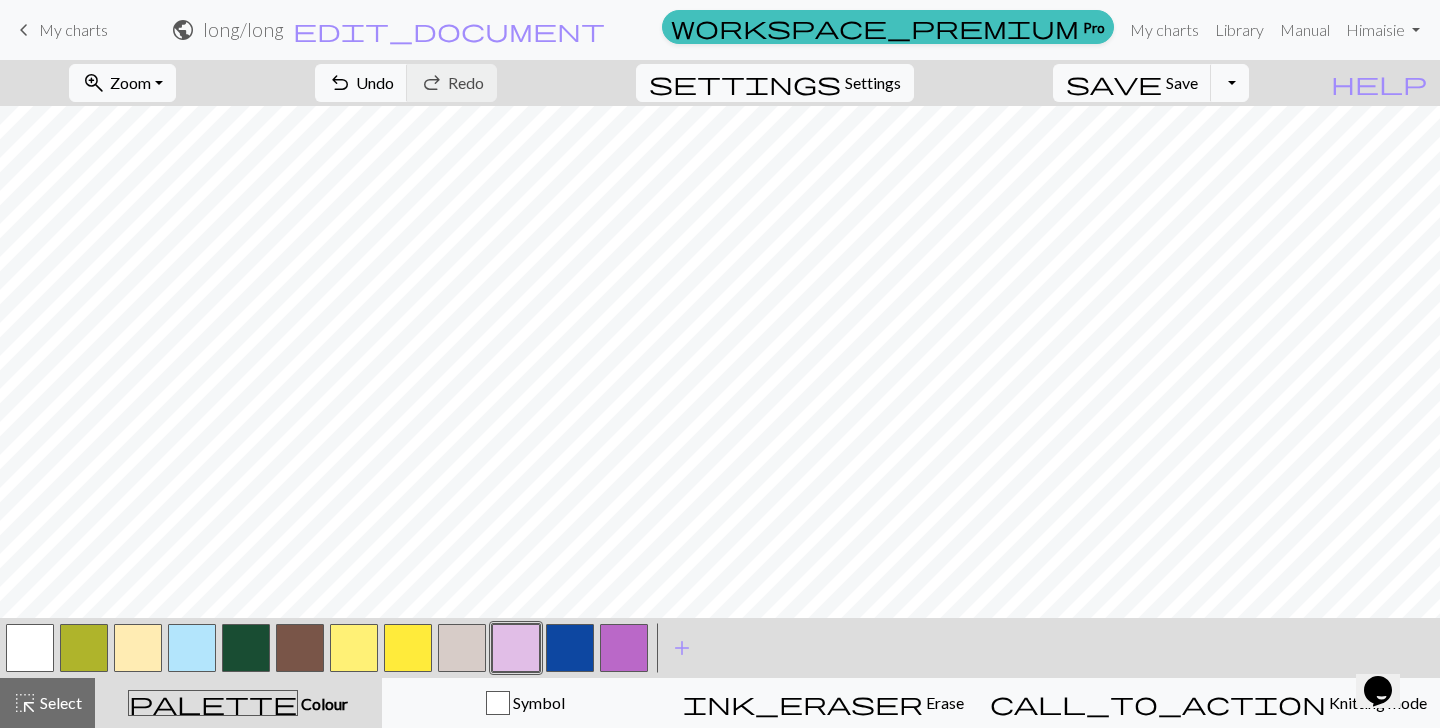 click at bounding box center (408, 648) 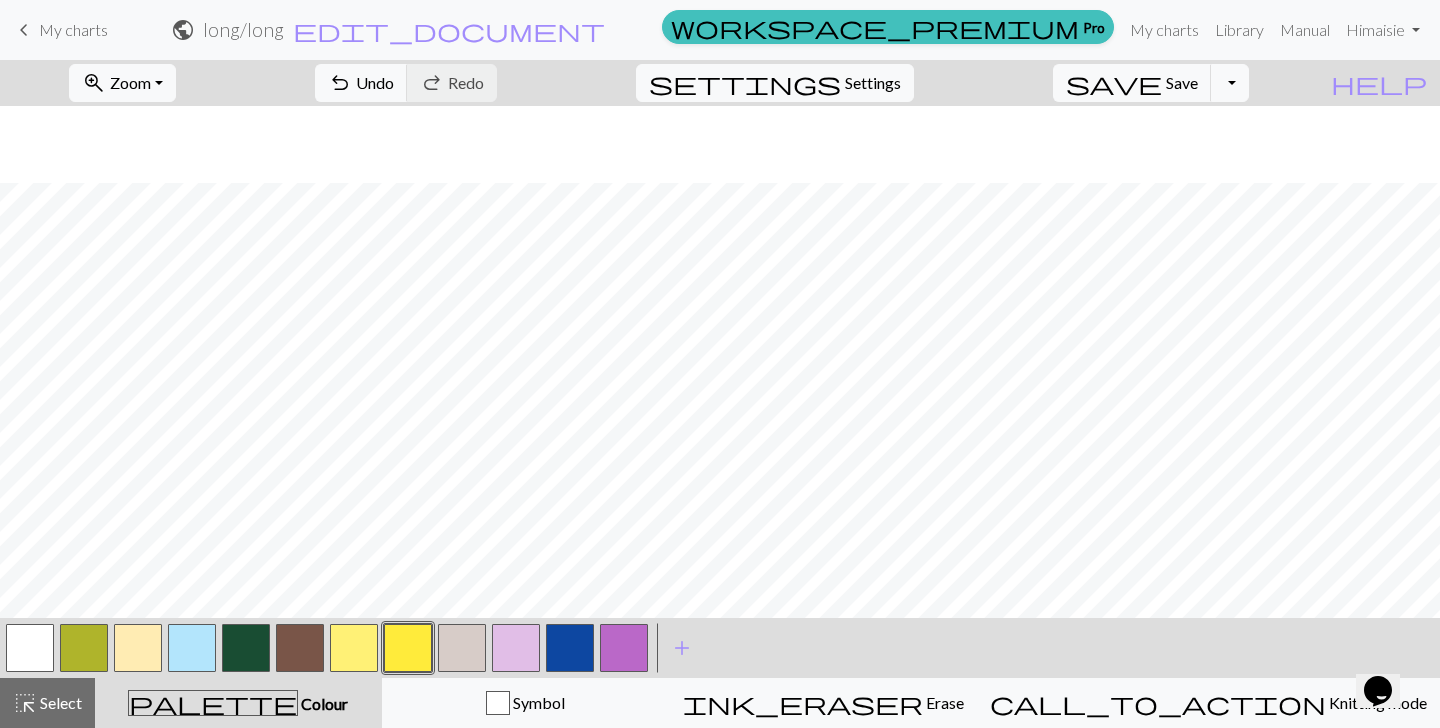 scroll, scrollTop: 178, scrollLeft: 0, axis: vertical 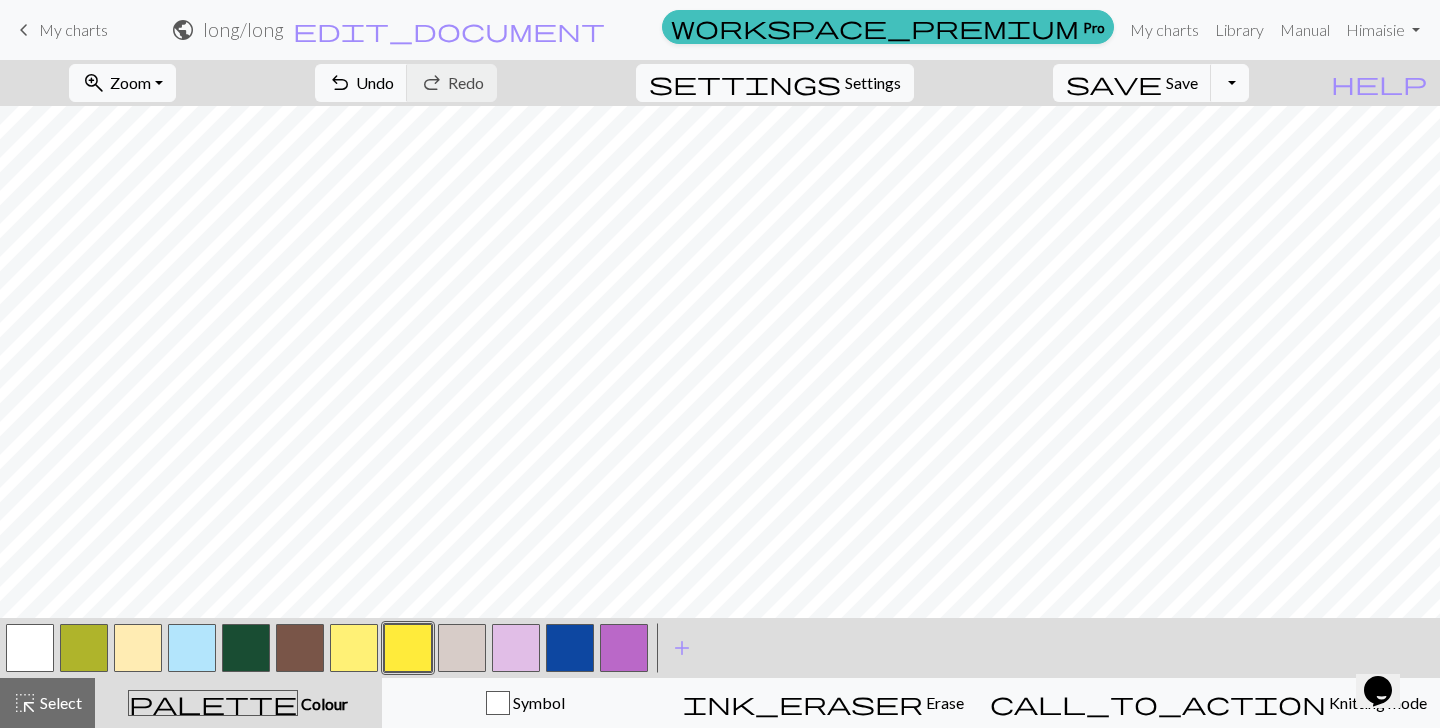click at bounding box center (570, 648) 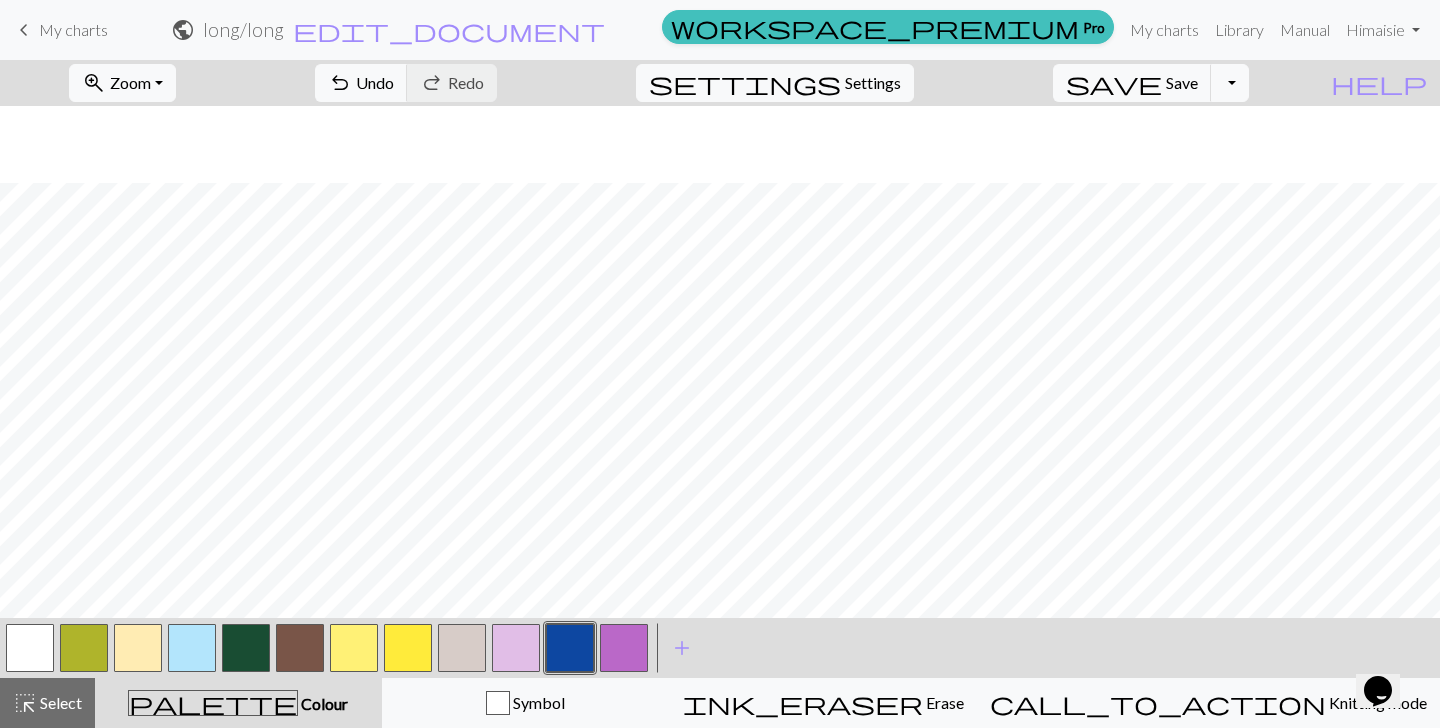 scroll, scrollTop: 178, scrollLeft: 0, axis: vertical 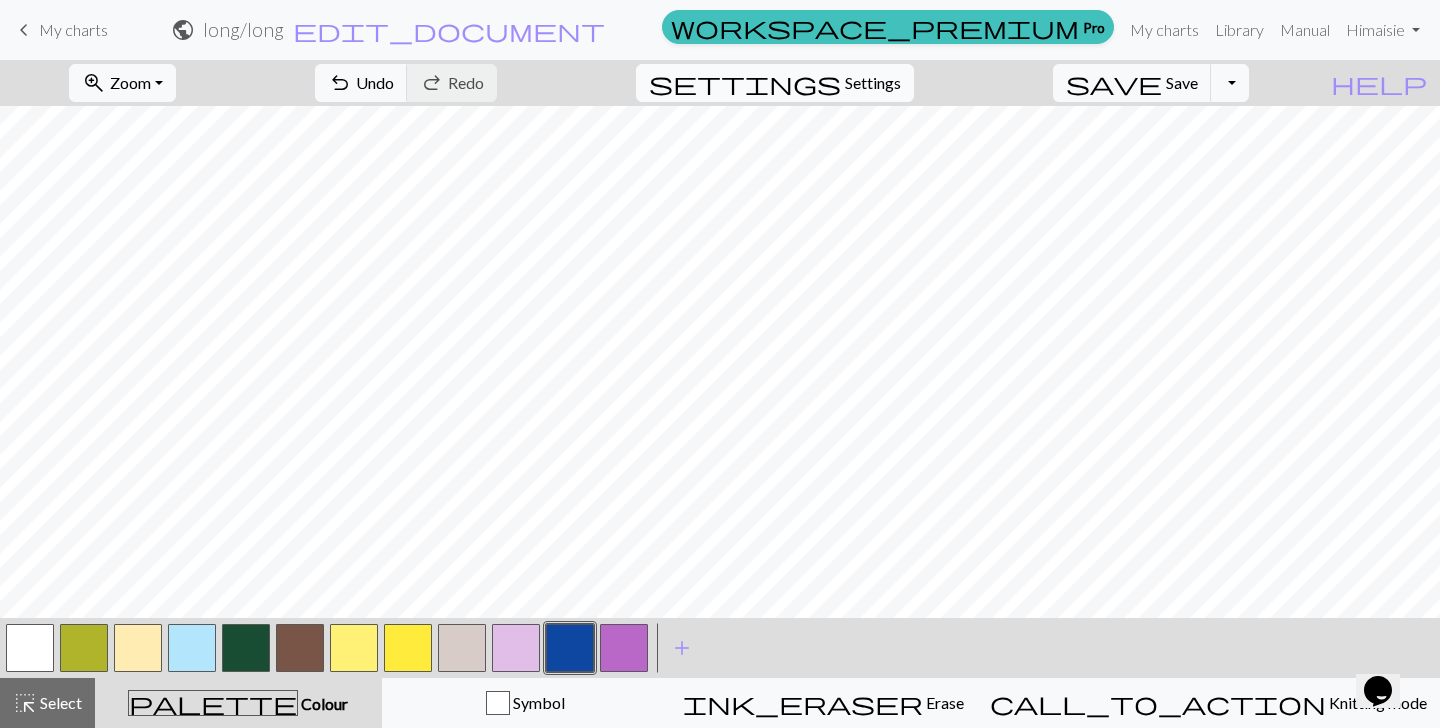 click on "settings" at bounding box center (745, 83) 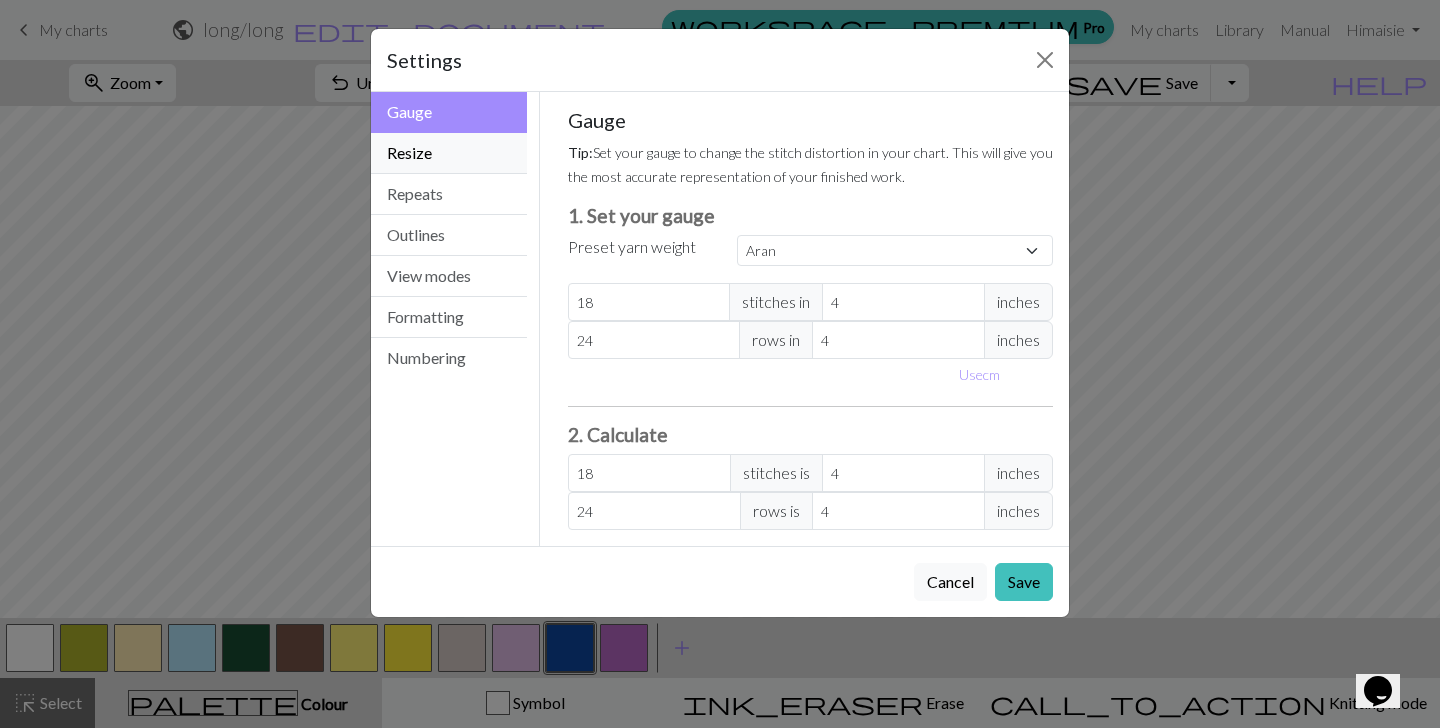 click on "Resize" at bounding box center (449, 153) 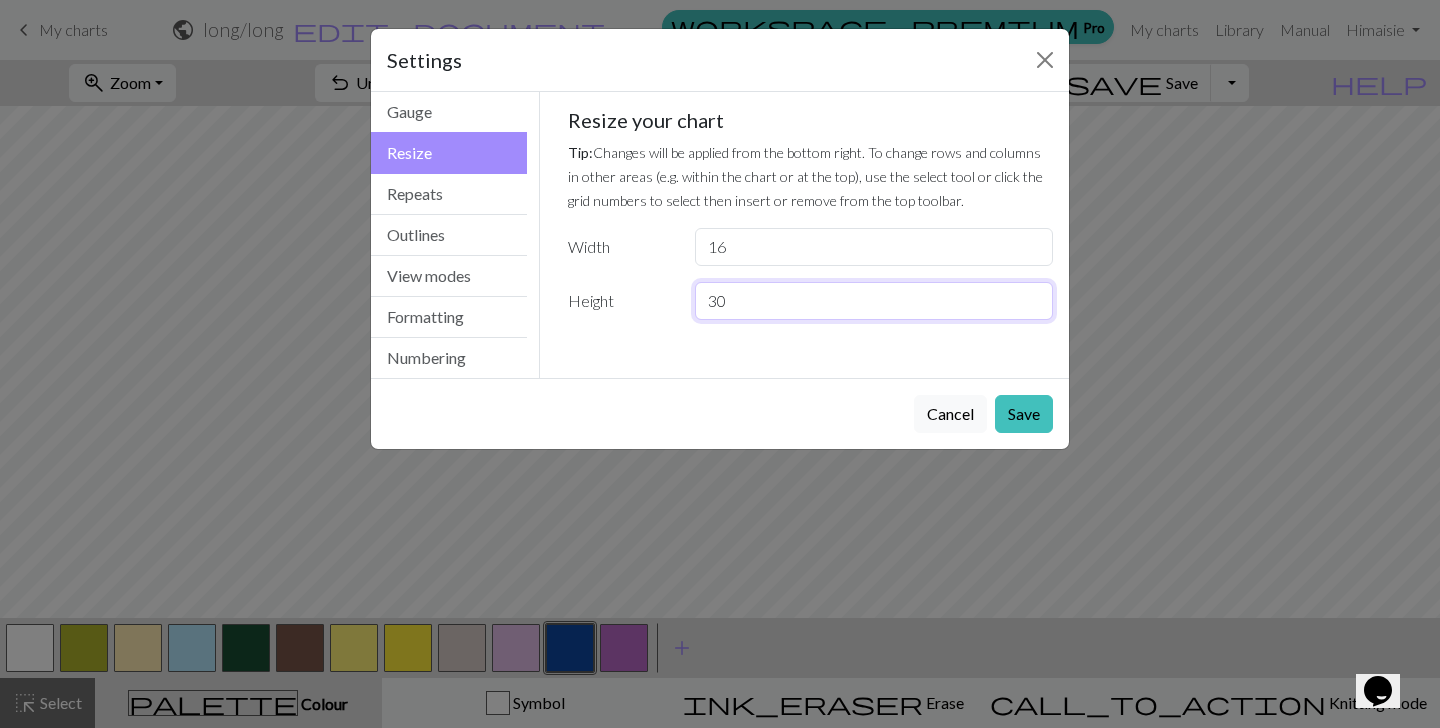 click on "30" at bounding box center [874, 301] 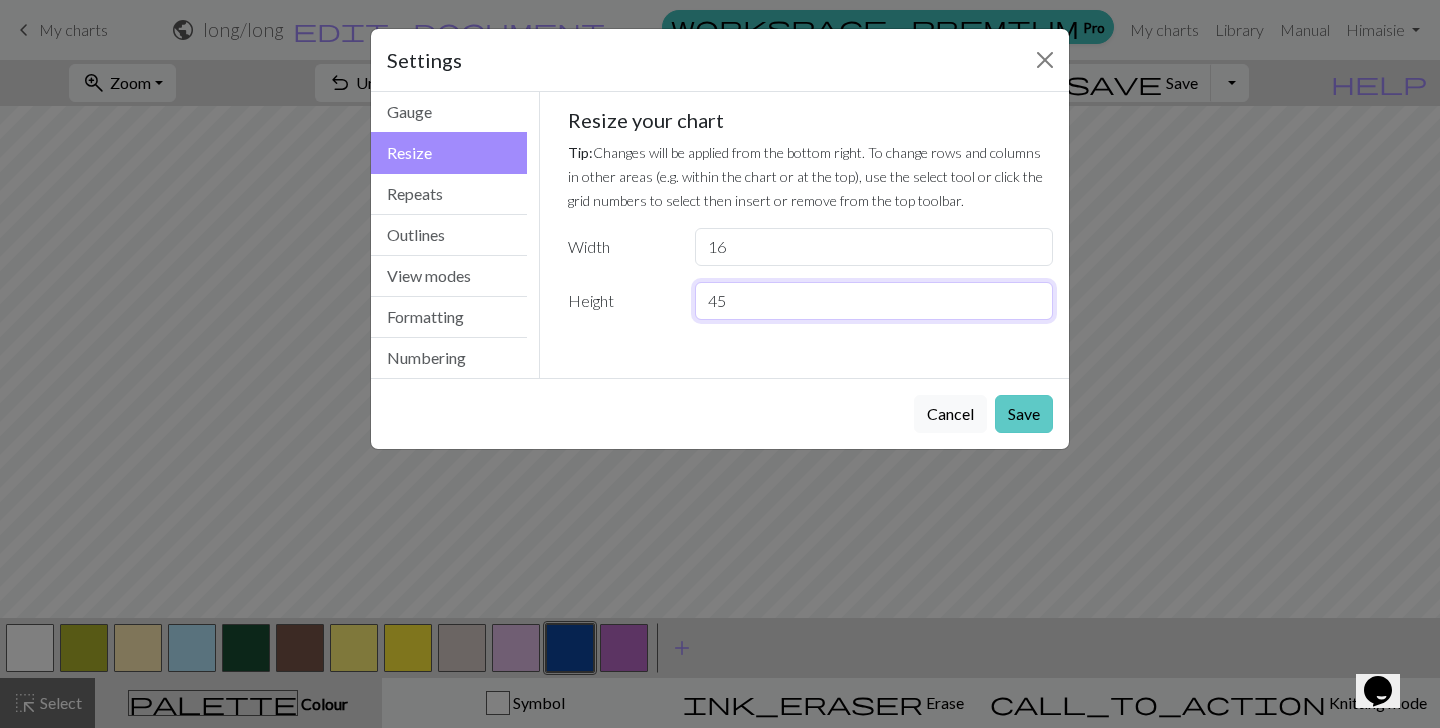 type on "45" 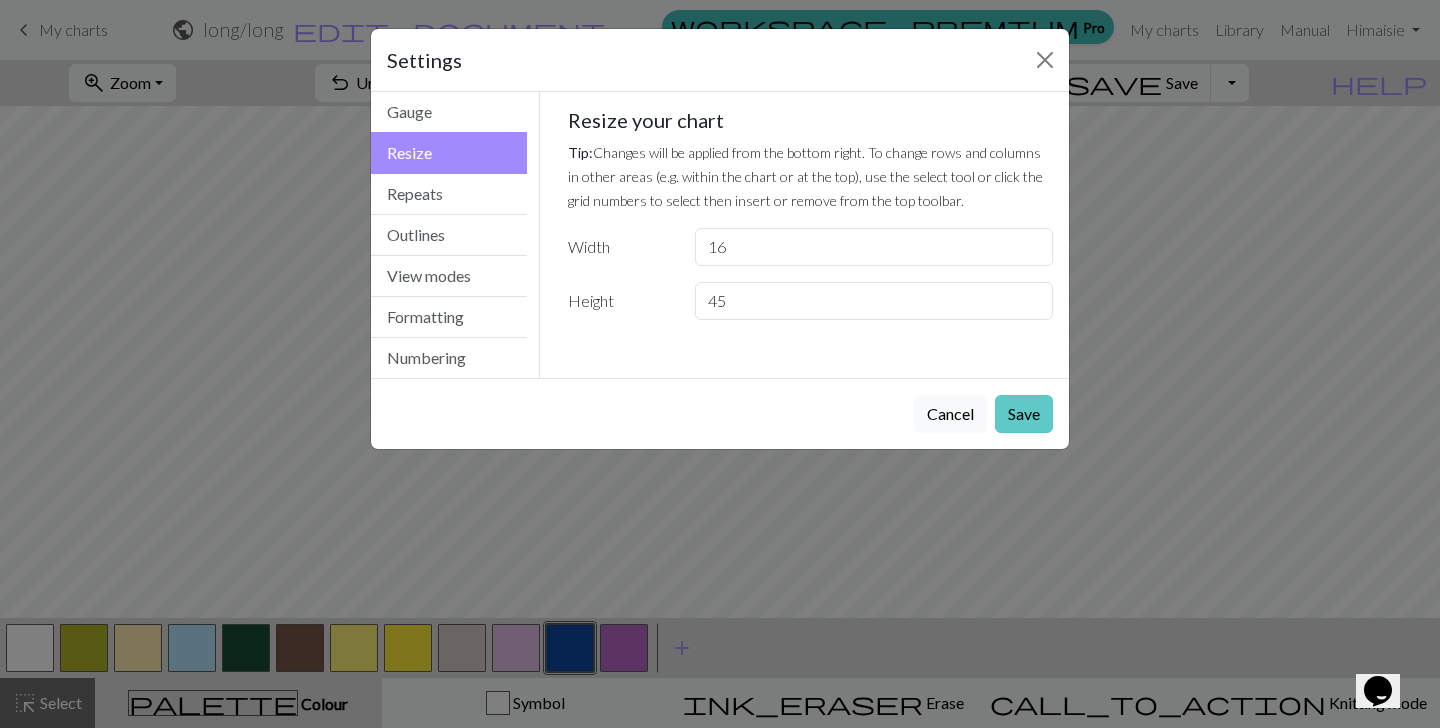 click on "Save" at bounding box center [1024, 414] 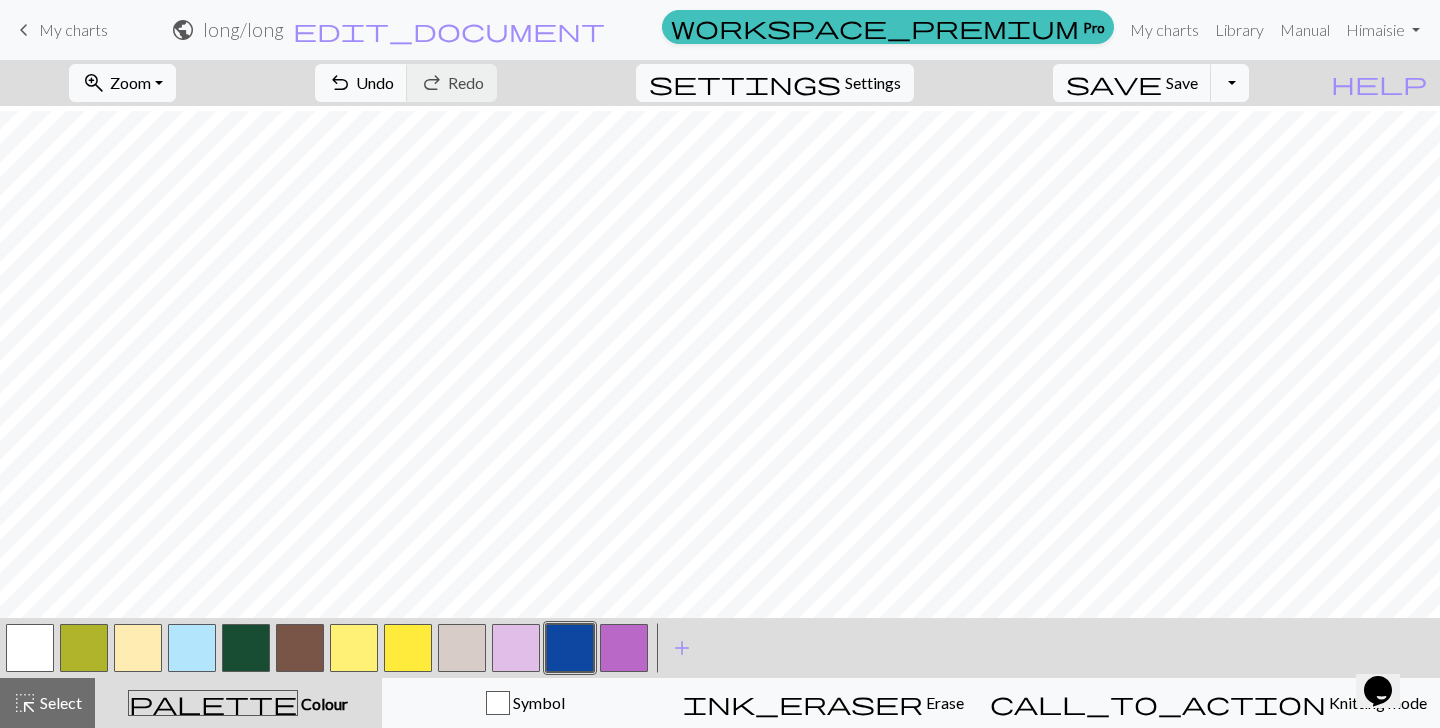 scroll, scrollTop: 406, scrollLeft: 0, axis: vertical 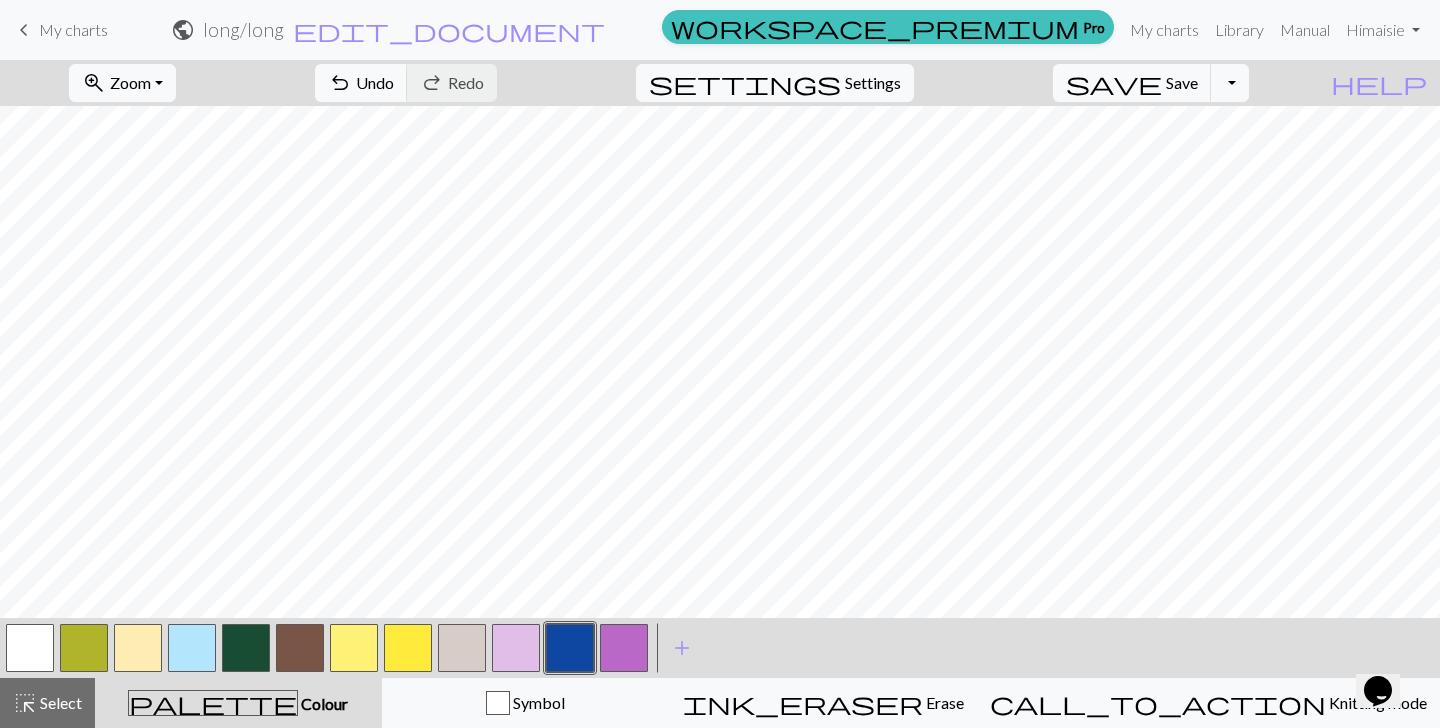 click at bounding box center (408, 648) 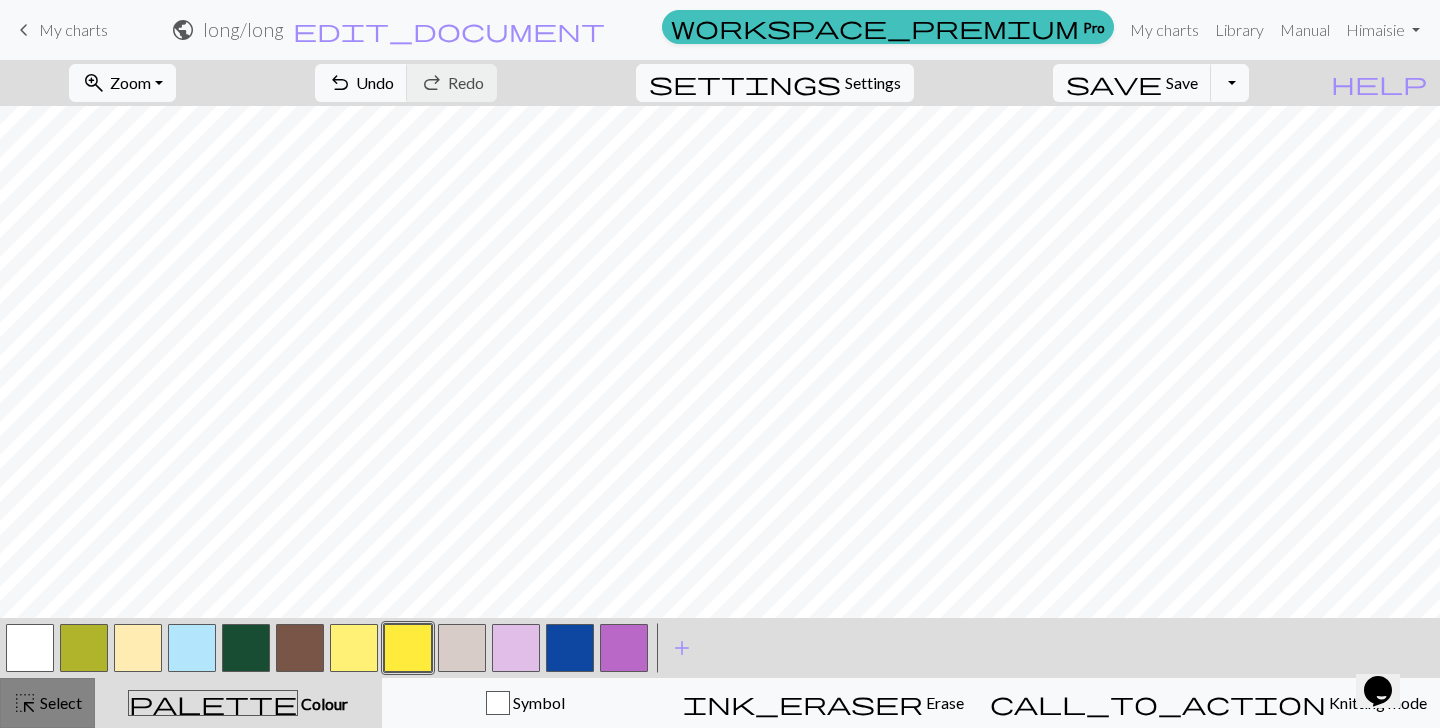 click on "Select" at bounding box center (59, 702) 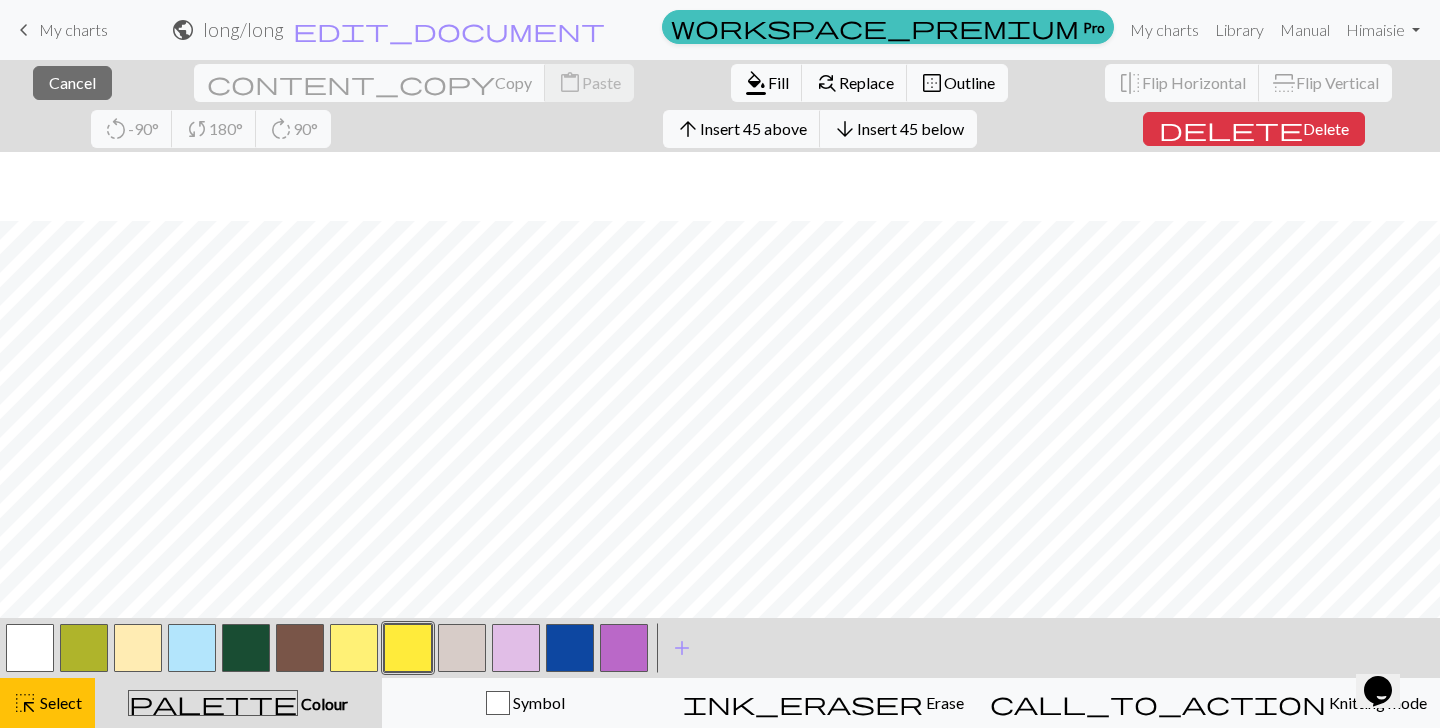 scroll, scrollTop: 524, scrollLeft: 0, axis: vertical 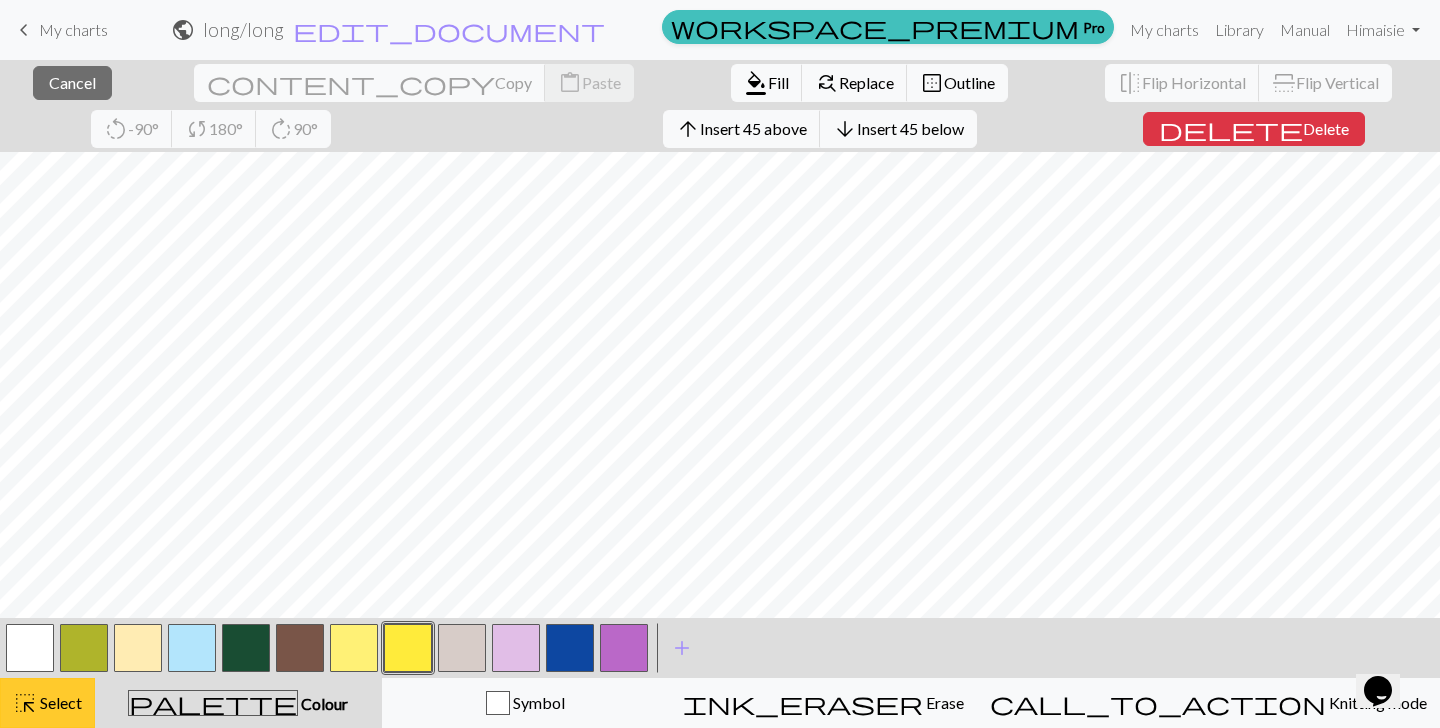 click on "highlight_alt   Select   Select" at bounding box center [47, 703] 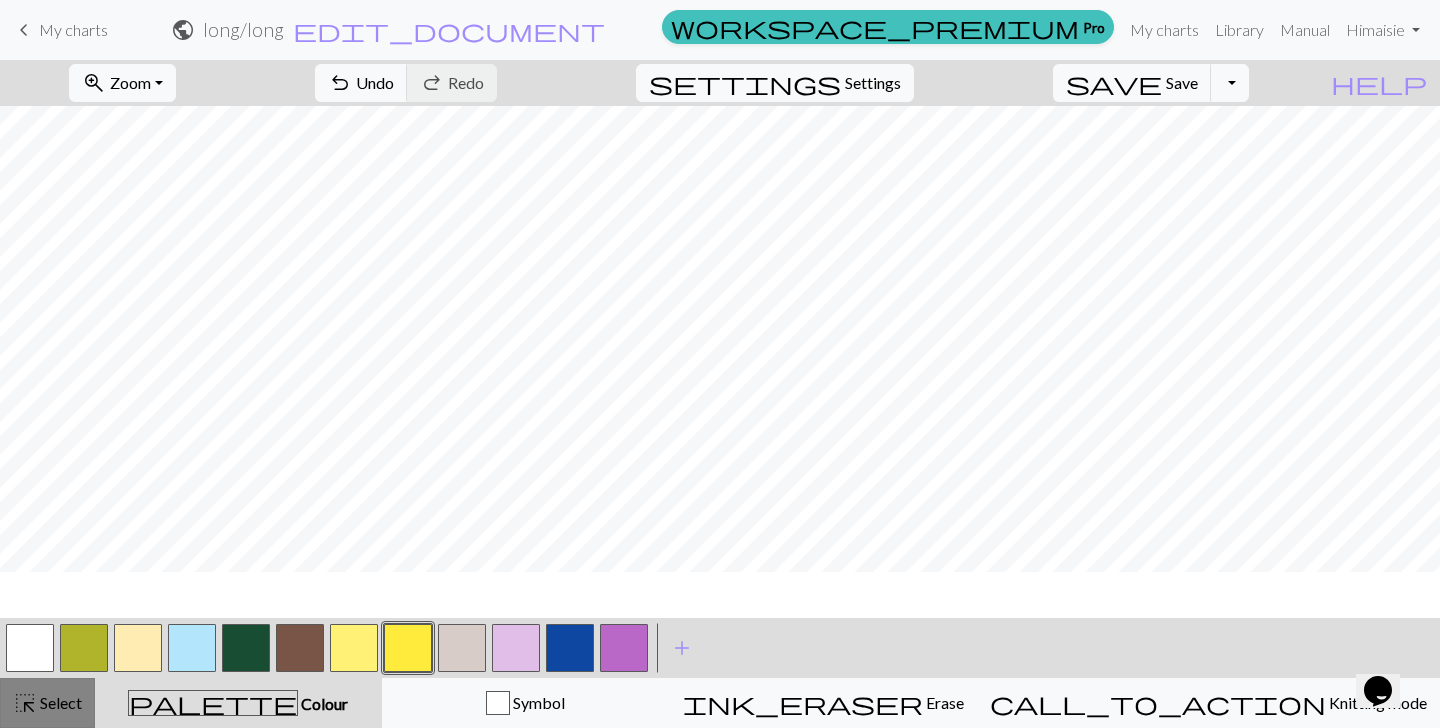 scroll, scrollTop: 478, scrollLeft: 0, axis: vertical 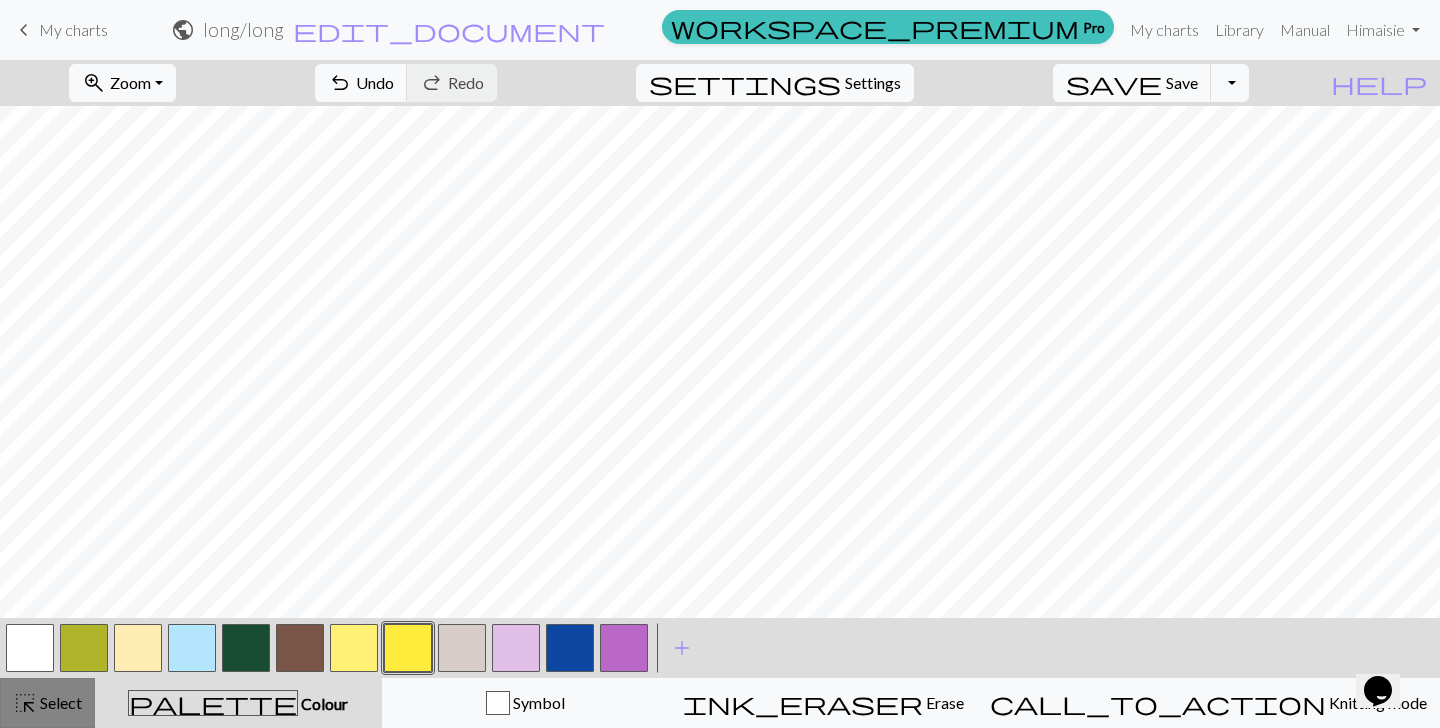 click on "highlight_alt   Select   Select" at bounding box center [47, 703] 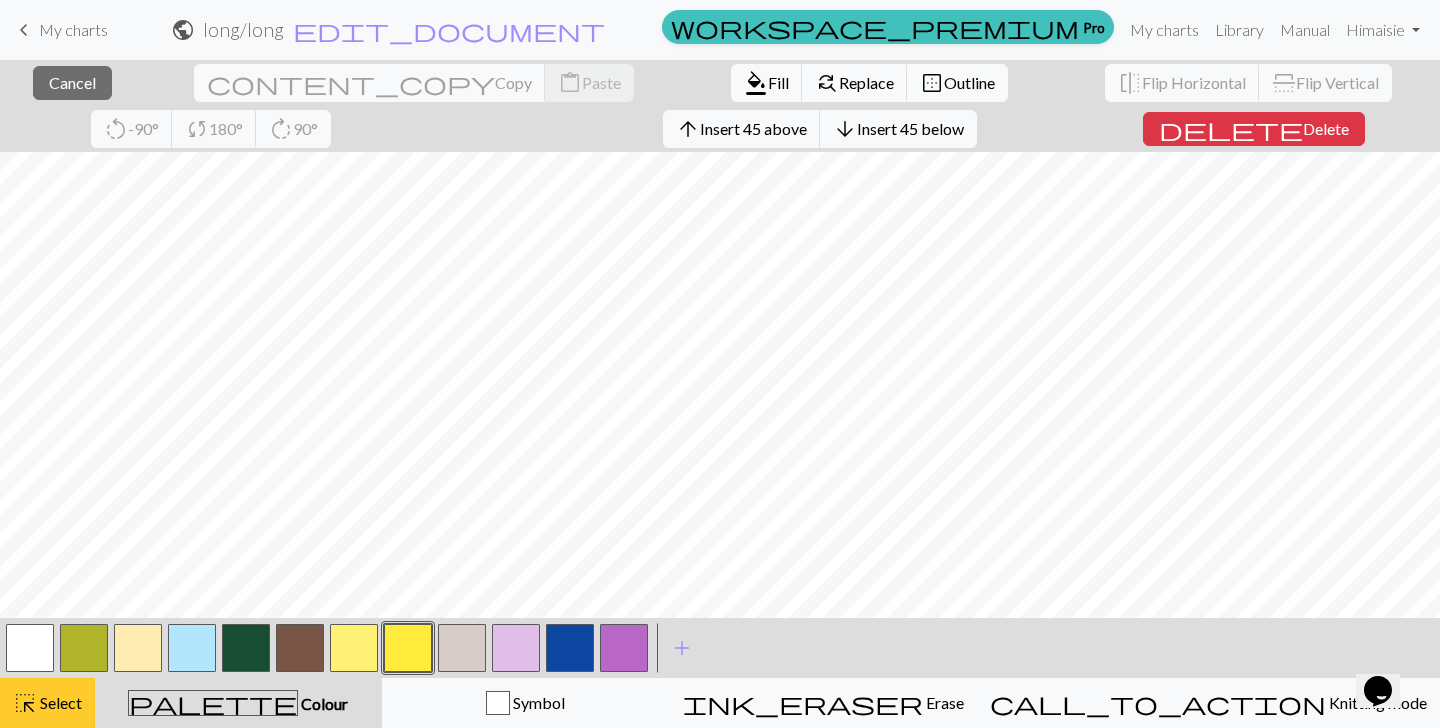 click on "Select" at bounding box center (59, 702) 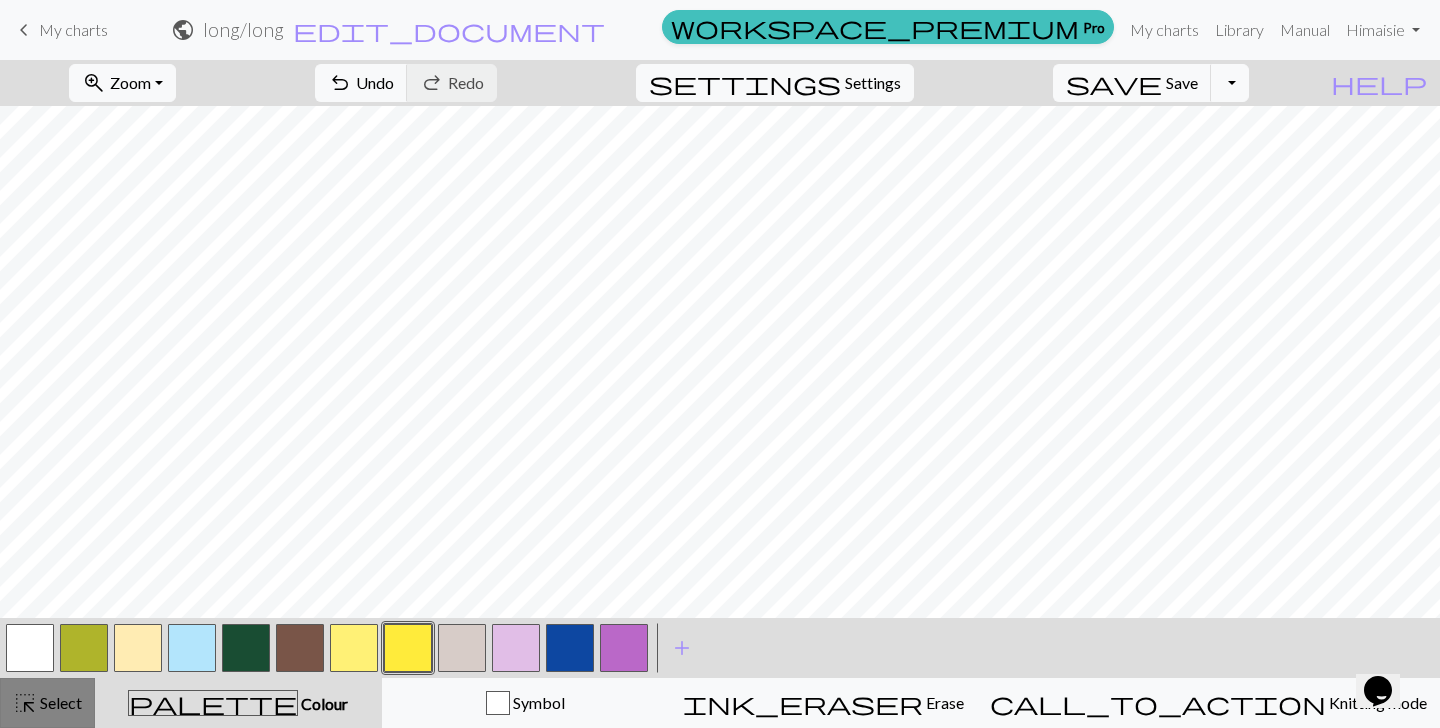 click on "highlight_alt   Select   Select" at bounding box center [47, 703] 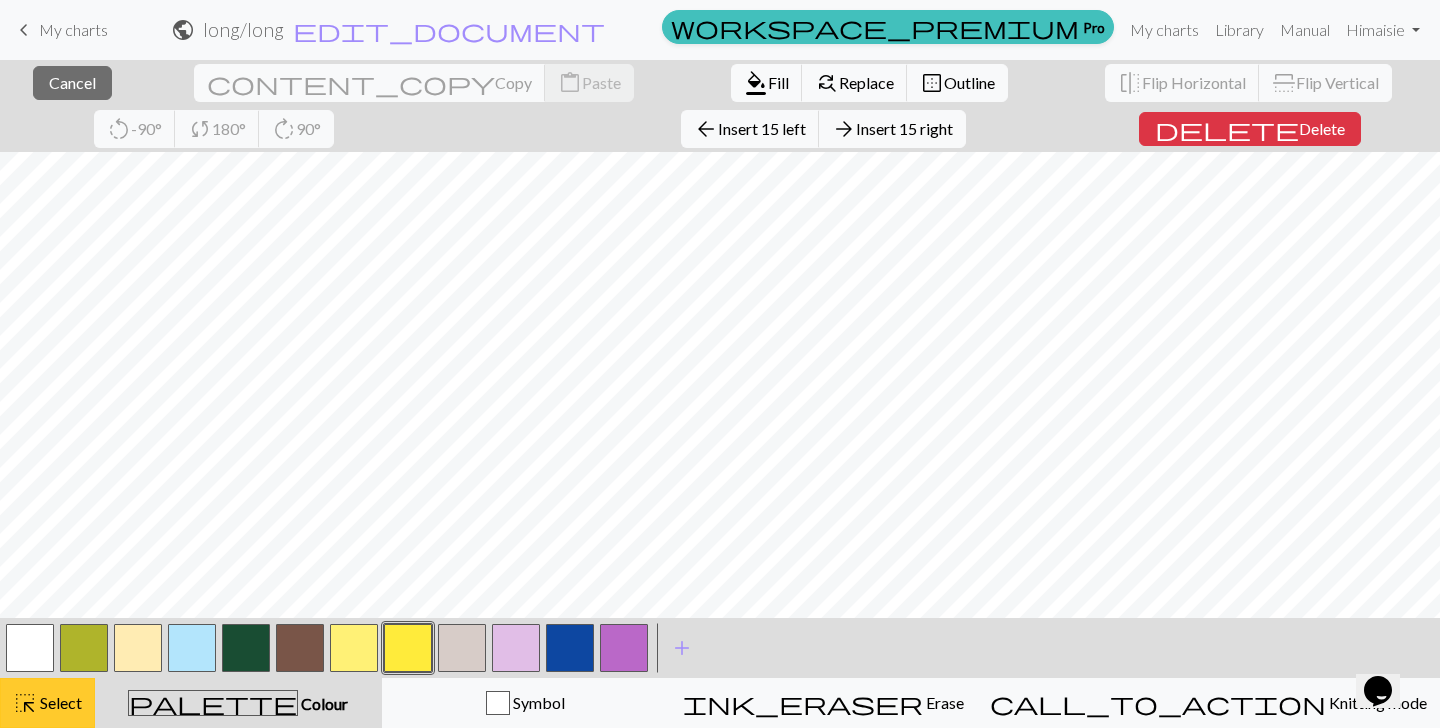click on "Select" at bounding box center (59, 702) 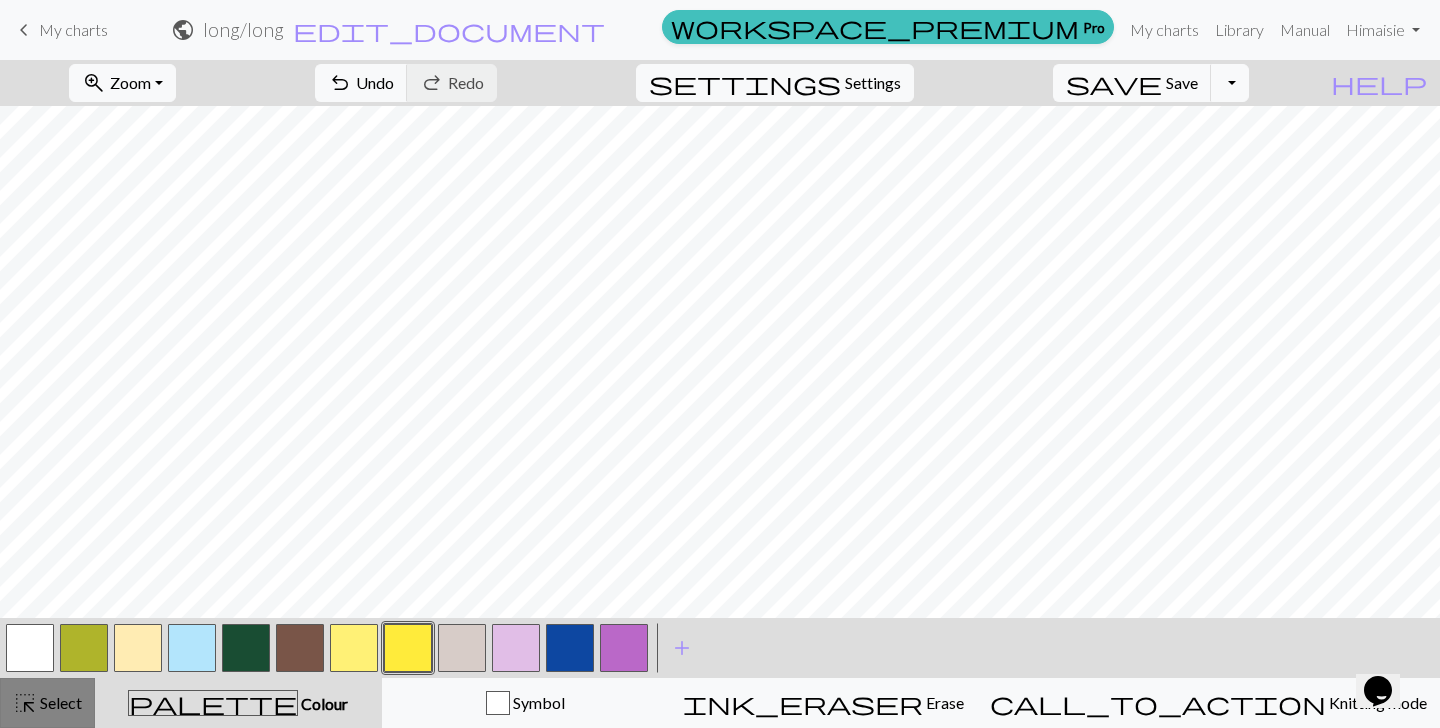 click on "Select" at bounding box center (59, 702) 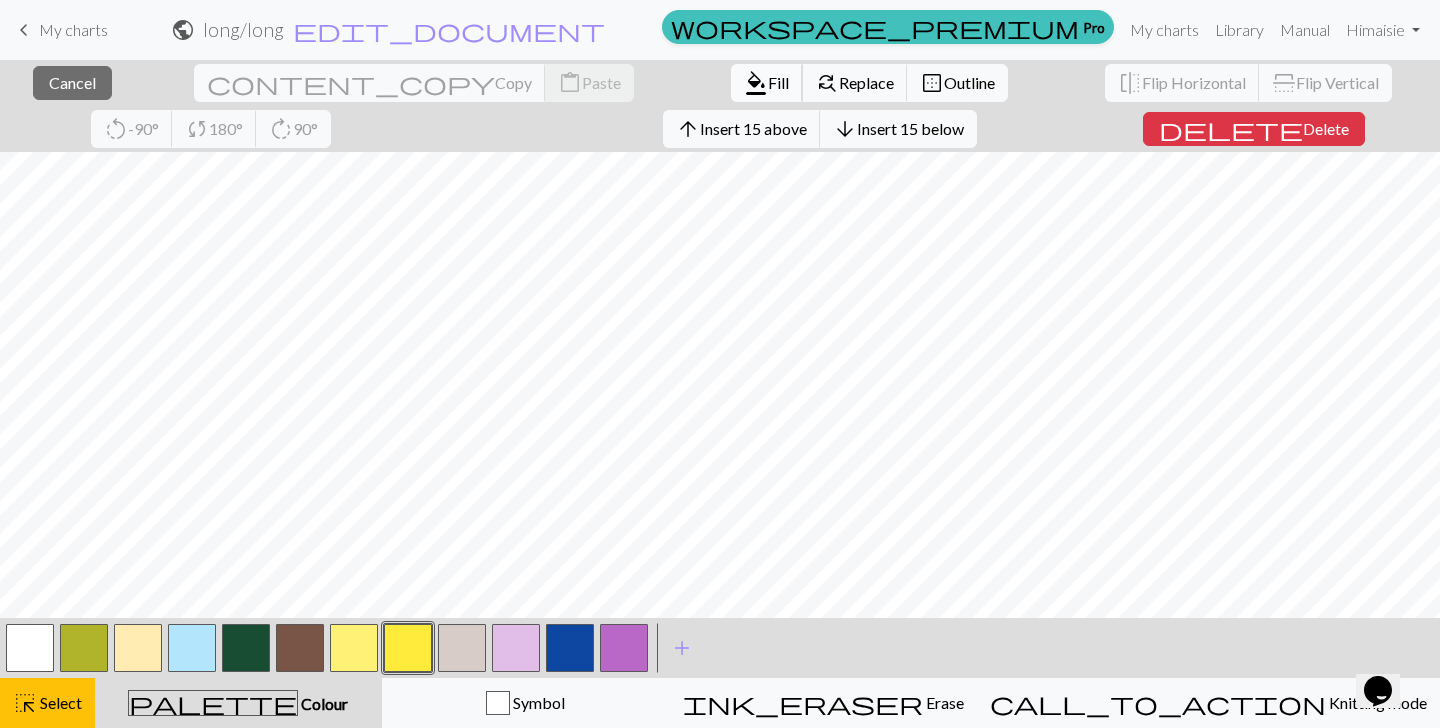 click on "Fill" at bounding box center (778, 82) 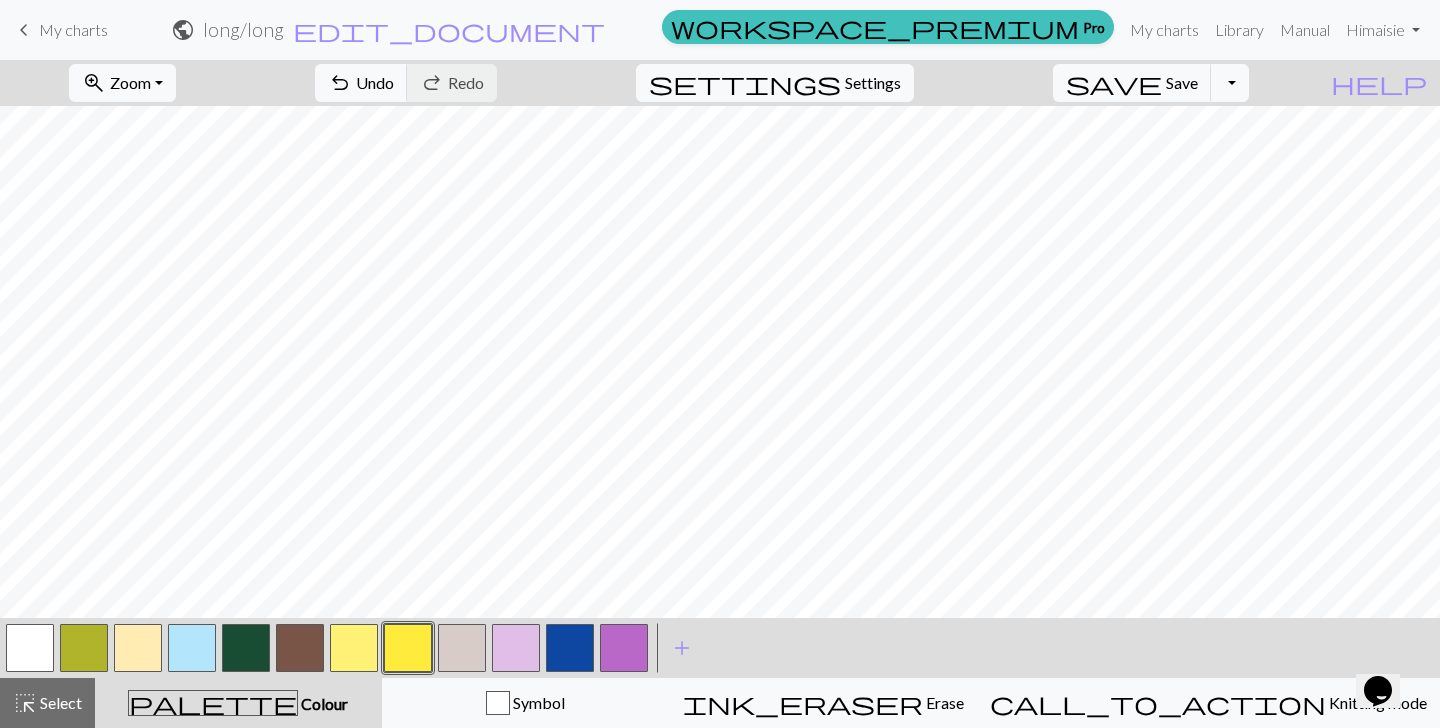 click at bounding box center [570, 648] 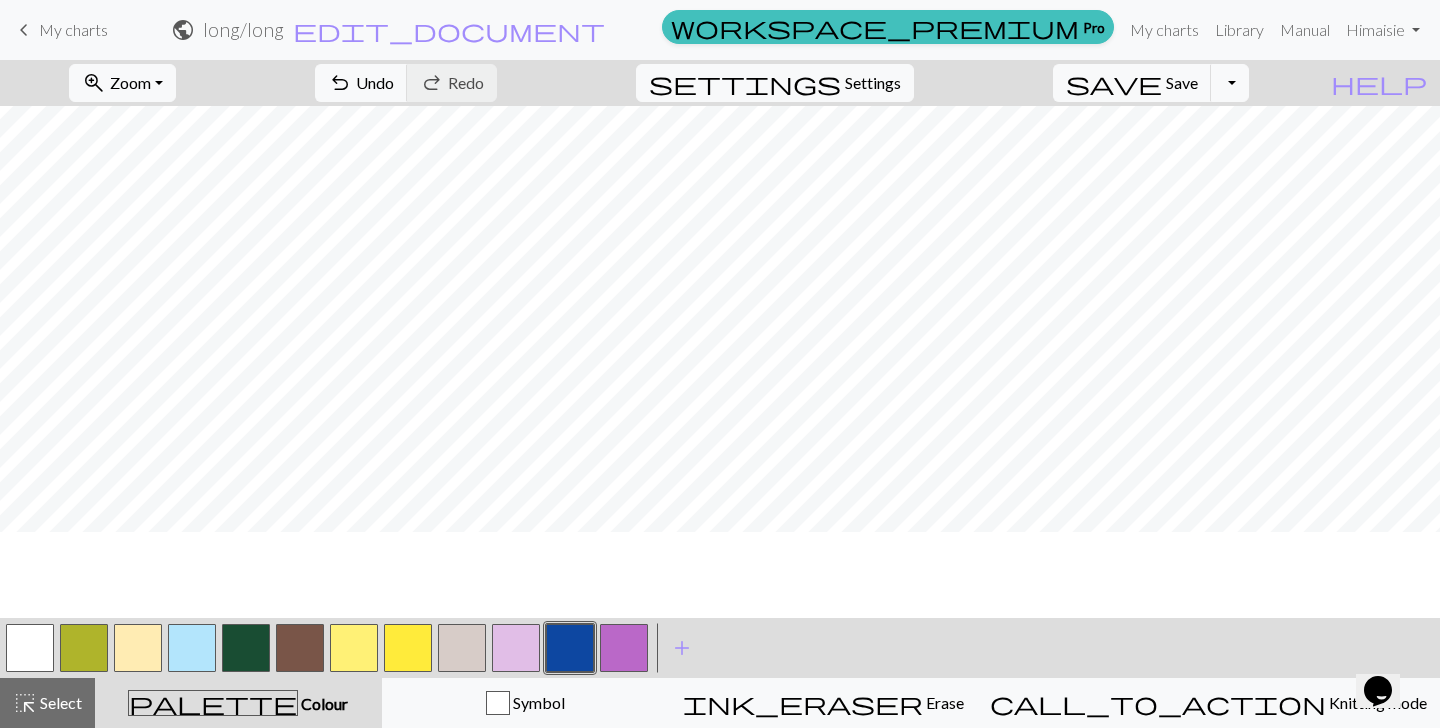 scroll, scrollTop: 0, scrollLeft: 0, axis: both 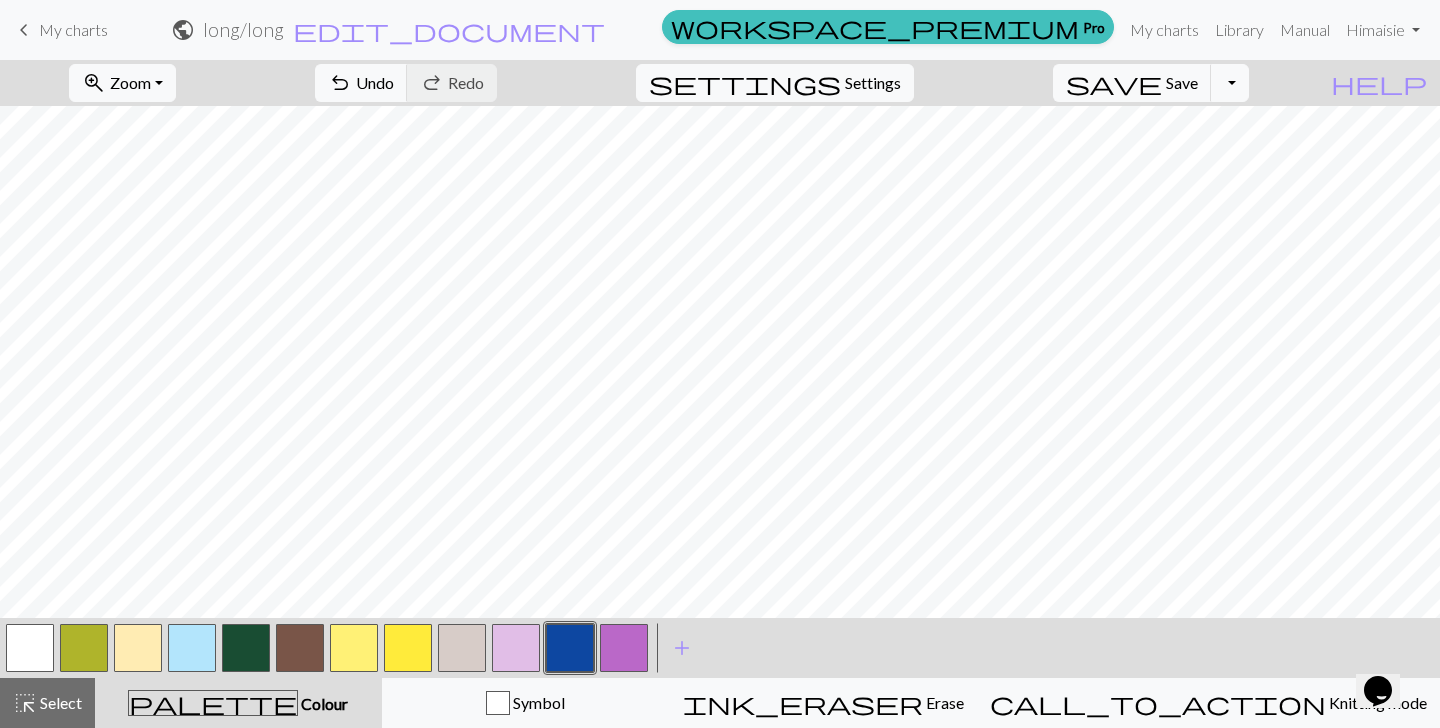 click at bounding box center (192, 648) 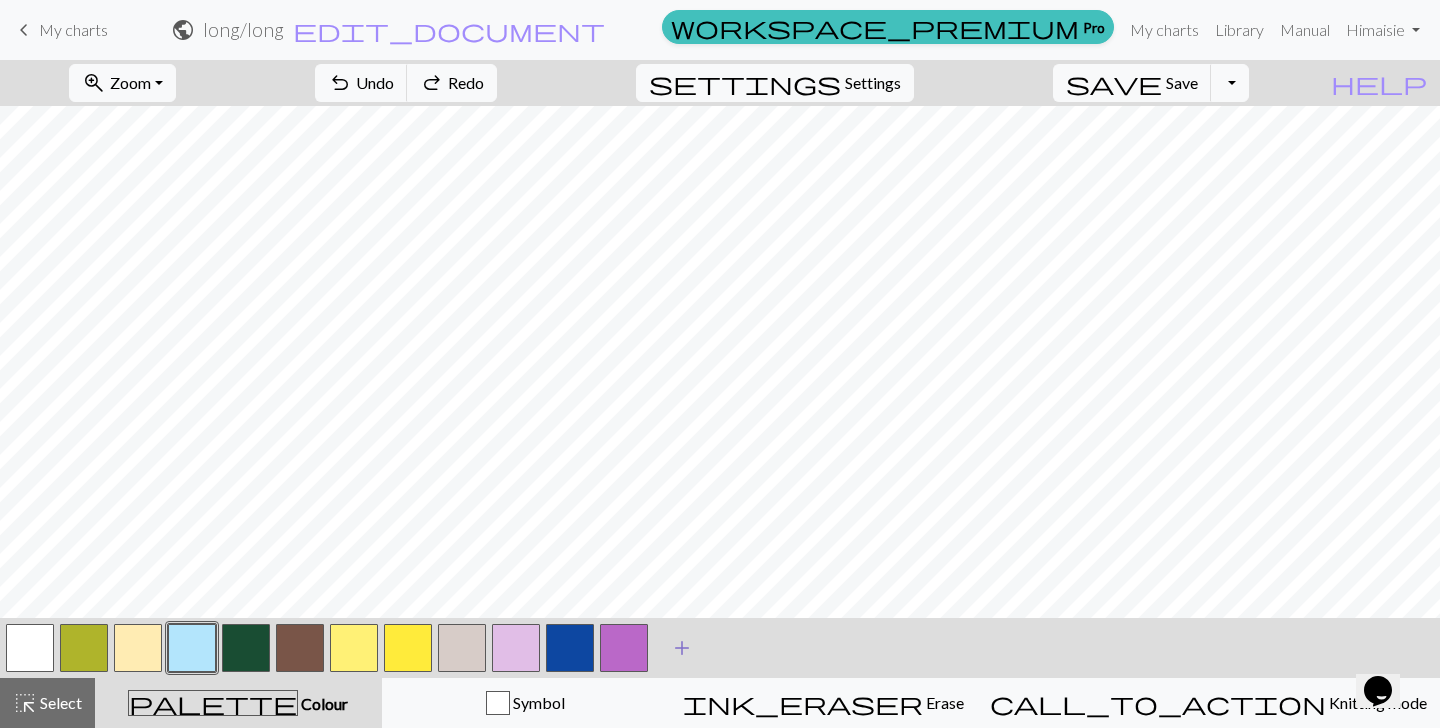 click on "add" at bounding box center (682, 648) 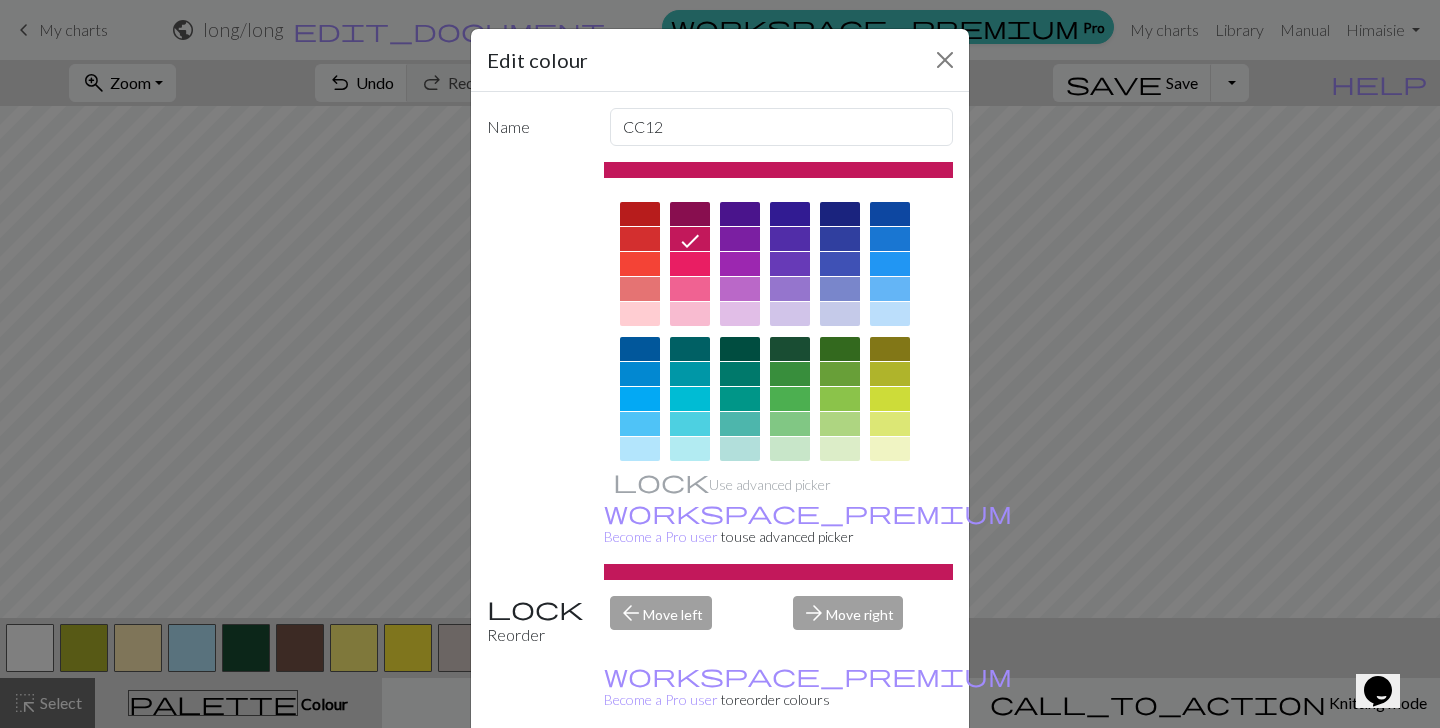 click at bounding box center [640, 264] 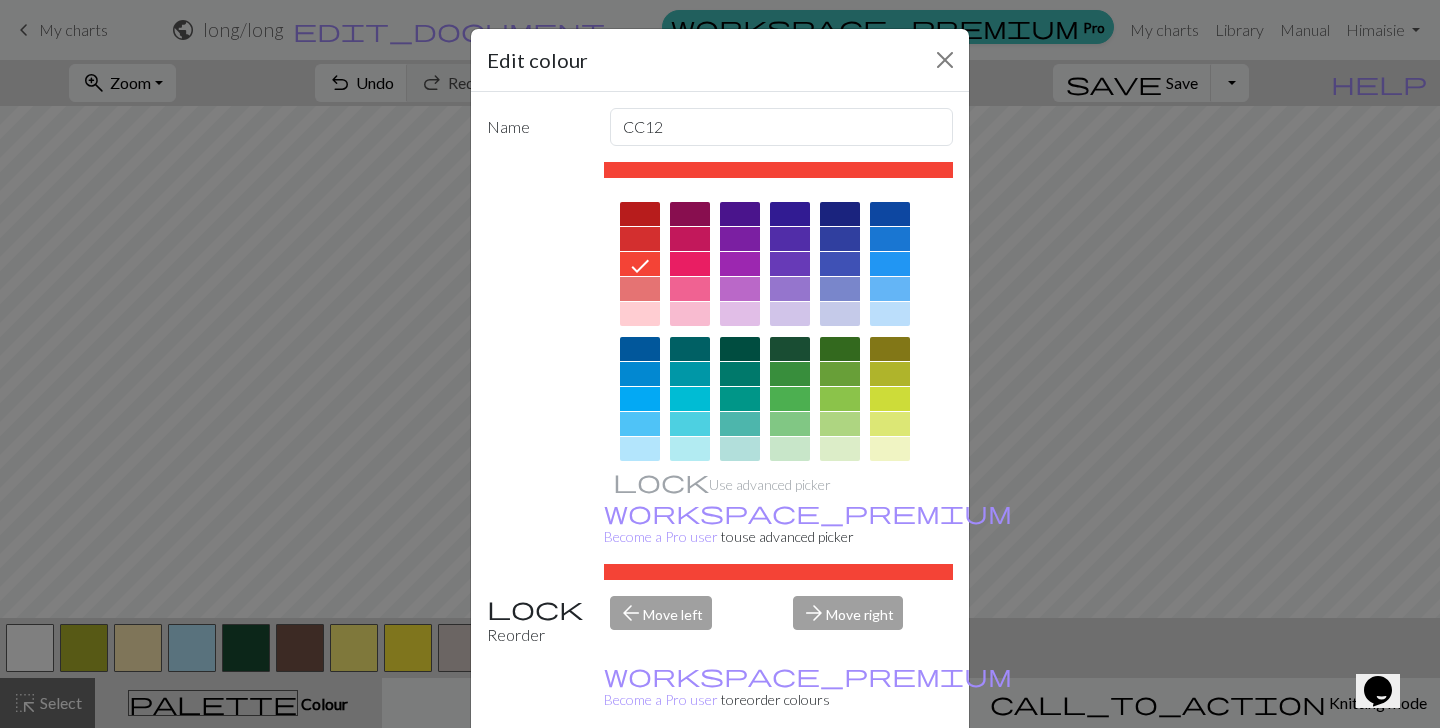 click on "Done" at bounding box center (840, 779) 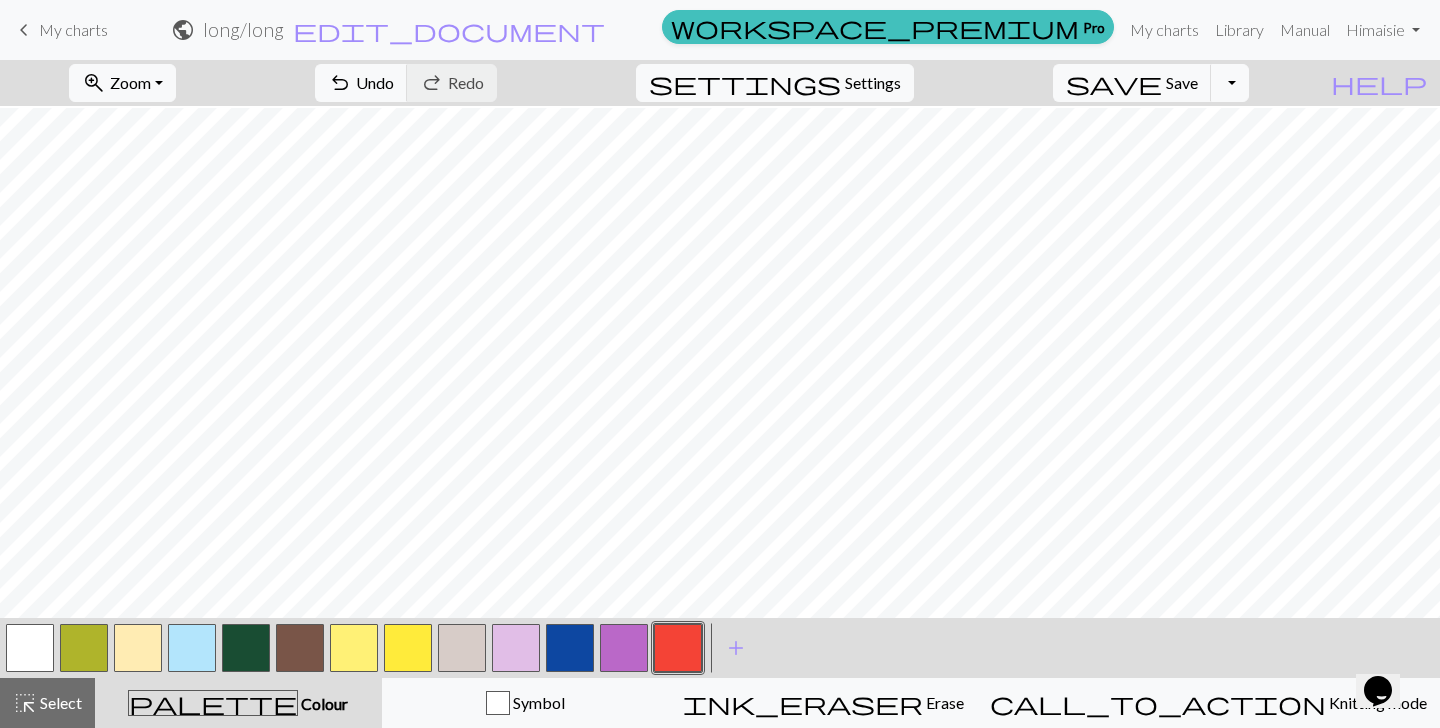scroll, scrollTop: 412, scrollLeft: 0, axis: vertical 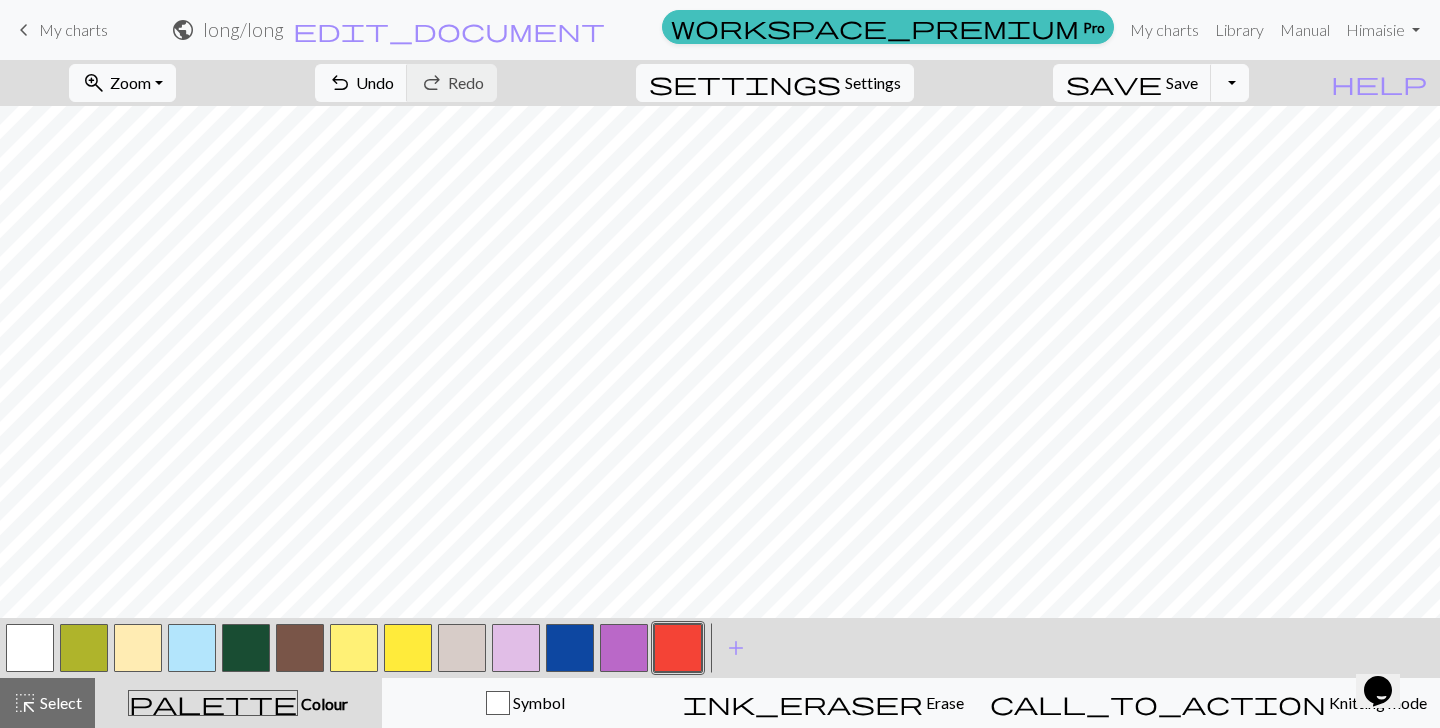 click at bounding box center [570, 648] 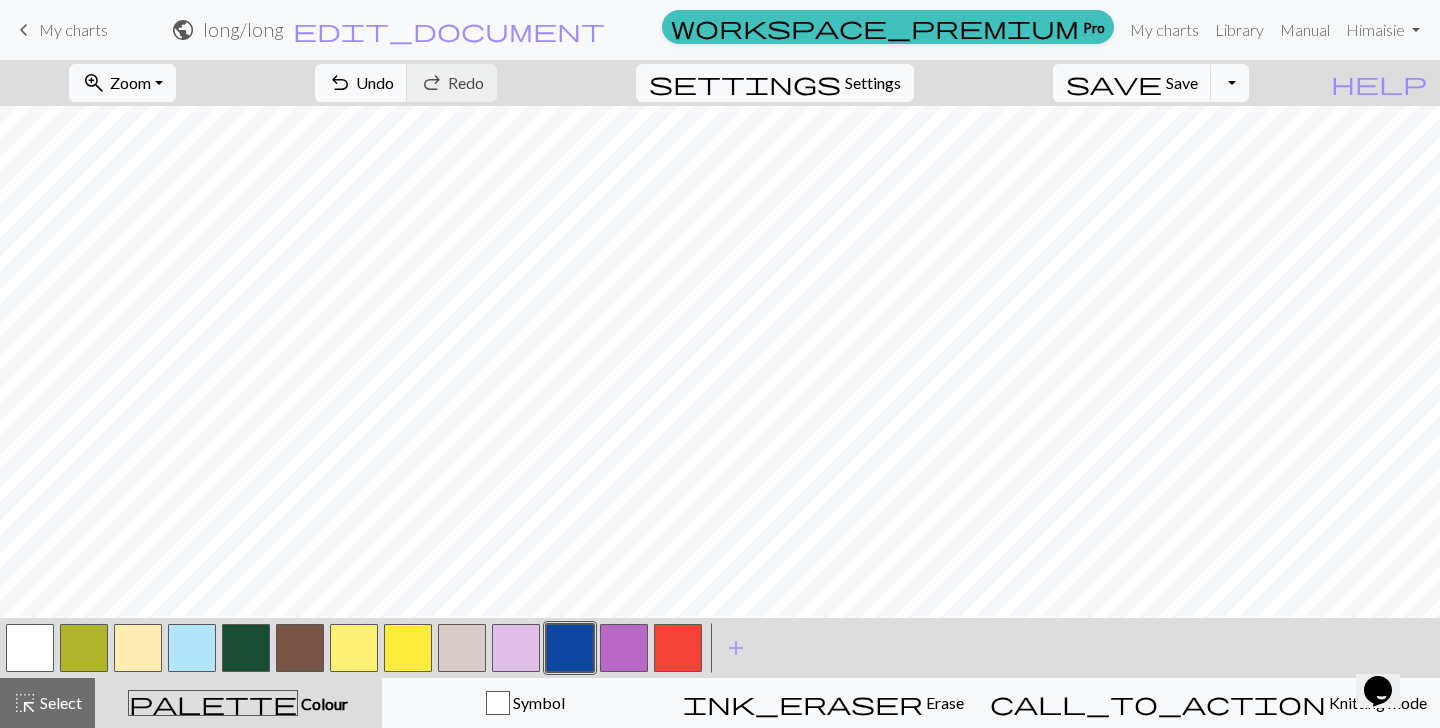 scroll, scrollTop: 460, scrollLeft: 0, axis: vertical 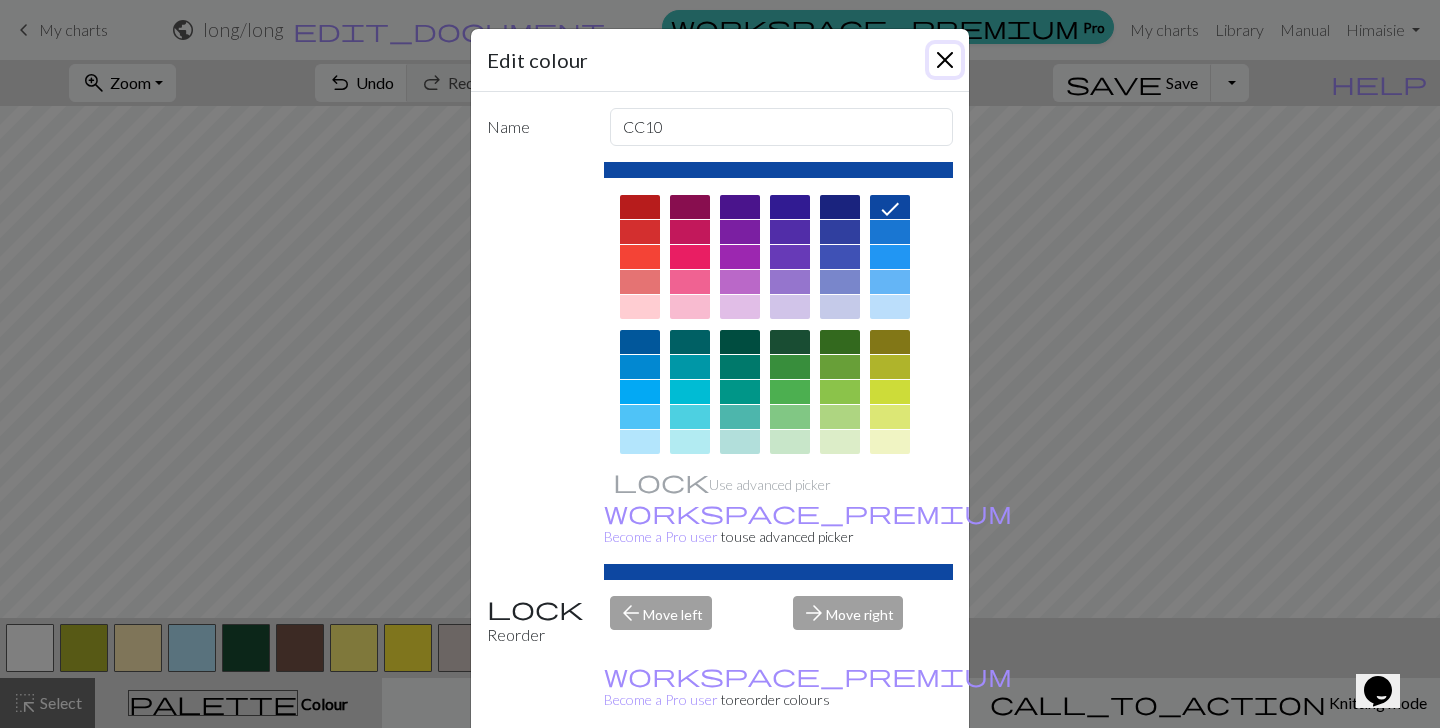 click at bounding box center [945, 60] 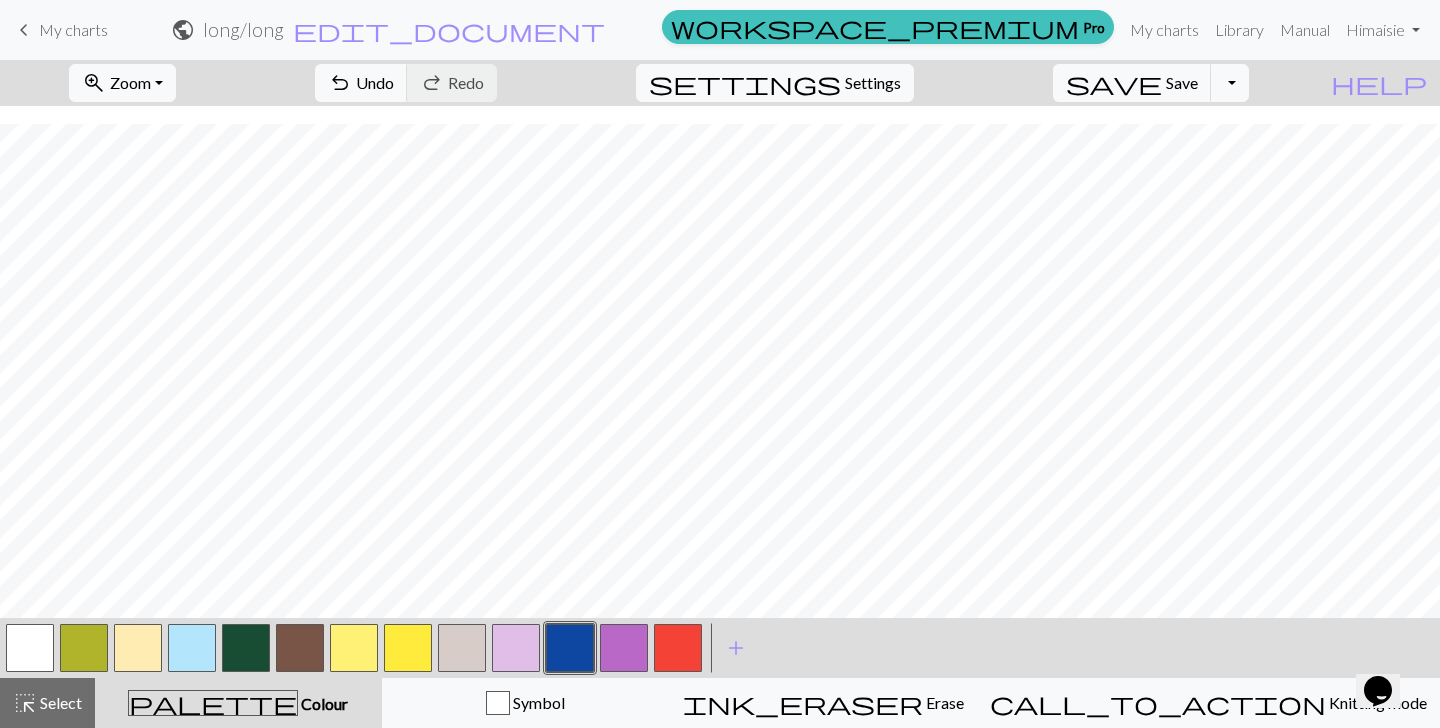 scroll, scrollTop: 478, scrollLeft: 0, axis: vertical 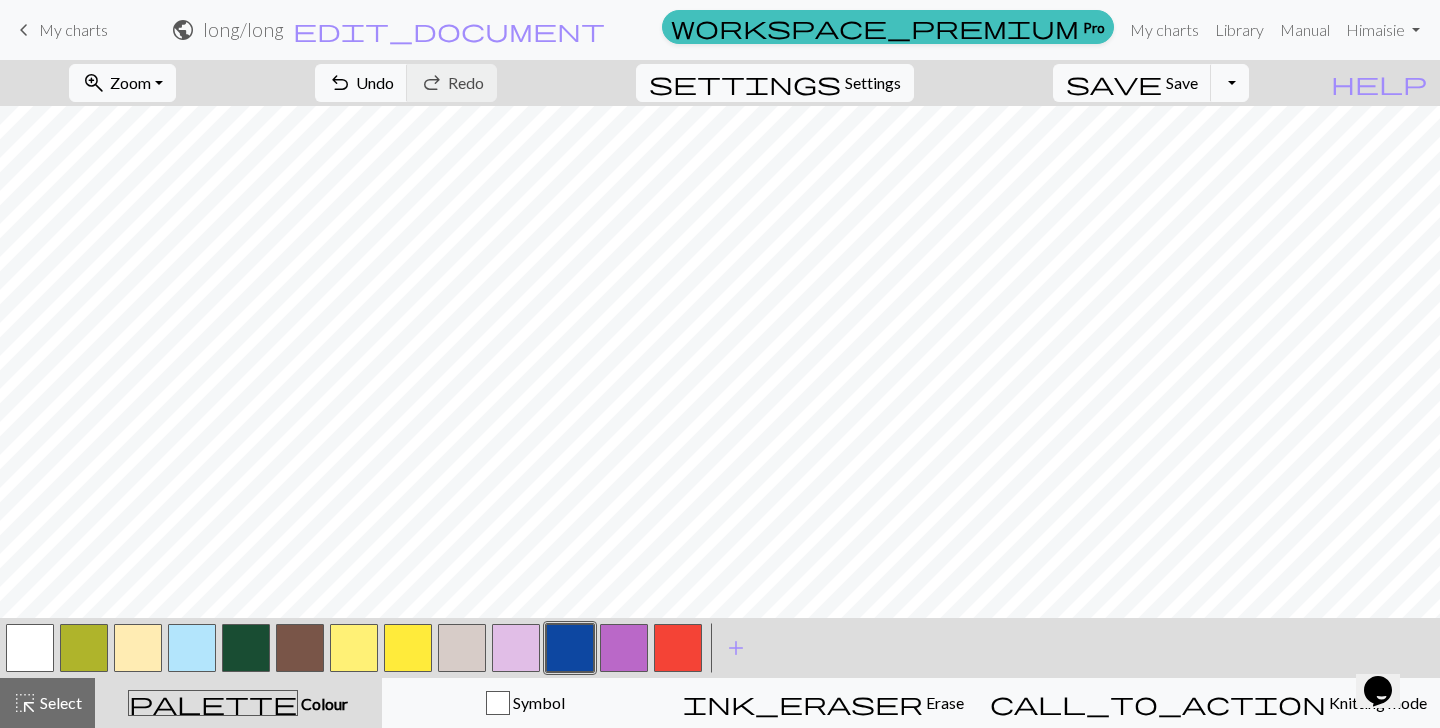 click at bounding box center (408, 648) 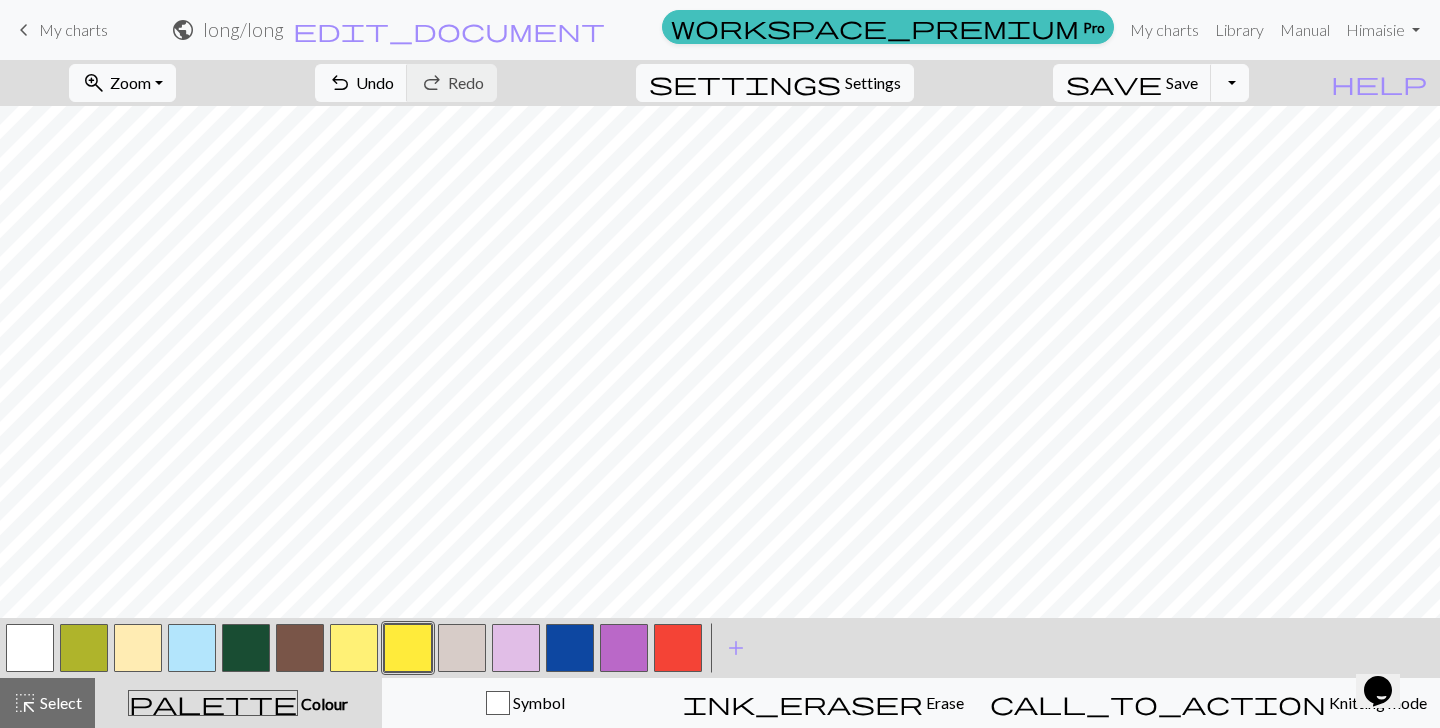 click at bounding box center [624, 648] 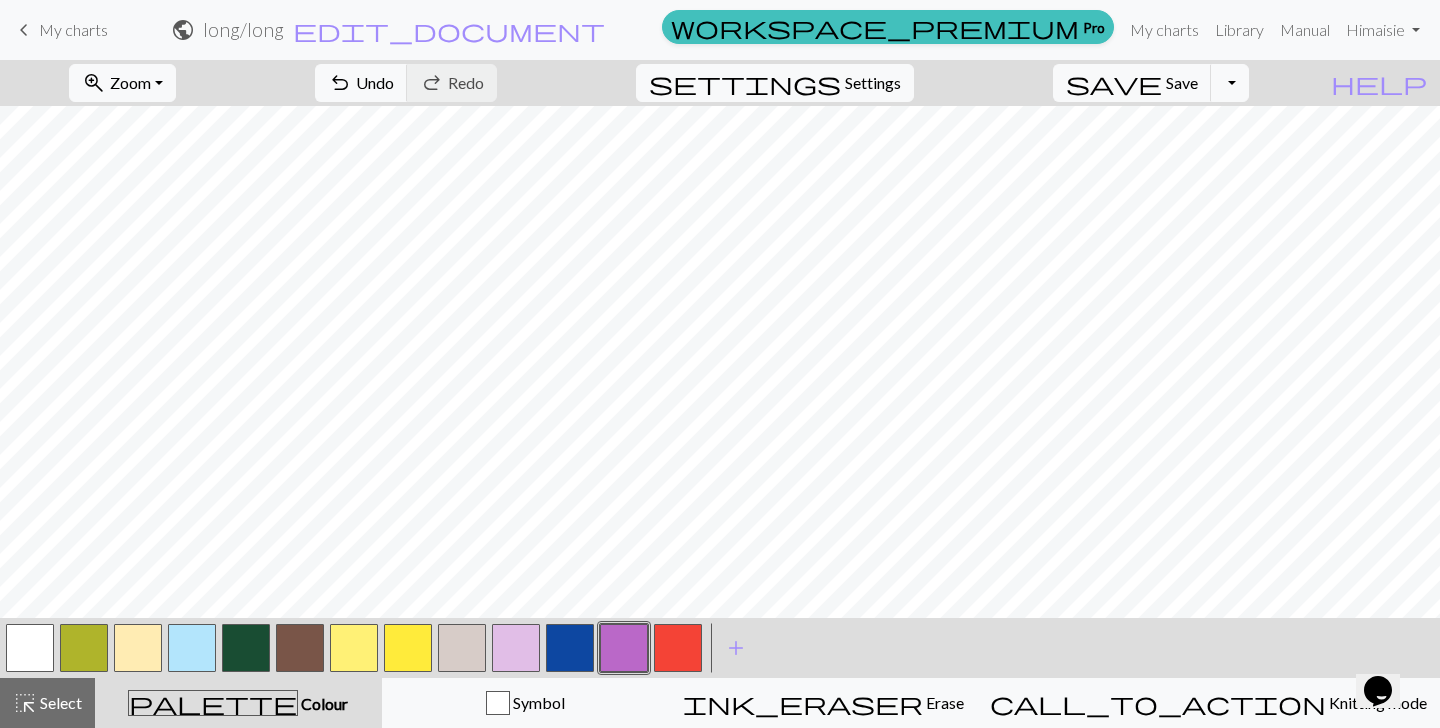 click at bounding box center (570, 648) 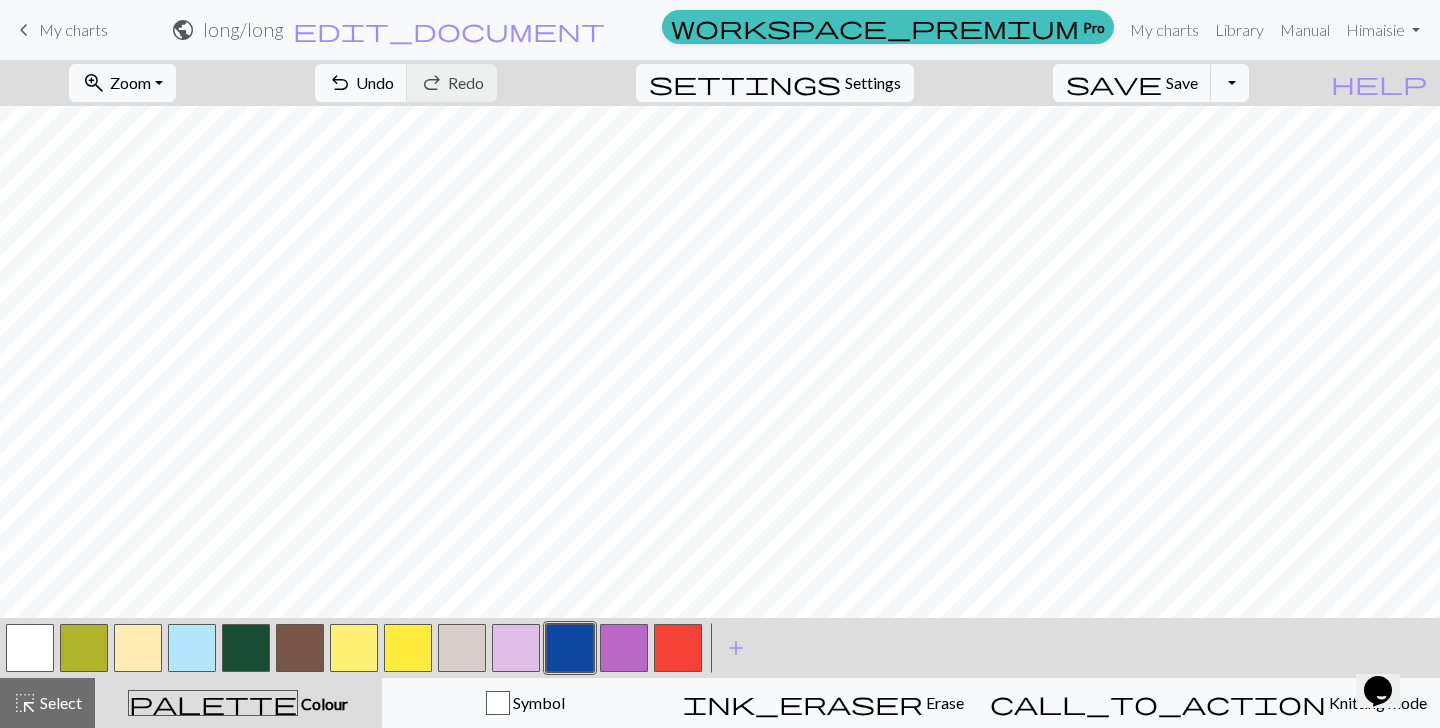 click at bounding box center [408, 648] 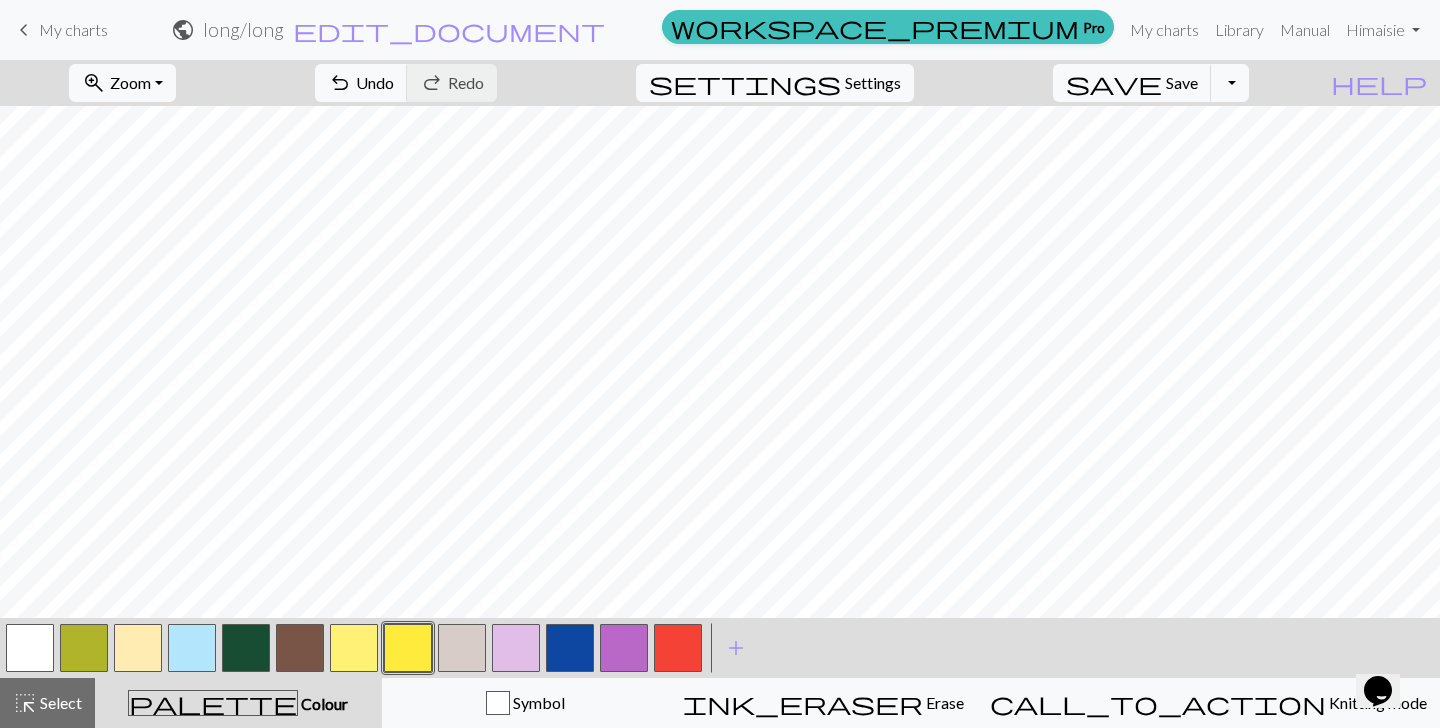click at bounding box center (570, 648) 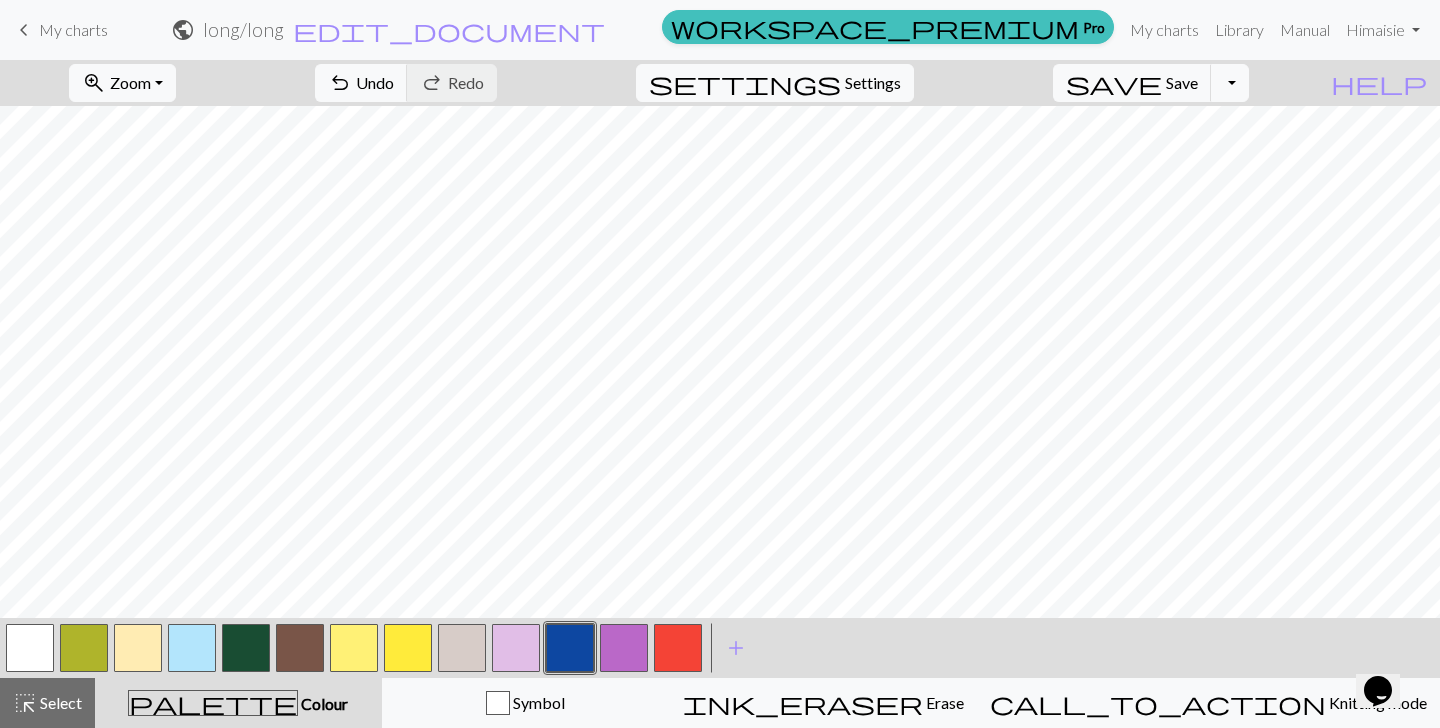 click at bounding box center (516, 648) 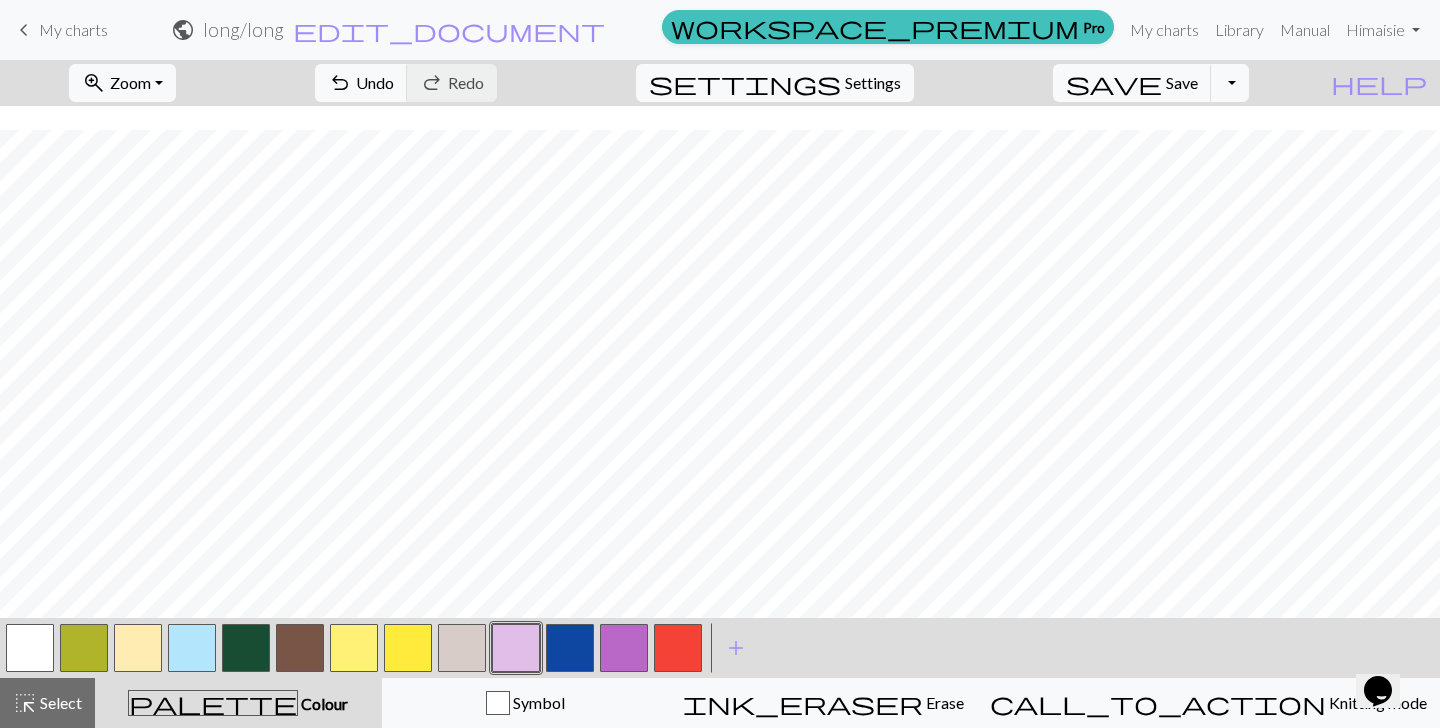 scroll, scrollTop: 293, scrollLeft: 0, axis: vertical 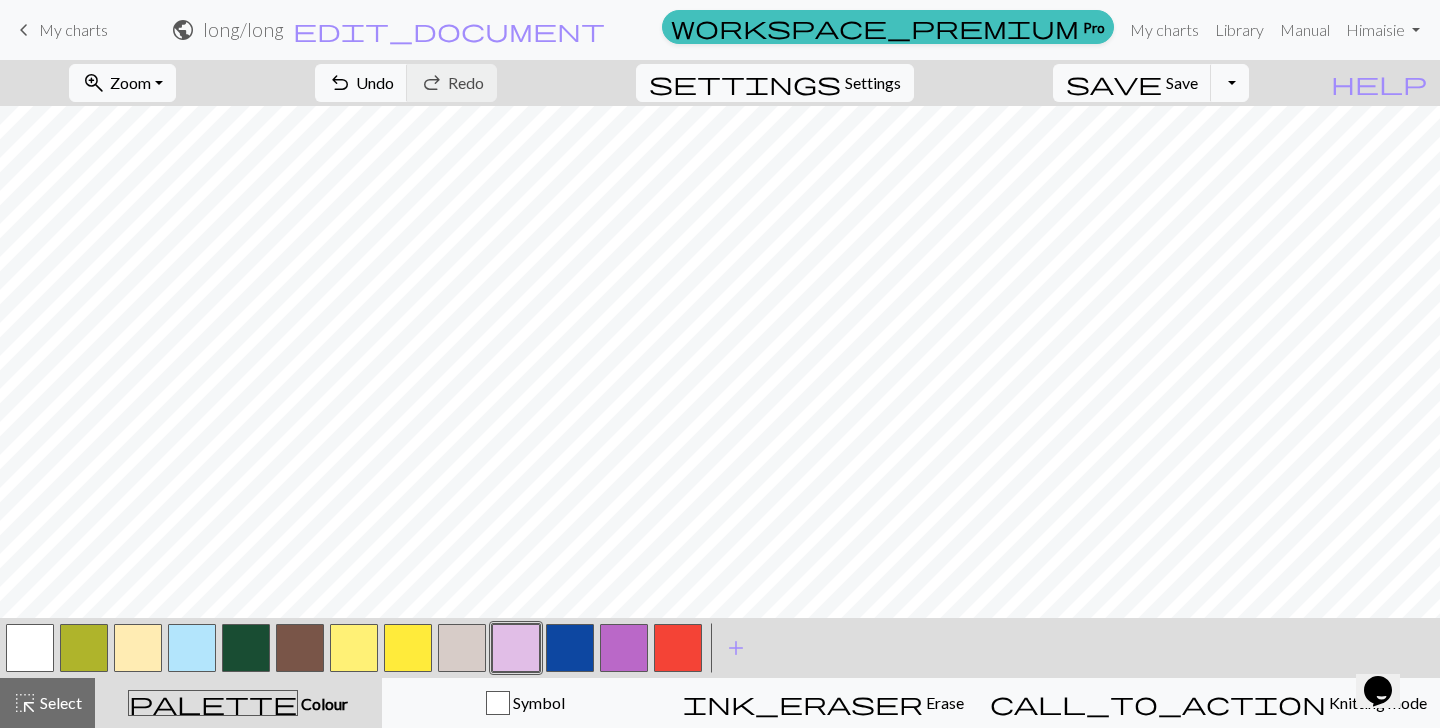 click at bounding box center (570, 648) 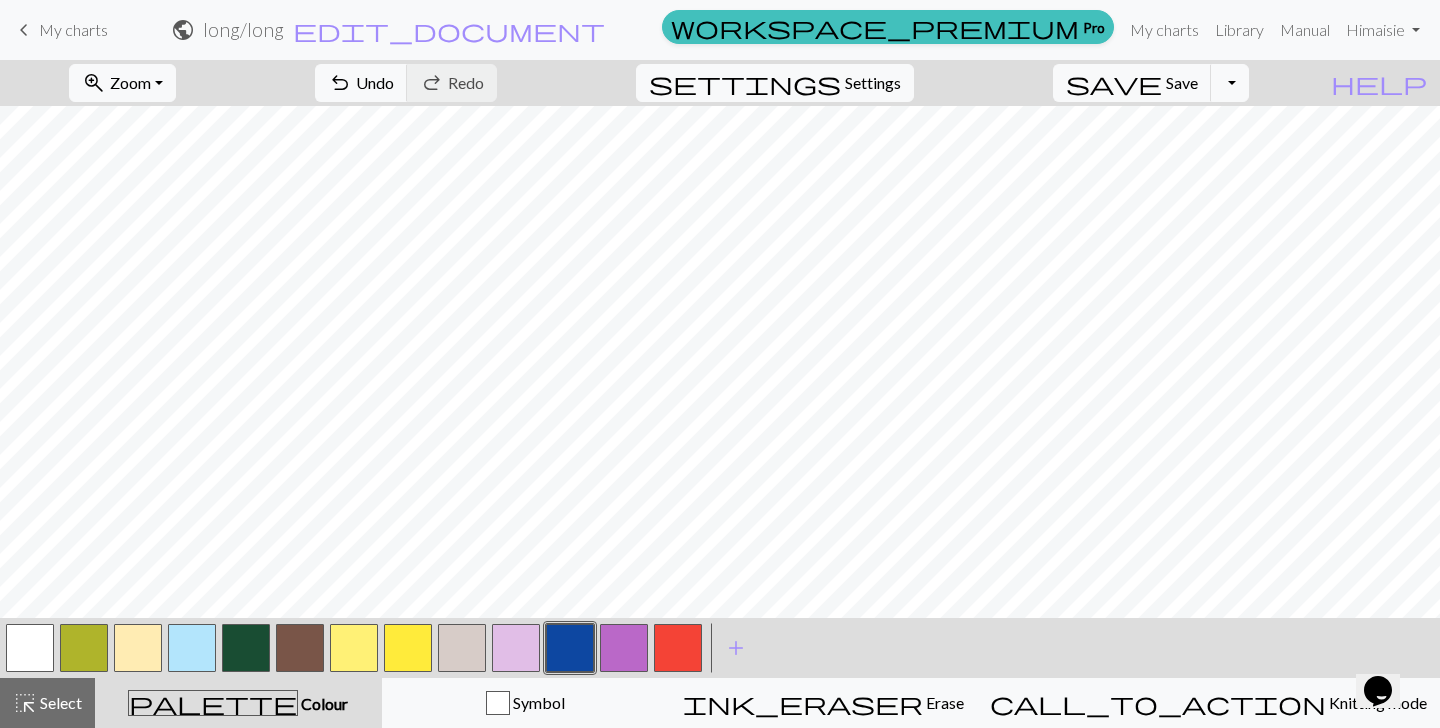scroll, scrollTop: 478, scrollLeft: 0, axis: vertical 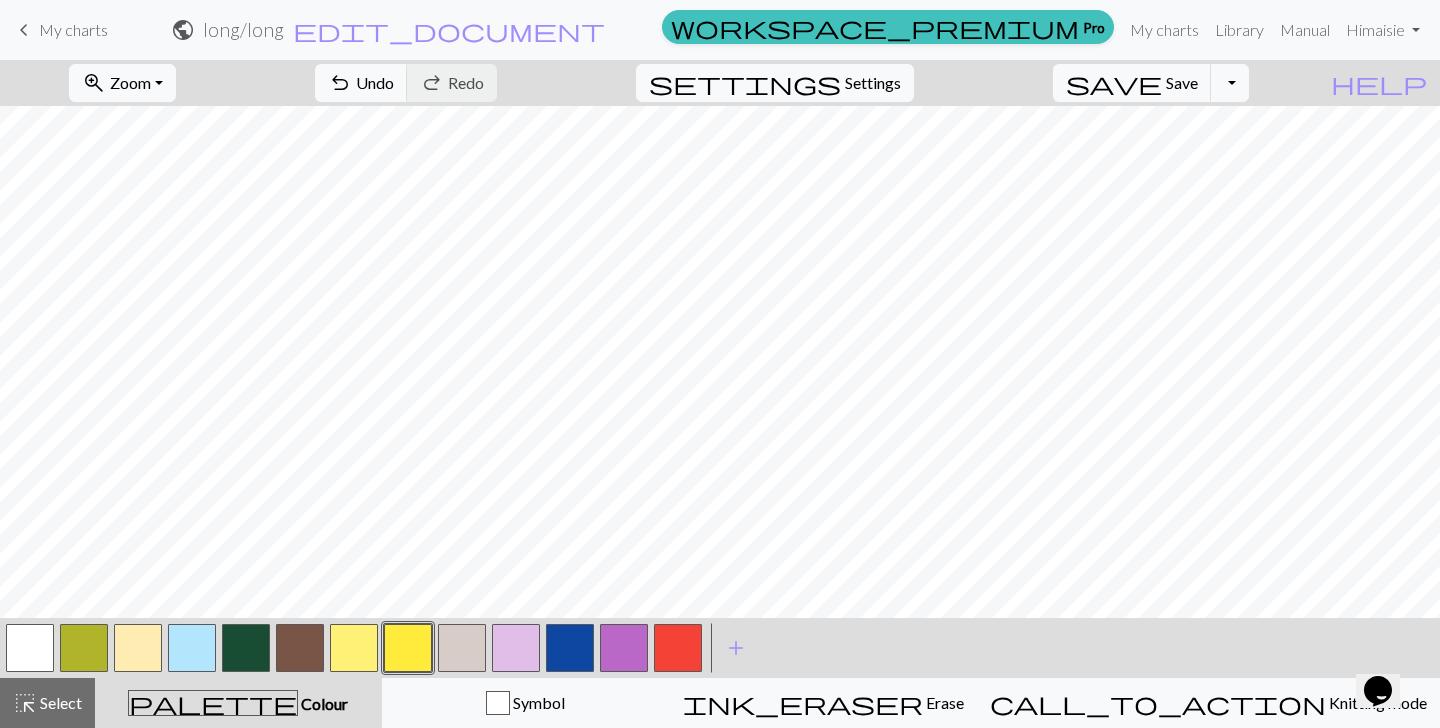 click at bounding box center (516, 648) 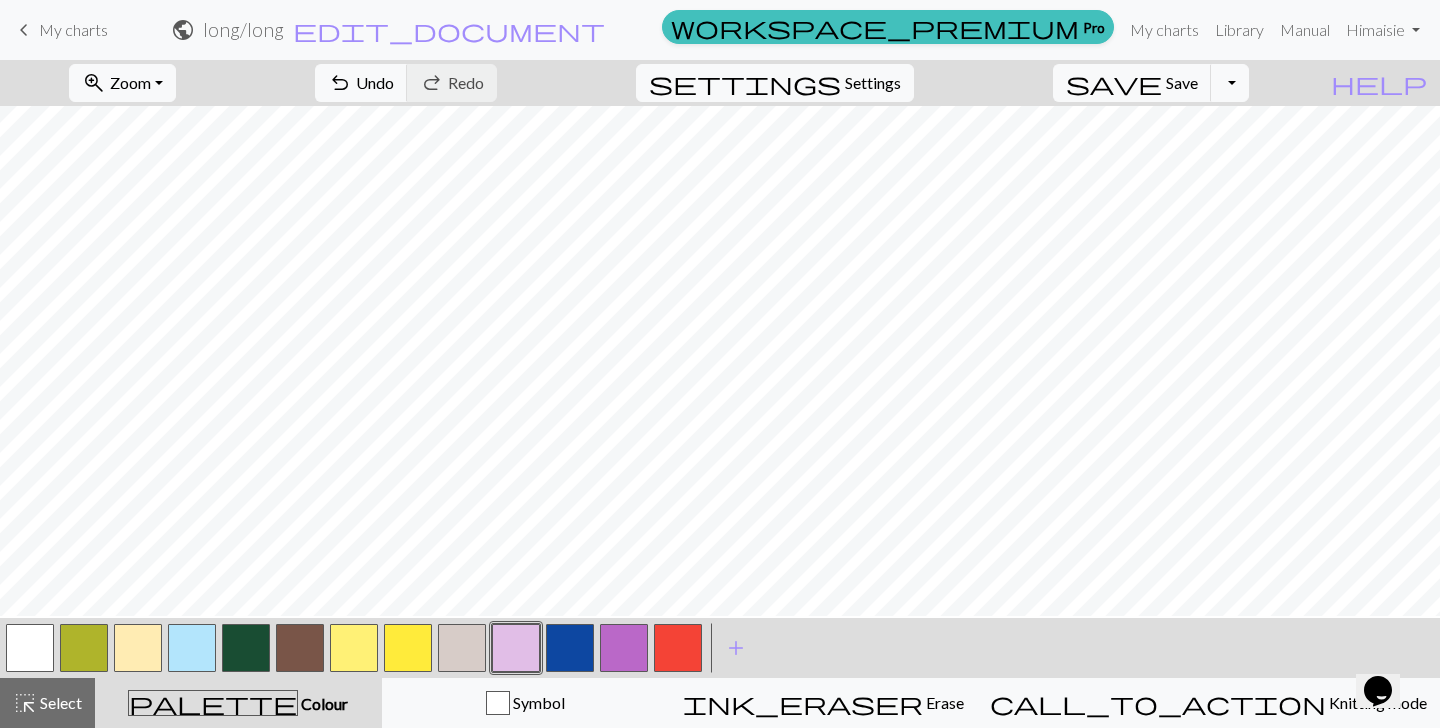 scroll, scrollTop: 388, scrollLeft: 0, axis: vertical 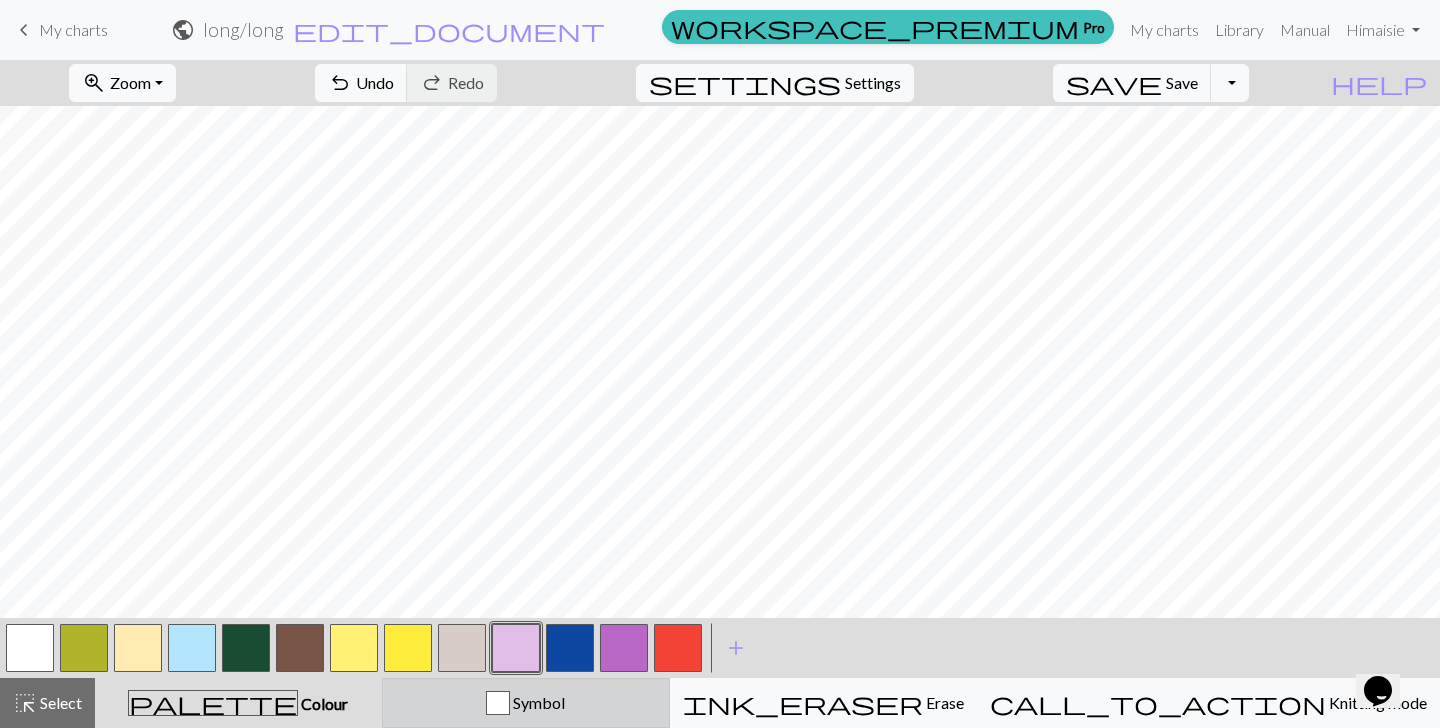 click on "Symbol" at bounding box center [526, 703] 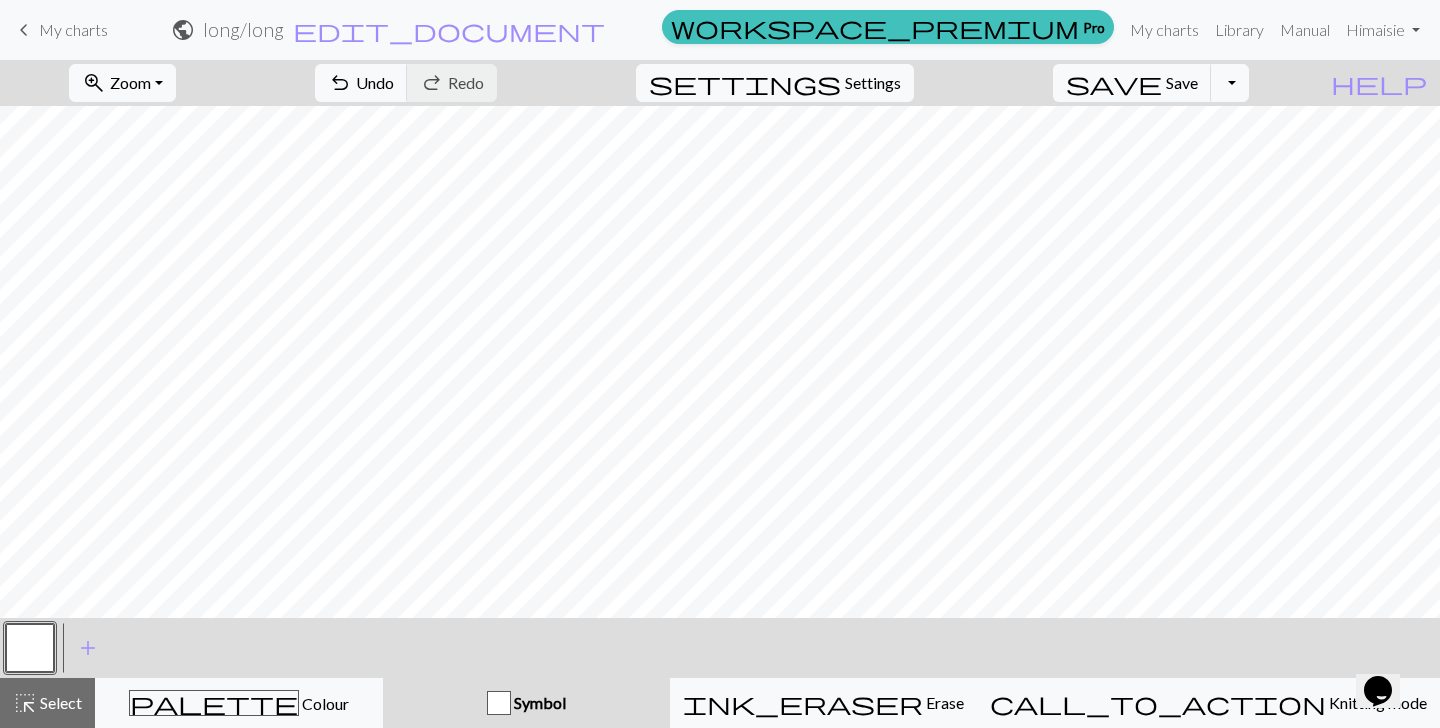 click on "Symbol" at bounding box center [526, 703] 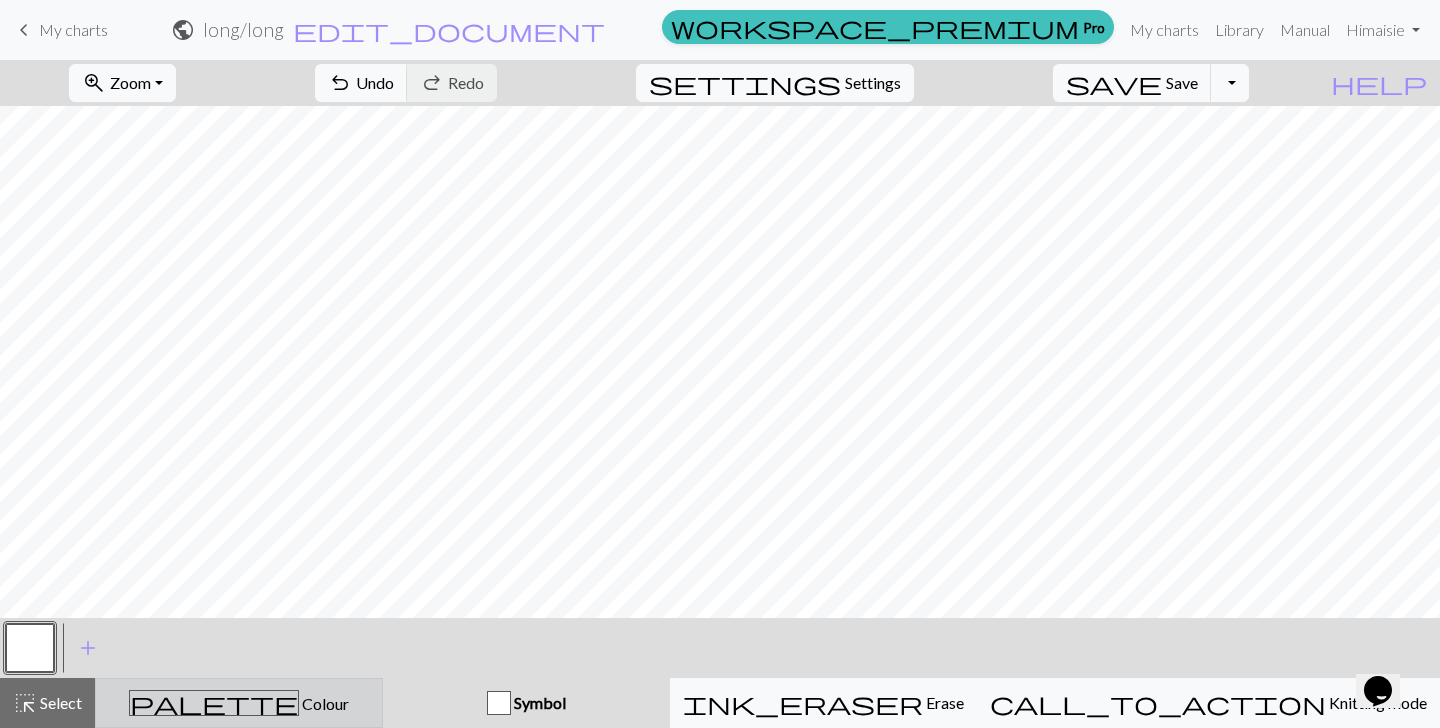 click on "palette   Colour   Colour" at bounding box center (239, 703) 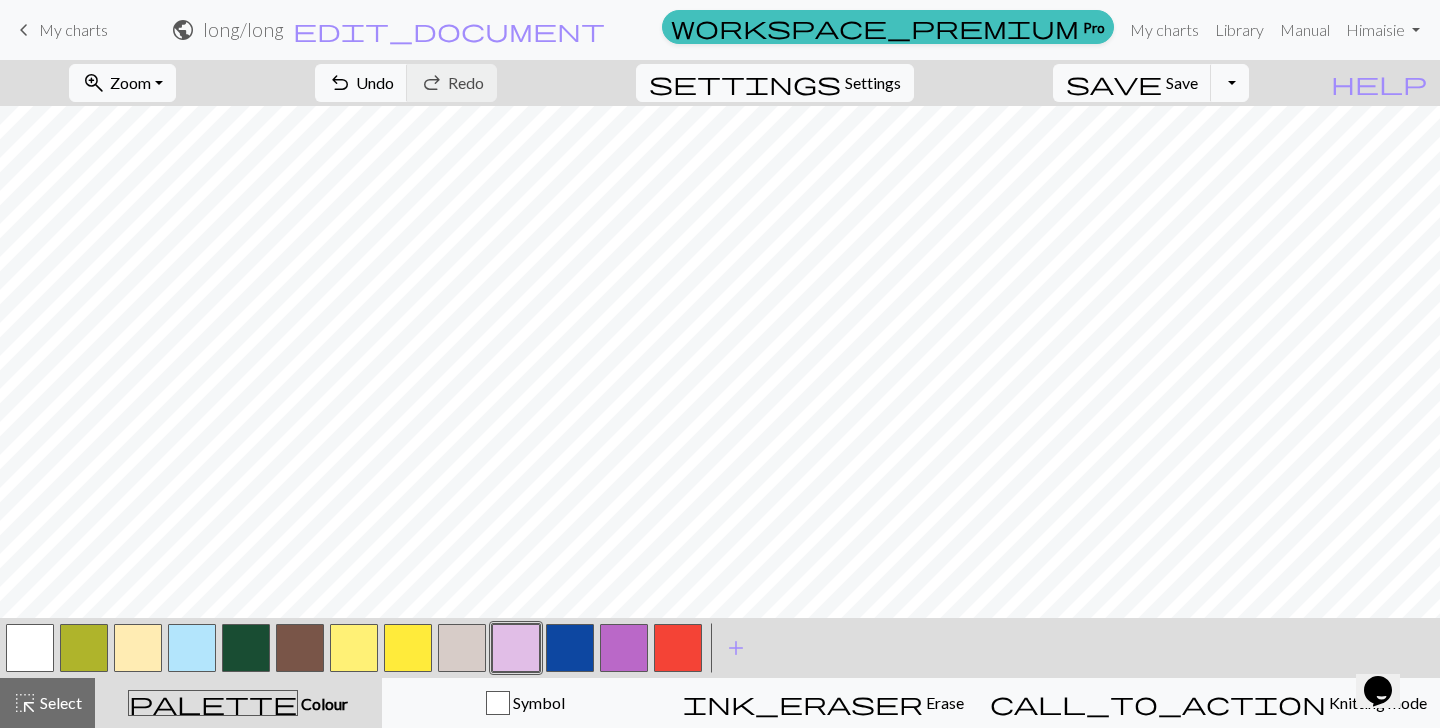 click at bounding box center (570, 648) 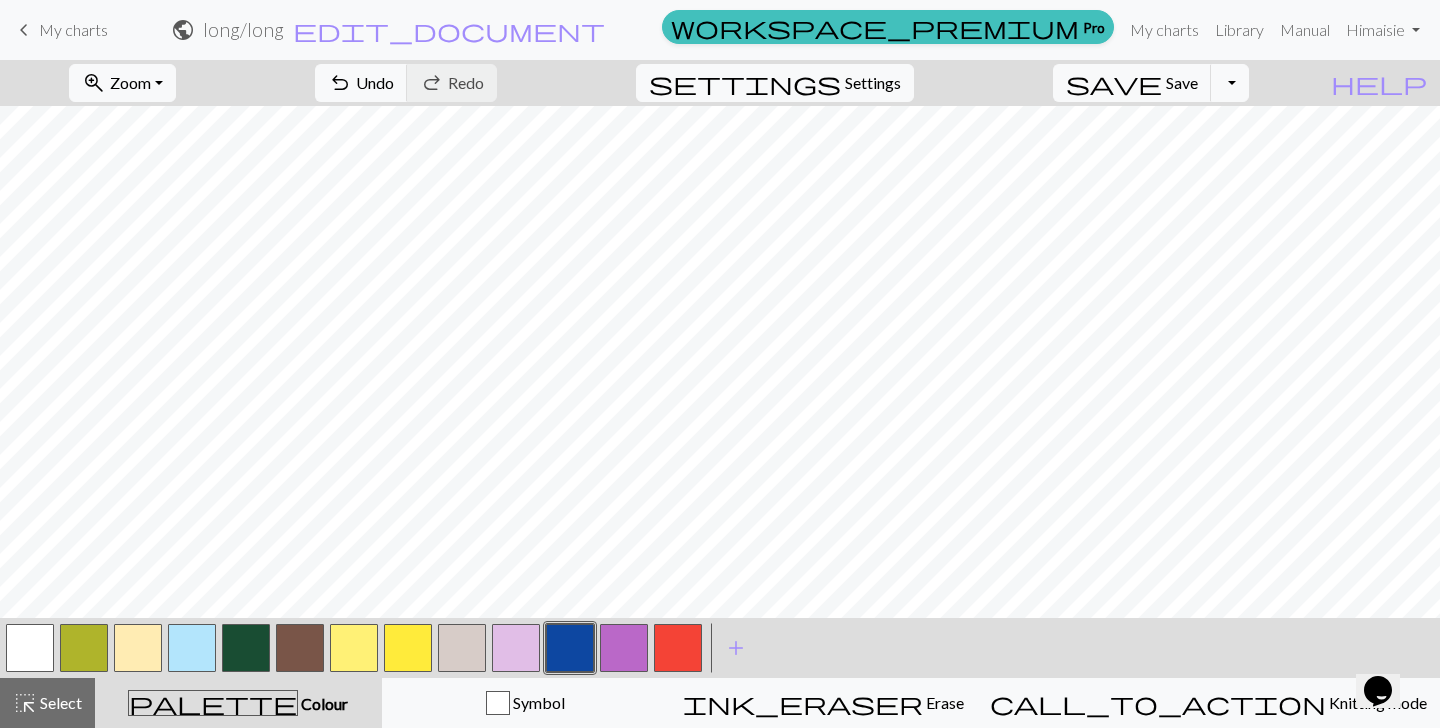 click at bounding box center (516, 648) 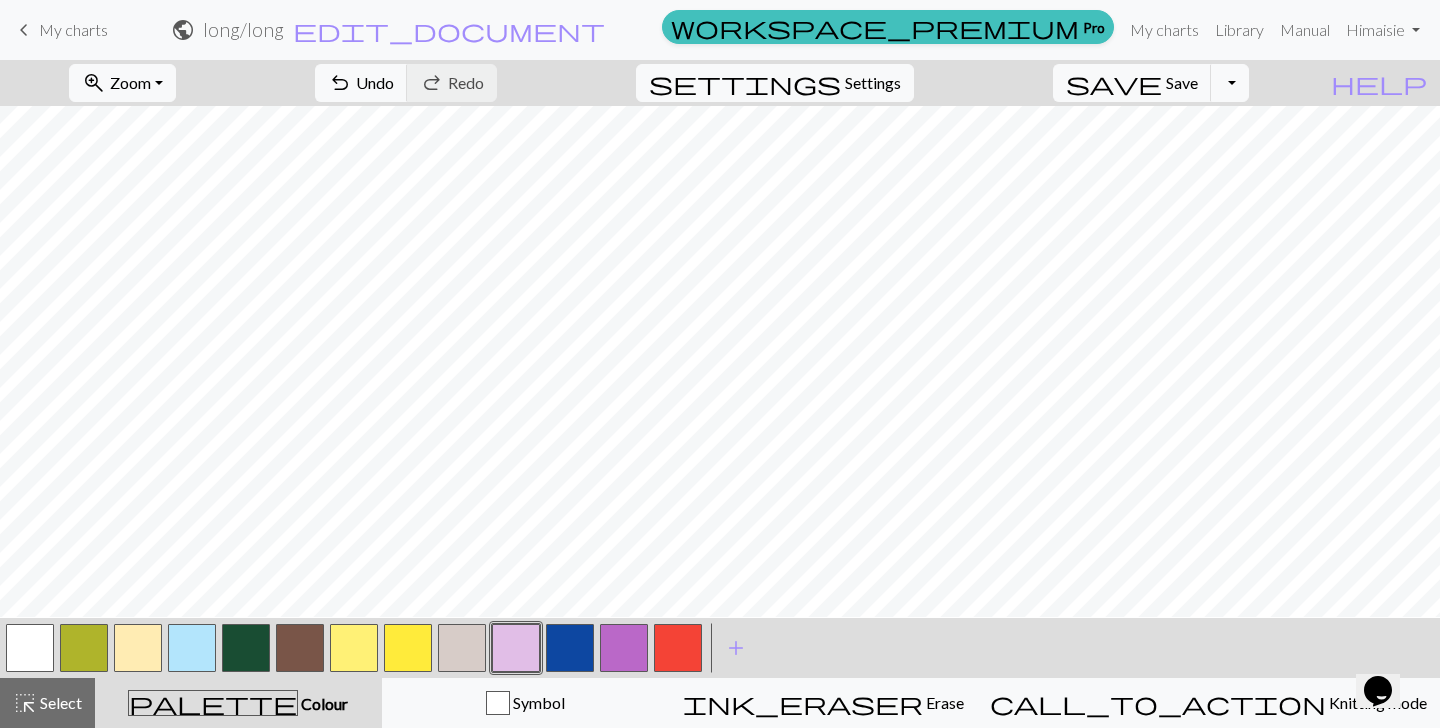 scroll, scrollTop: 470, scrollLeft: 0, axis: vertical 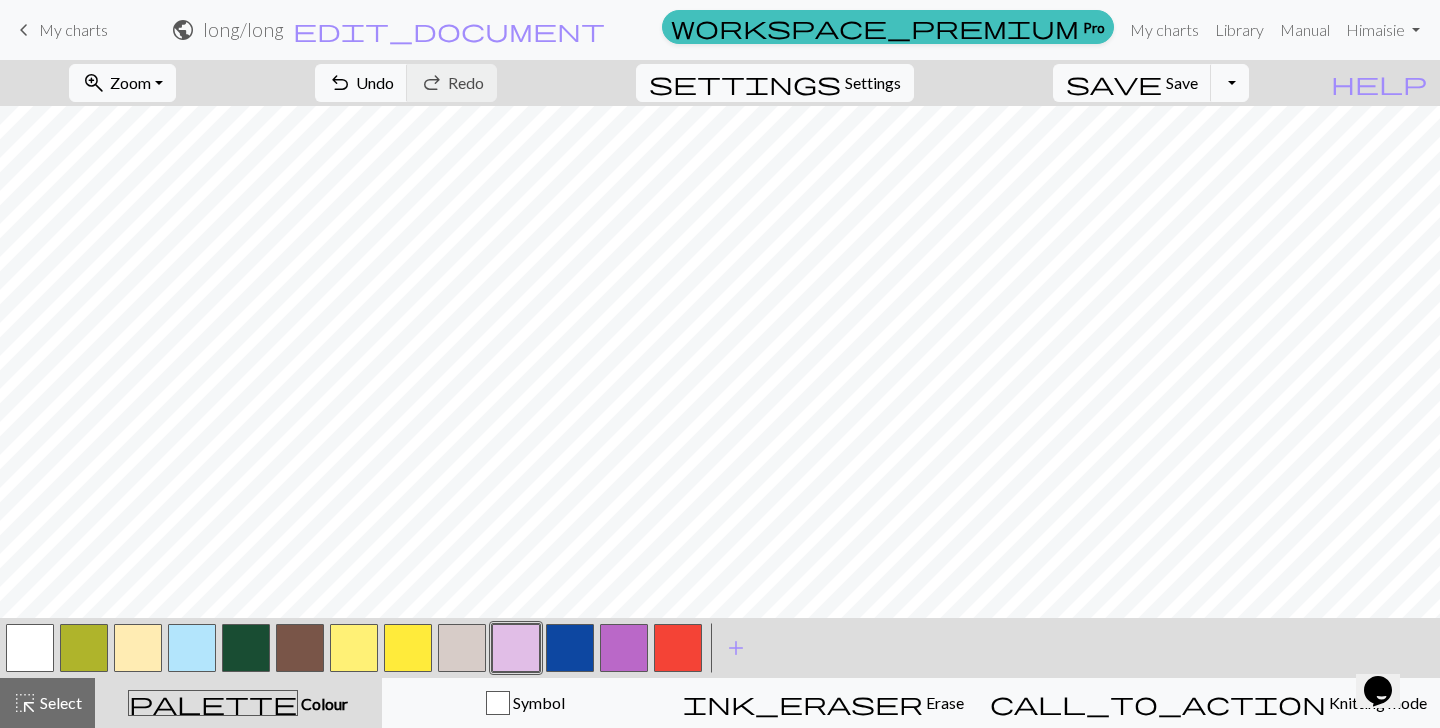 click at bounding box center [570, 648] 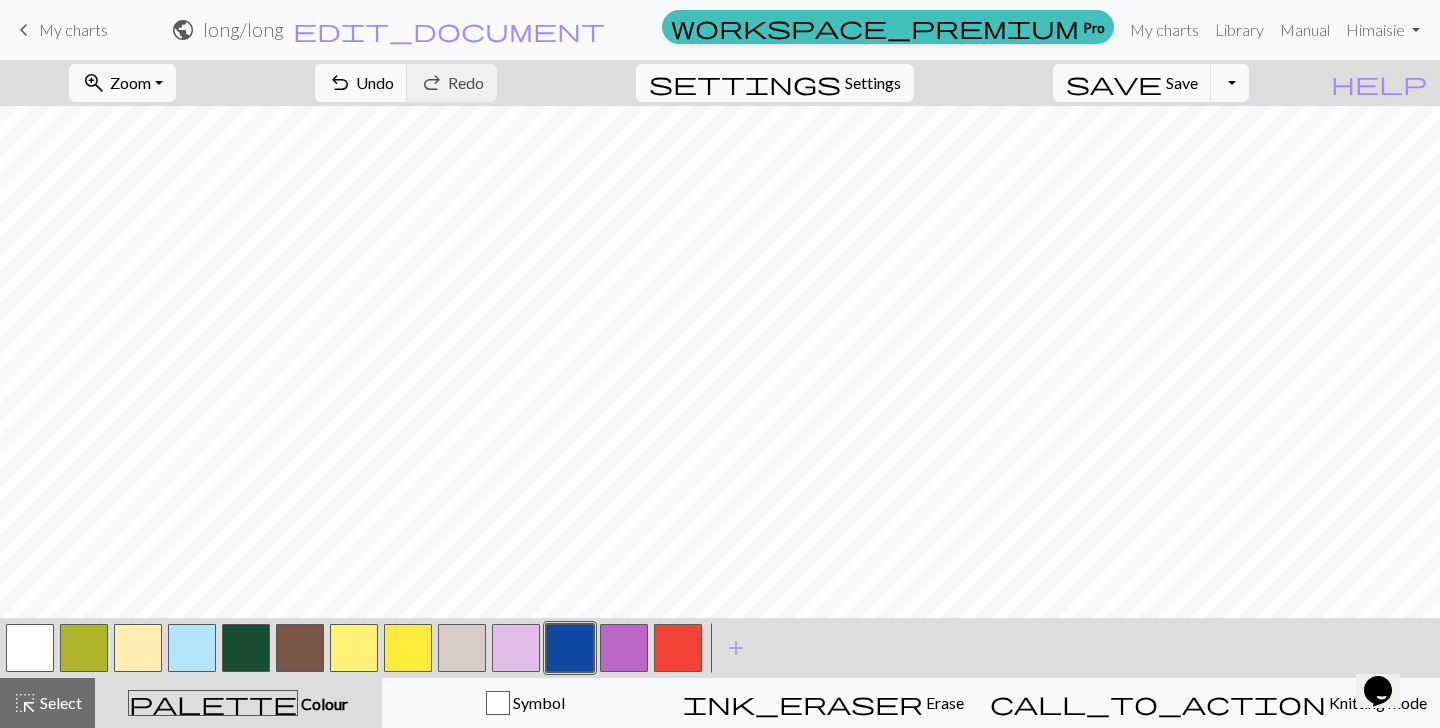 click at bounding box center [516, 648] 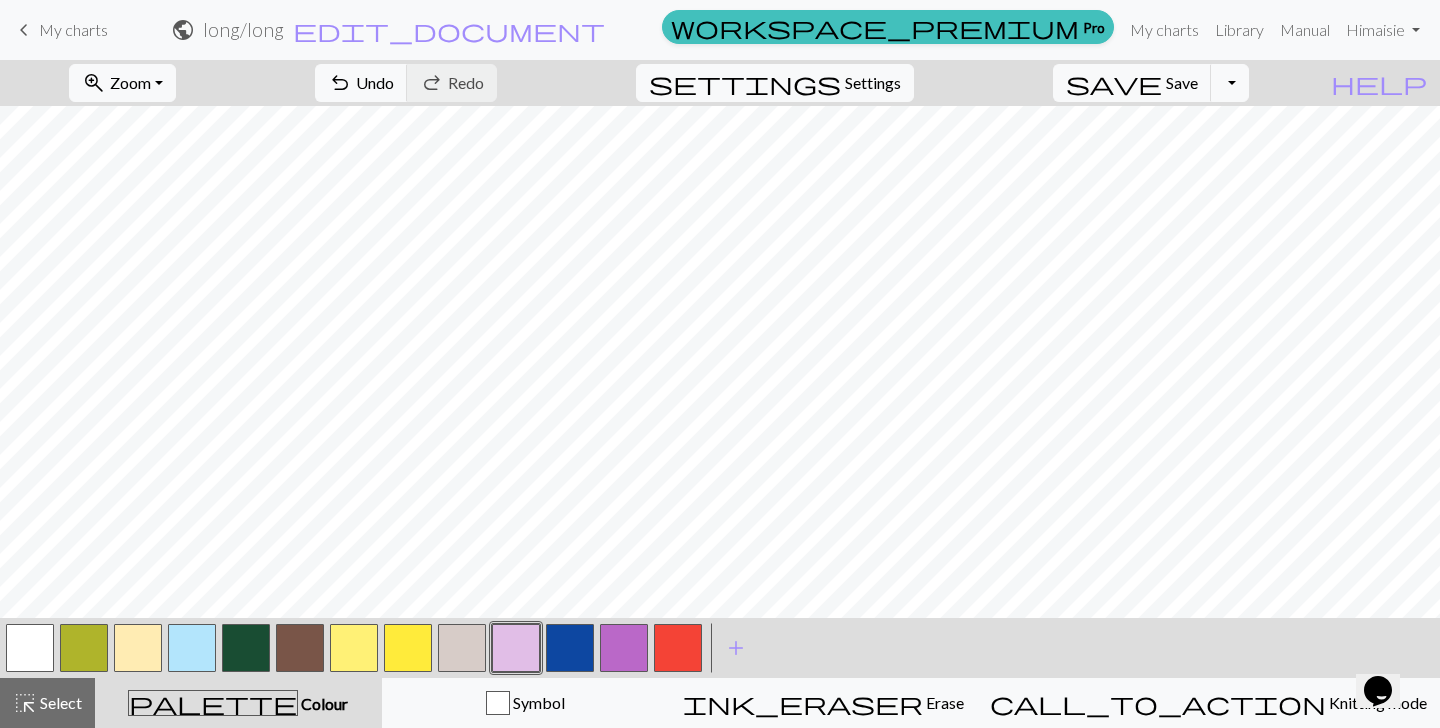 click at bounding box center (570, 648) 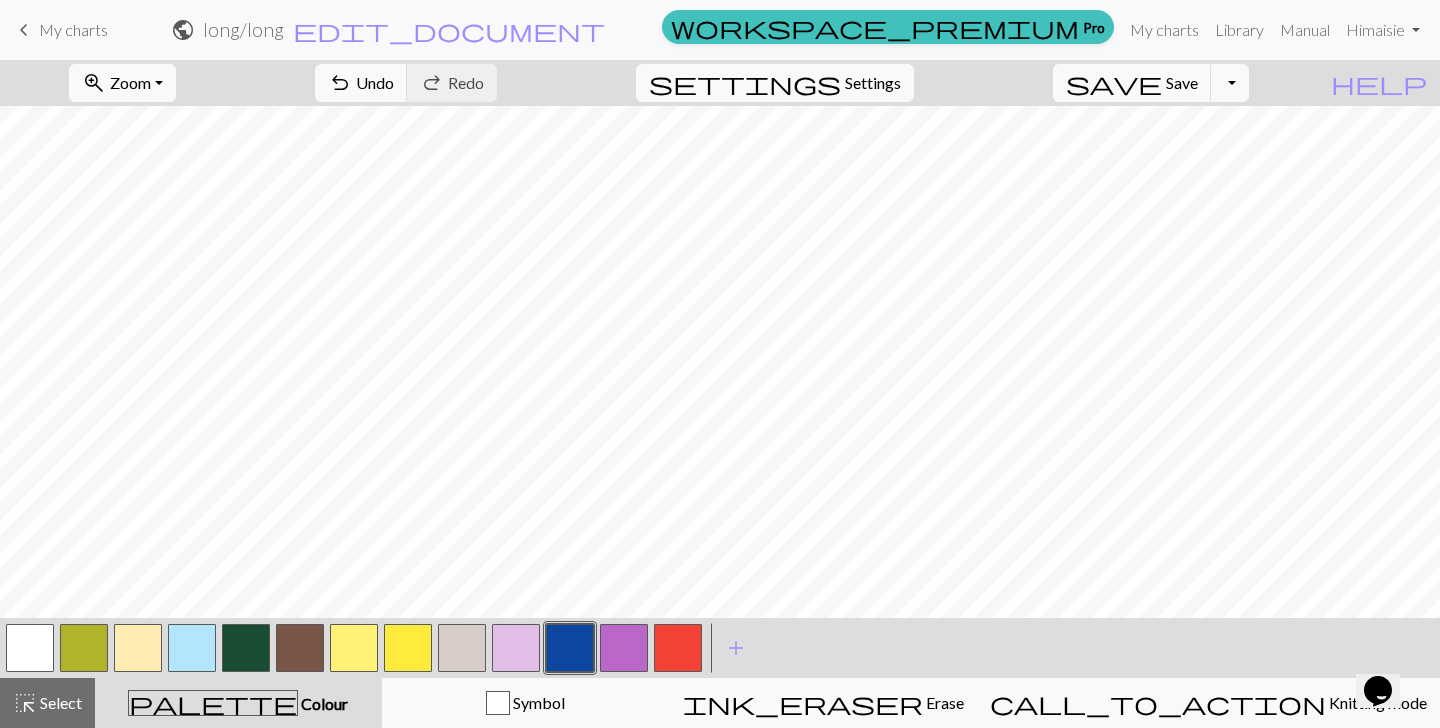 click at bounding box center (516, 648) 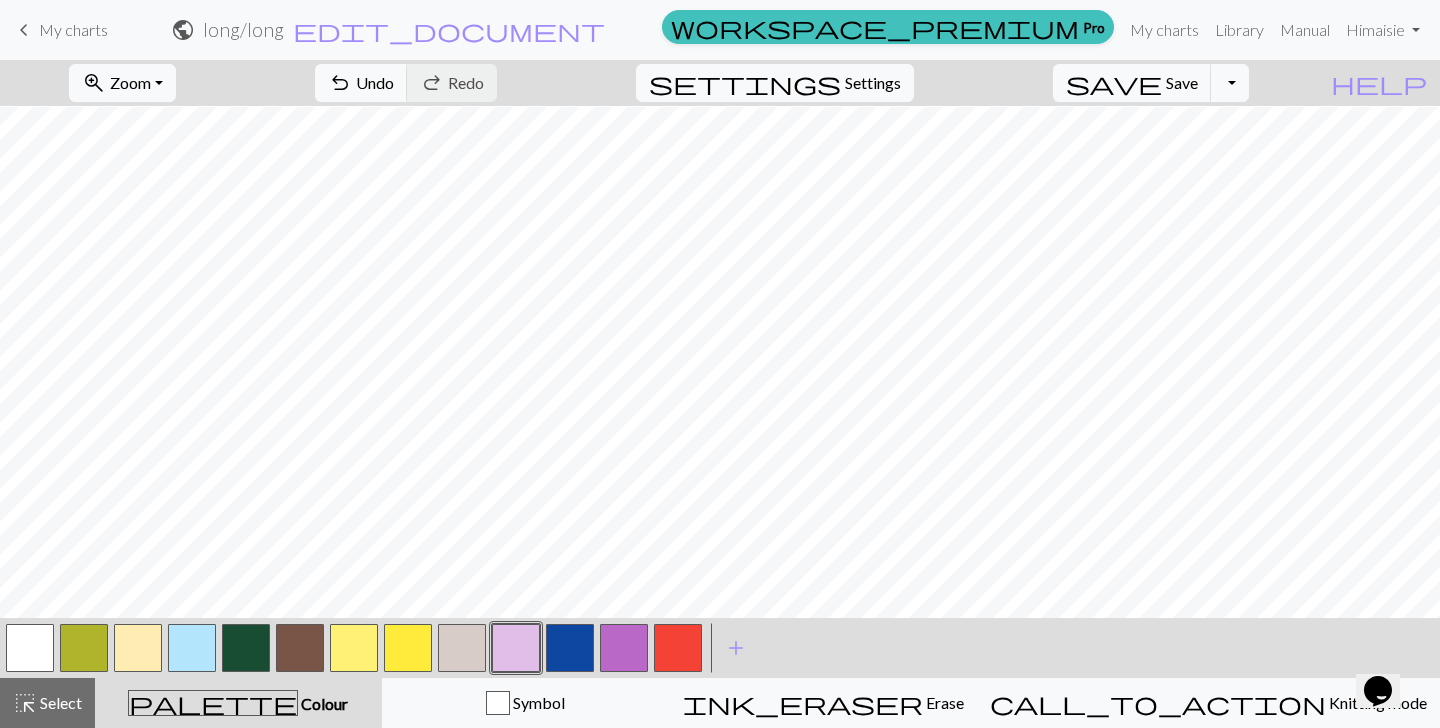 scroll, scrollTop: 369, scrollLeft: 0, axis: vertical 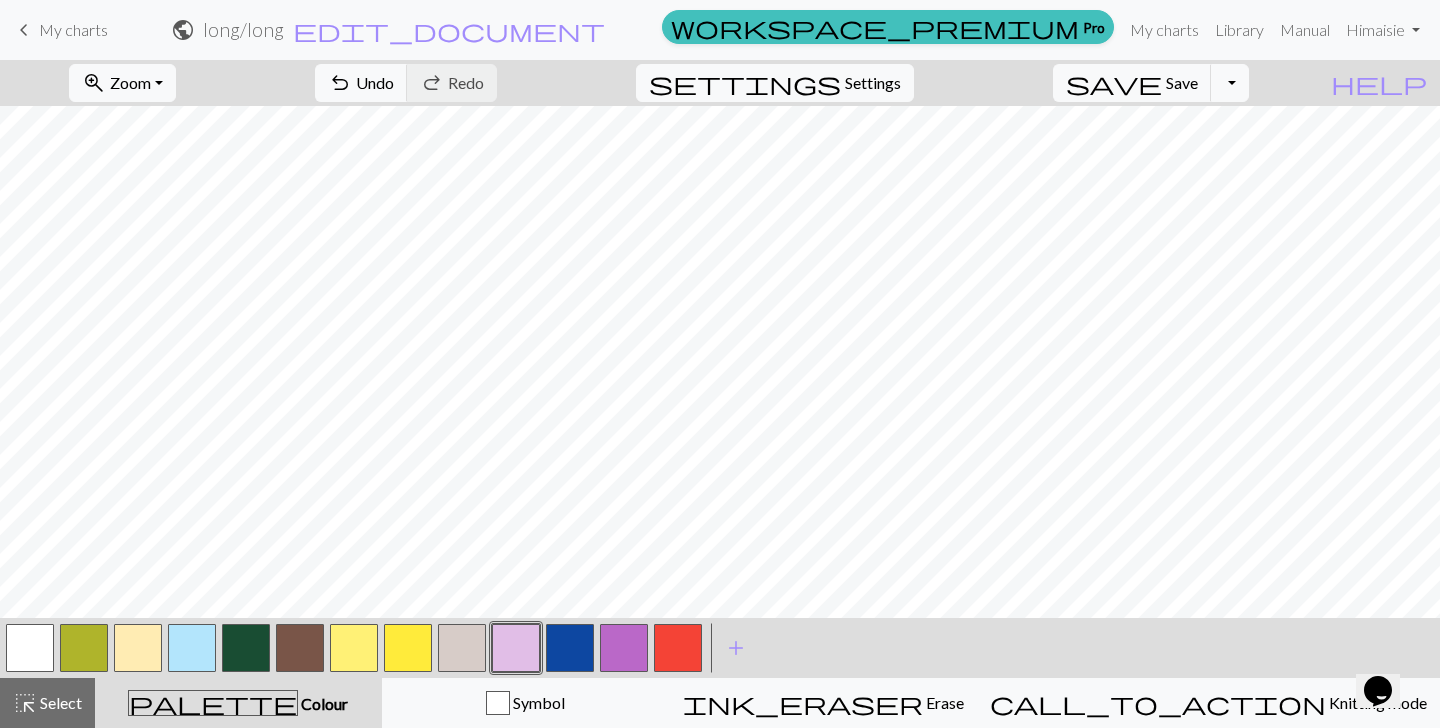 click at bounding box center (570, 648) 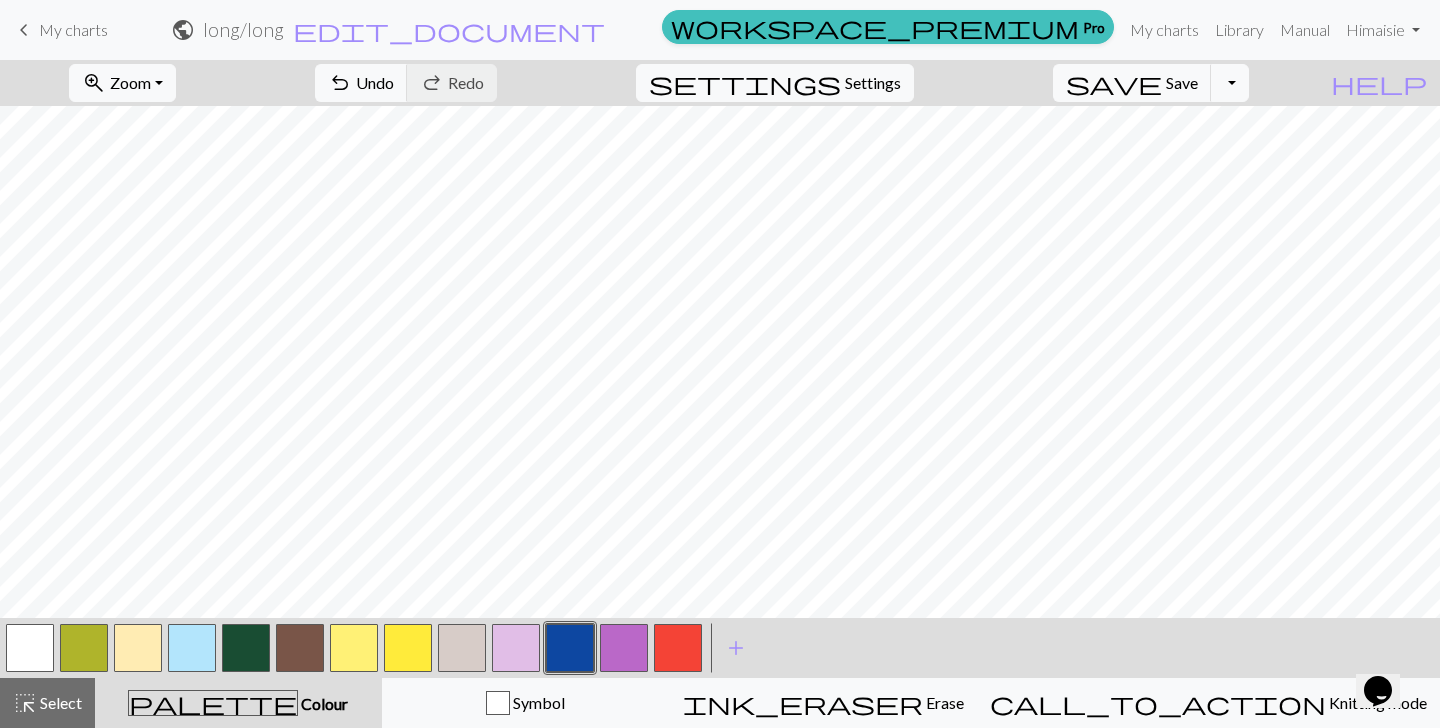 scroll, scrollTop: 478, scrollLeft: 0, axis: vertical 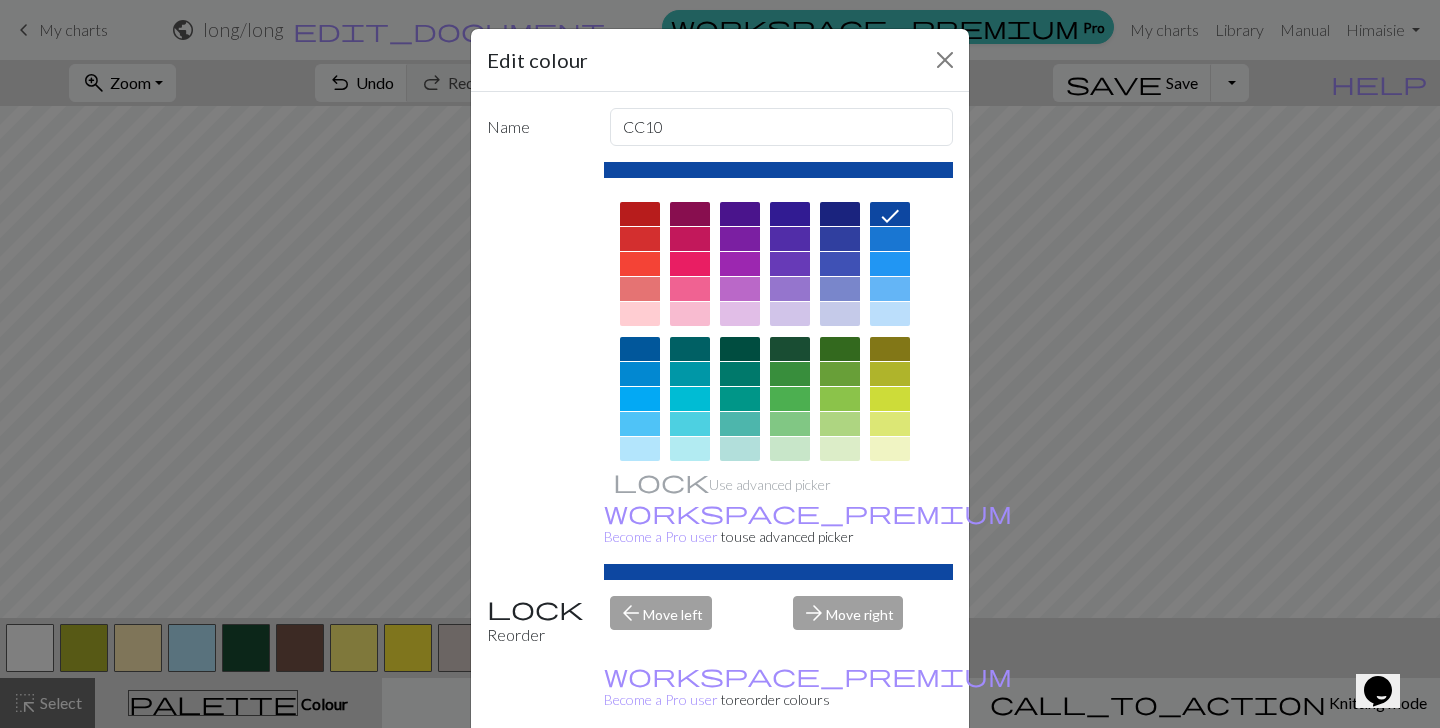 click on "Cancel" at bounding box center [916, 779] 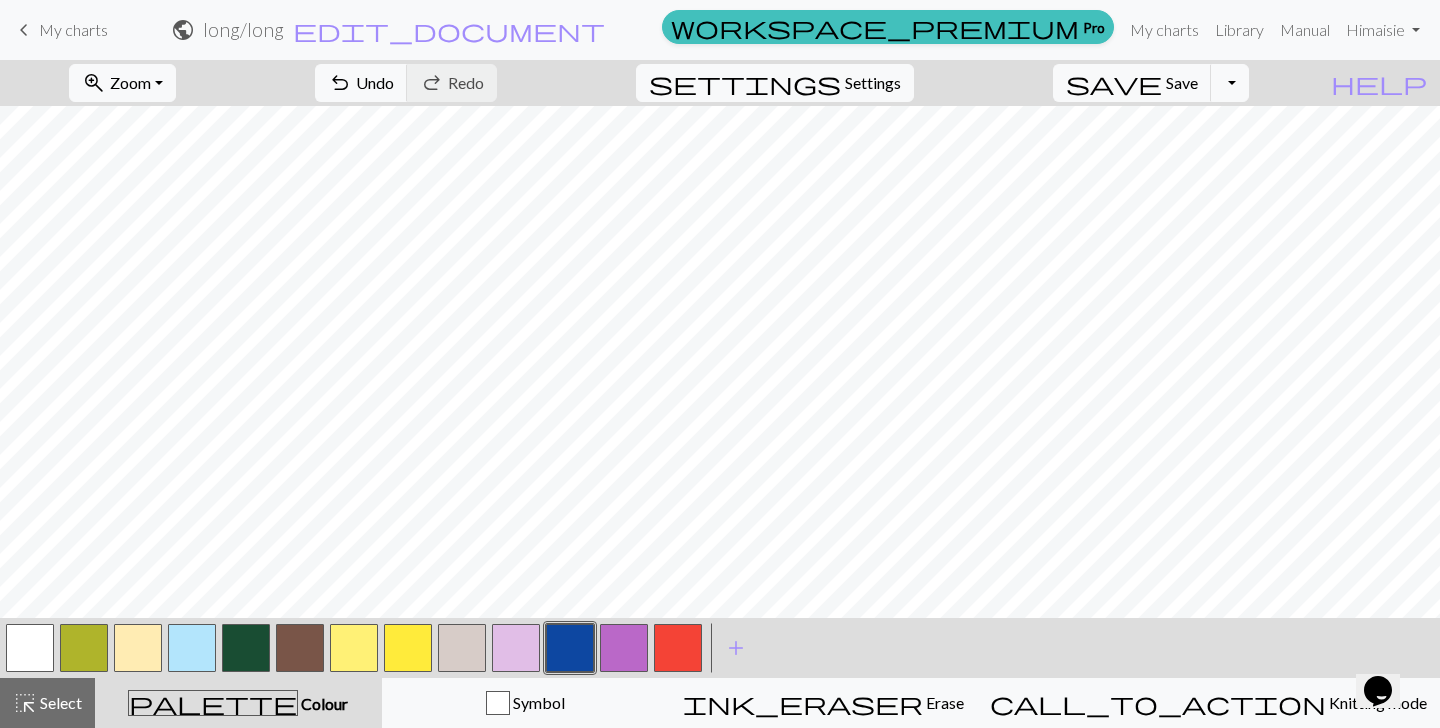 click at bounding box center [516, 648] 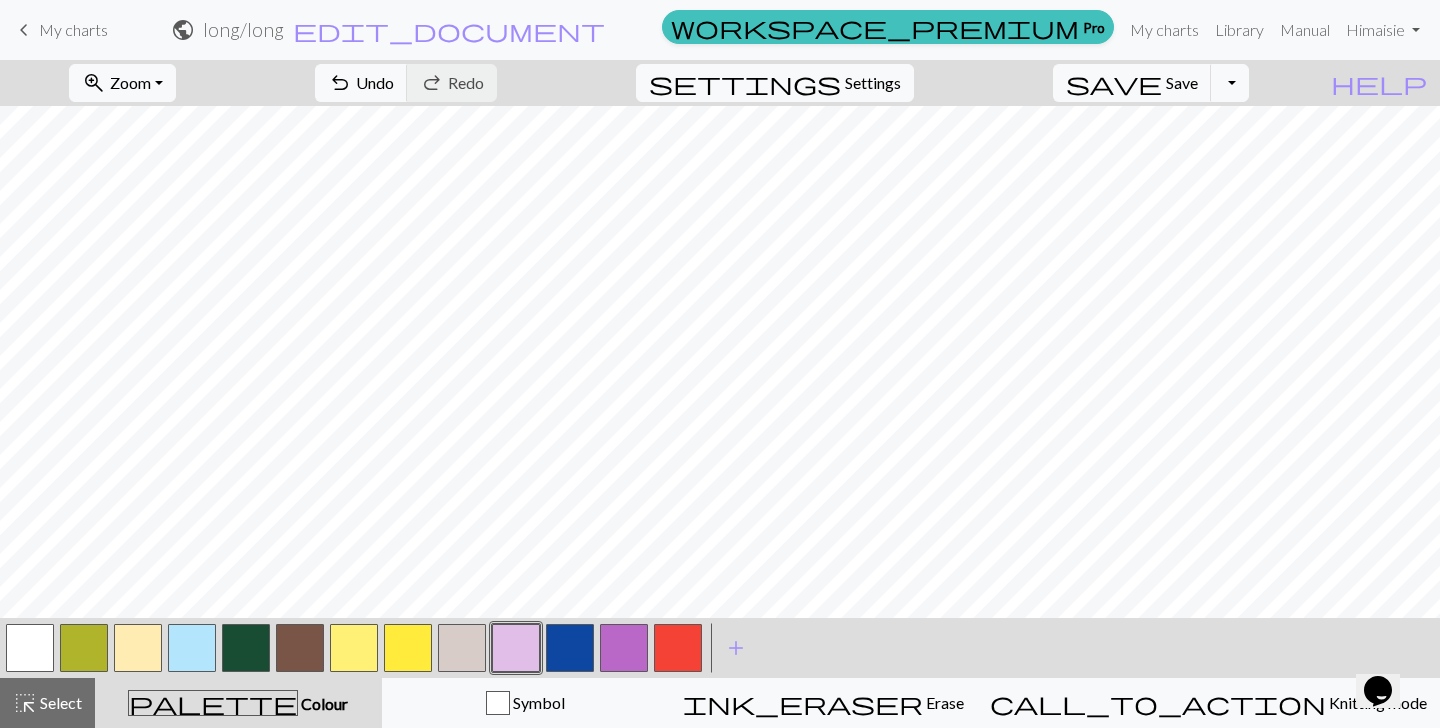 click at bounding box center [570, 648] 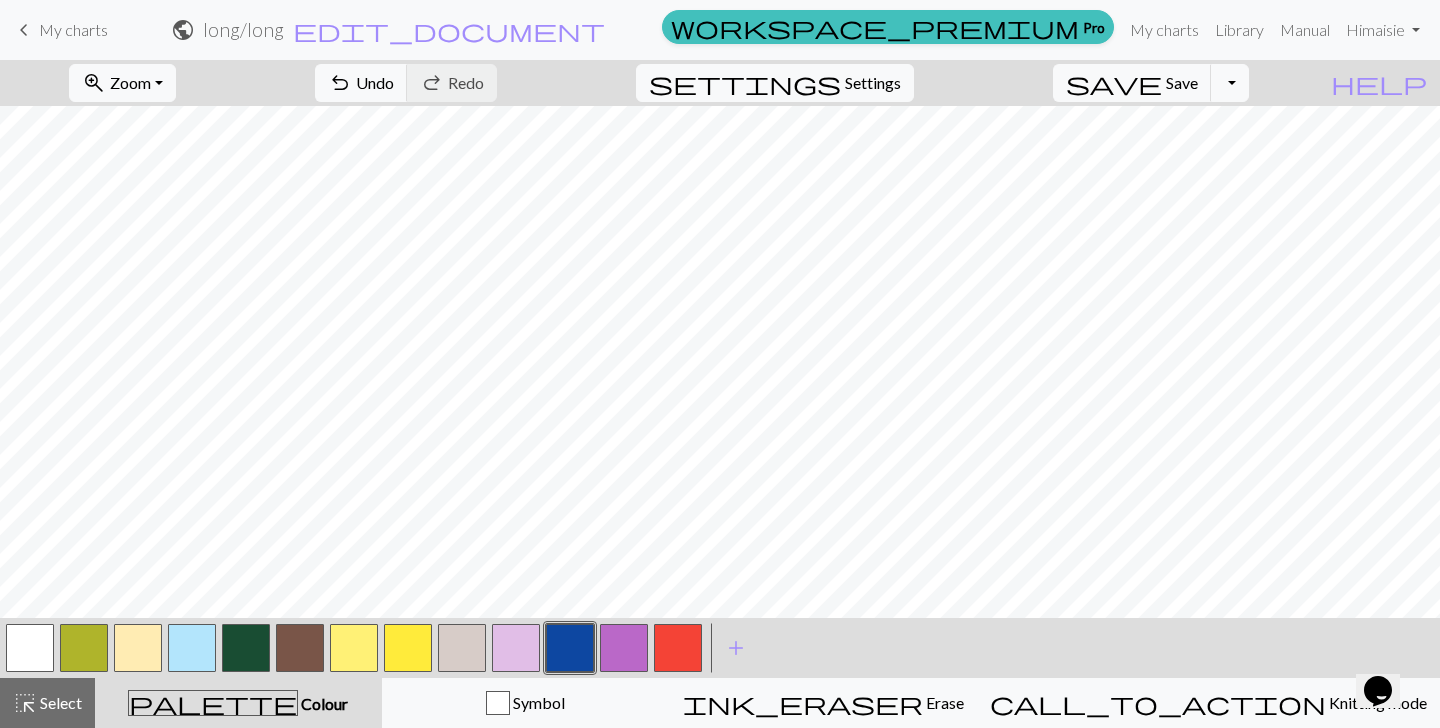 scroll, scrollTop: 478, scrollLeft: 0, axis: vertical 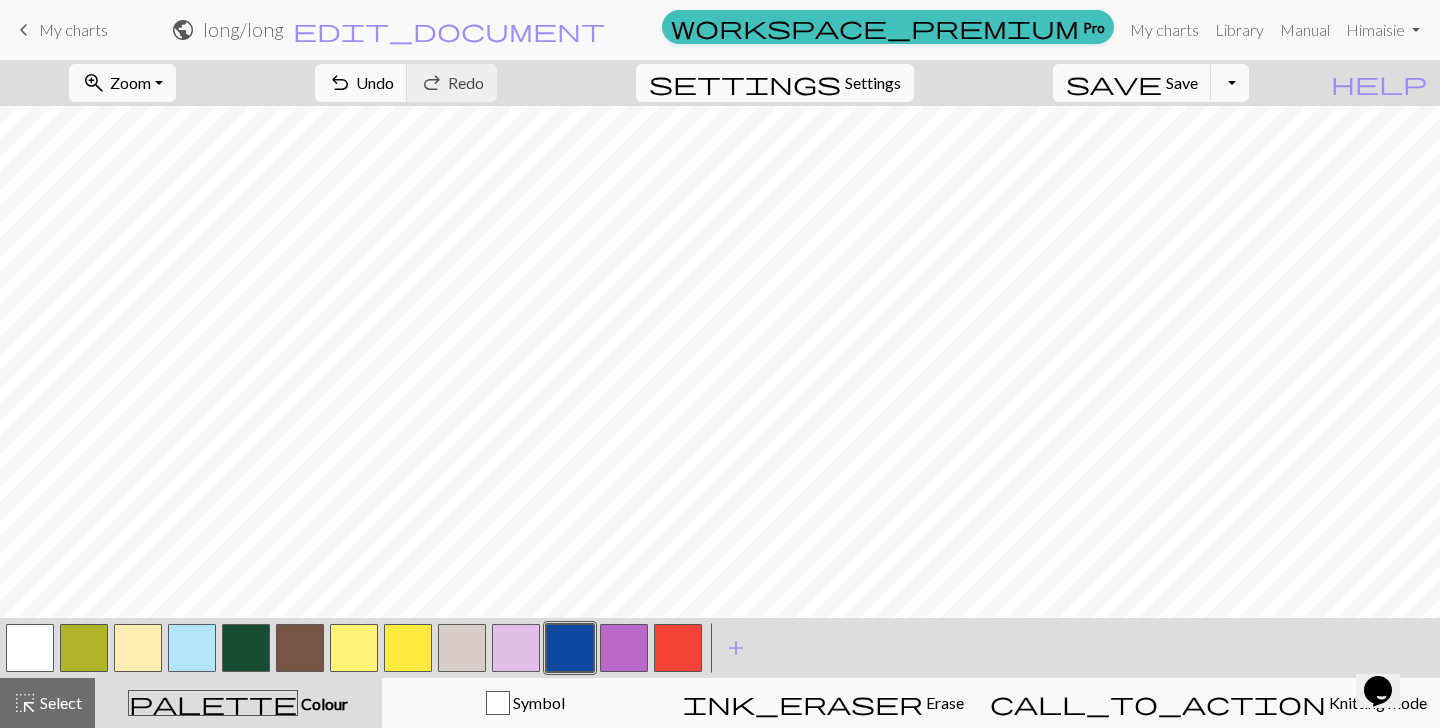 click on "settings" at bounding box center [745, 83] 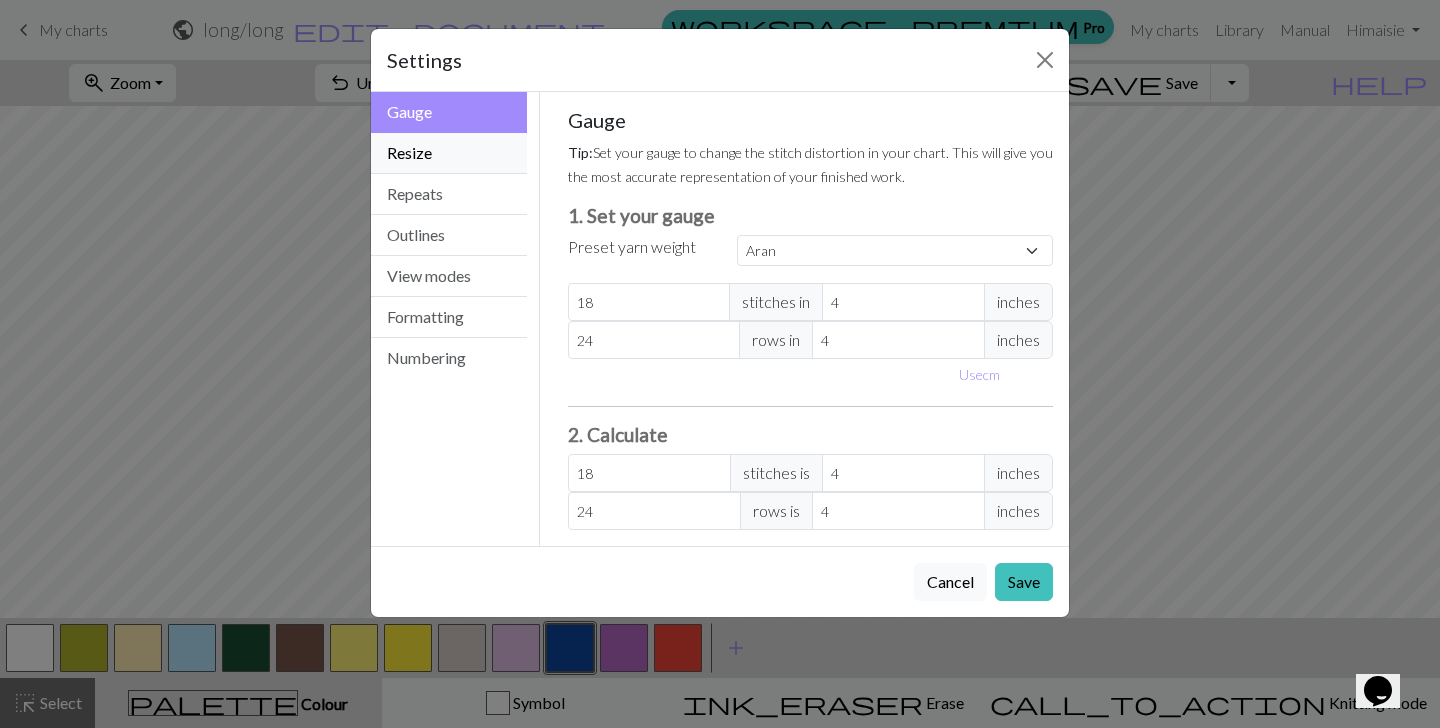 click on "Resize" at bounding box center [449, 153] 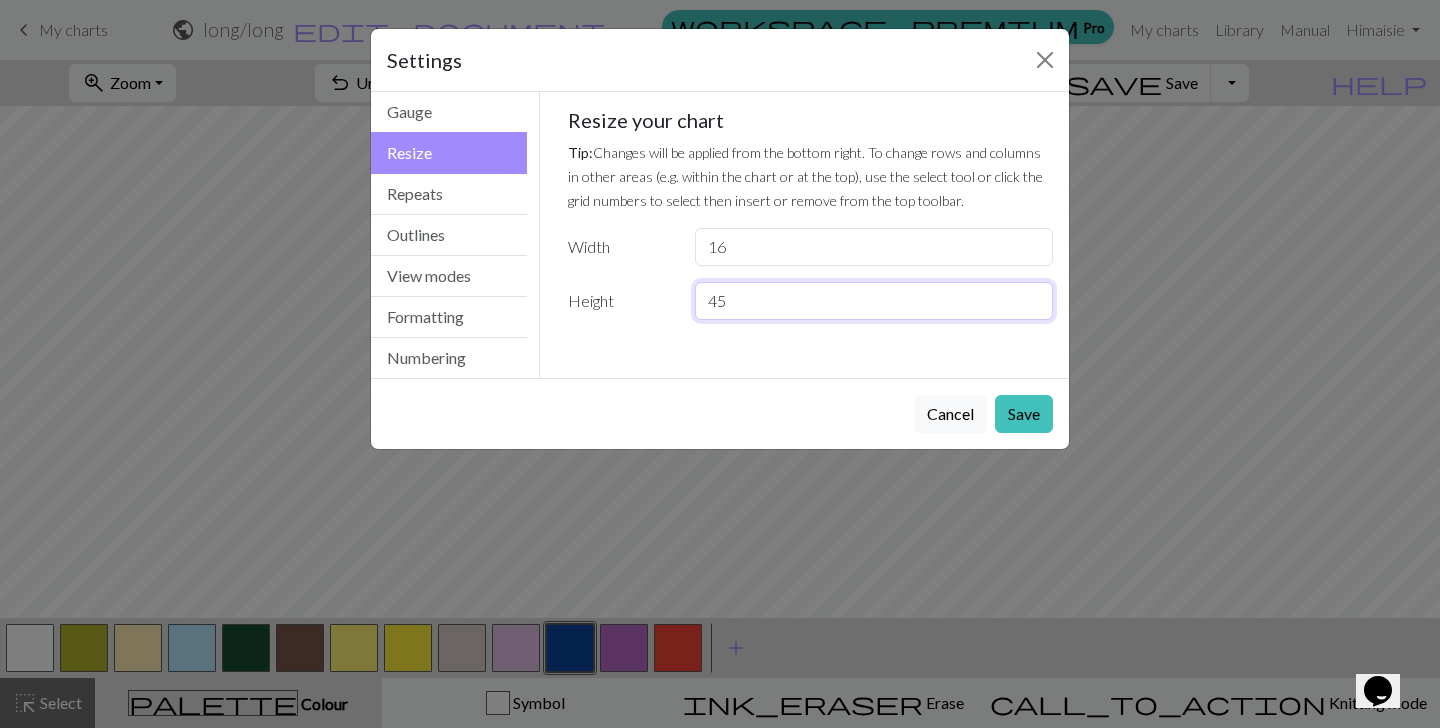 click on "45" at bounding box center (874, 301) 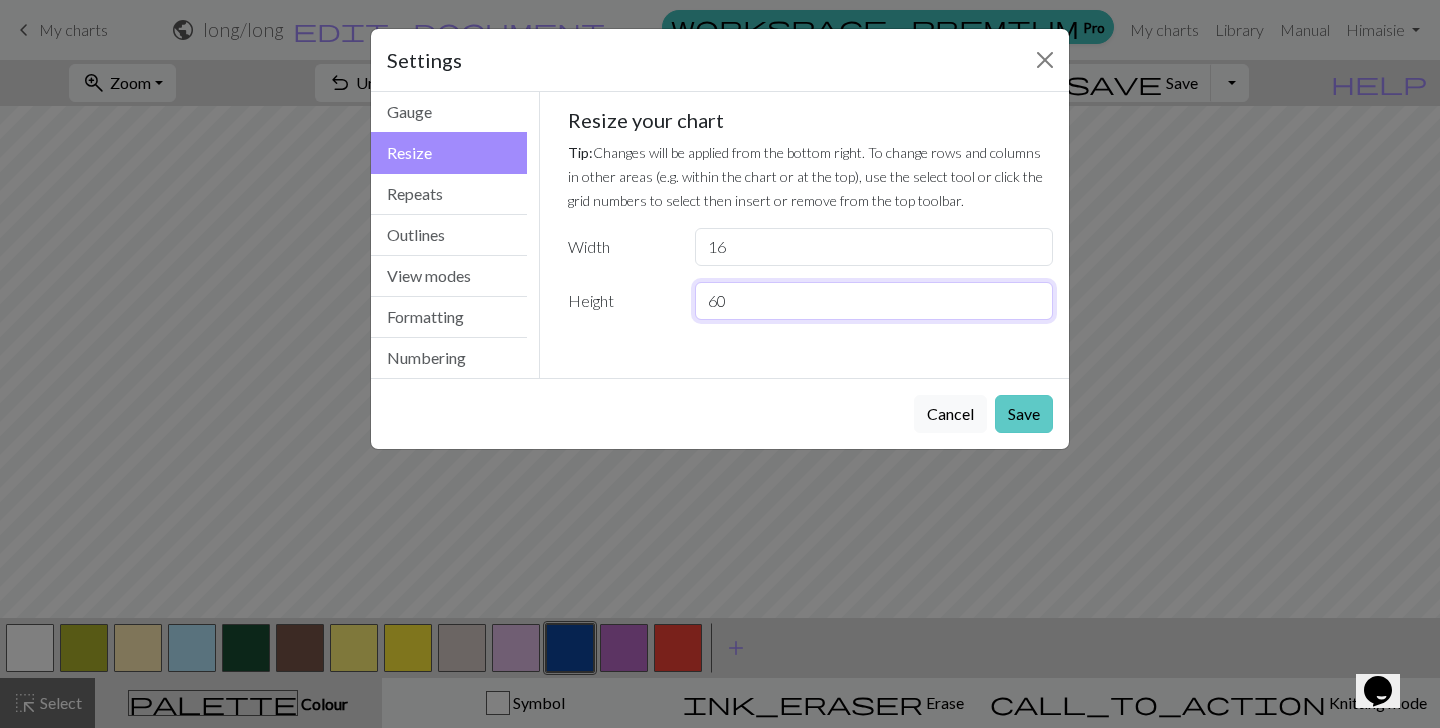 type on "60" 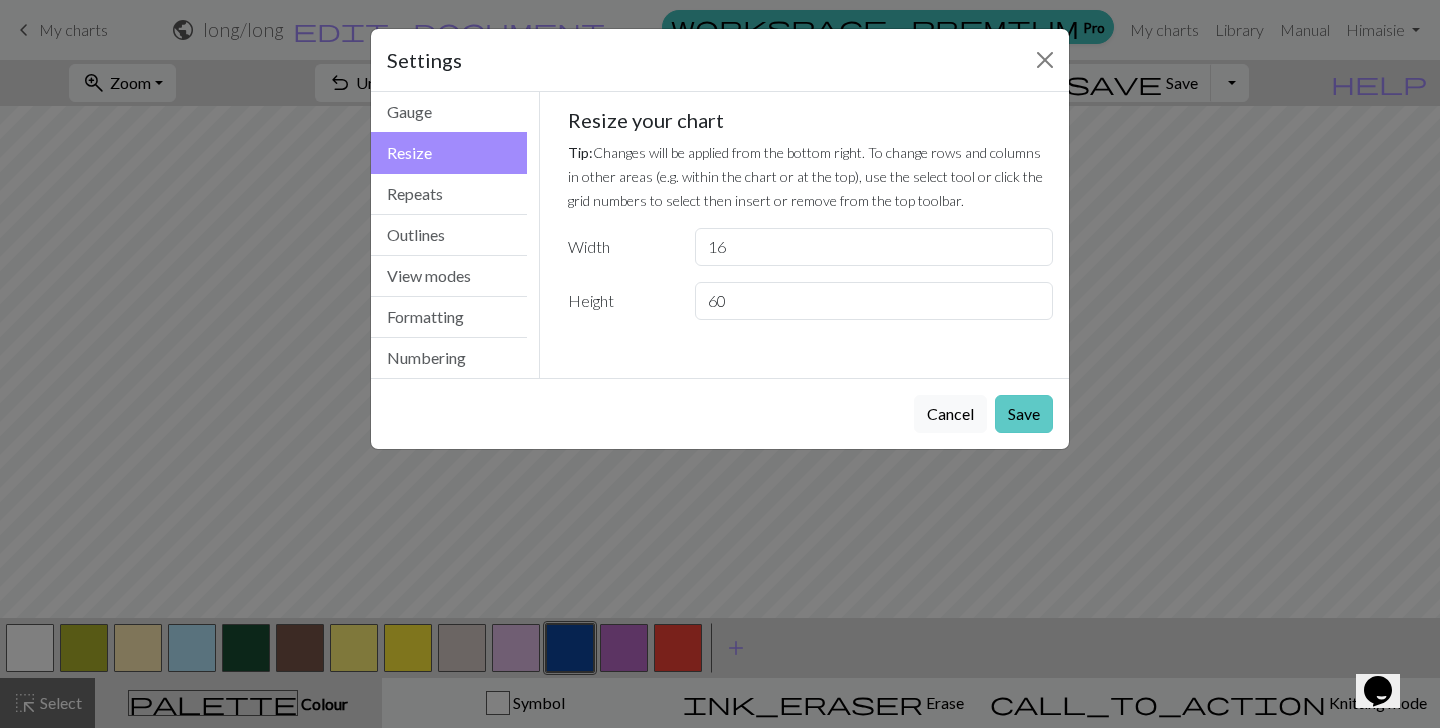 click on "Save" at bounding box center (1024, 414) 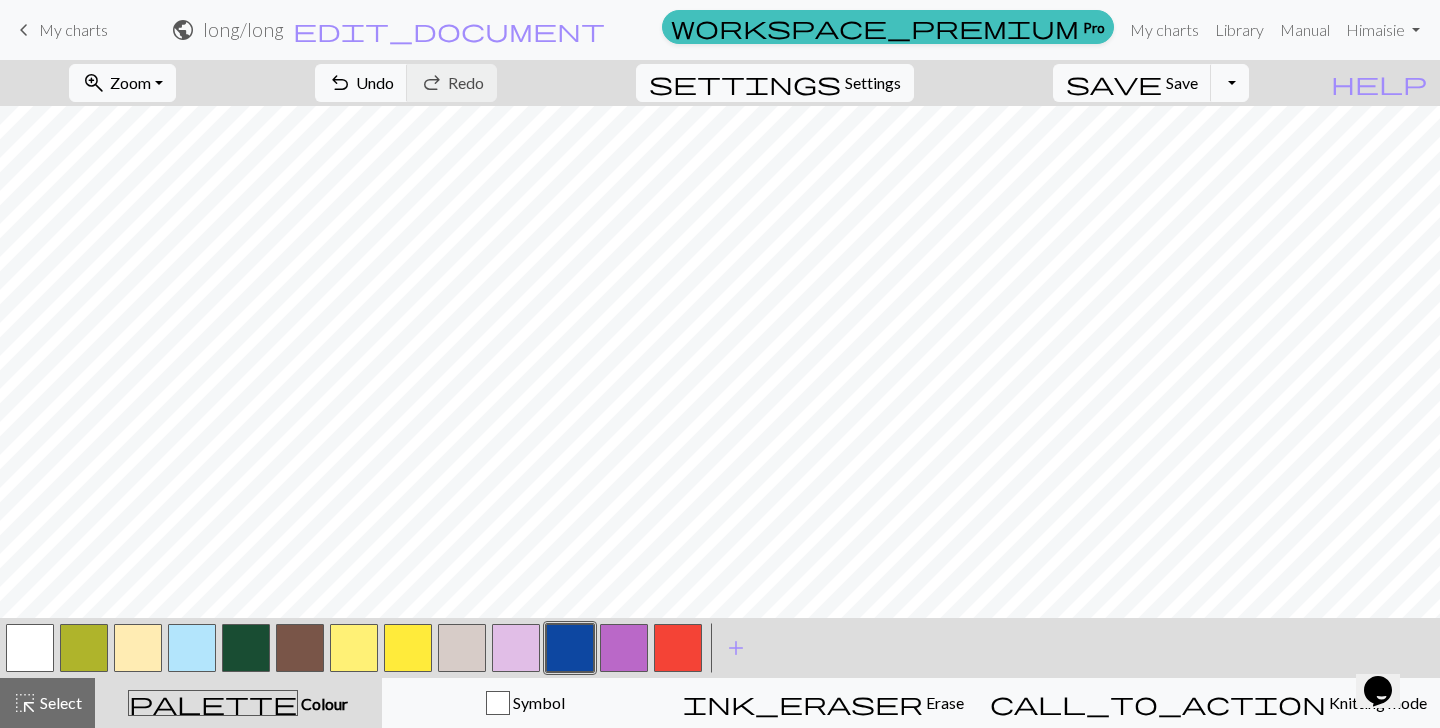 scroll, scrollTop: 778, scrollLeft: 0, axis: vertical 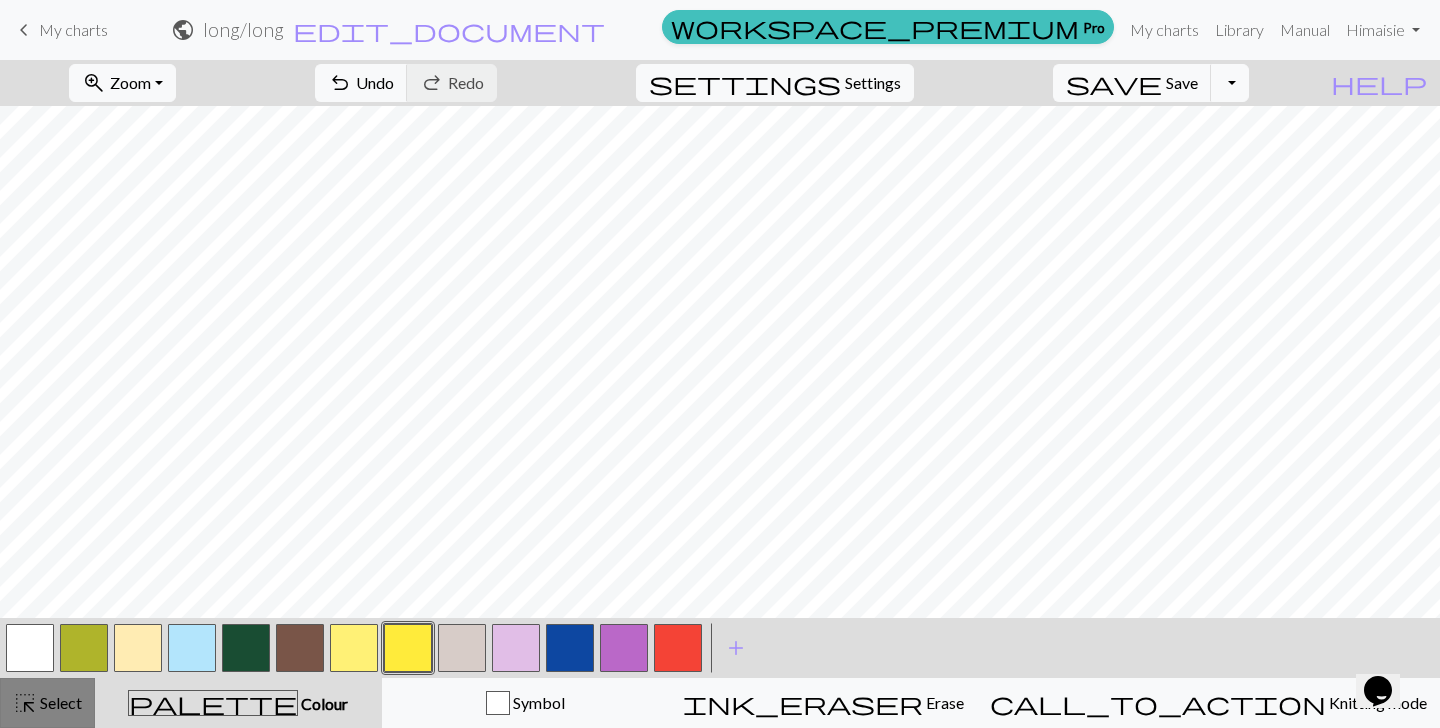 click on "highlight_alt   Select   Select" at bounding box center [47, 703] 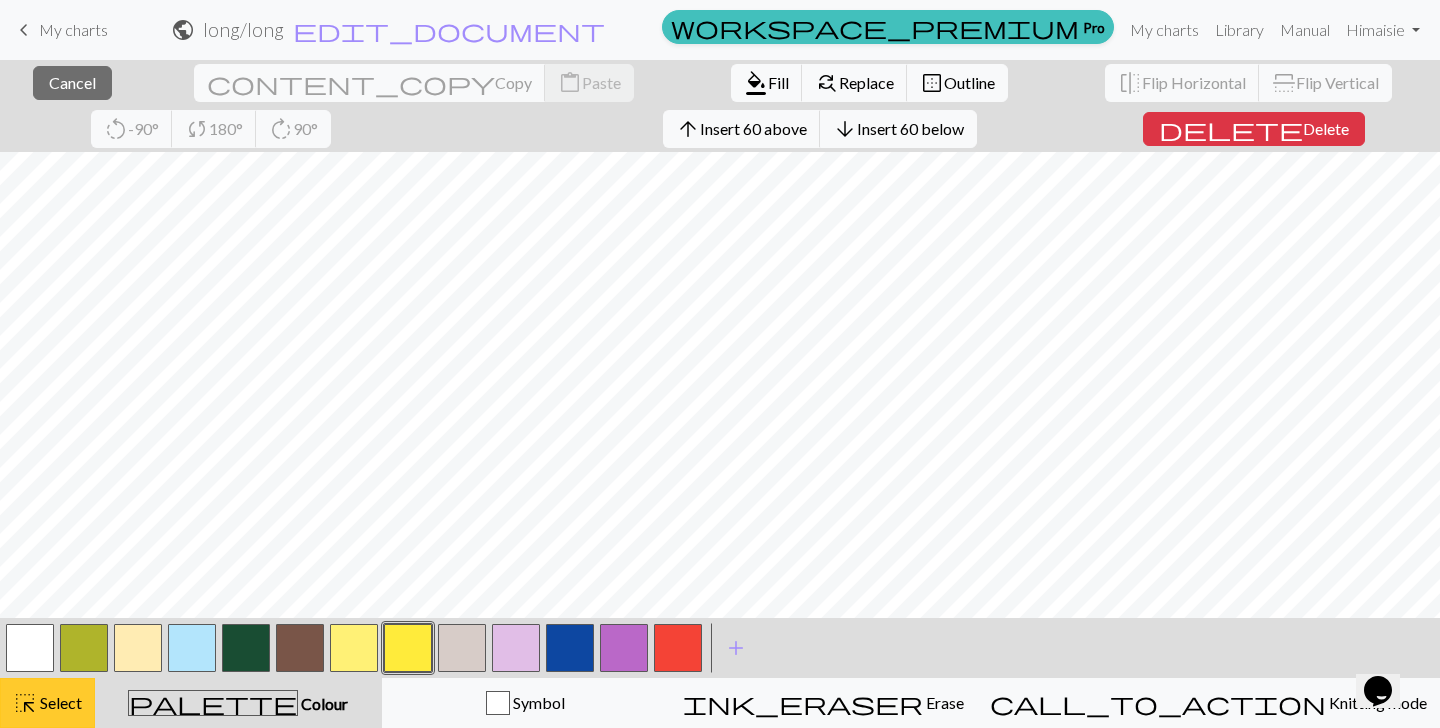 click on "highlight_alt   Select   Select" at bounding box center (47, 703) 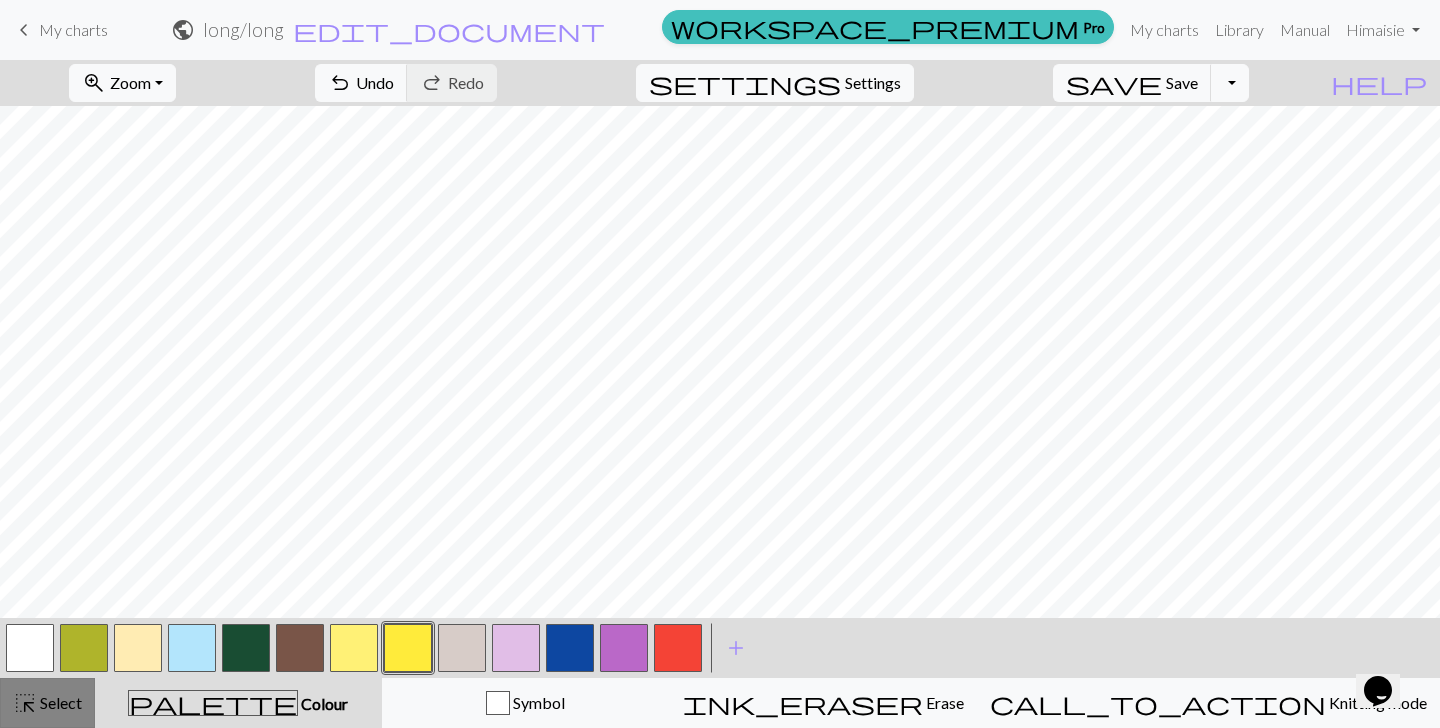 click on "Select" at bounding box center (59, 702) 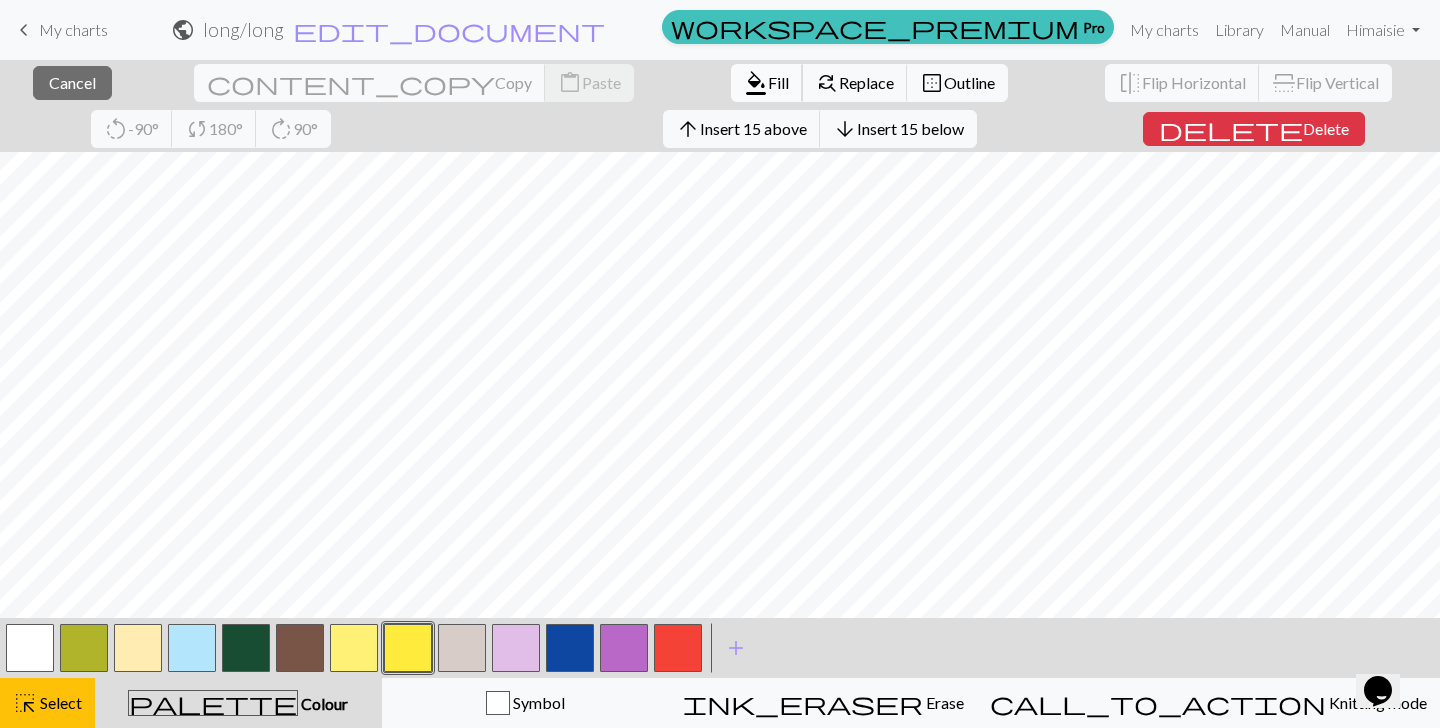 click on "format_color_fill  Fill" at bounding box center (767, 83) 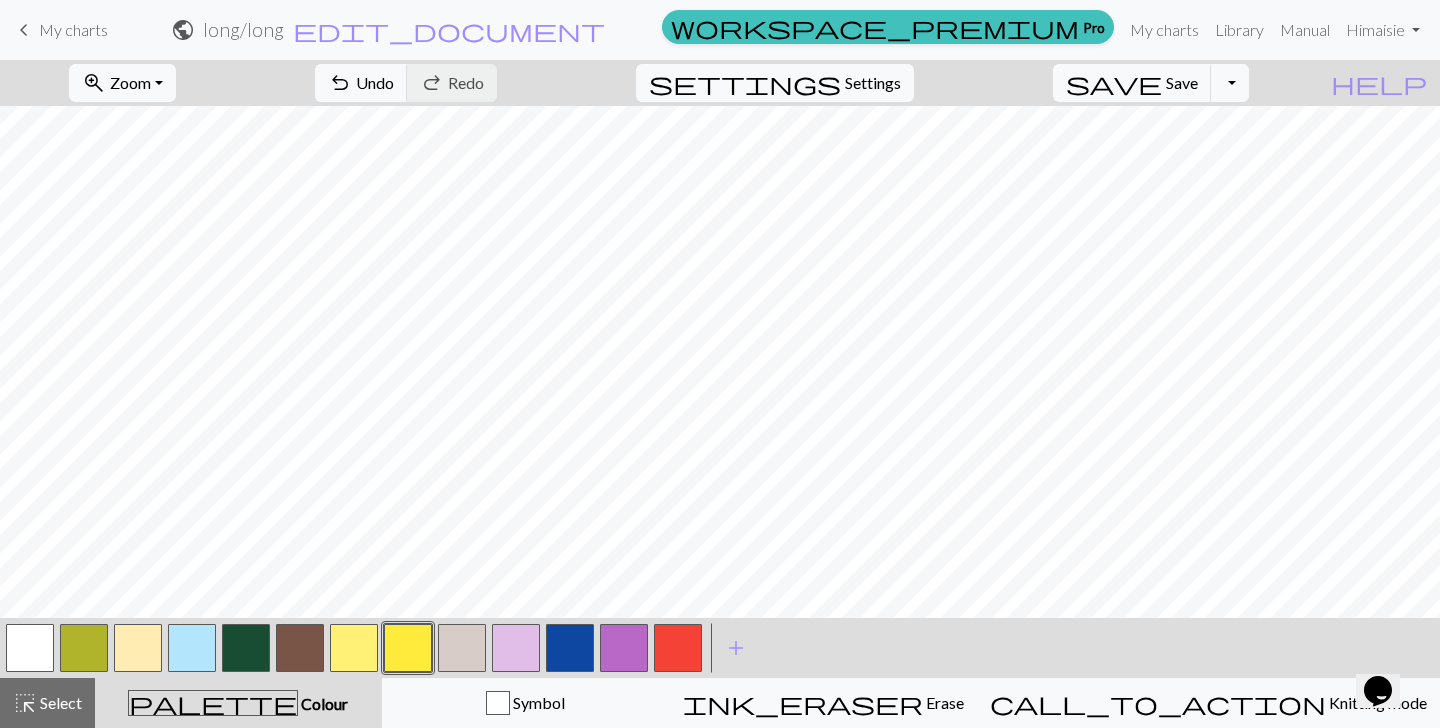 click at bounding box center [570, 648] 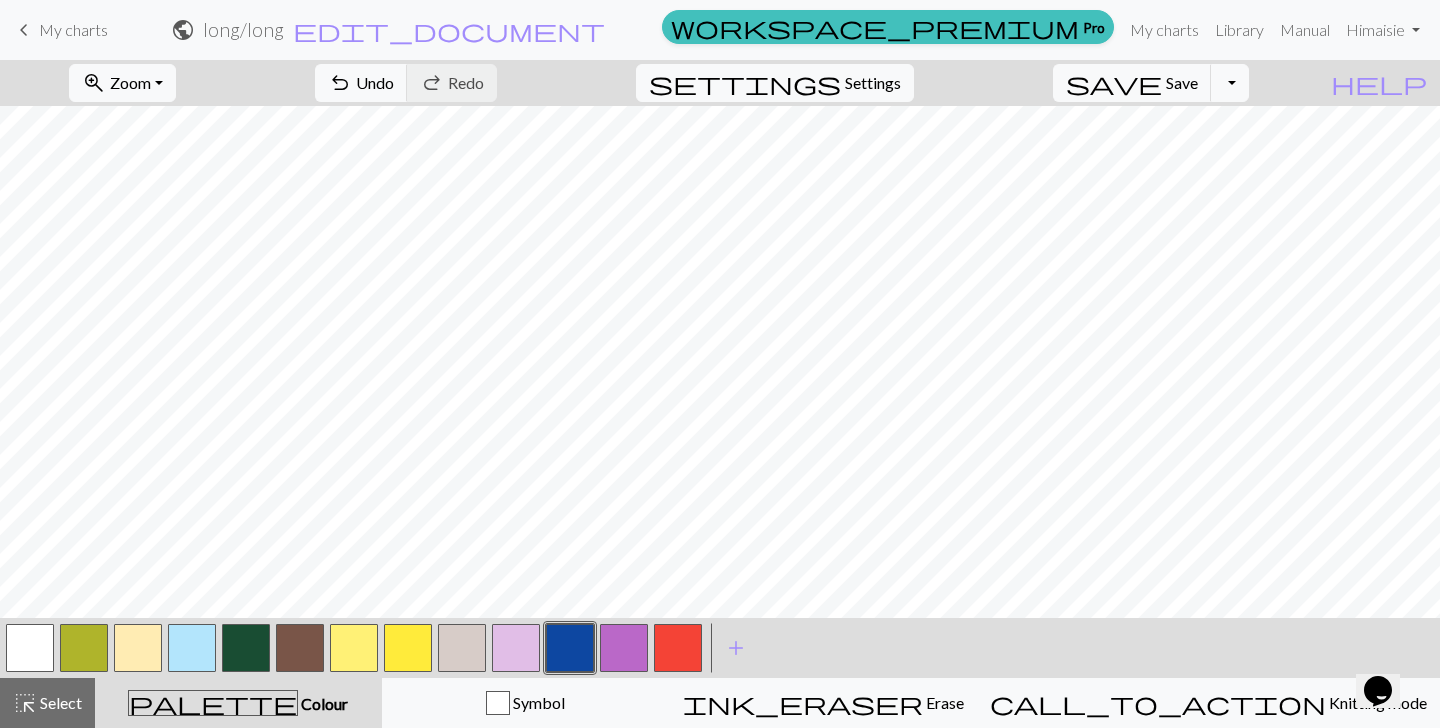 scroll, scrollTop: 778, scrollLeft: 0, axis: vertical 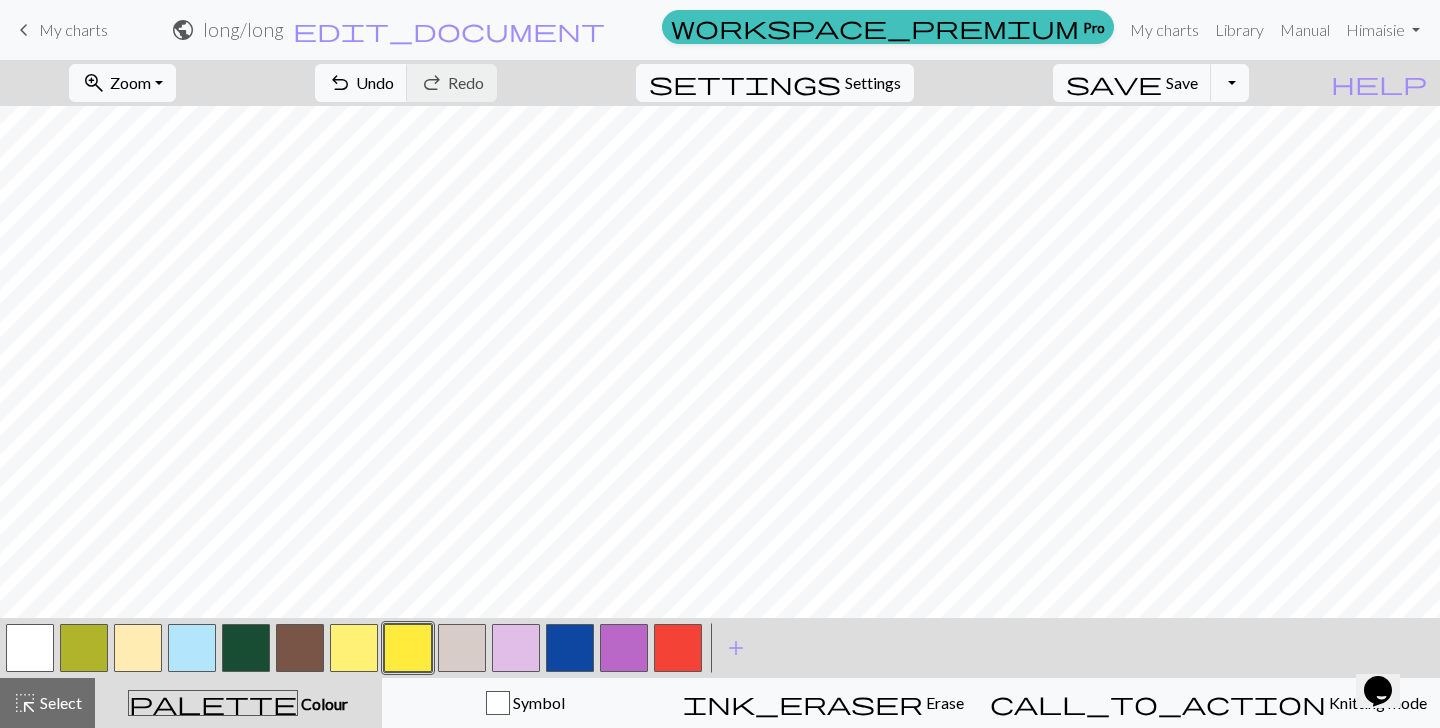 click at bounding box center [570, 648] 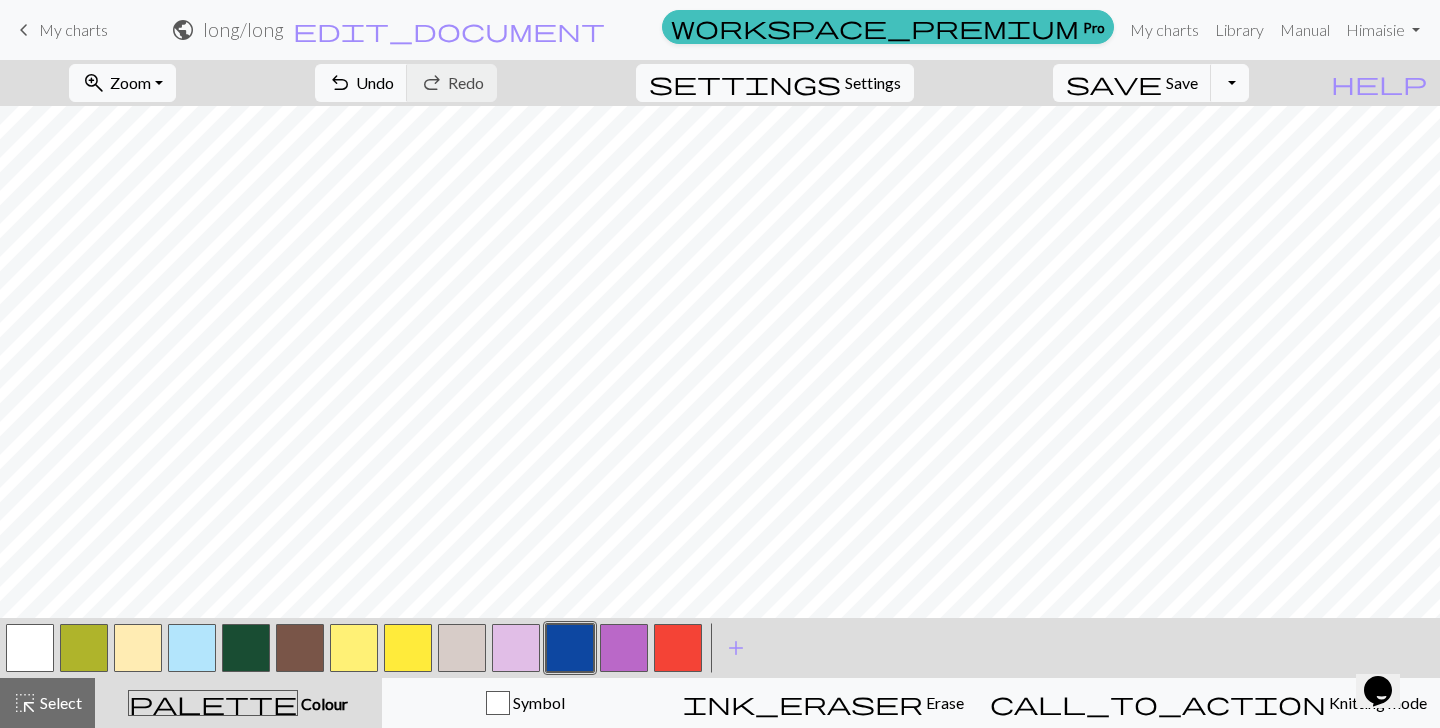 click at bounding box center (516, 648) 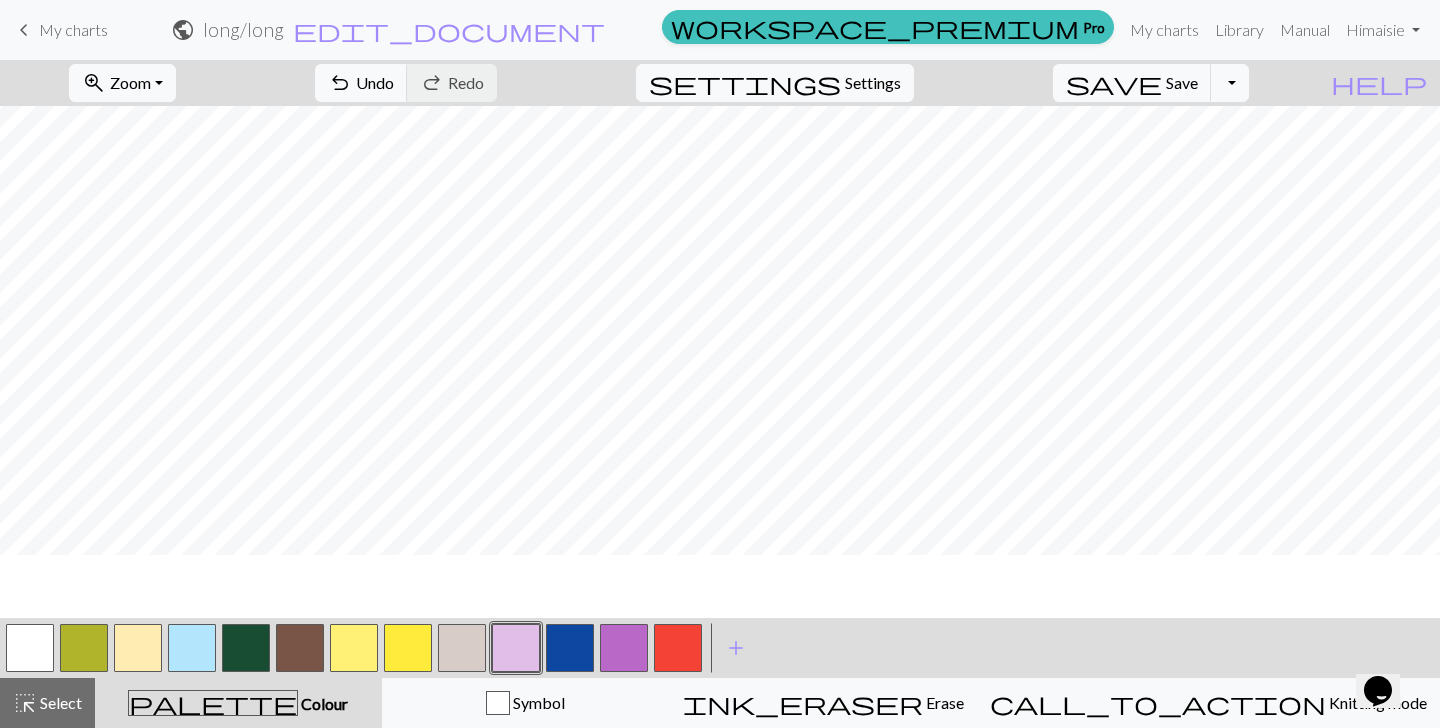 scroll, scrollTop: 628, scrollLeft: 0, axis: vertical 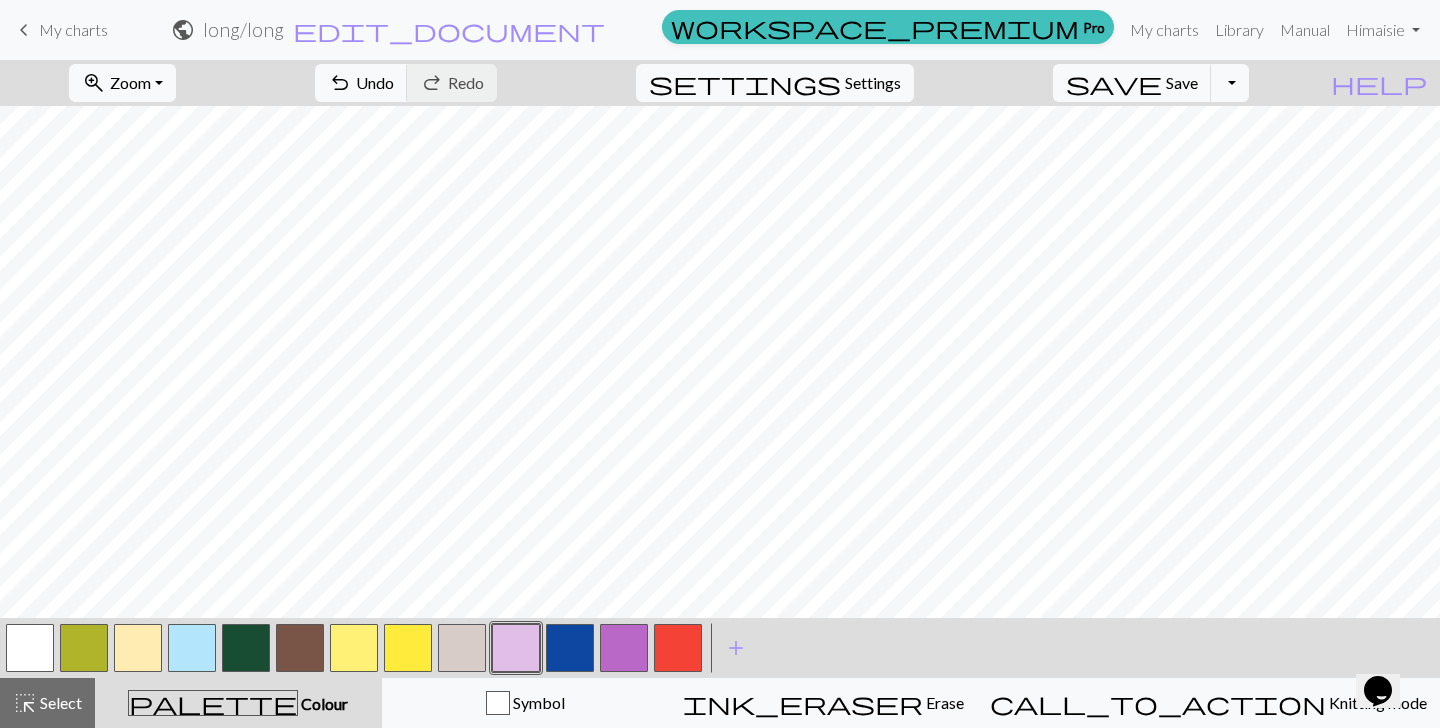 click at bounding box center [570, 648] 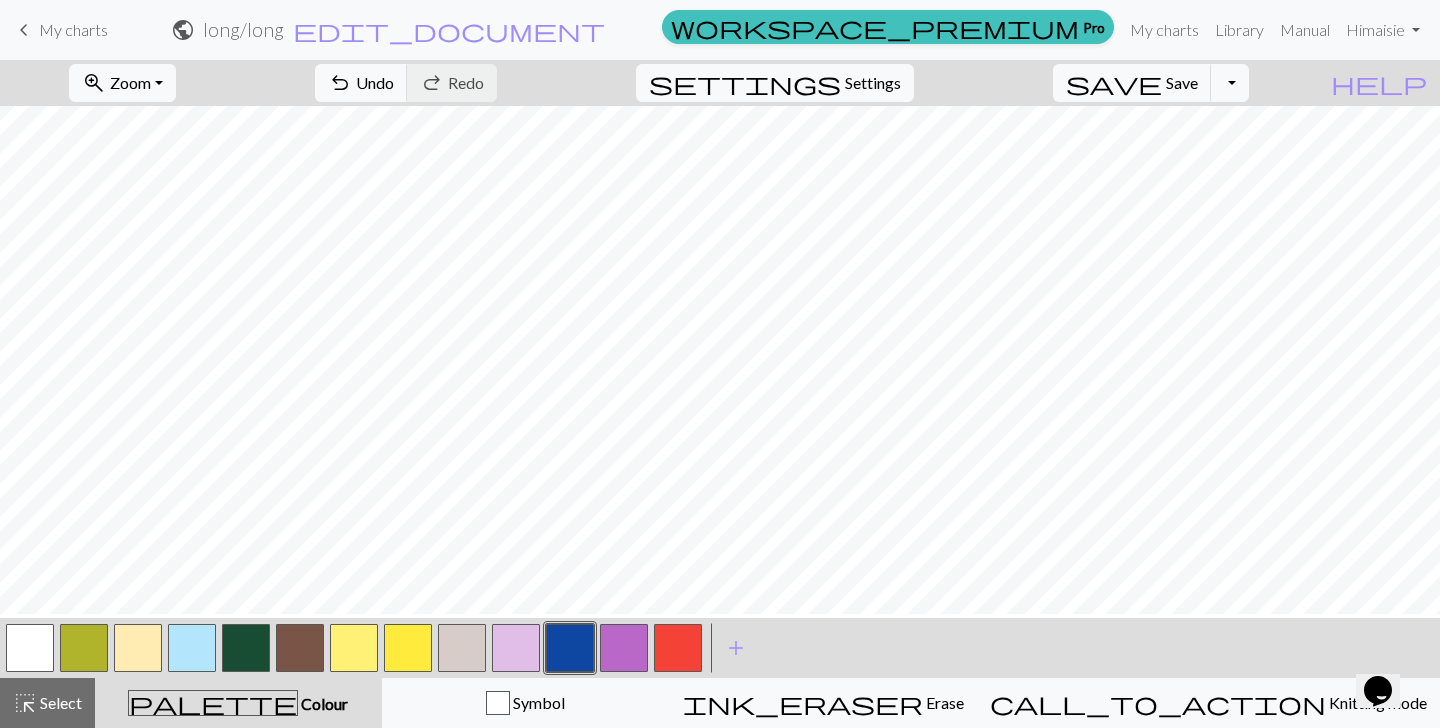 scroll, scrollTop: 632, scrollLeft: 0, axis: vertical 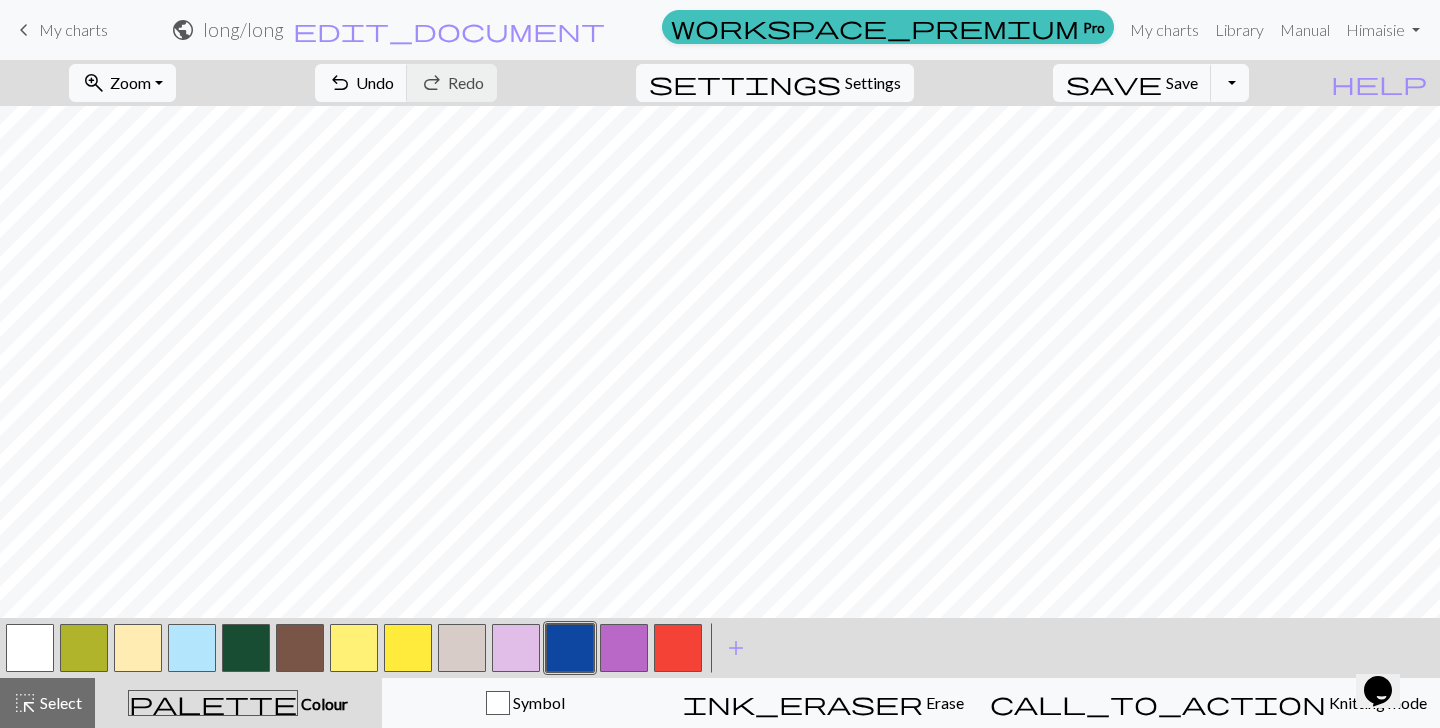 click at bounding box center (516, 648) 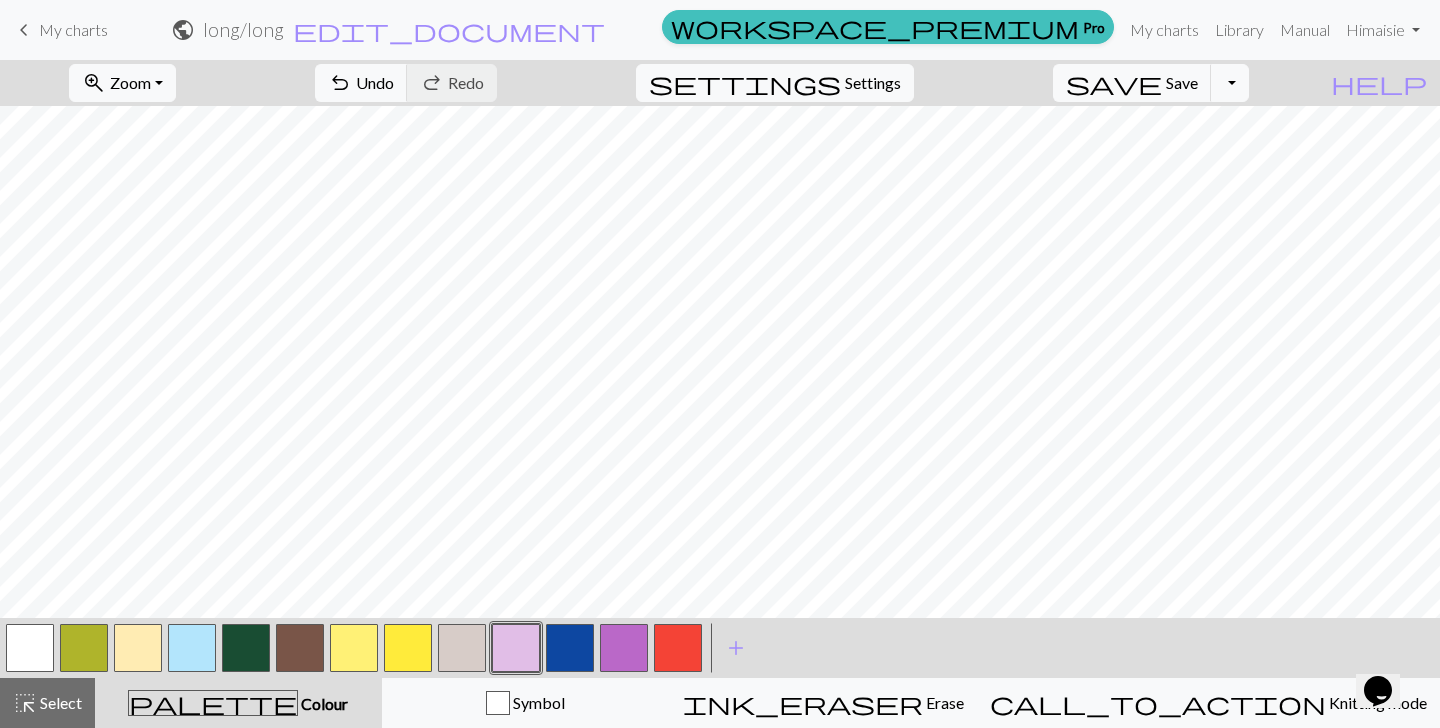 click at bounding box center [570, 648] 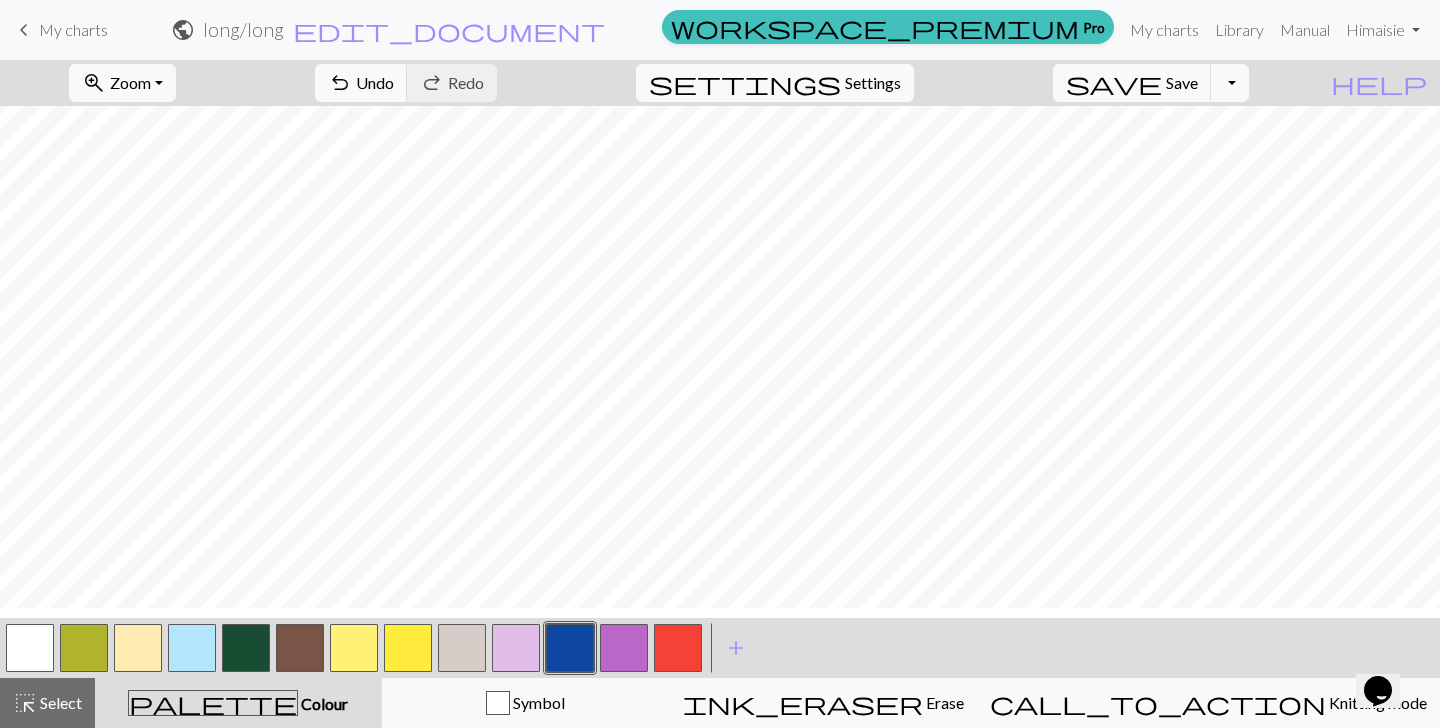 scroll, scrollTop: 778, scrollLeft: 0, axis: vertical 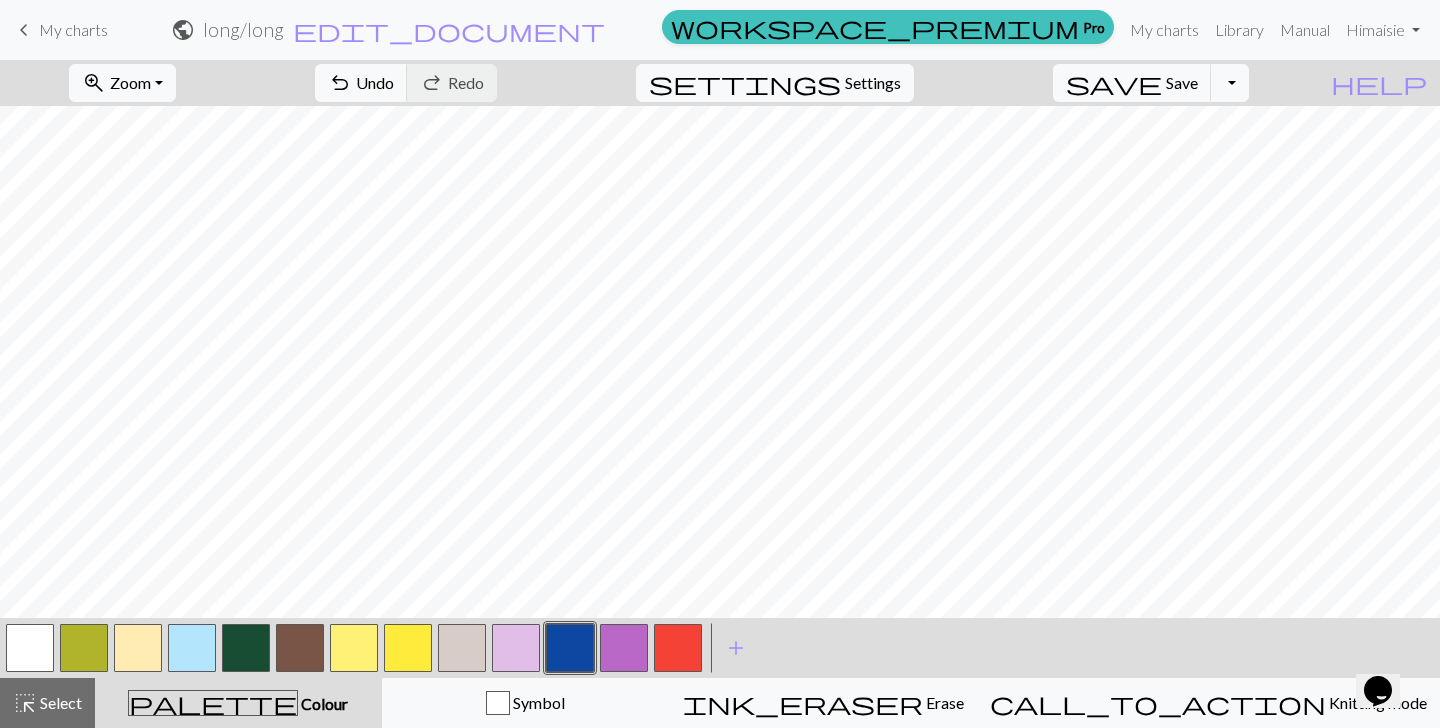 click at bounding box center (516, 648) 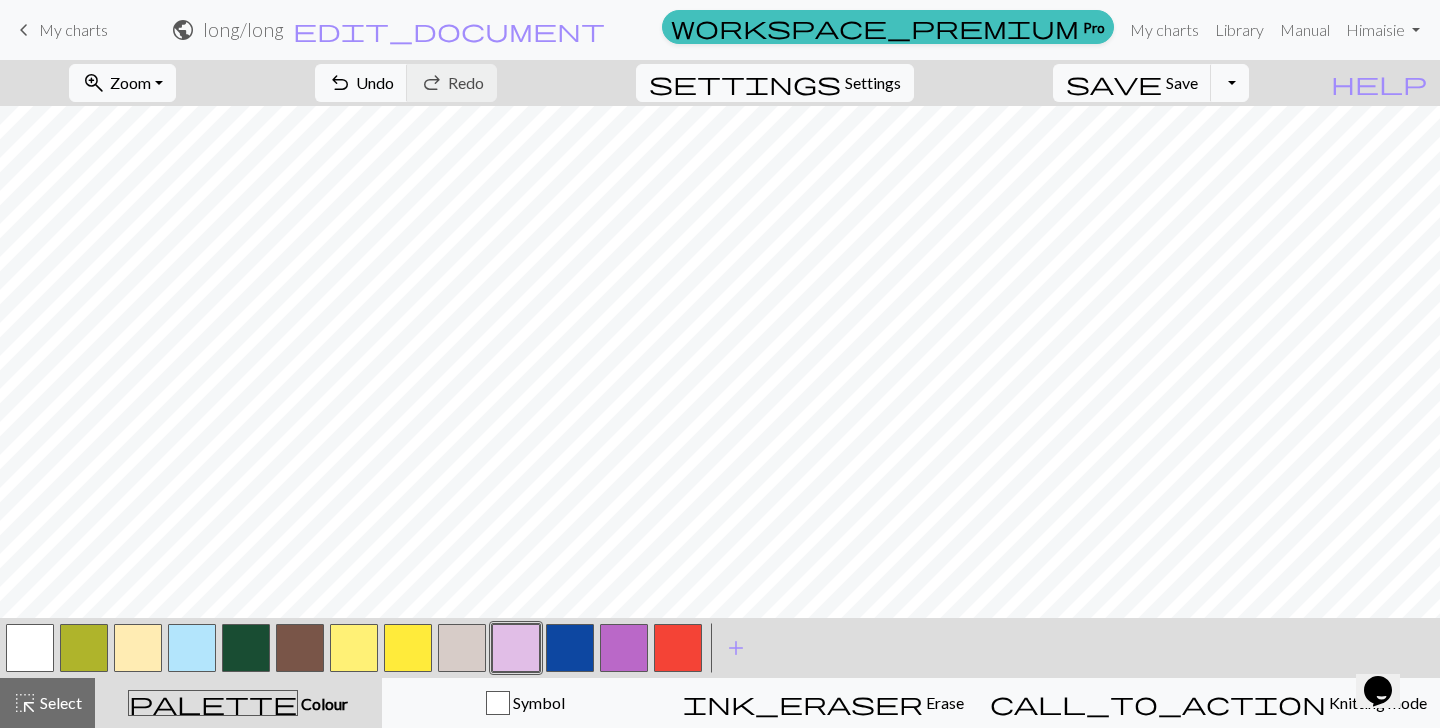 scroll, scrollTop: 655, scrollLeft: 0, axis: vertical 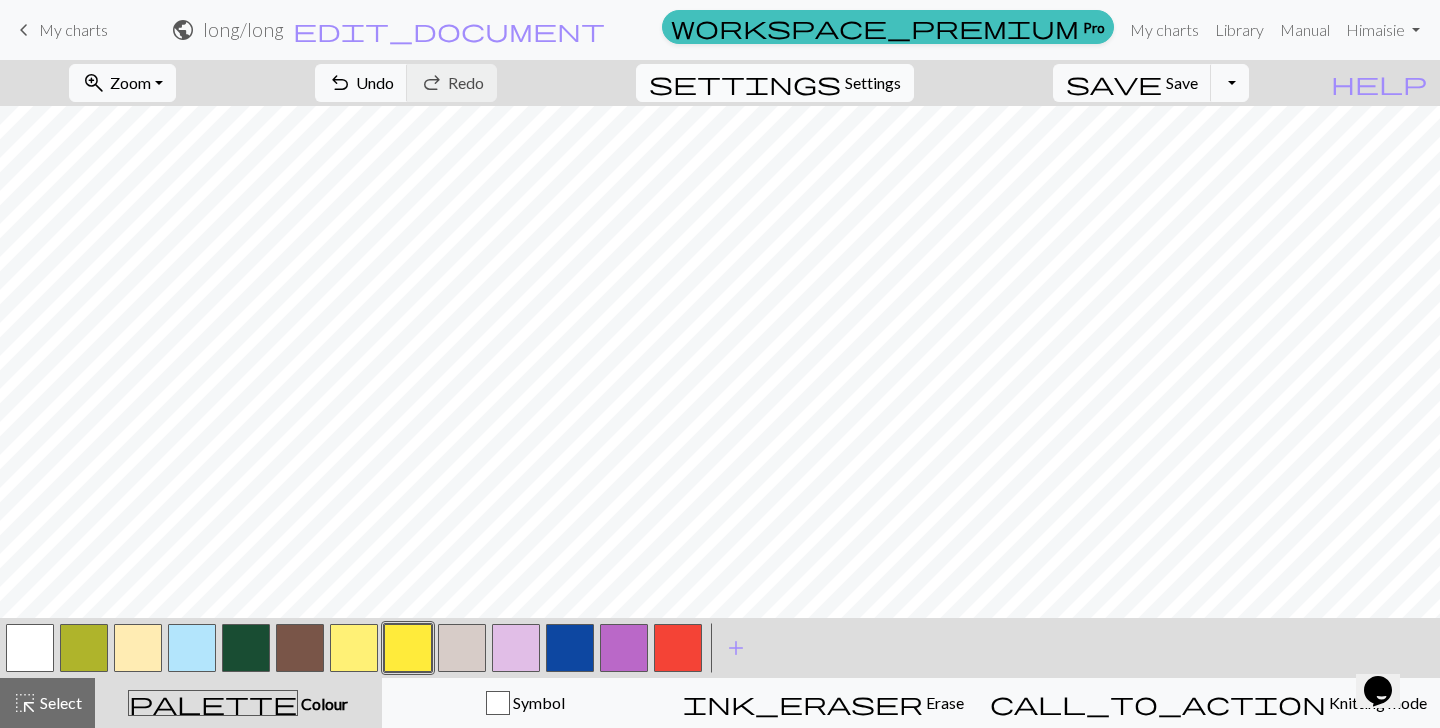 click on "Settings" at bounding box center [873, 83] 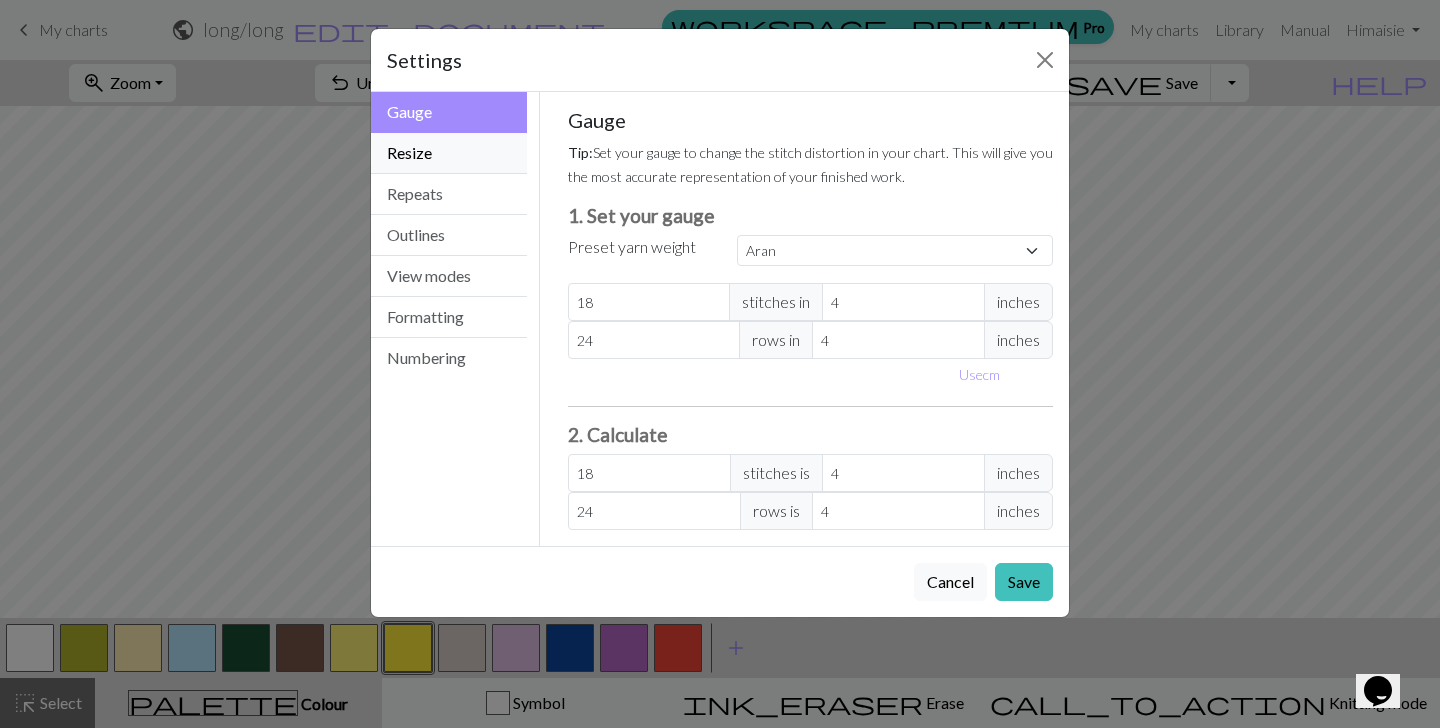 click on "Resize" at bounding box center (449, 153) 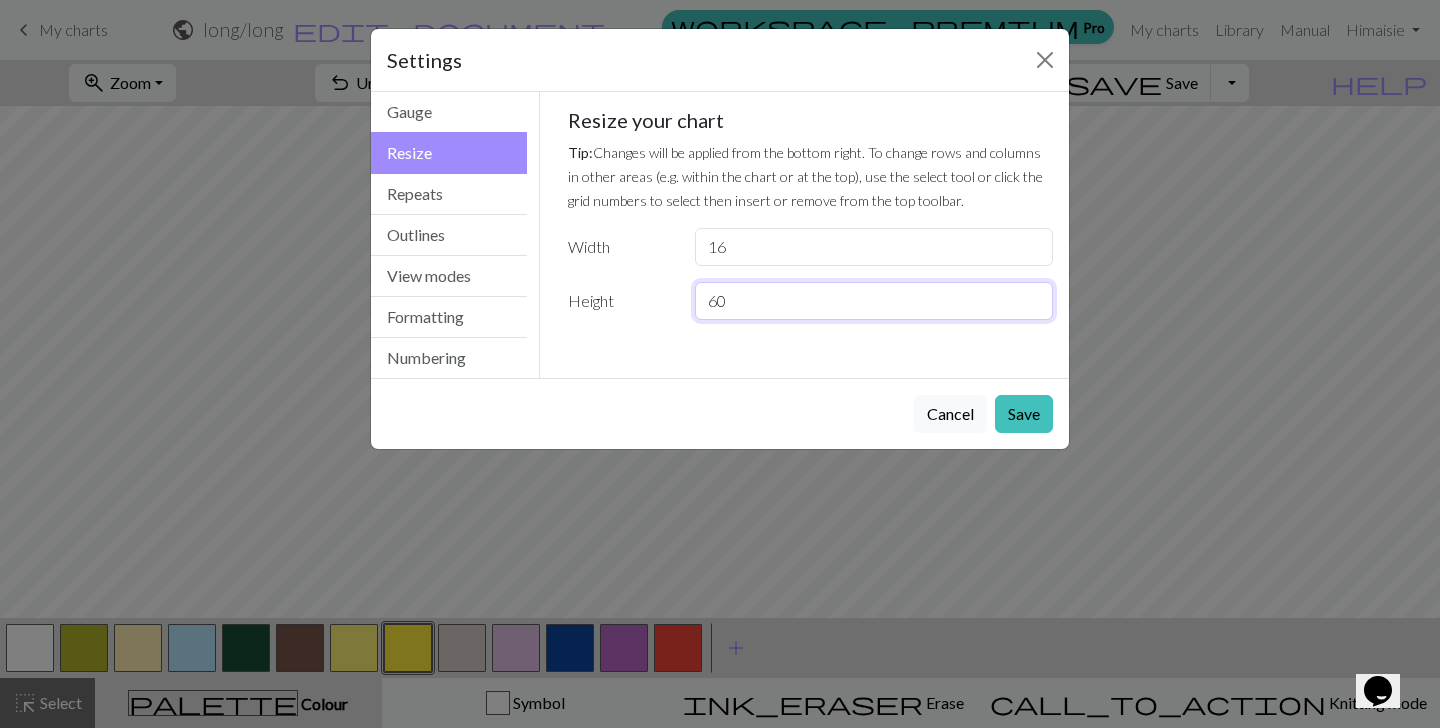 click on "60" at bounding box center (874, 301) 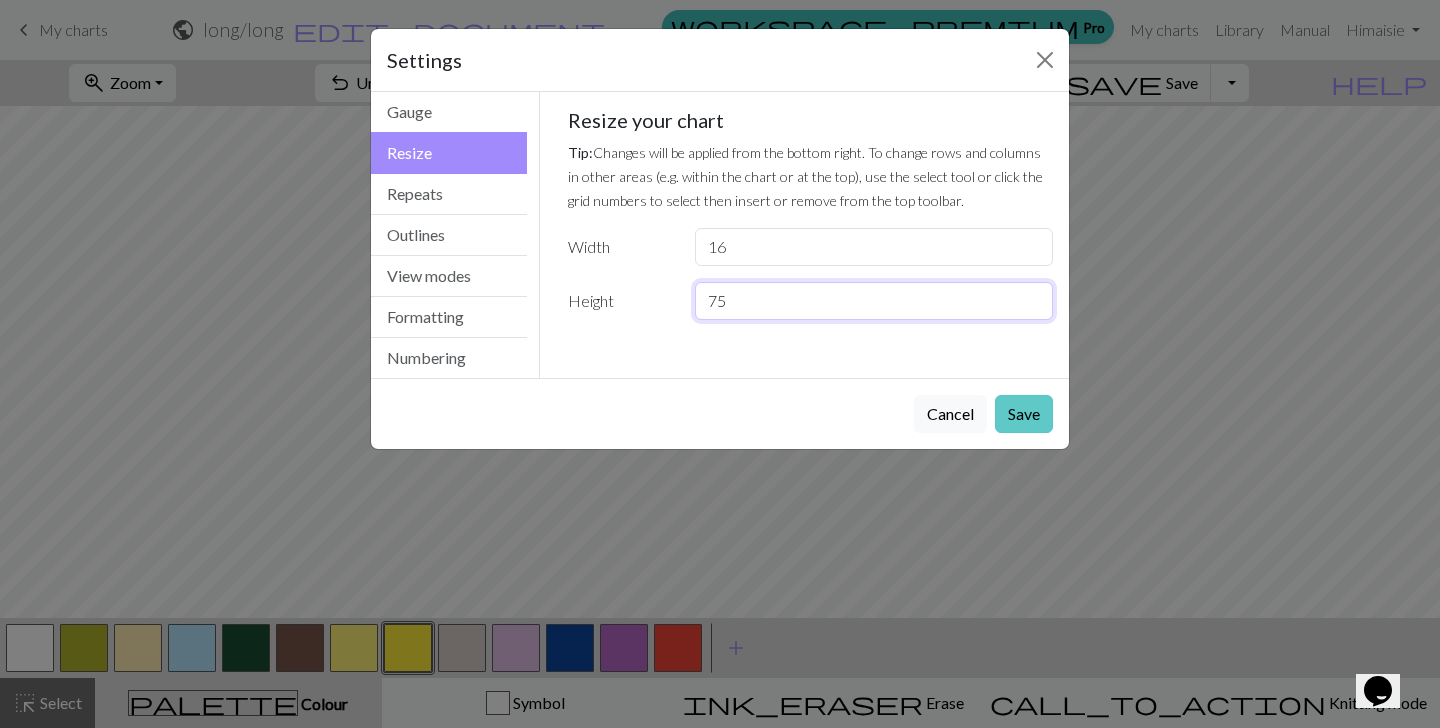 type on "75" 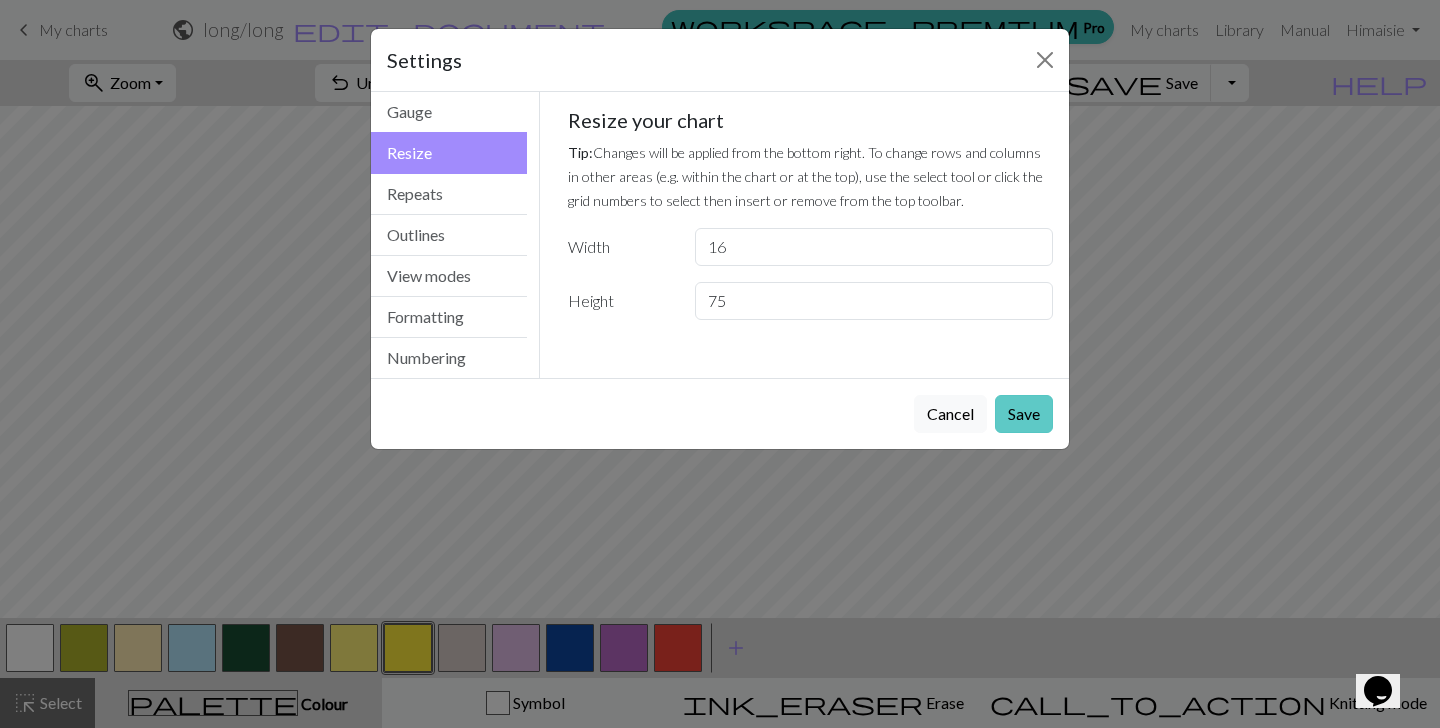 click on "Save" at bounding box center (1024, 414) 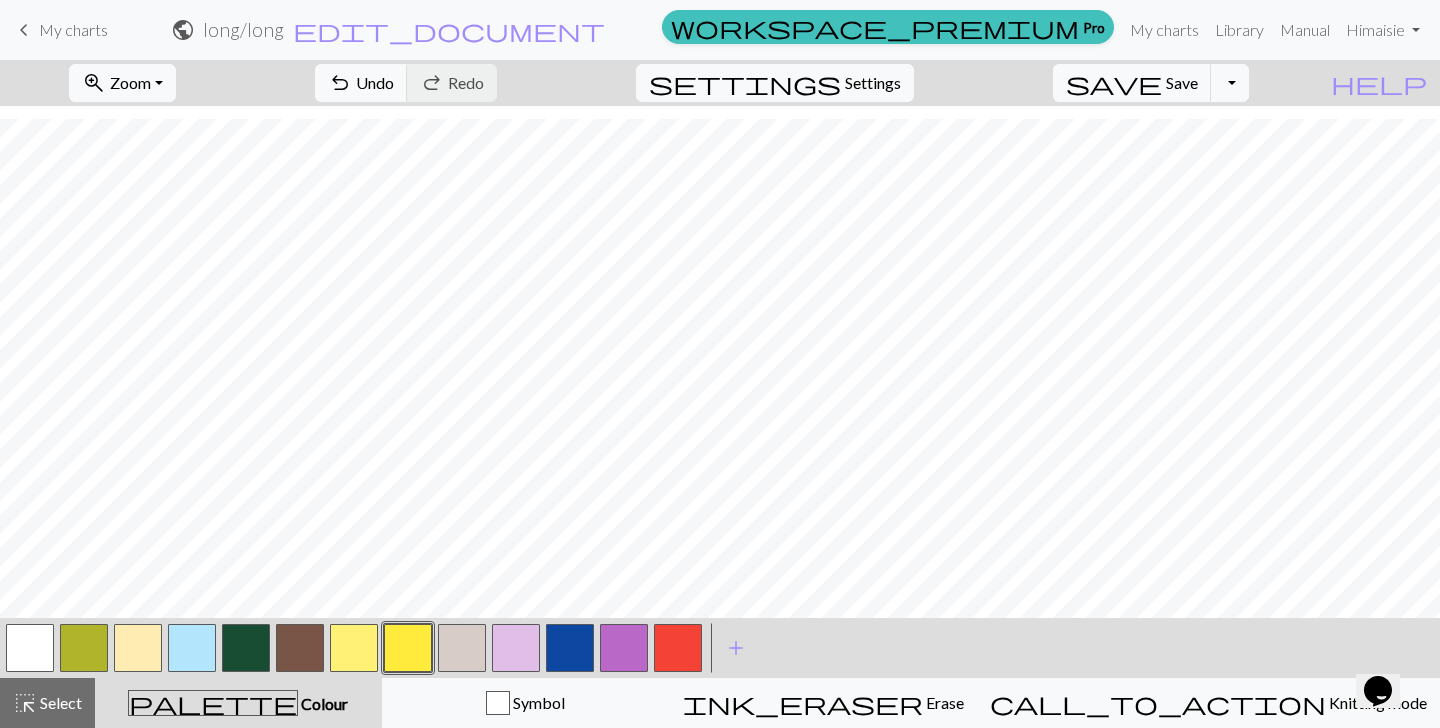 scroll, scrollTop: 1078, scrollLeft: 0, axis: vertical 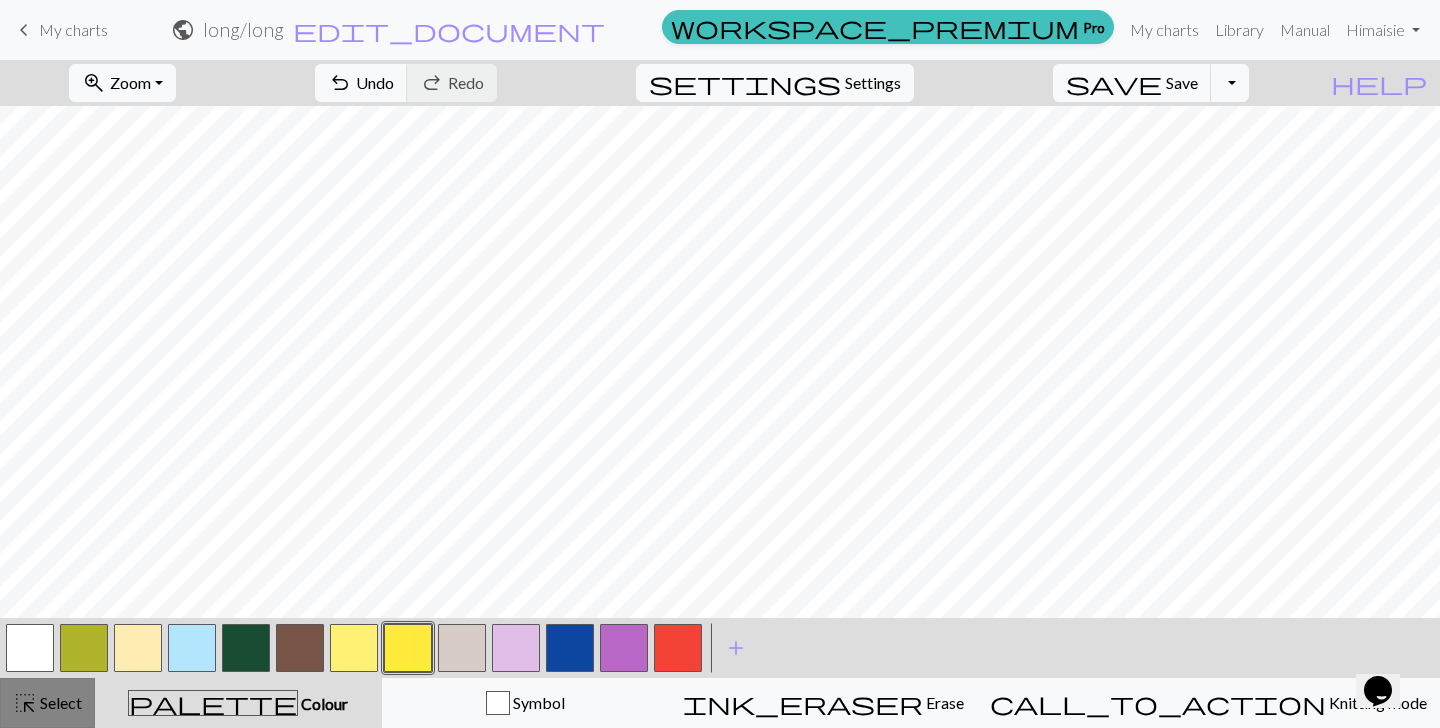 click on "Select" at bounding box center [59, 702] 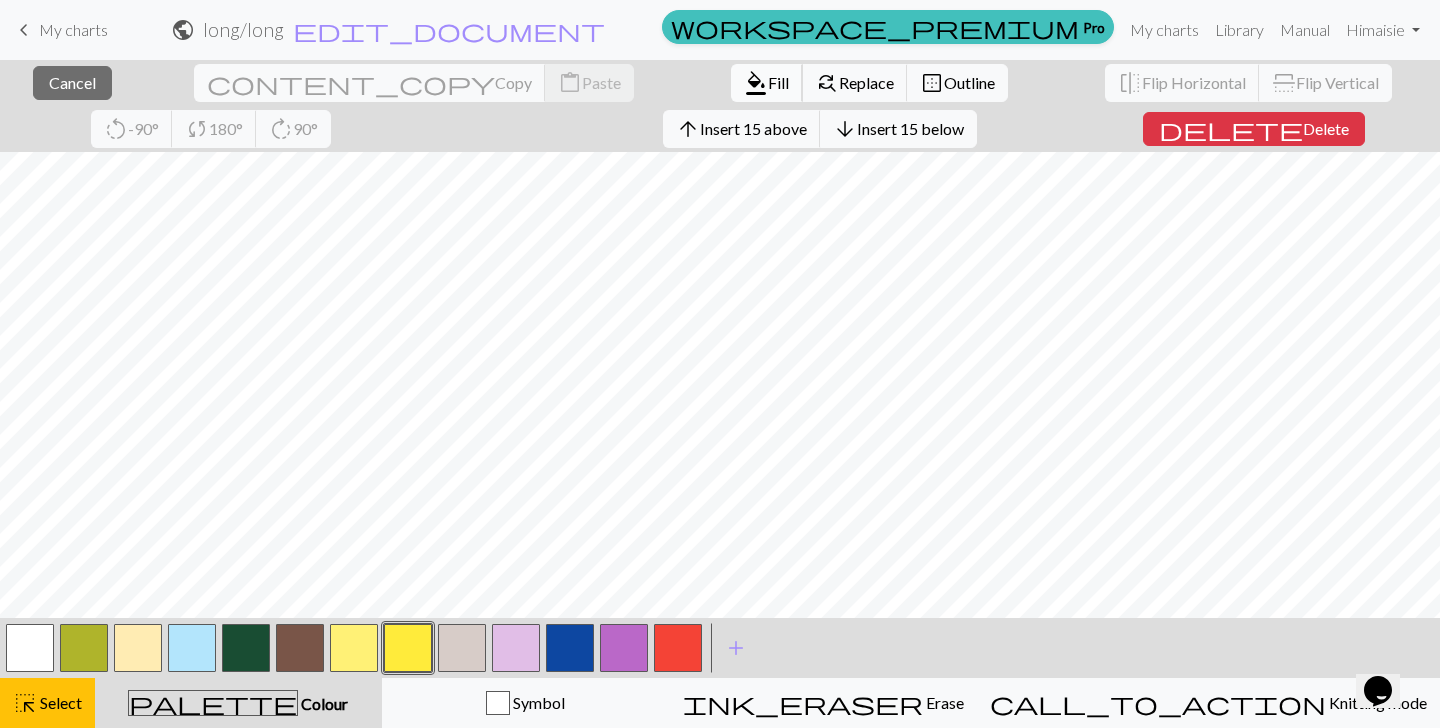 click on "format_color_fill" at bounding box center [756, 83] 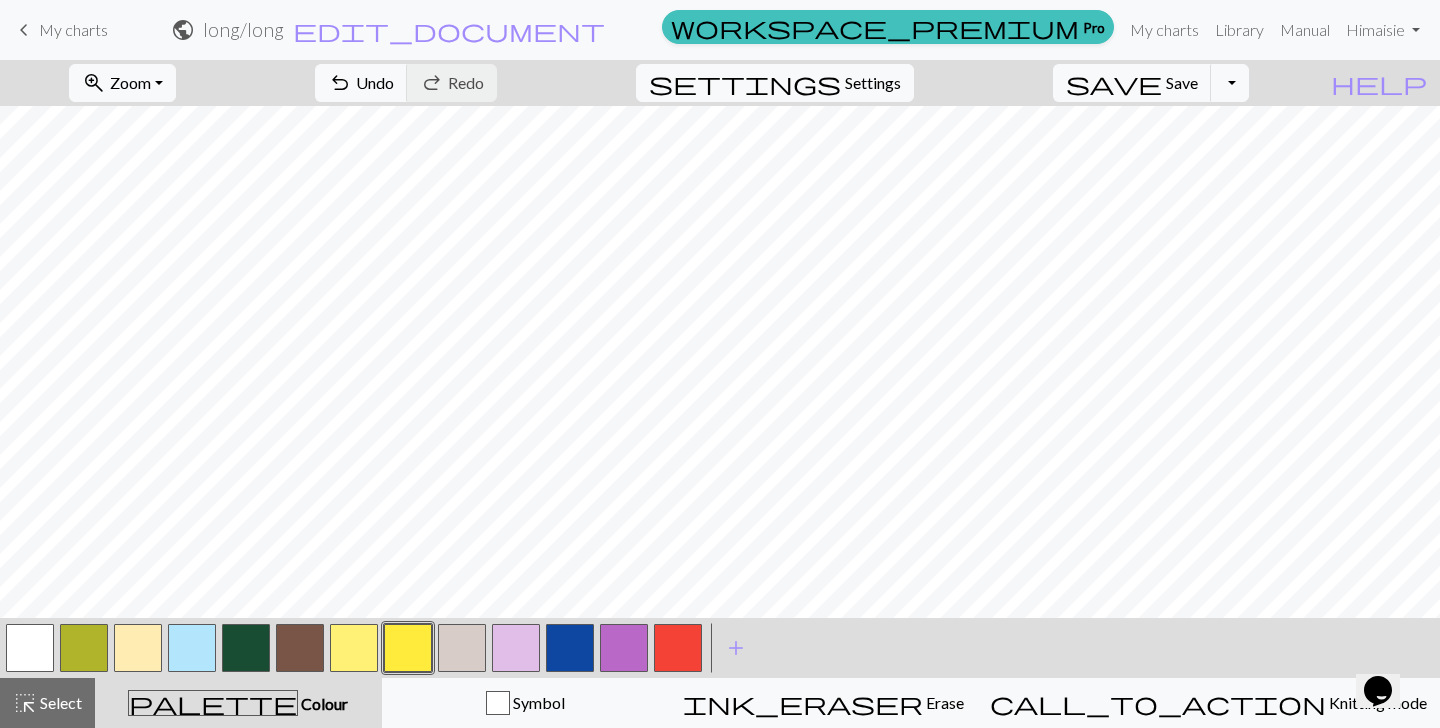 click at bounding box center [570, 648] 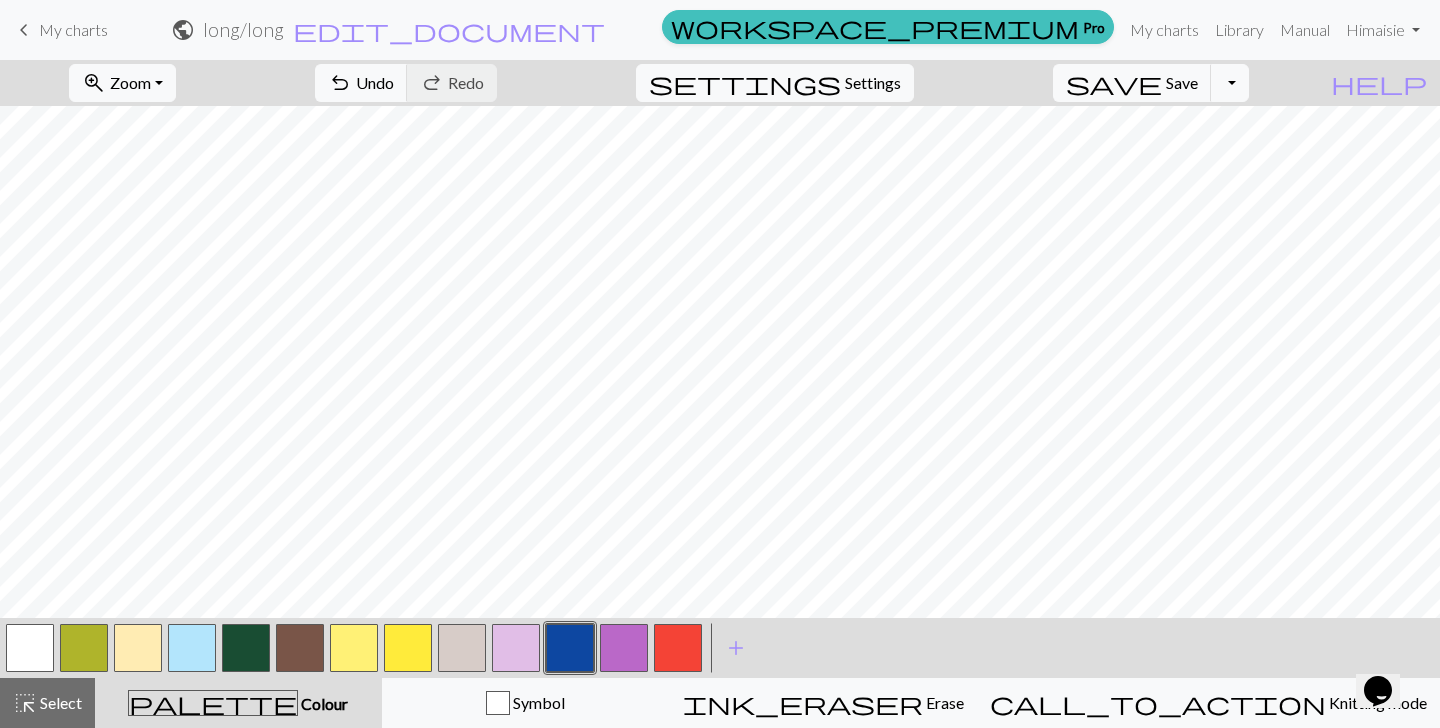 click at bounding box center [408, 648] 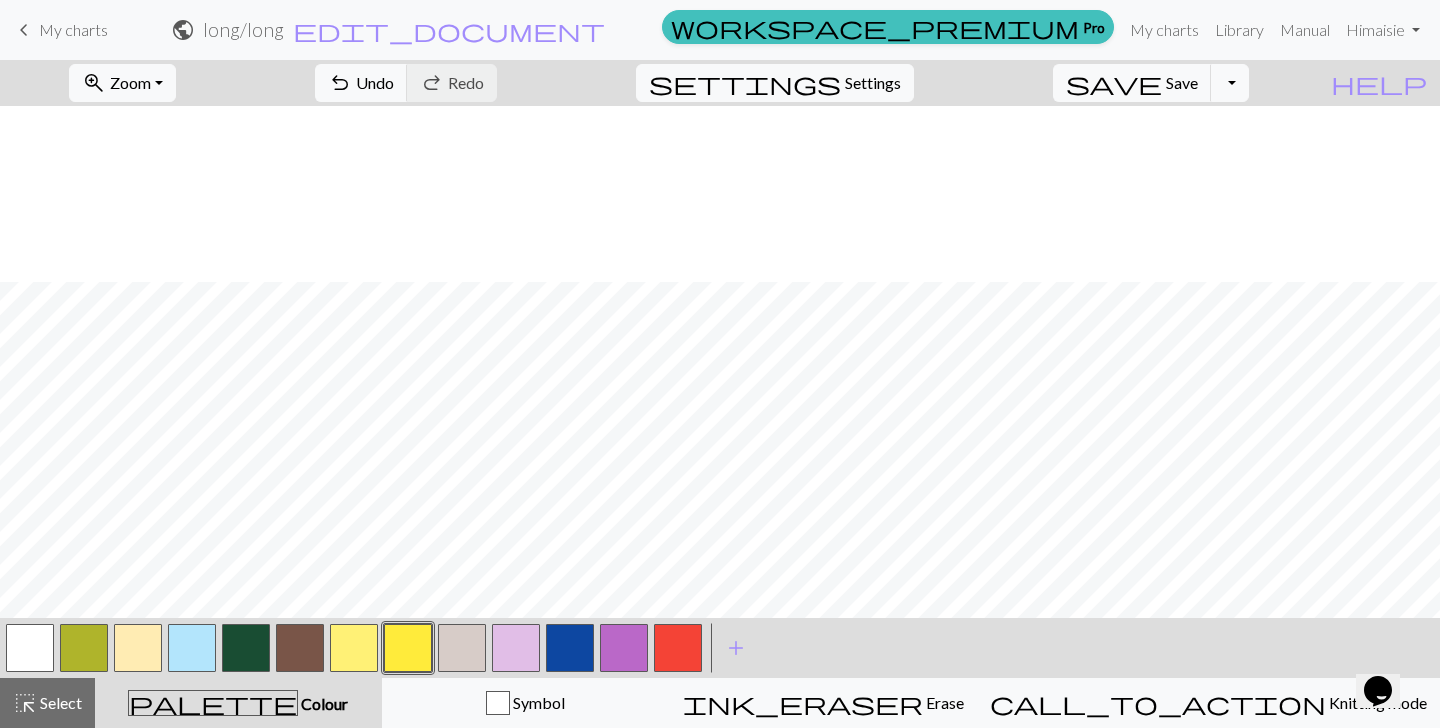 scroll, scrollTop: 1078, scrollLeft: 0, axis: vertical 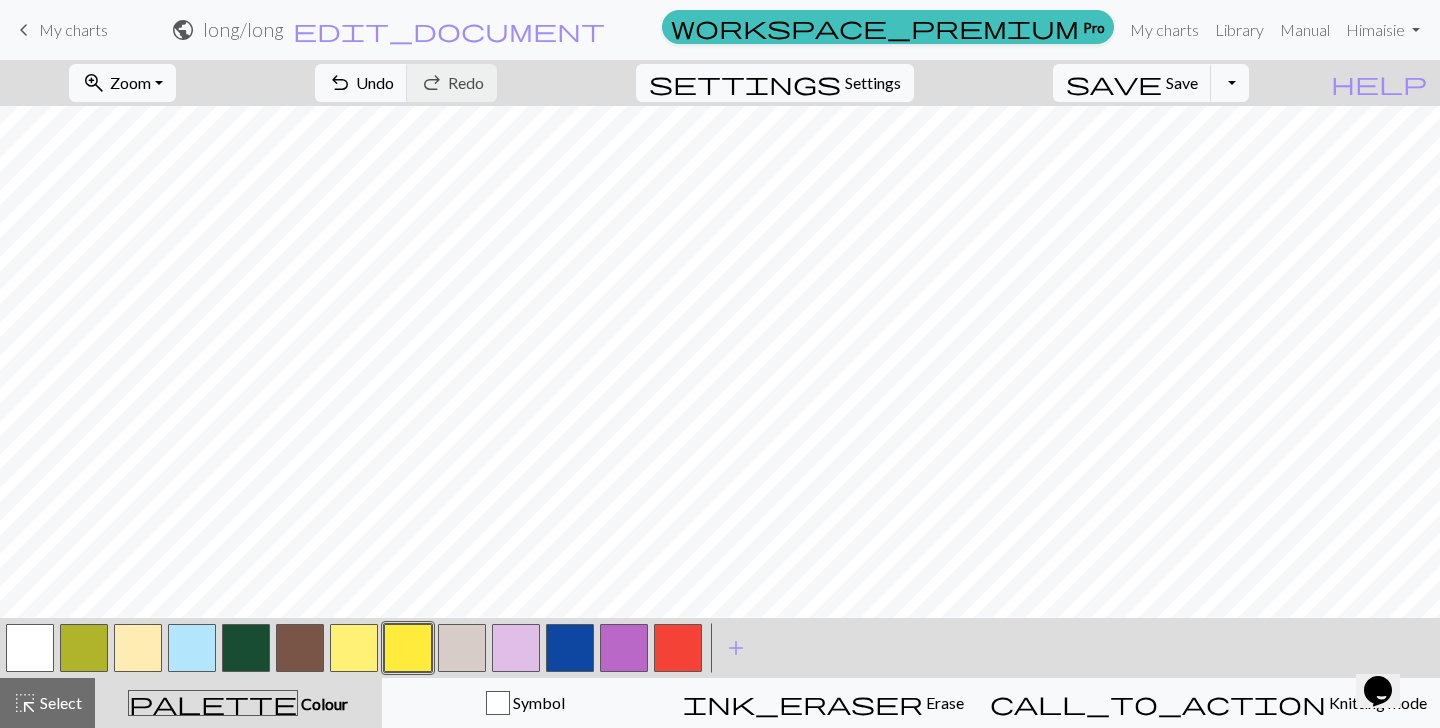 click at bounding box center (570, 648) 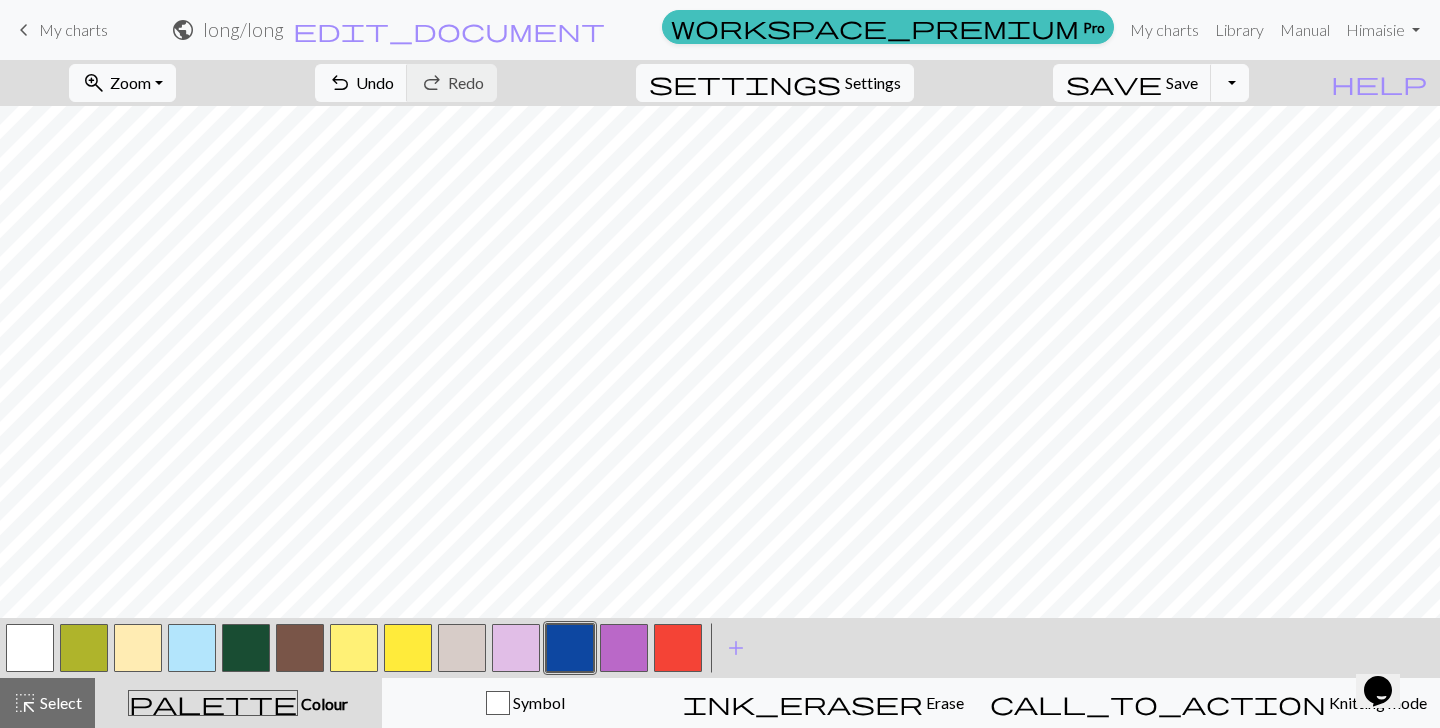 click at bounding box center [516, 648] 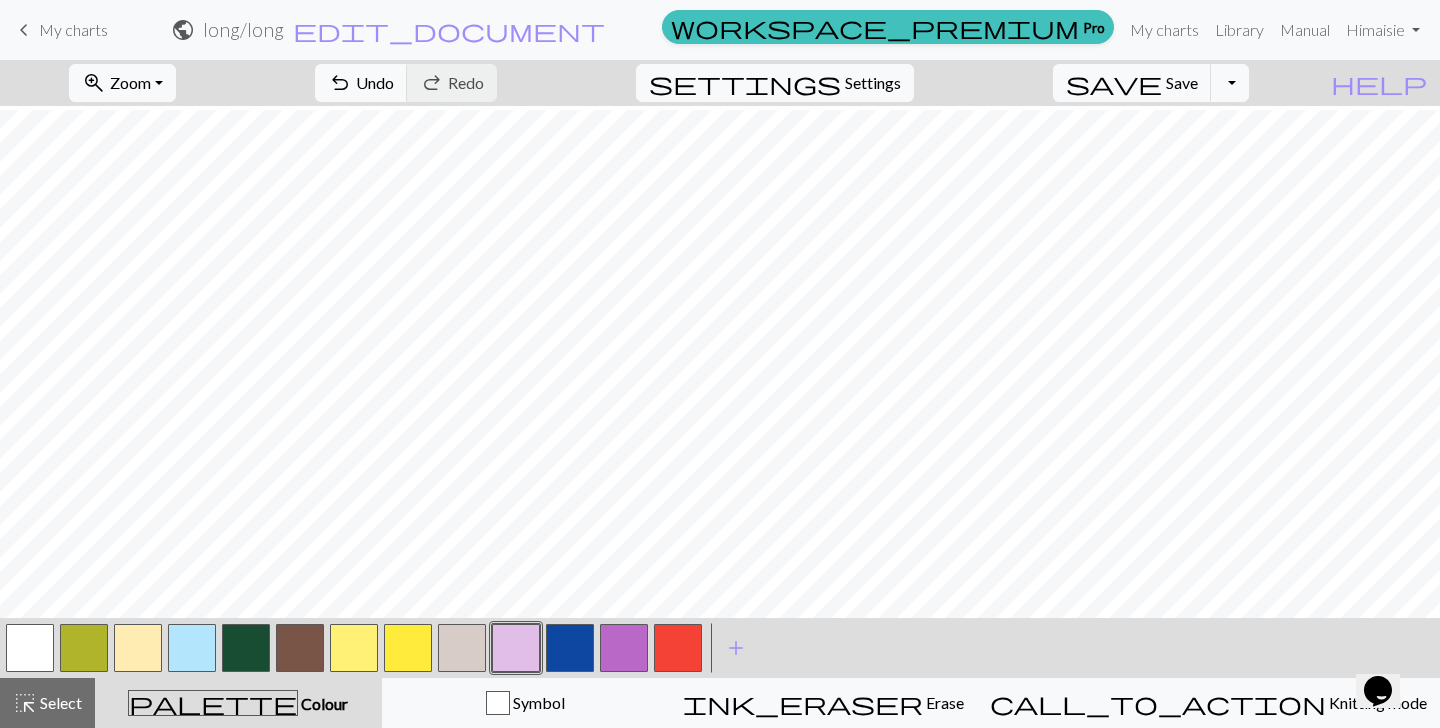 scroll, scrollTop: 1024, scrollLeft: 0, axis: vertical 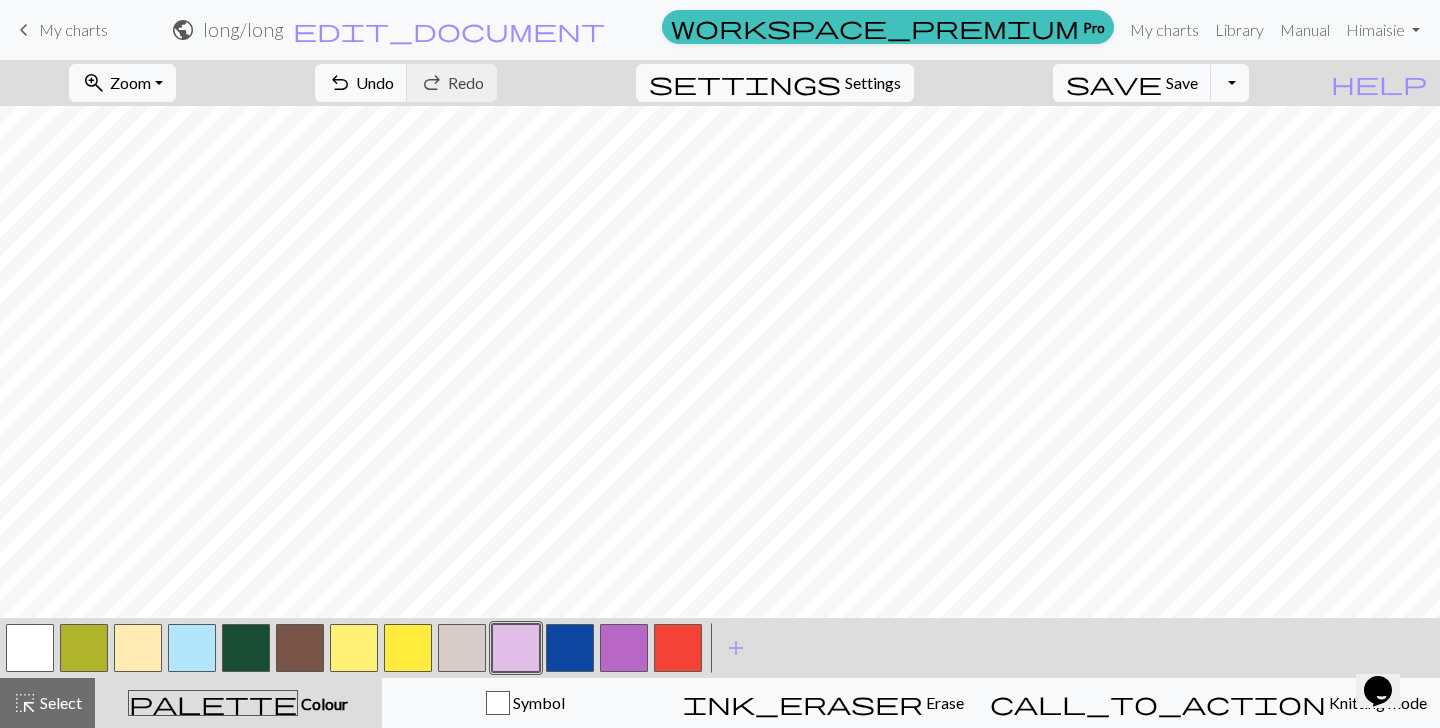 click at bounding box center (570, 648) 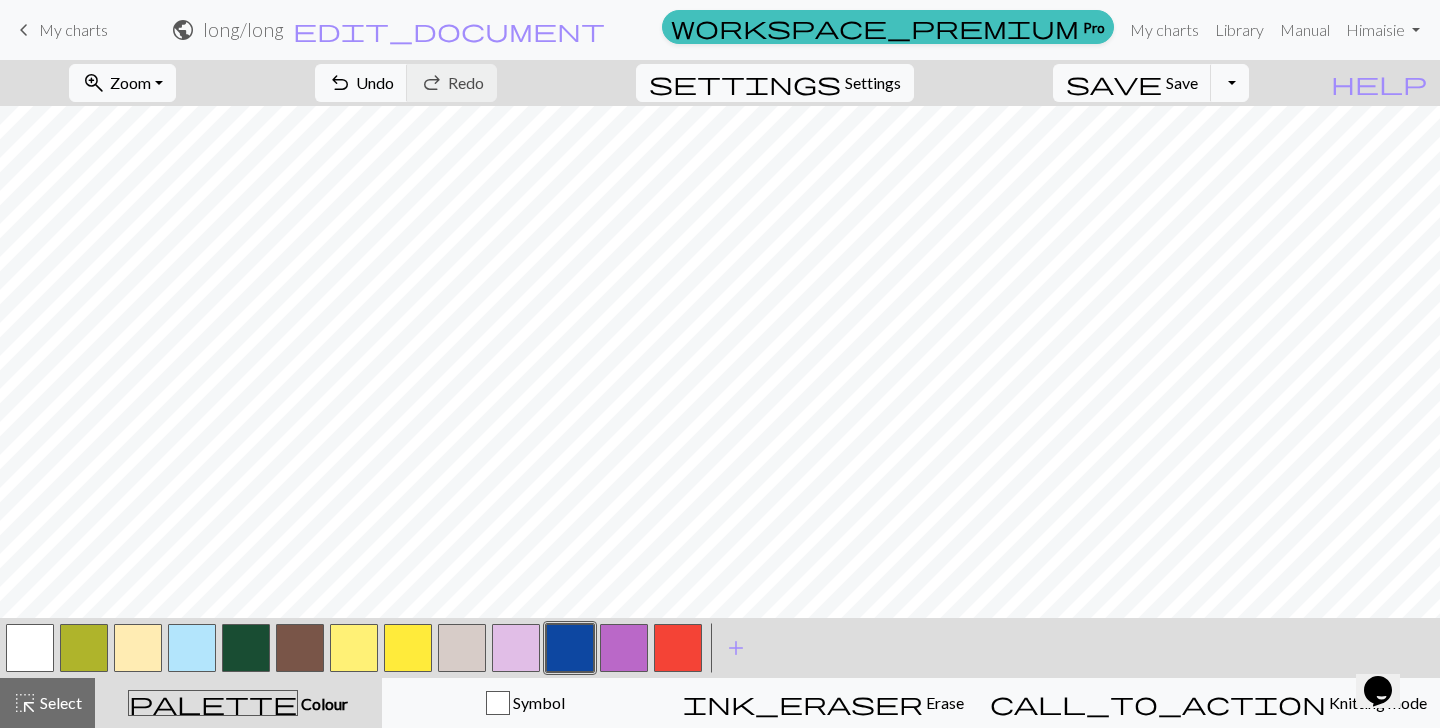click at bounding box center [516, 648] 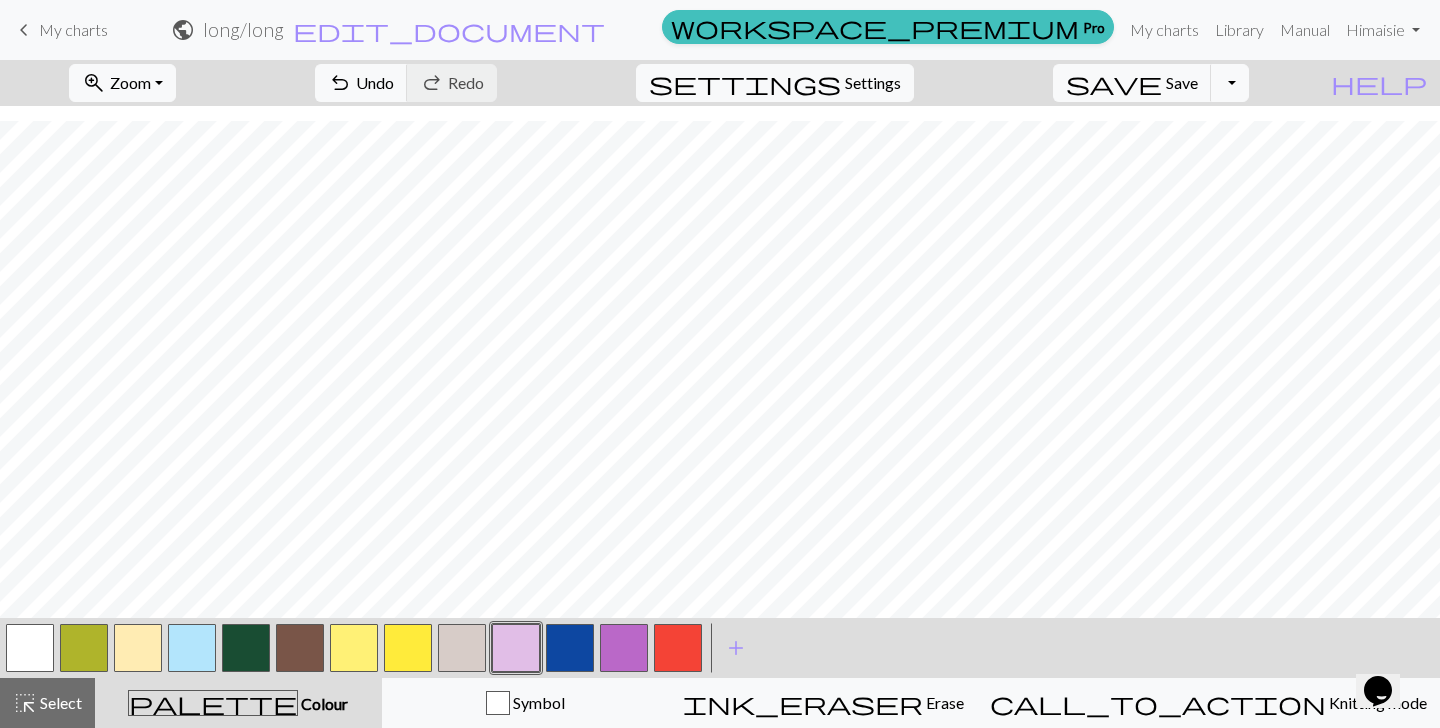 scroll, scrollTop: 0, scrollLeft: 0, axis: both 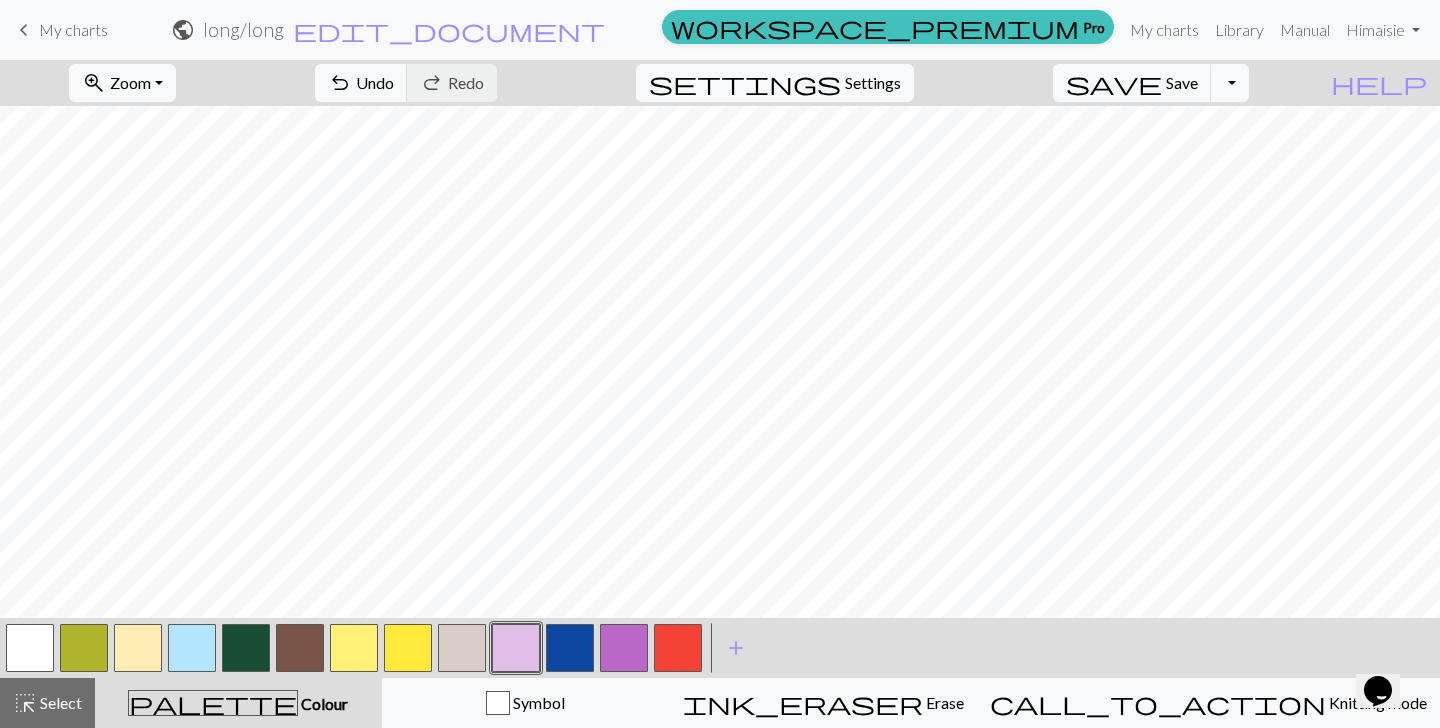 click at bounding box center (462, 648) 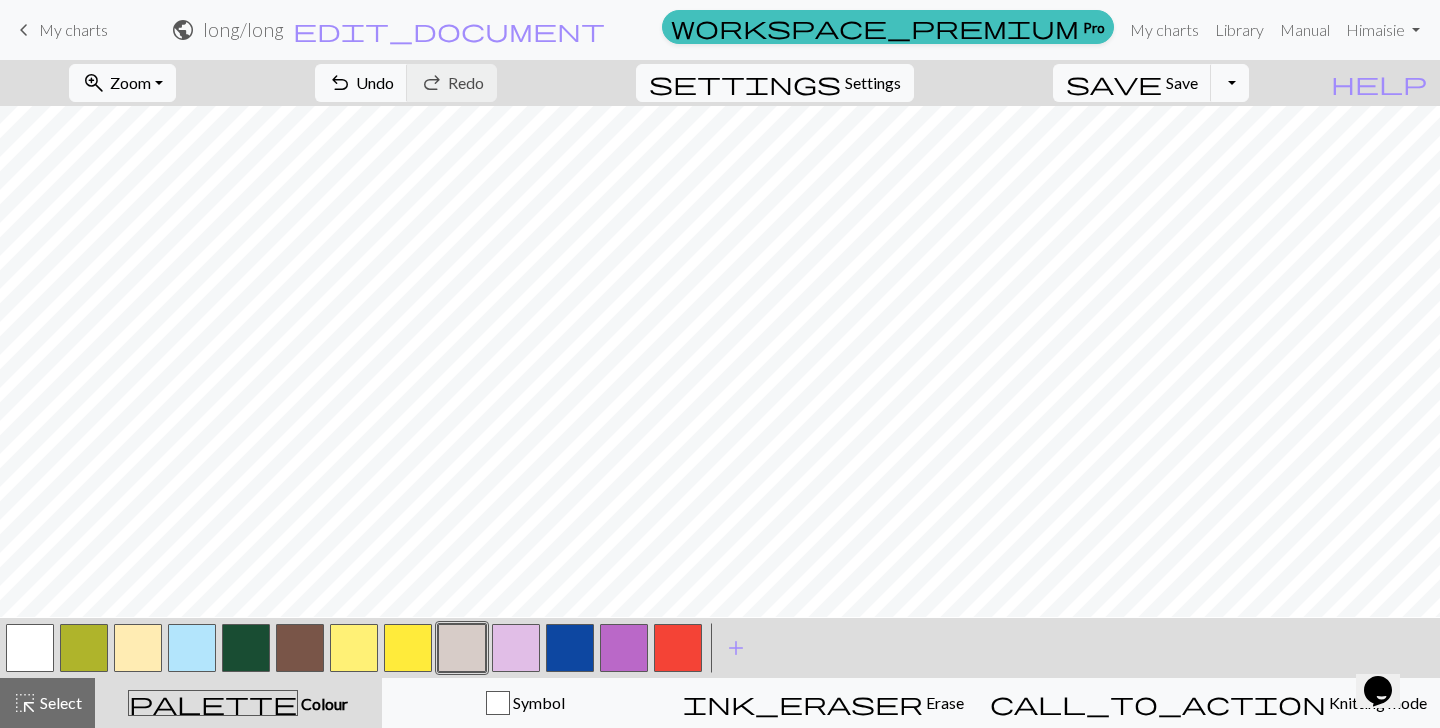 scroll, scrollTop: 113, scrollLeft: 0, axis: vertical 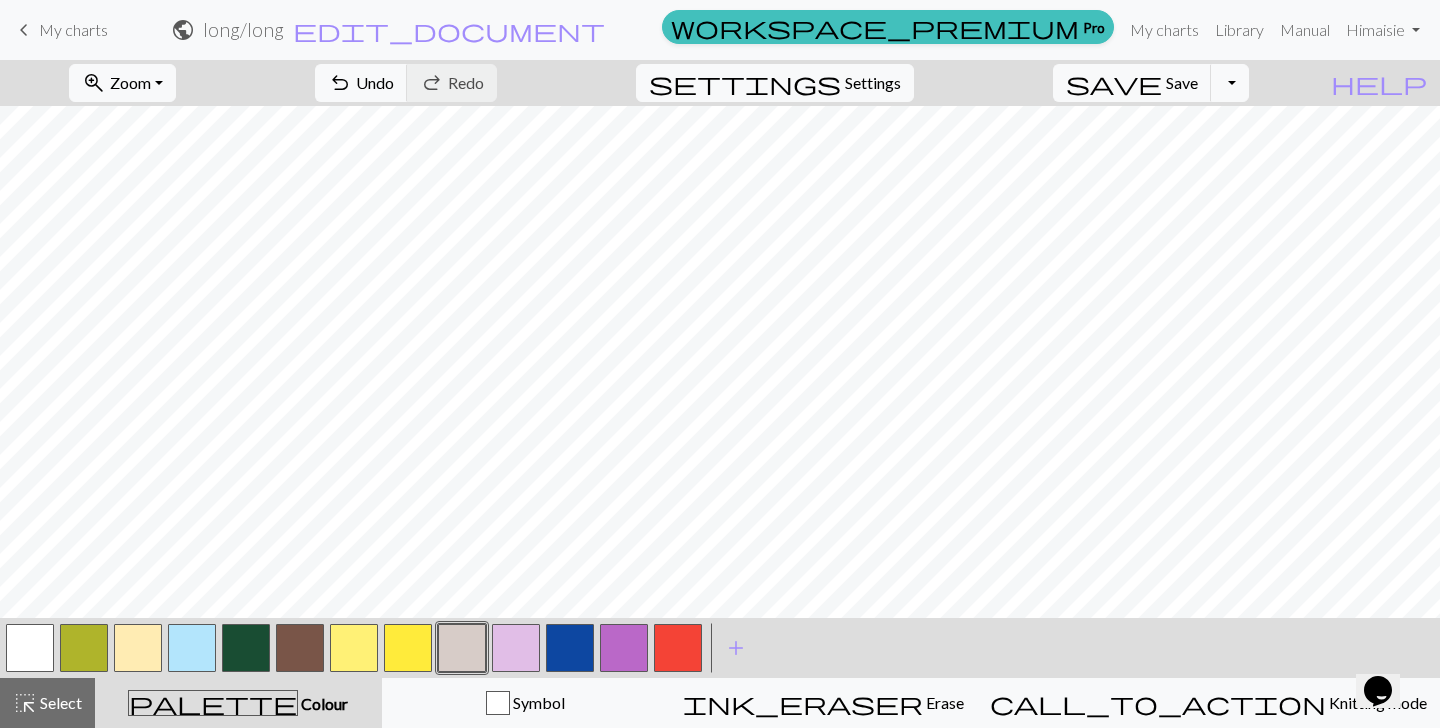click at bounding box center [570, 648] 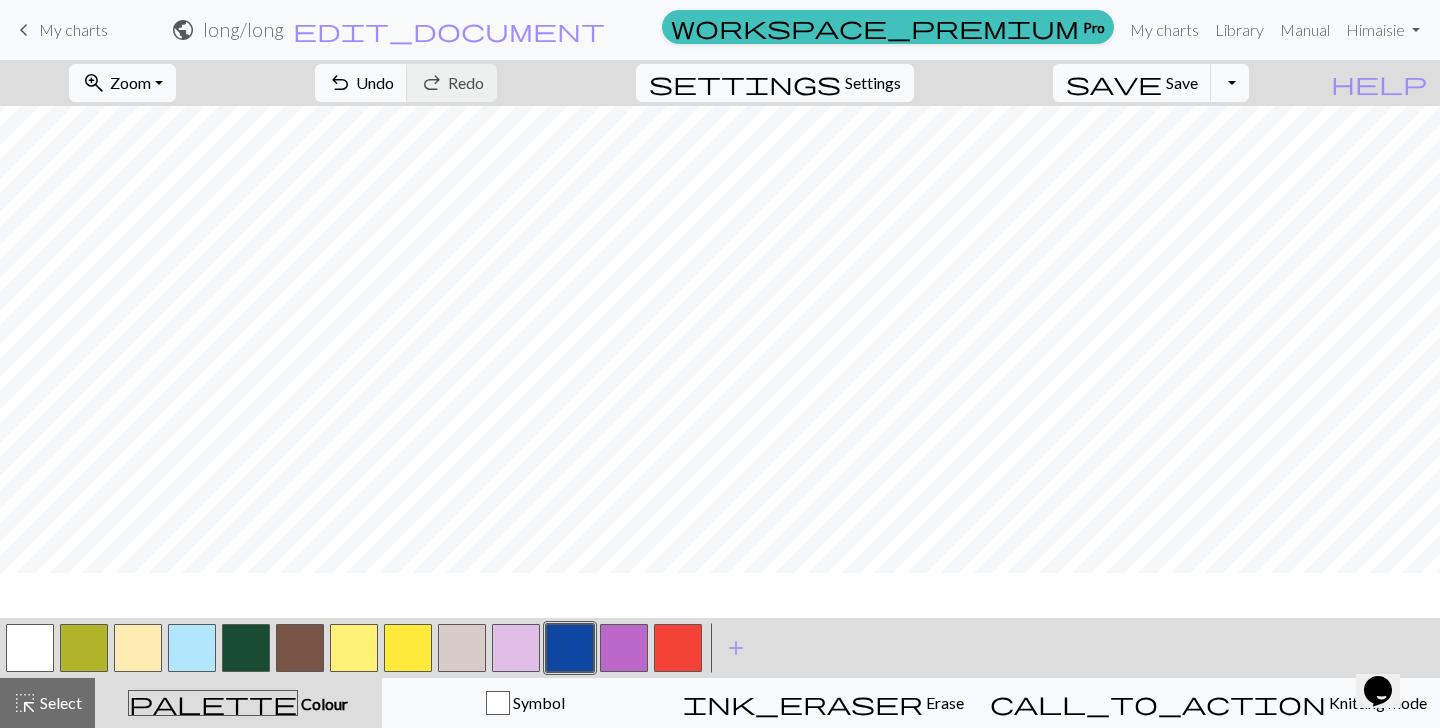 scroll, scrollTop: 1078, scrollLeft: 0, axis: vertical 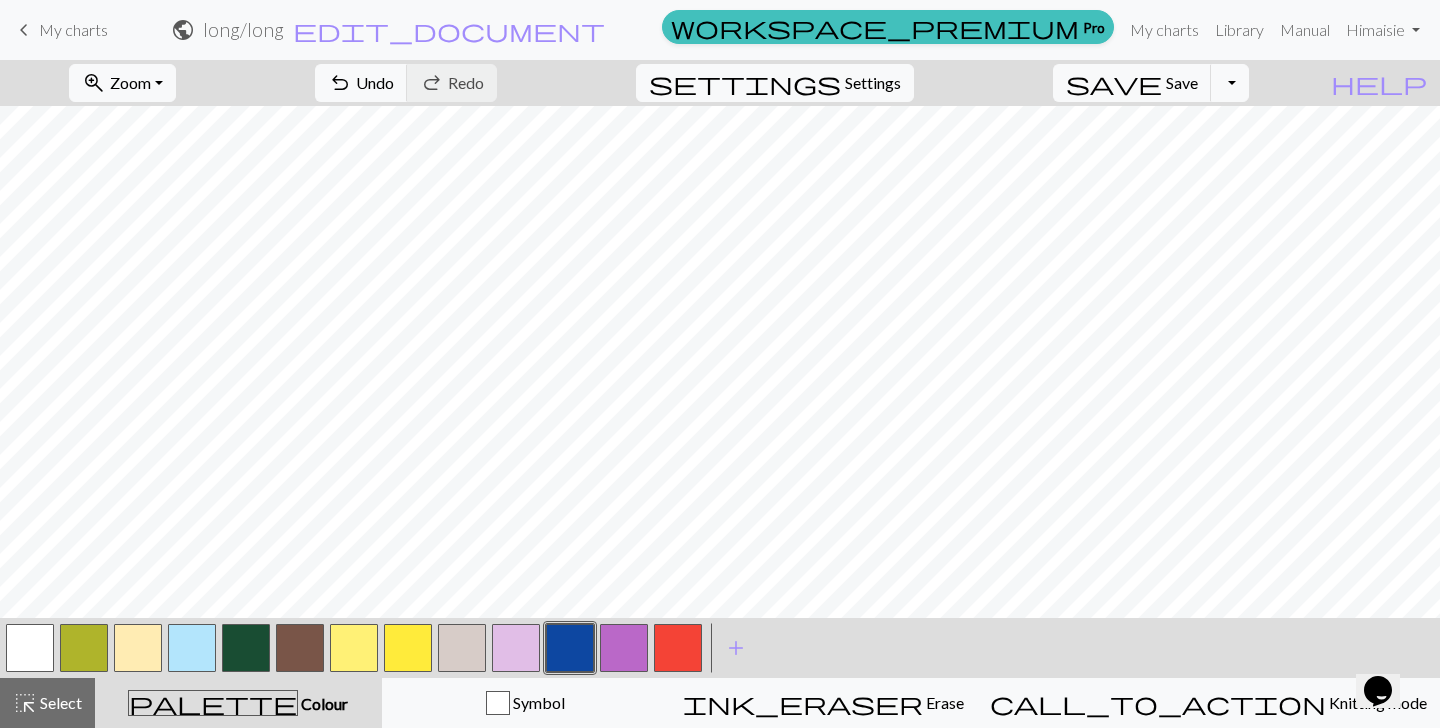 click at bounding box center [192, 648] 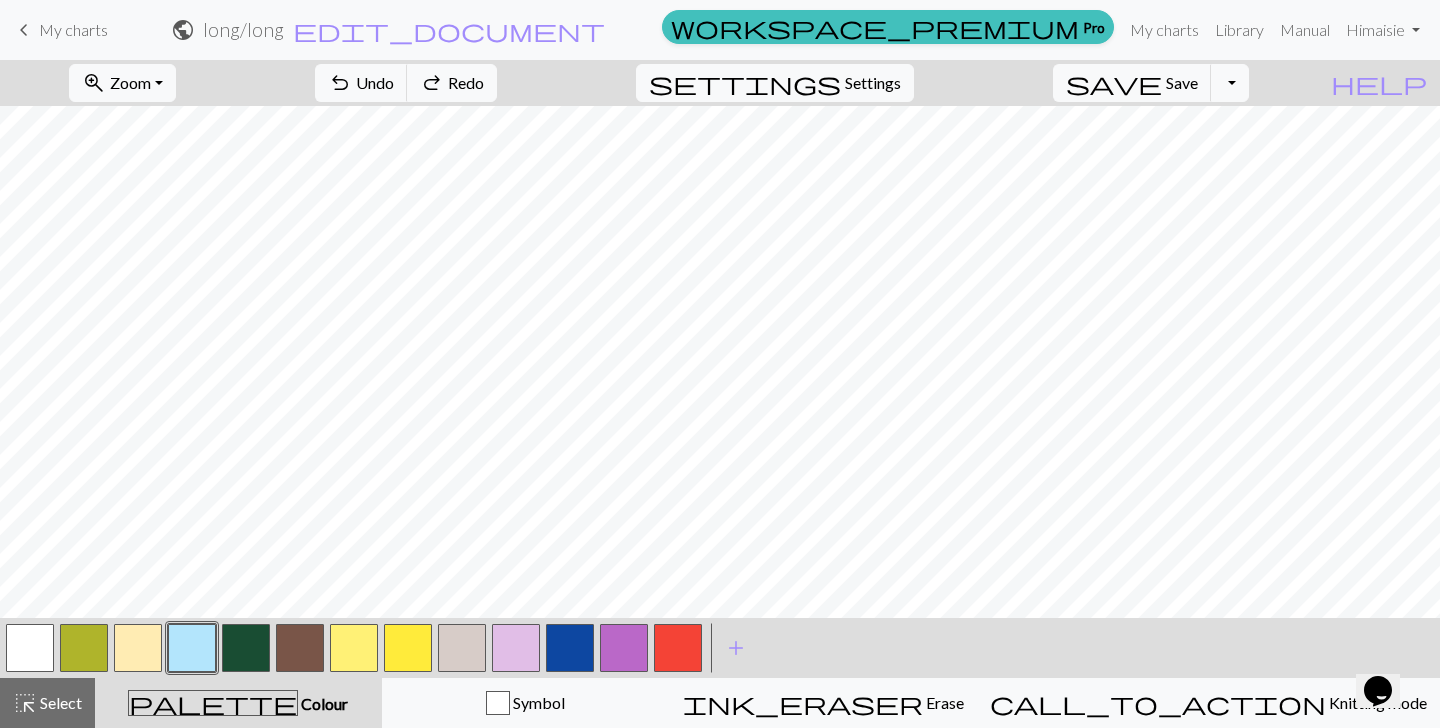 scroll, scrollTop: 1078, scrollLeft: 0, axis: vertical 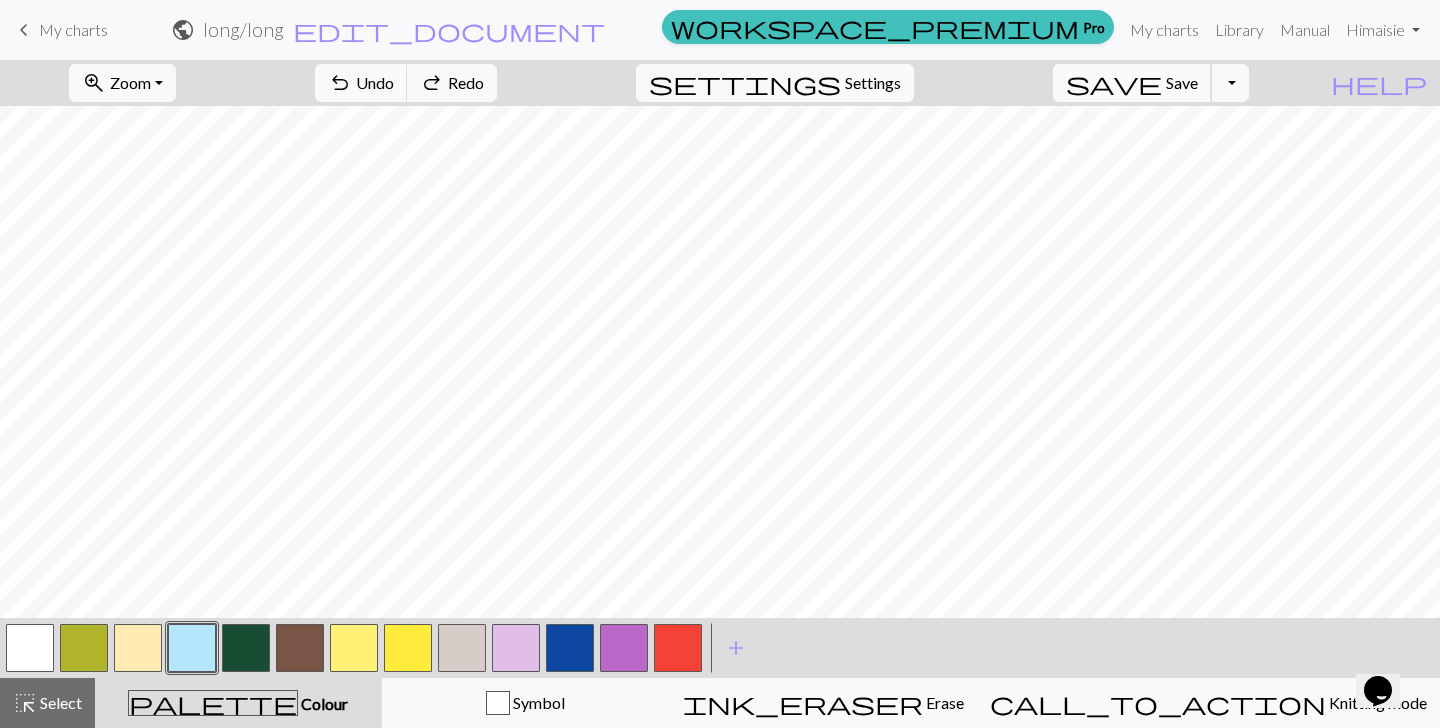 click on "save Save Save" at bounding box center [1132, 83] 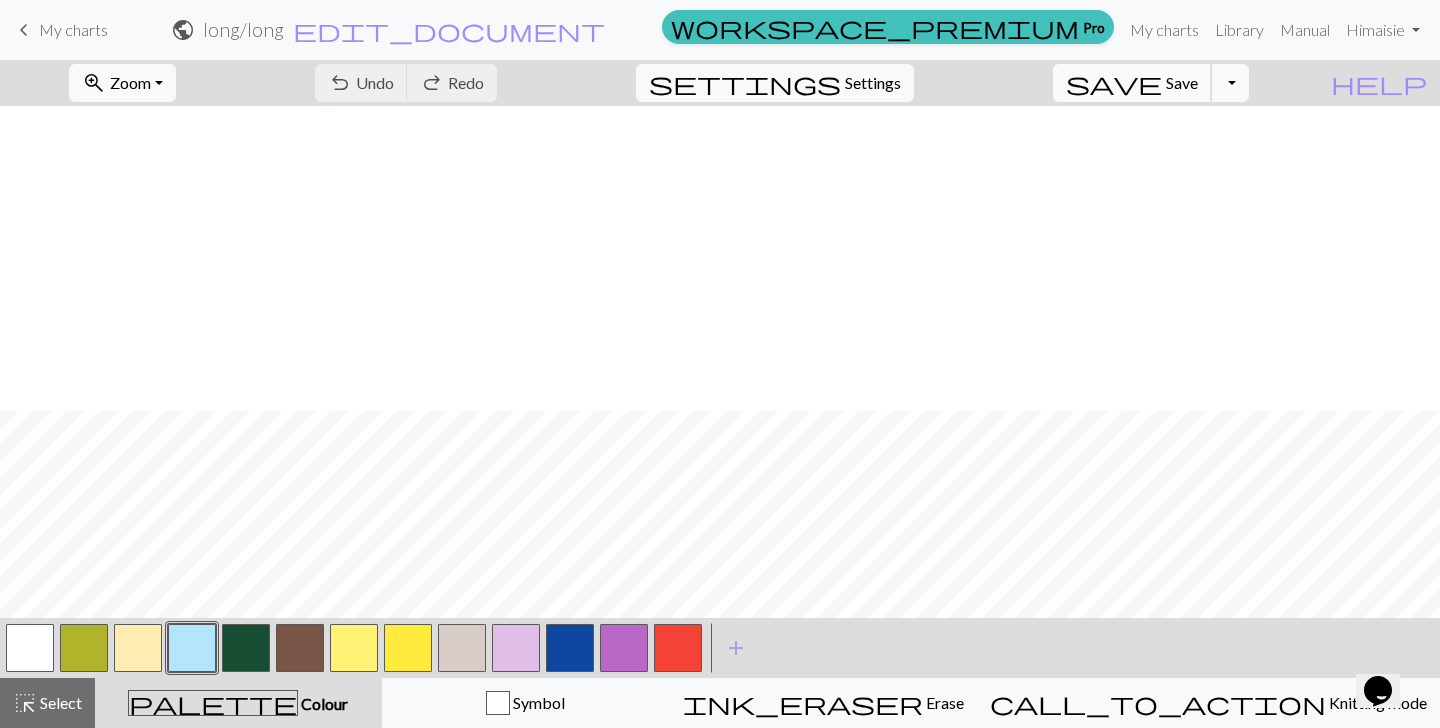 scroll, scrollTop: 1078, scrollLeft: 0, axis: vertical 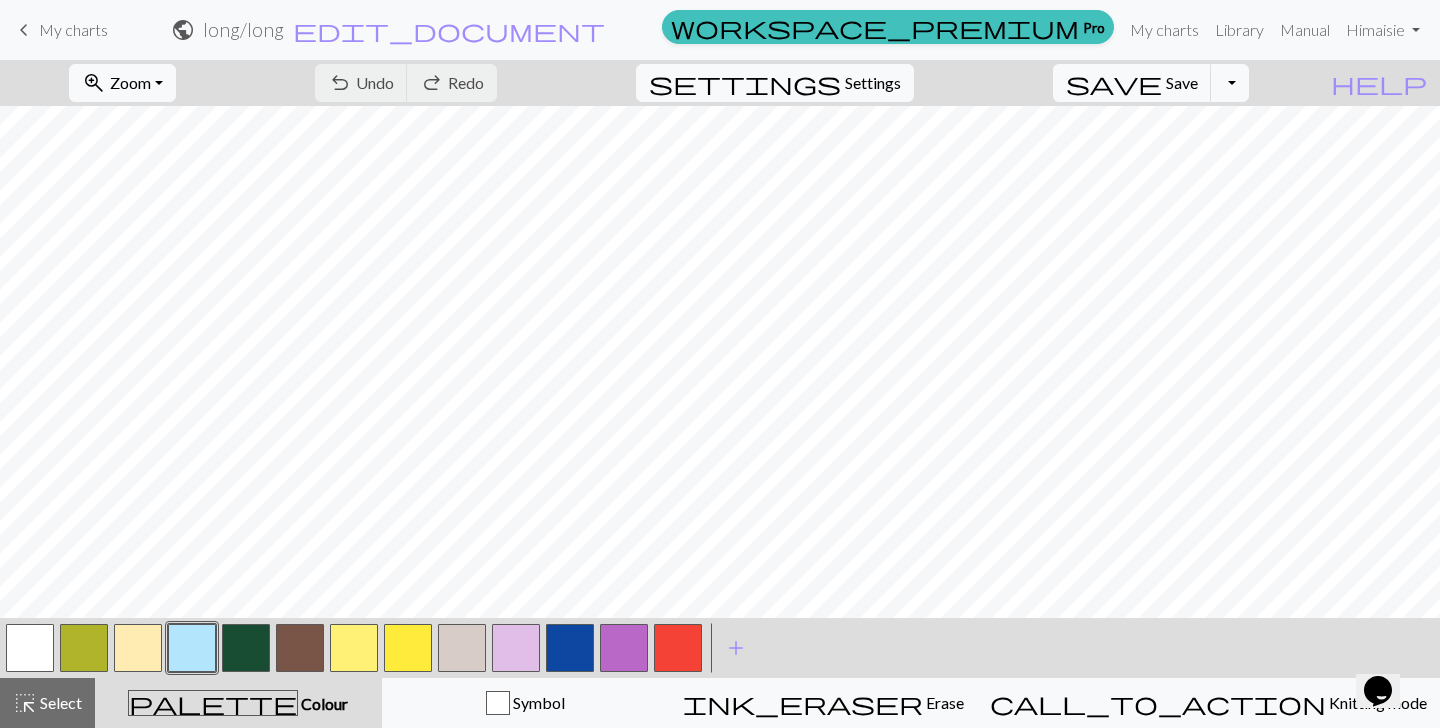 click on "My charts" at bounding box center (73, 29) 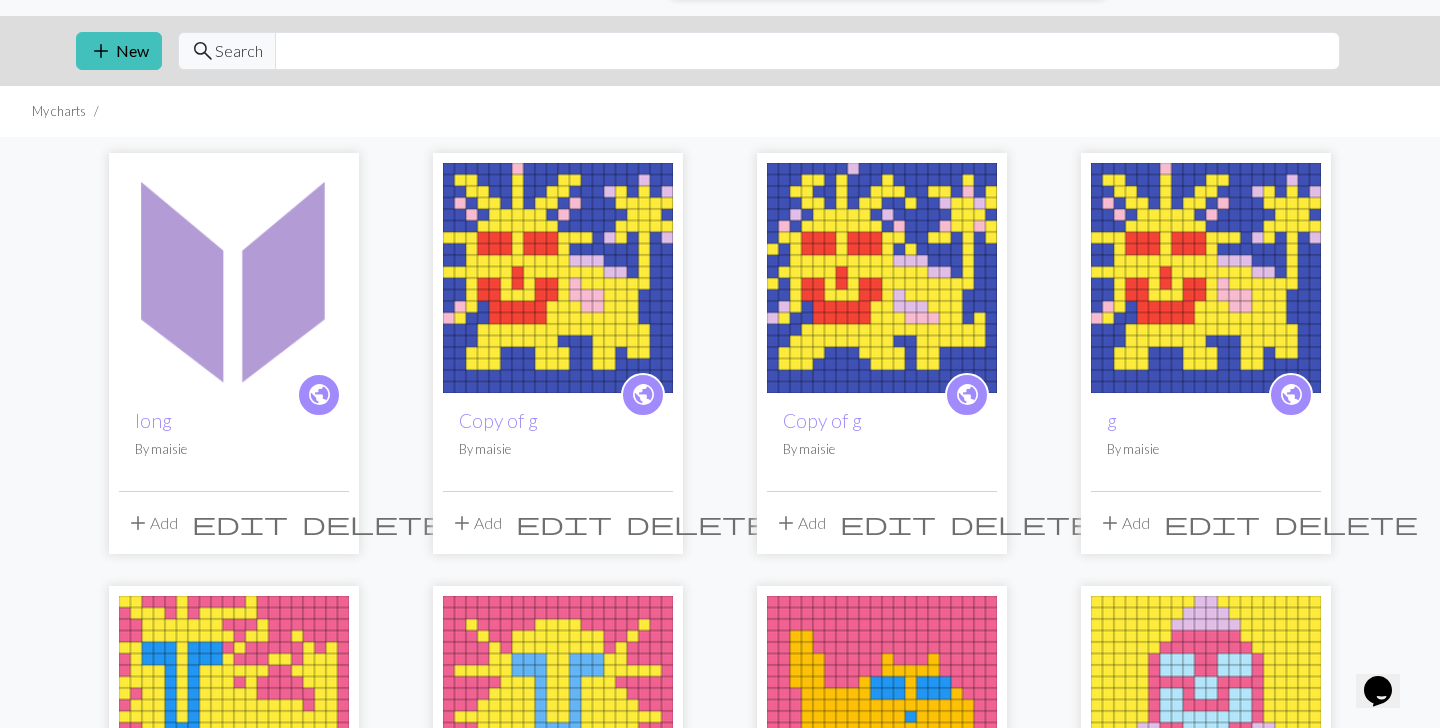 scroll, scrollTop: 0, scrollLeft: 0, axis: both 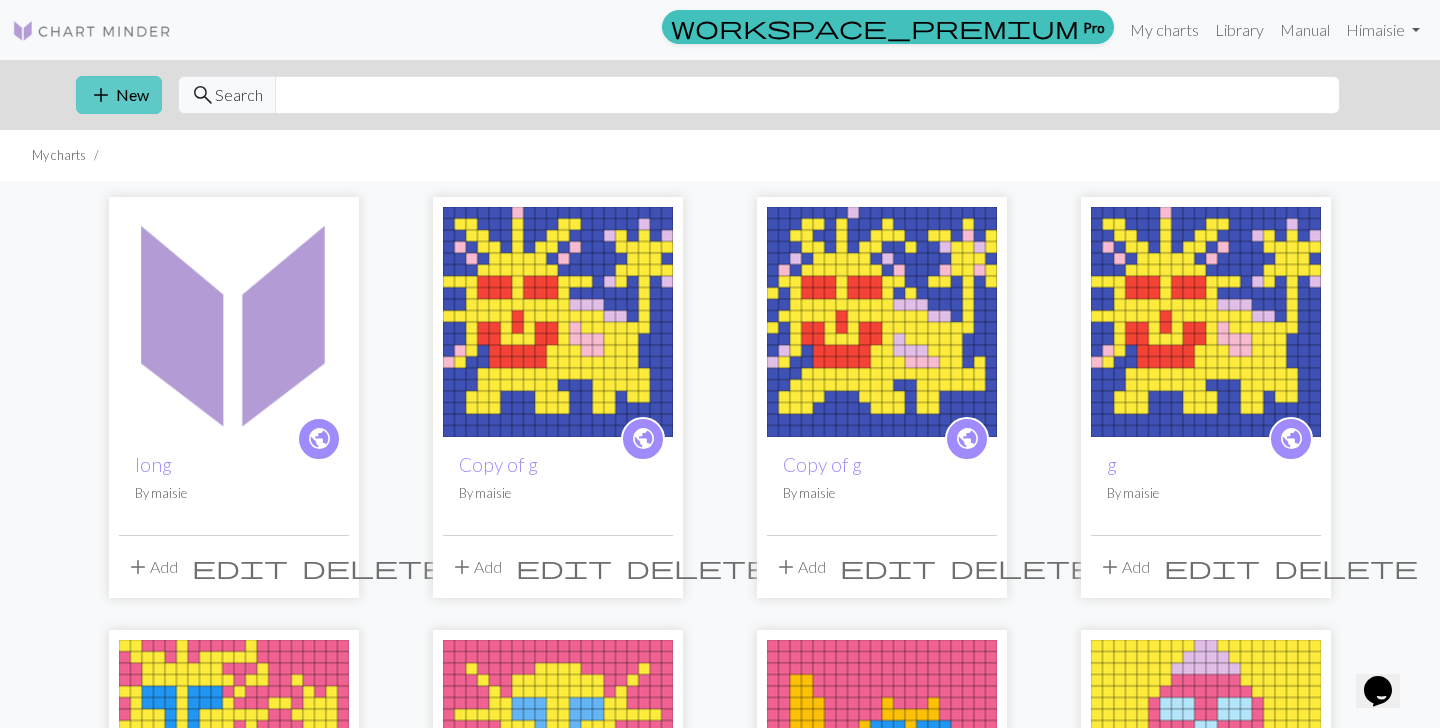 click on "add" at bounding box center (101, 95) 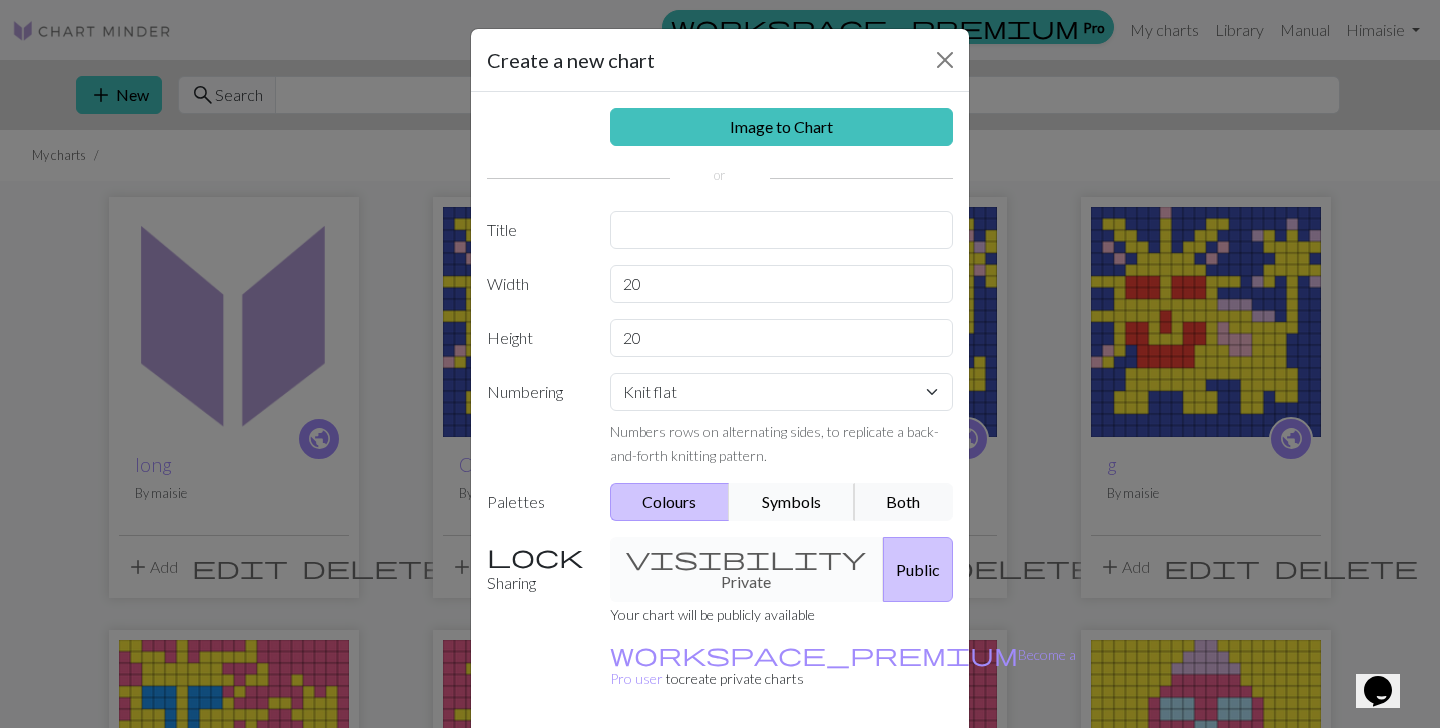 scroll, scrollTop: 61, scrollLeft: 0, axis: vertical 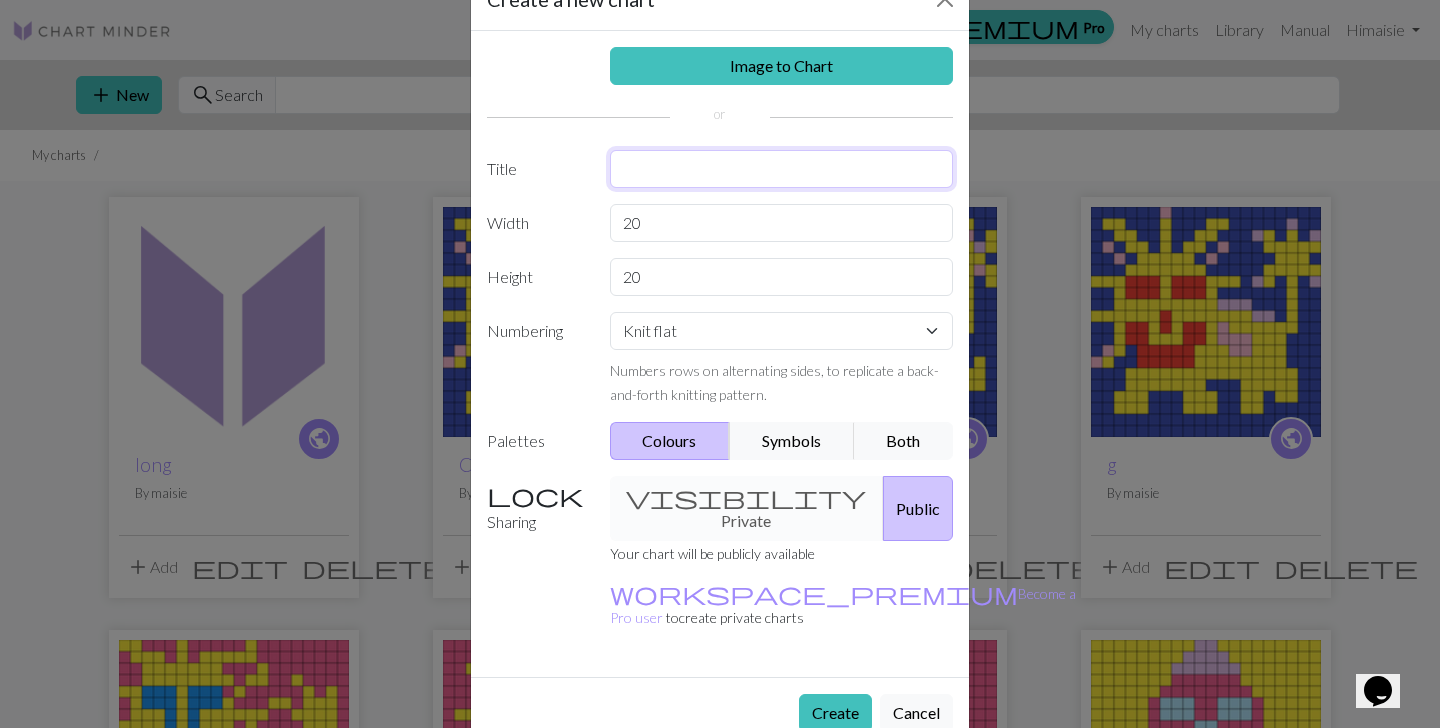 click at bounding box center (782, 169) 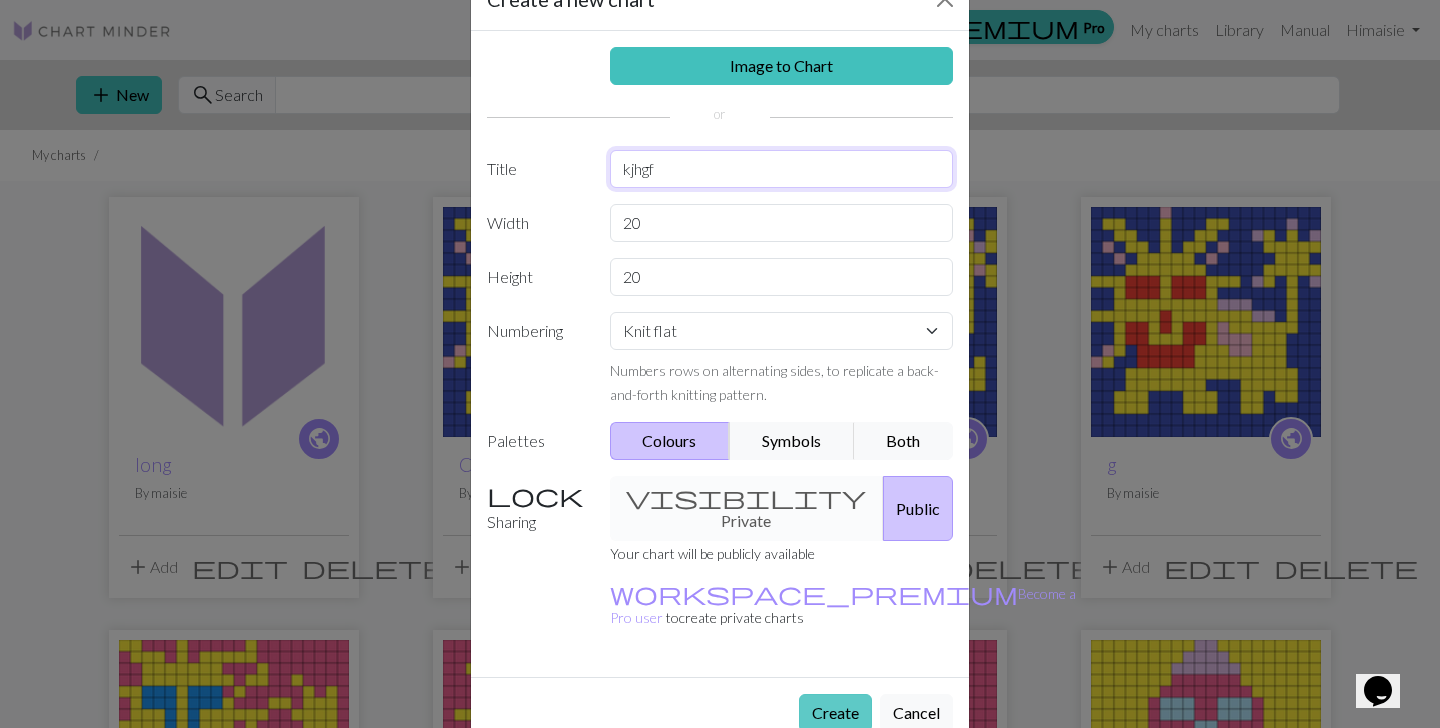 type on "kjhgf" 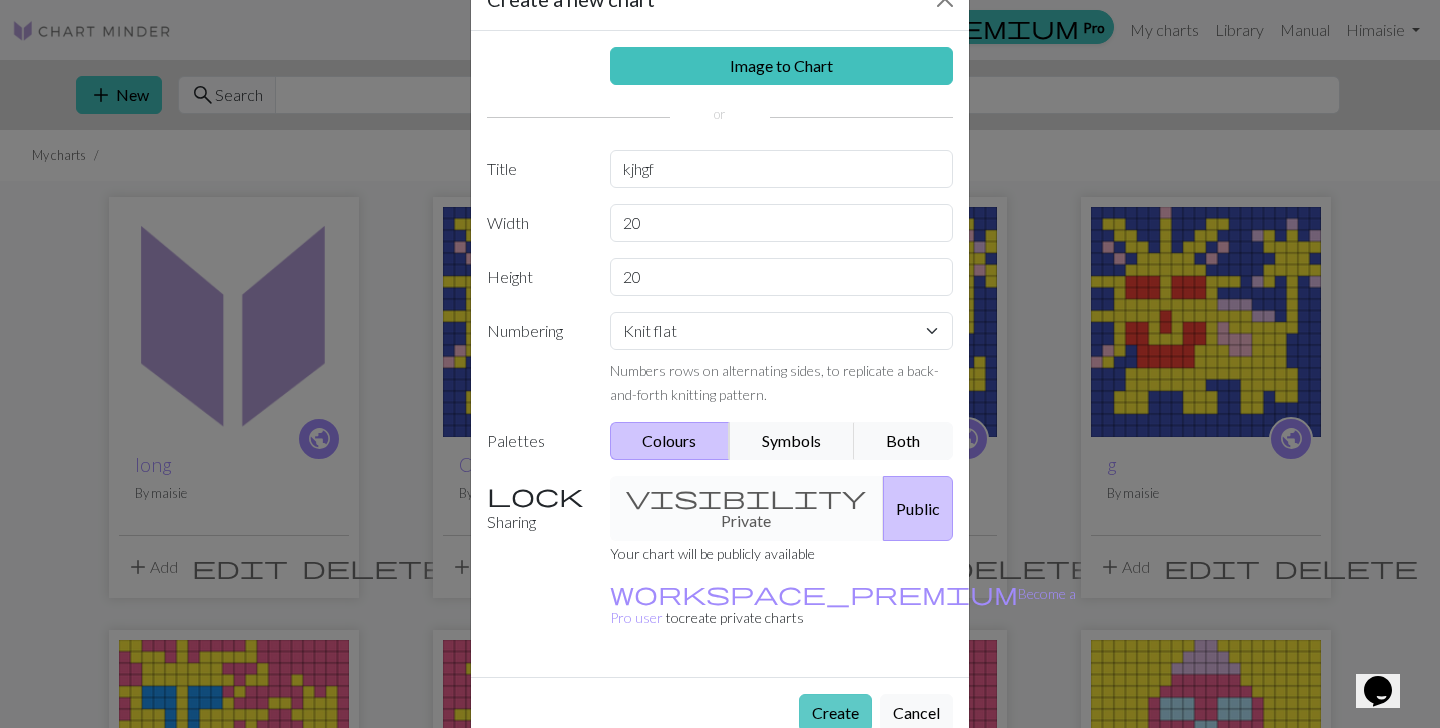 click on "Create" at bounding box center (835, 713) 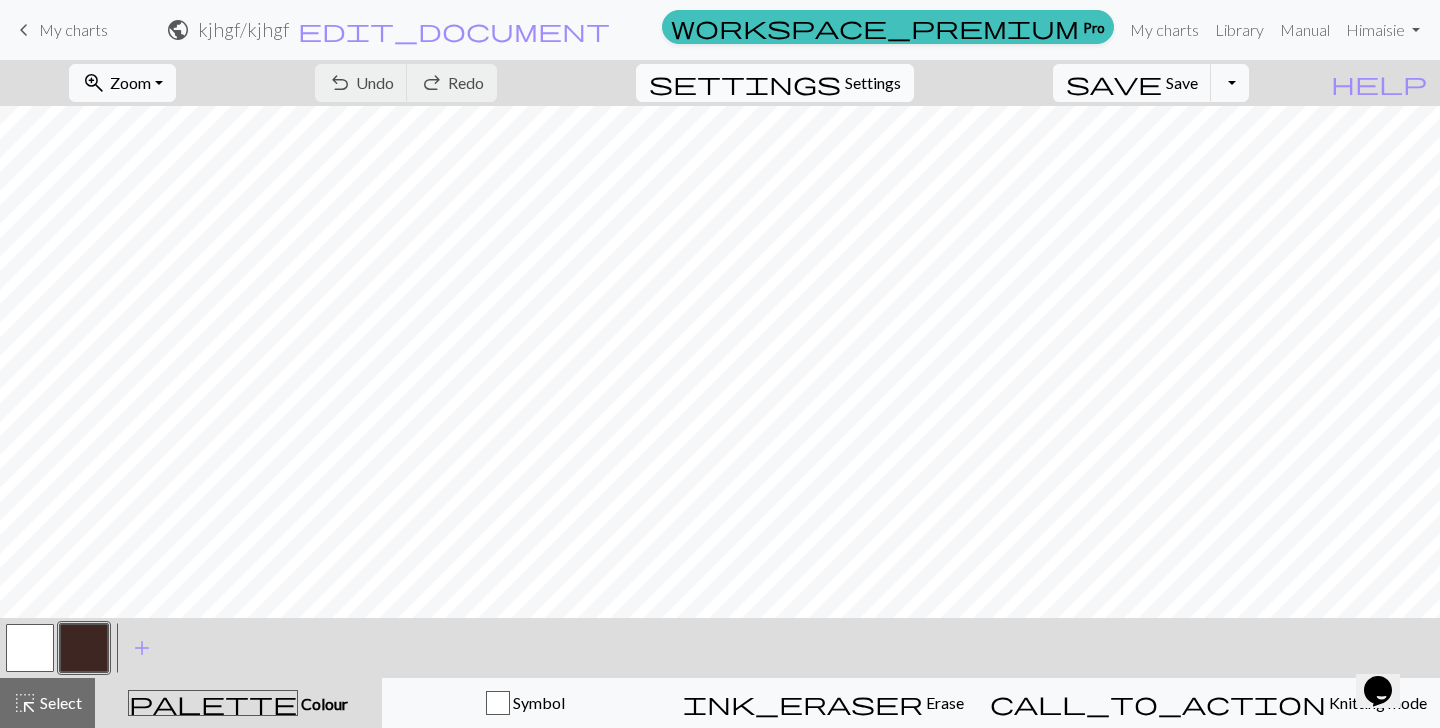 click on "Settings" at bounding box center [873, 83] 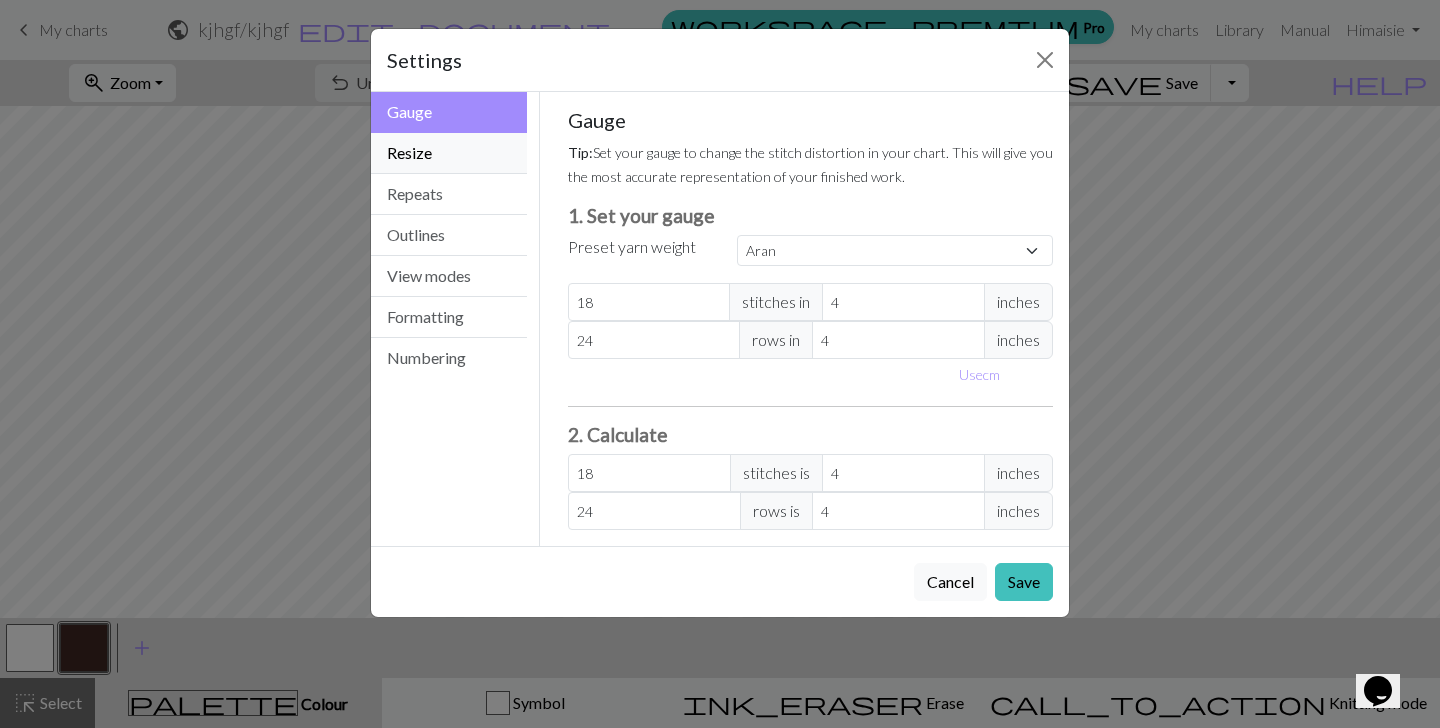 click on "Resize" at bounding box center [449, 153] 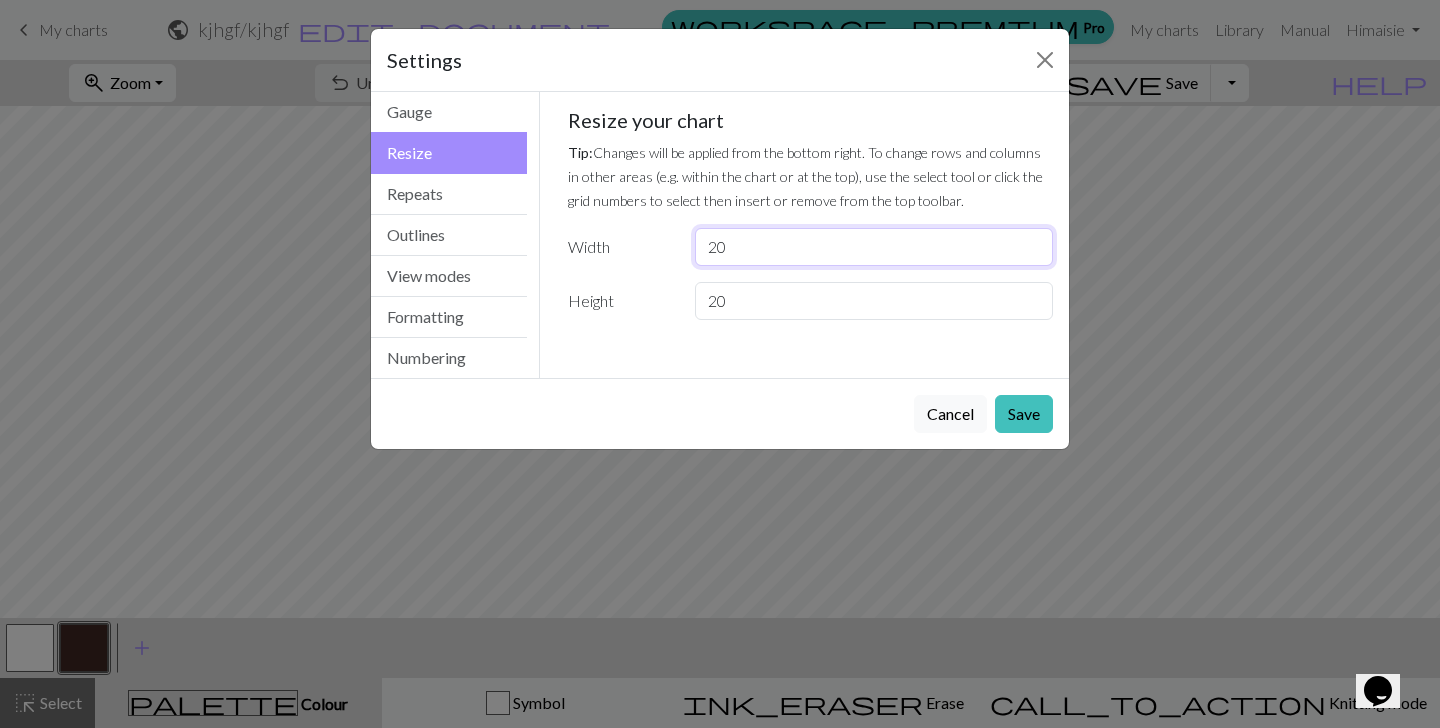 click on "20" at bounding box center (874, 247) 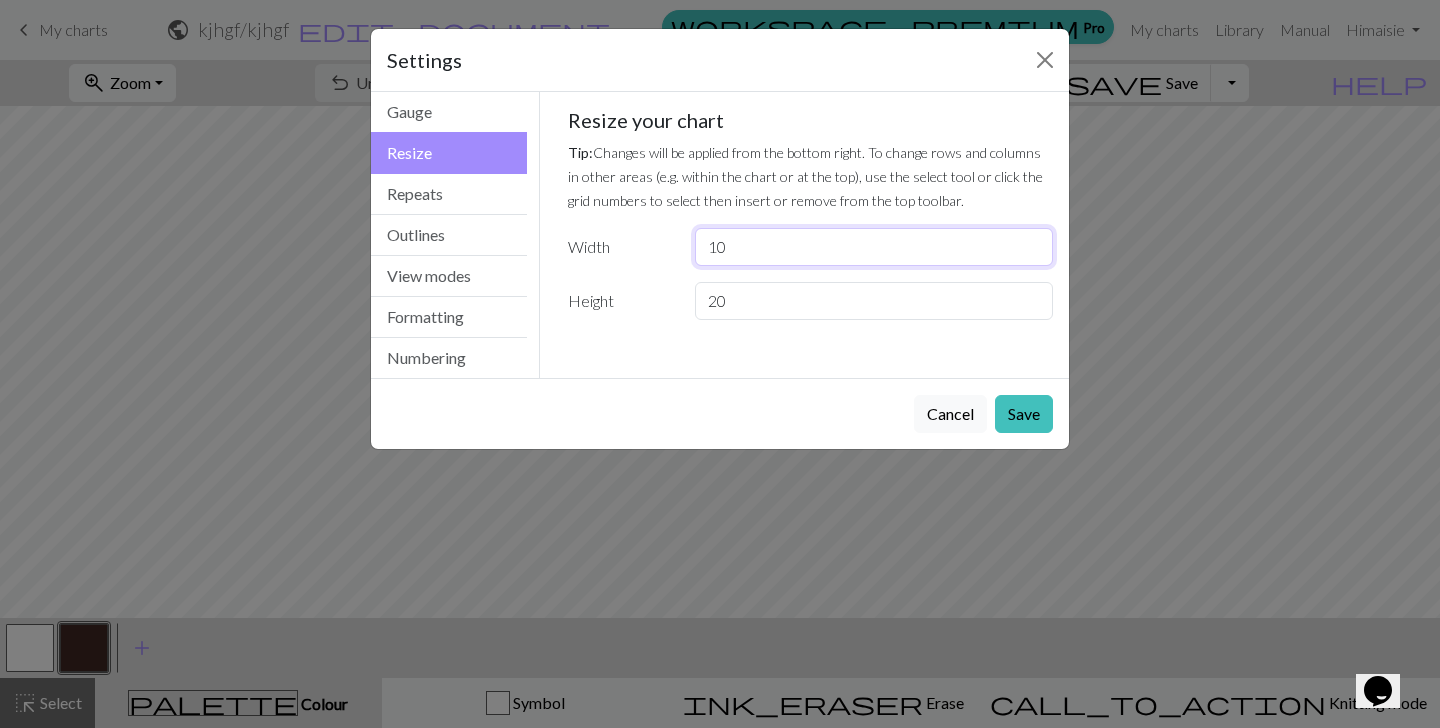 type on "10" 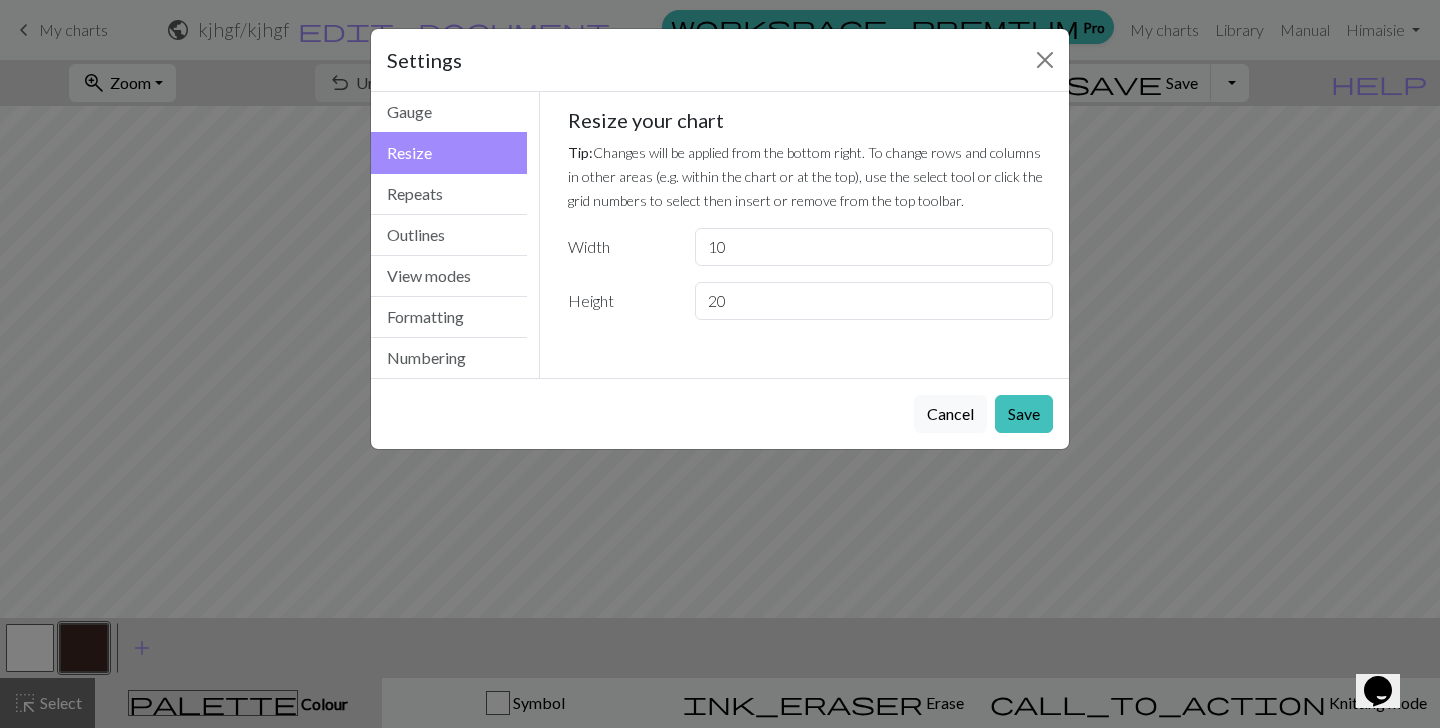 click on "Resize your chart Tip:  Changes will be applied from the bottom right. To change rows and columns in other areas (e.g. within the chart or at the top), use the select tool or click the grid numbers to select then insert or remove from the top toolbar. Width 10 Height 20" at bounding box center (811, 214) 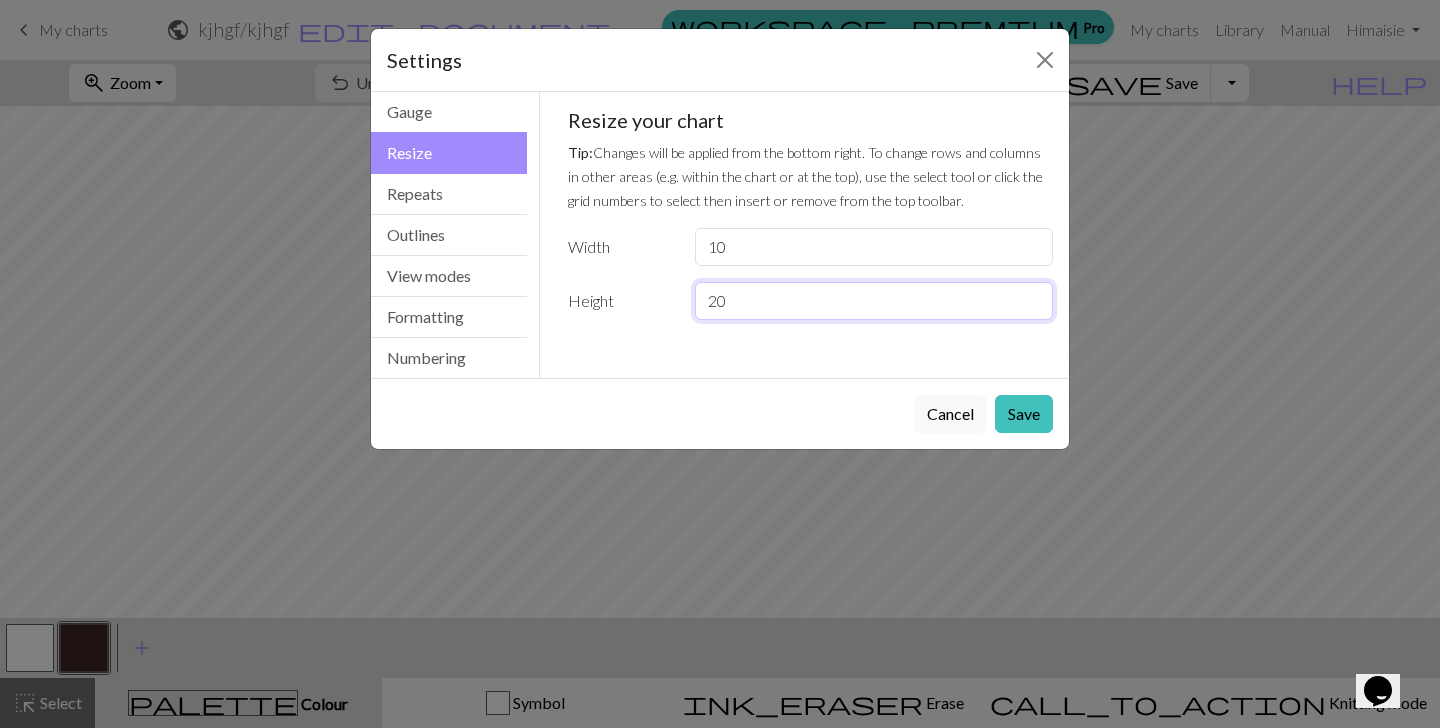 click on "20" at bounding box center (874, 301) 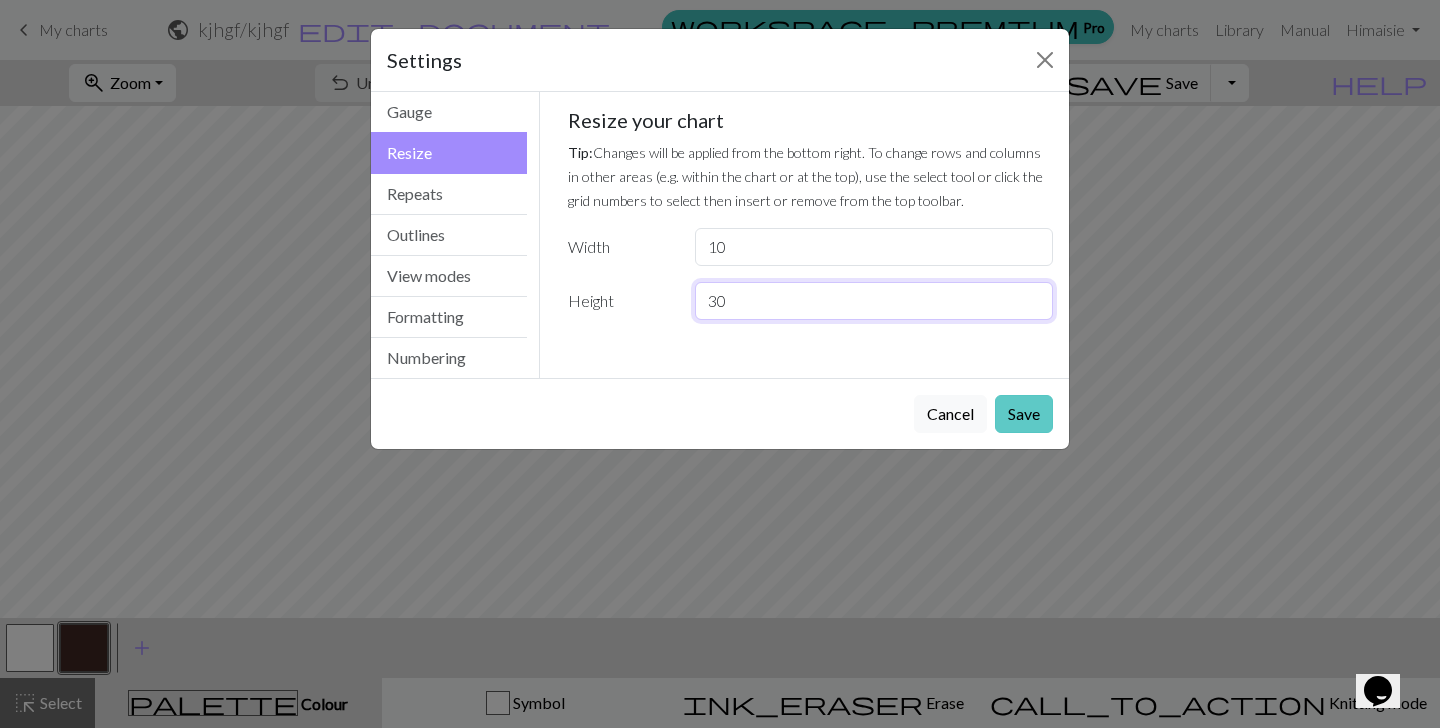 type on "30" 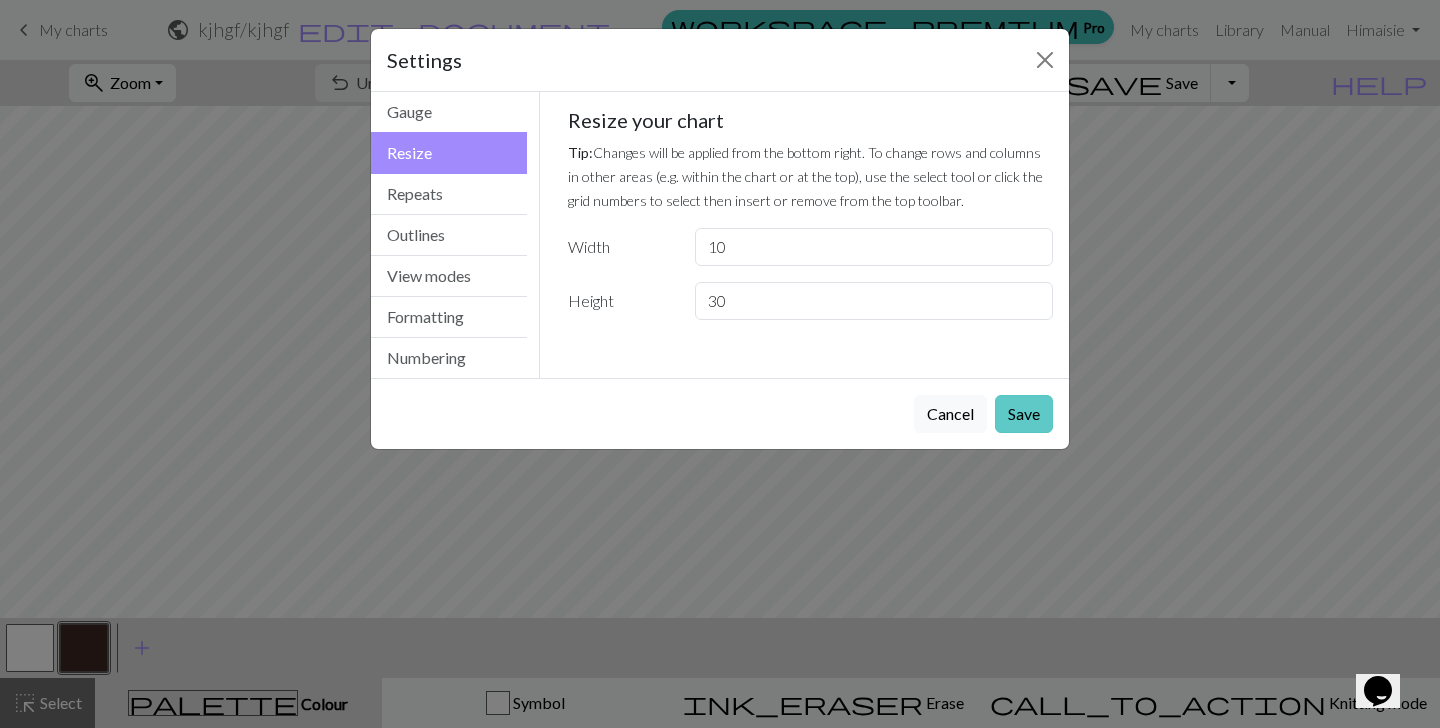 click on "Save" at bounding box center [1024, 414] 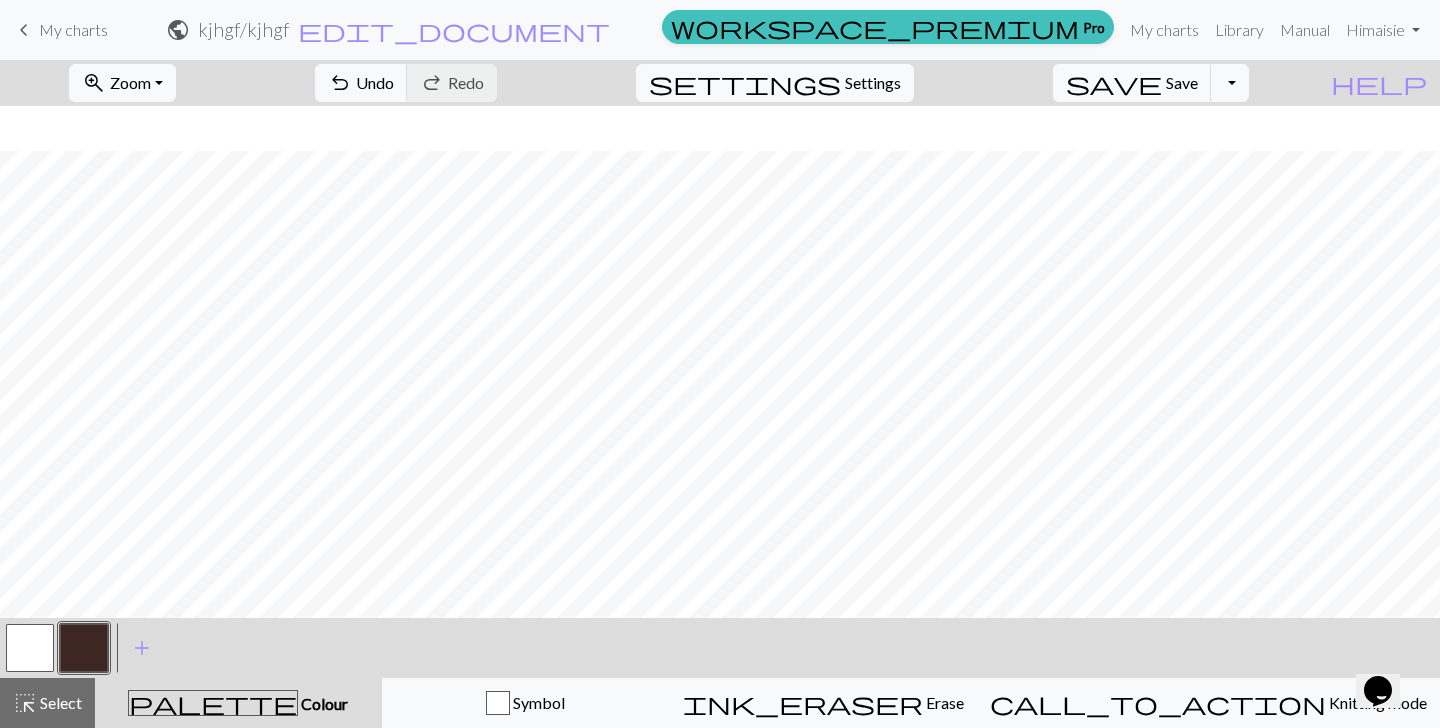 scroll, scrollTop: 178, scrollLeft: 0, axis: vertical 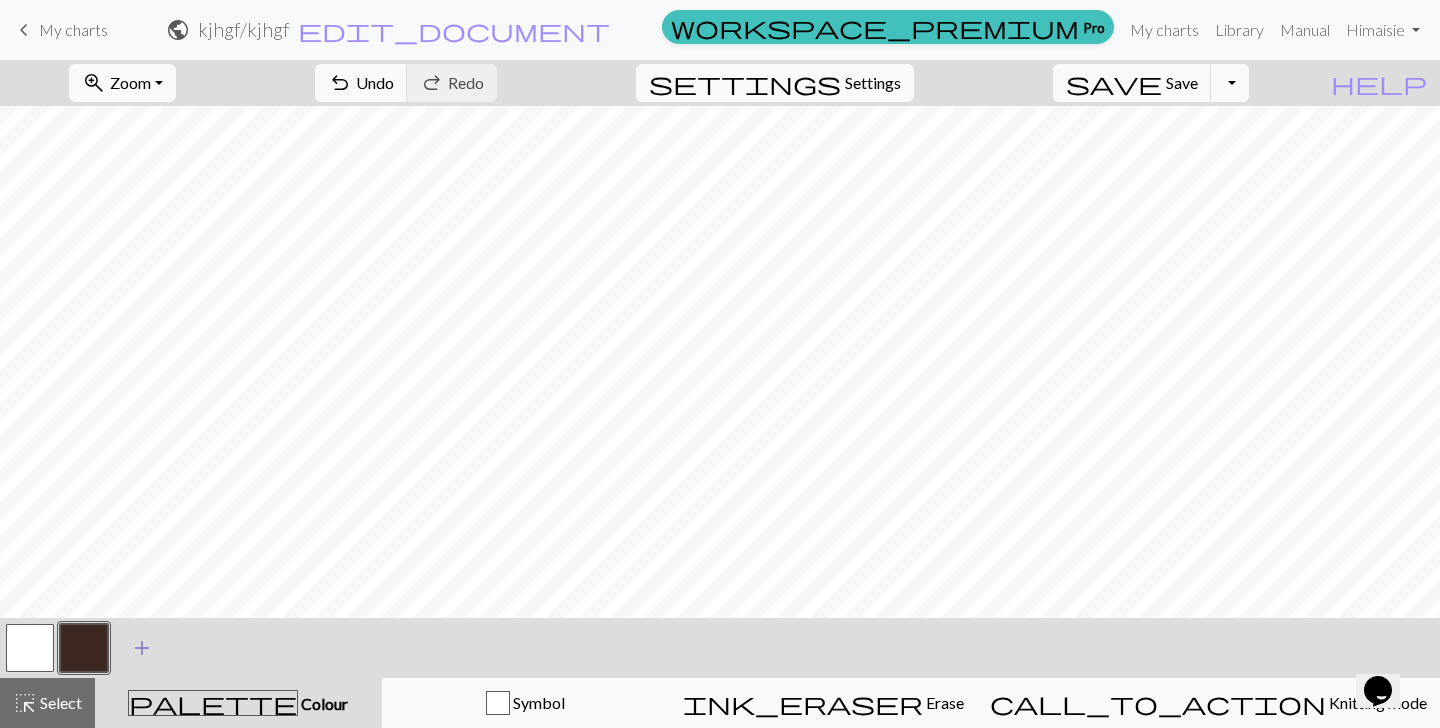 click on "add" at bounding box center (142, 648) 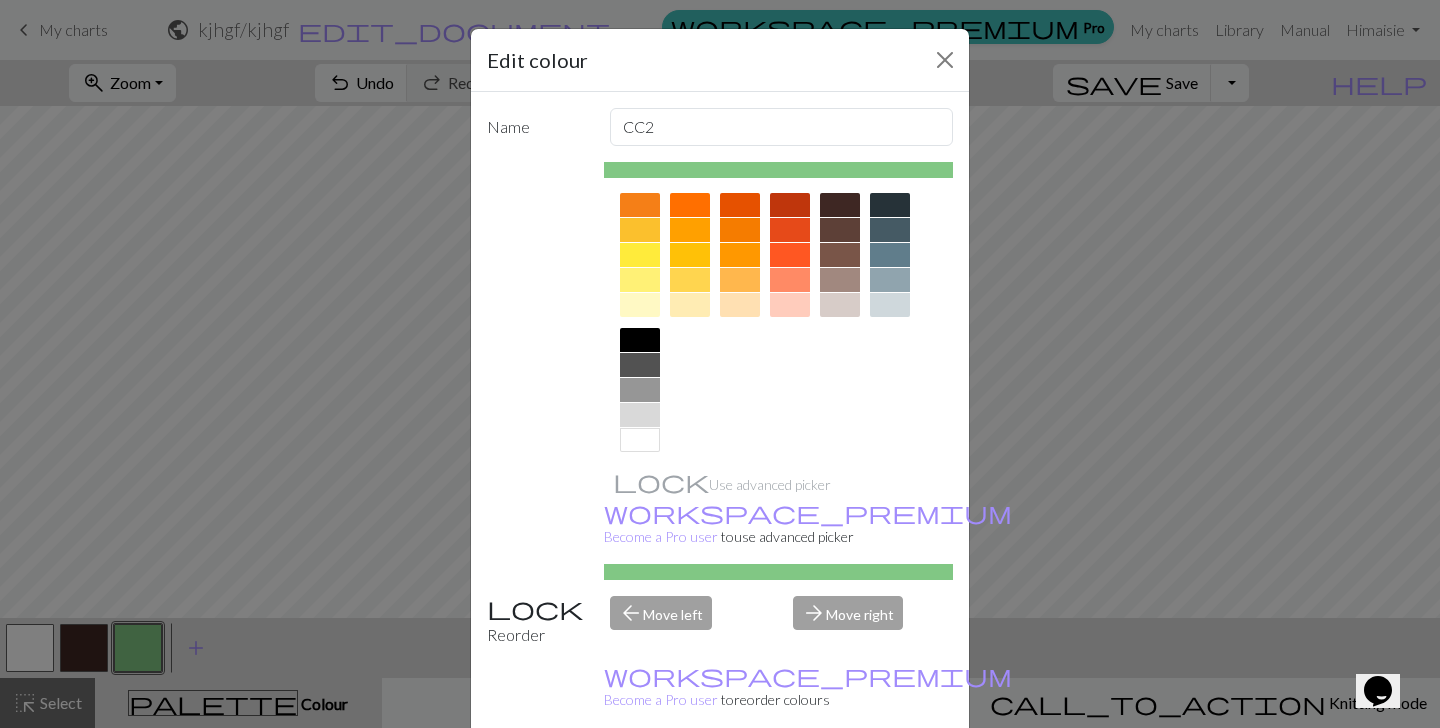 scroll, scrollTop: 290, scrollLeft: 0, axis: vertical 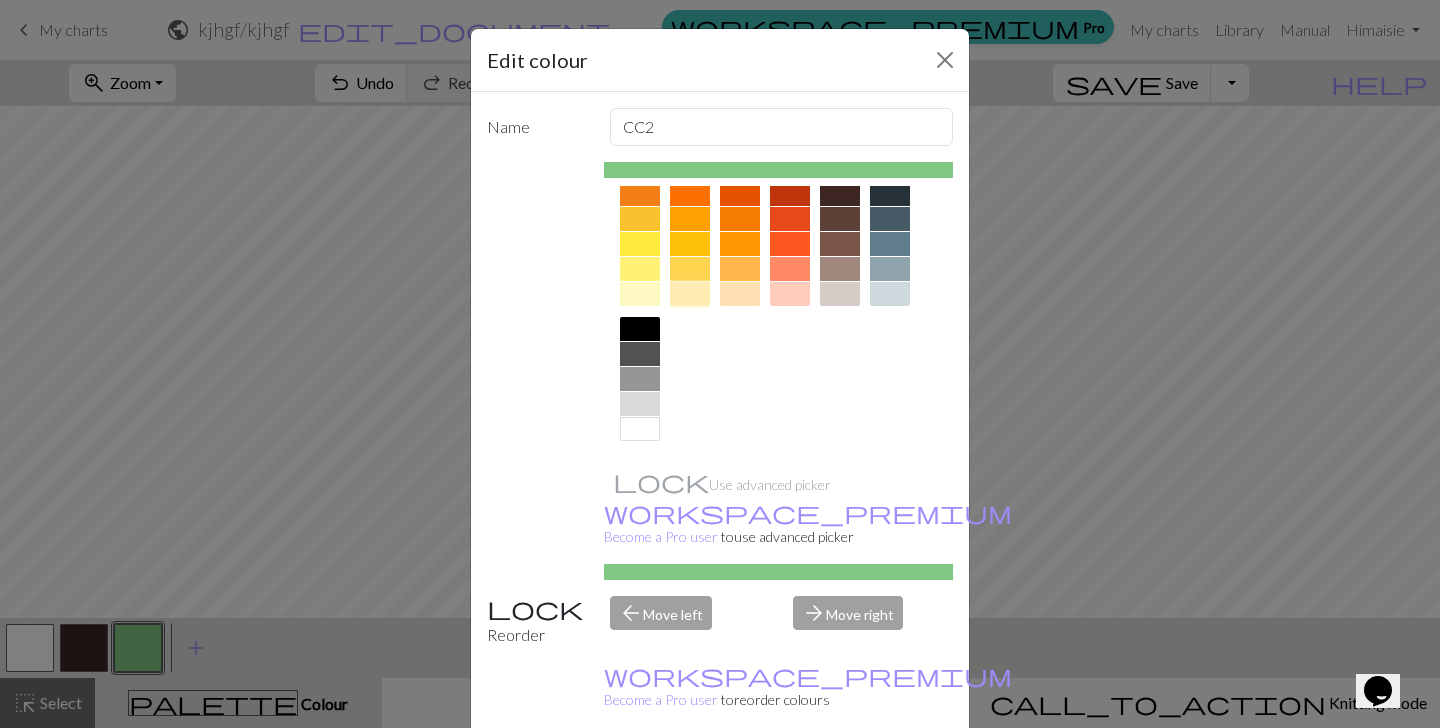click at bounding box center [690, 294] 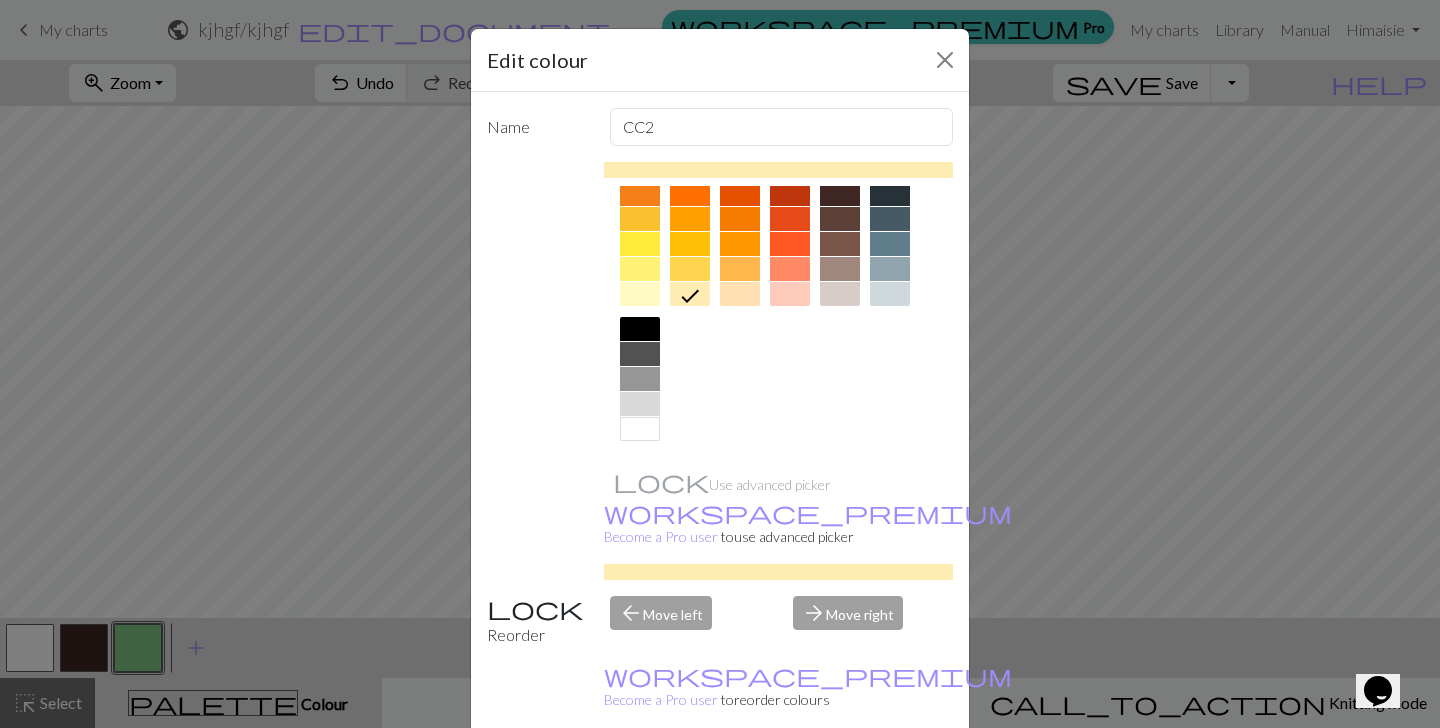 click on "Done" at bounding box center [840, 779] 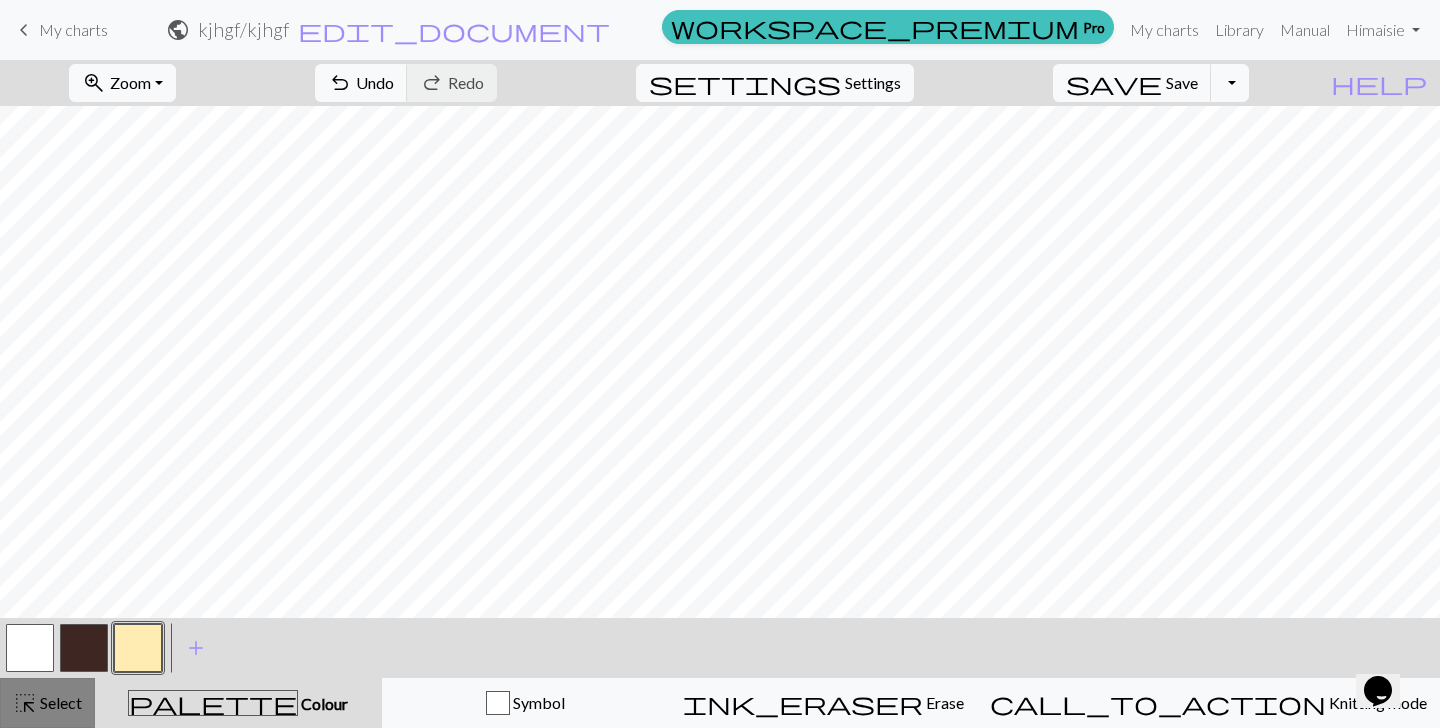 click on "highlight_alt   Select   Select" at bounding box center (47, 703) 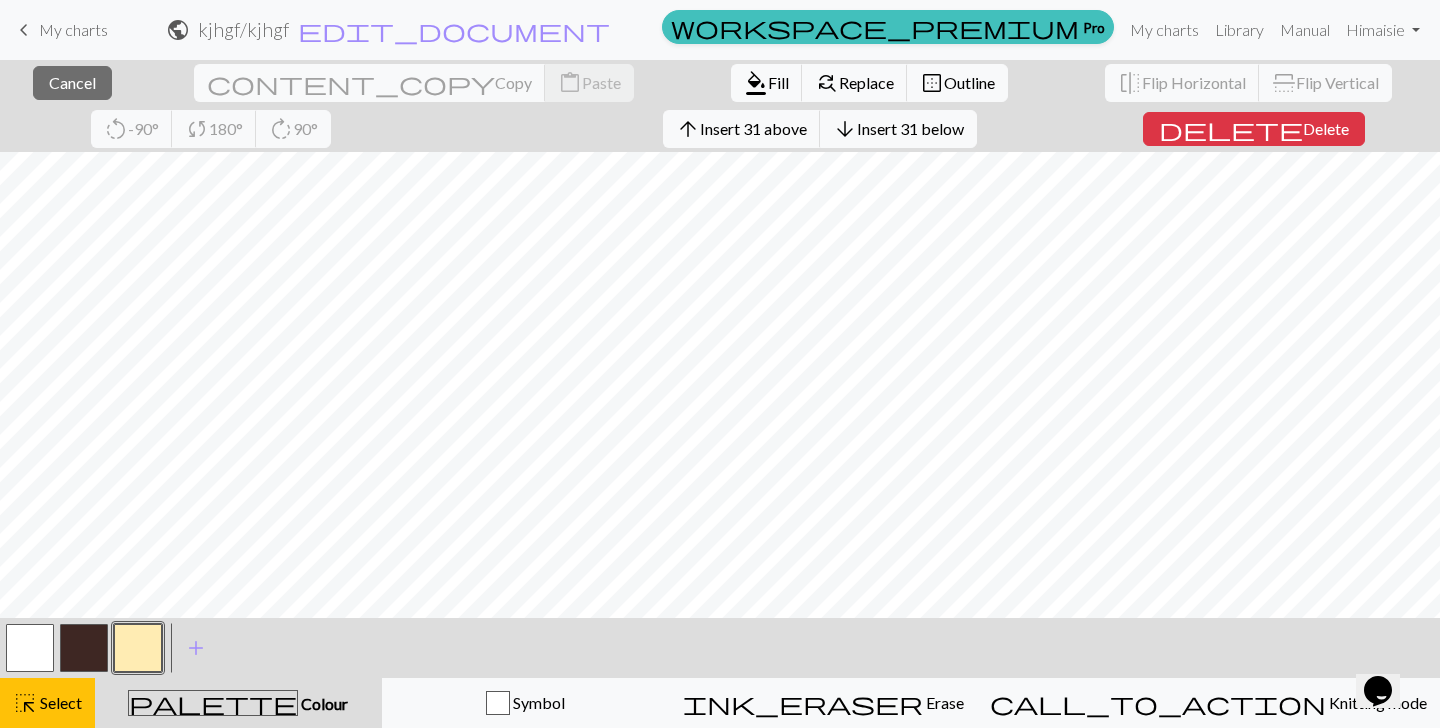 scroll, scrollTop: 224, scrollLeft: 0, axis: vertical 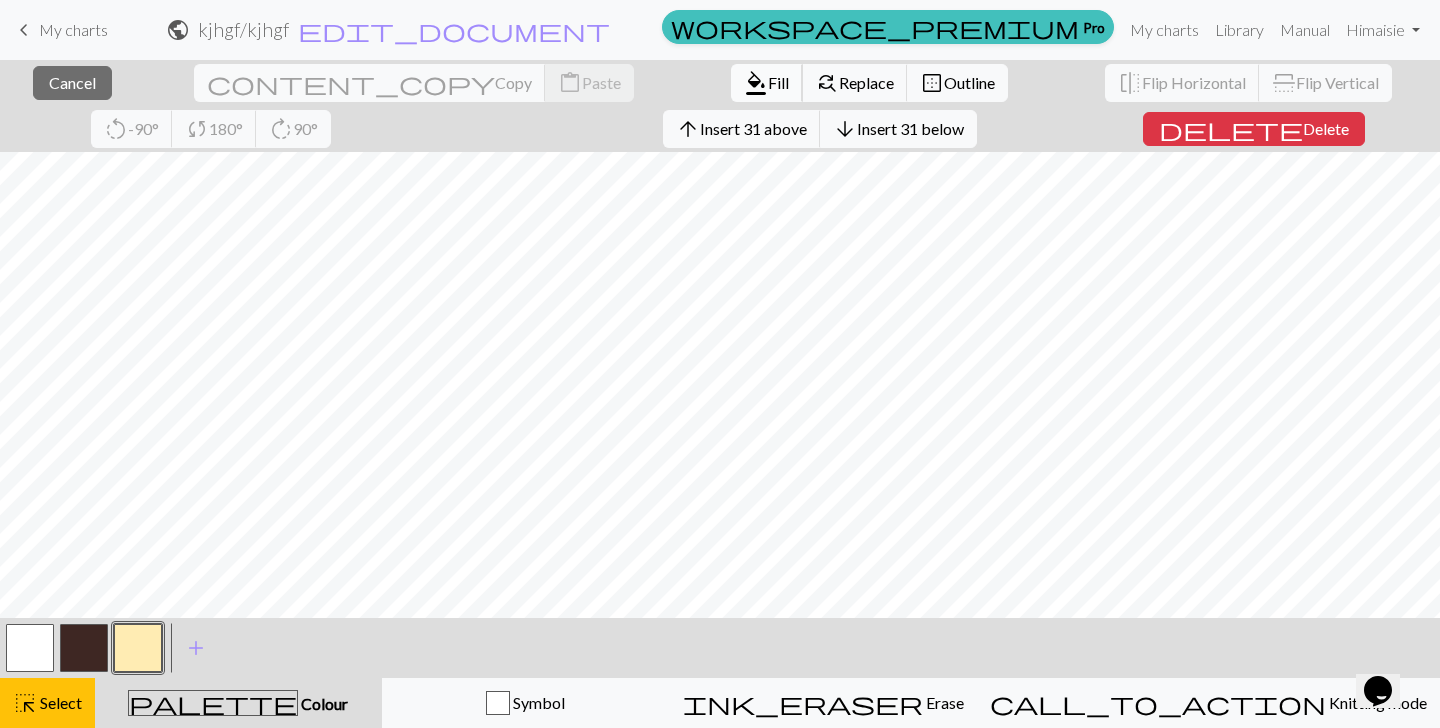 click on "format_color_fill" at bounding box center [756, 83] 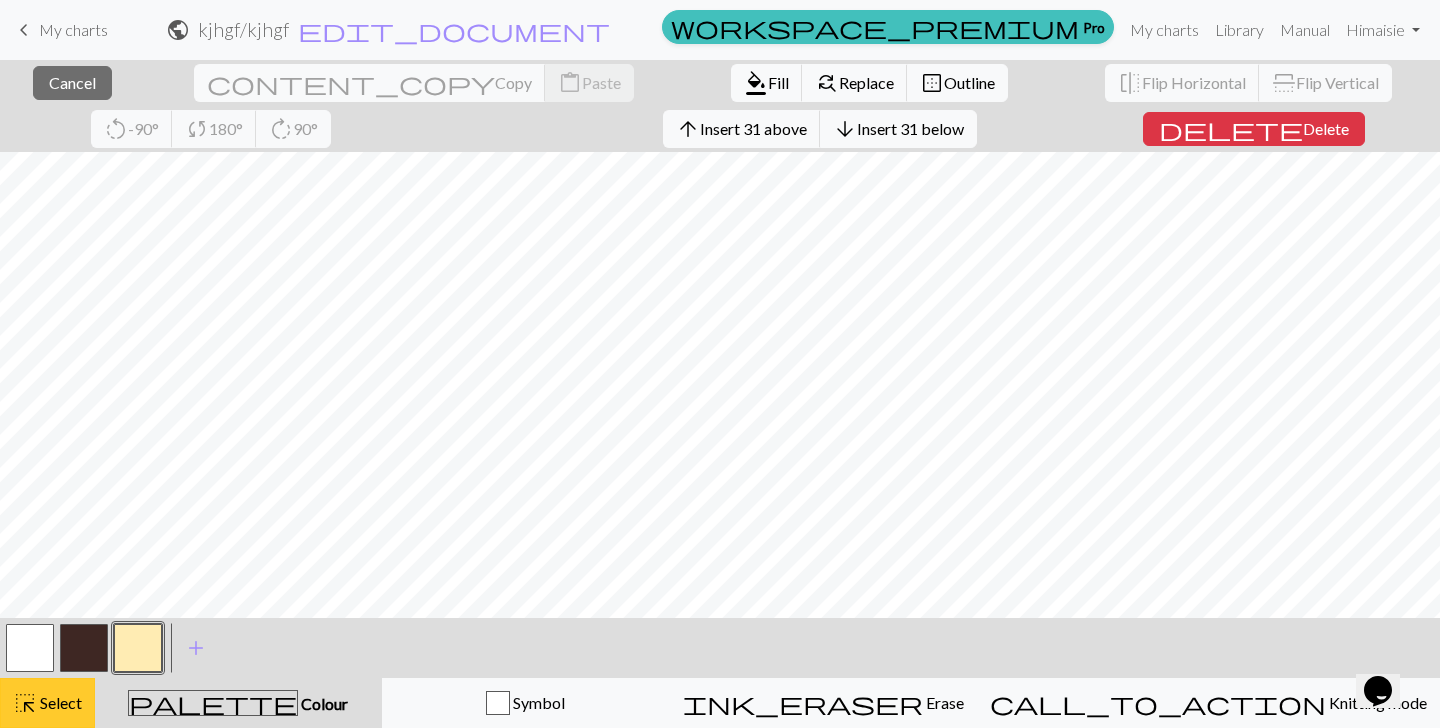 click on "Select" at bounding box center [59, 702] 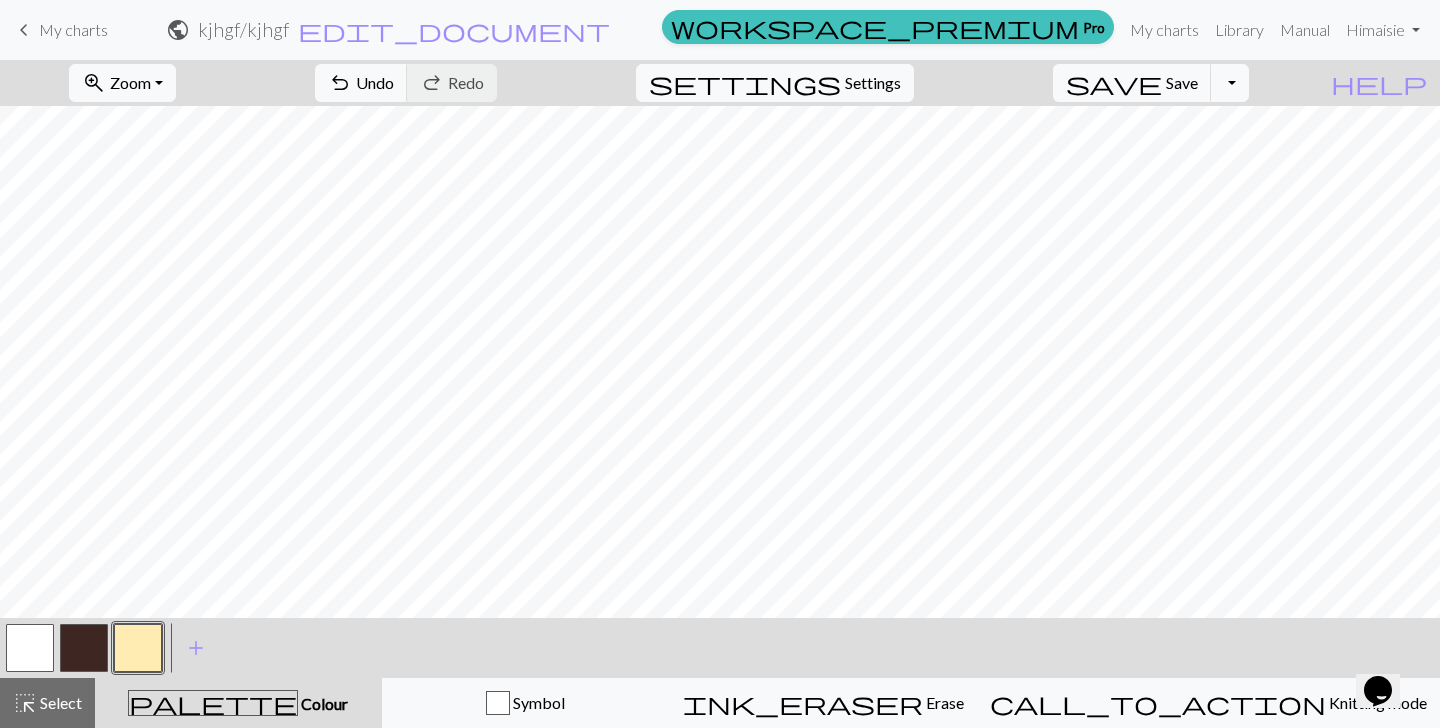 scroll, scrollTop: 0, scrollLeft: 0, axis: both 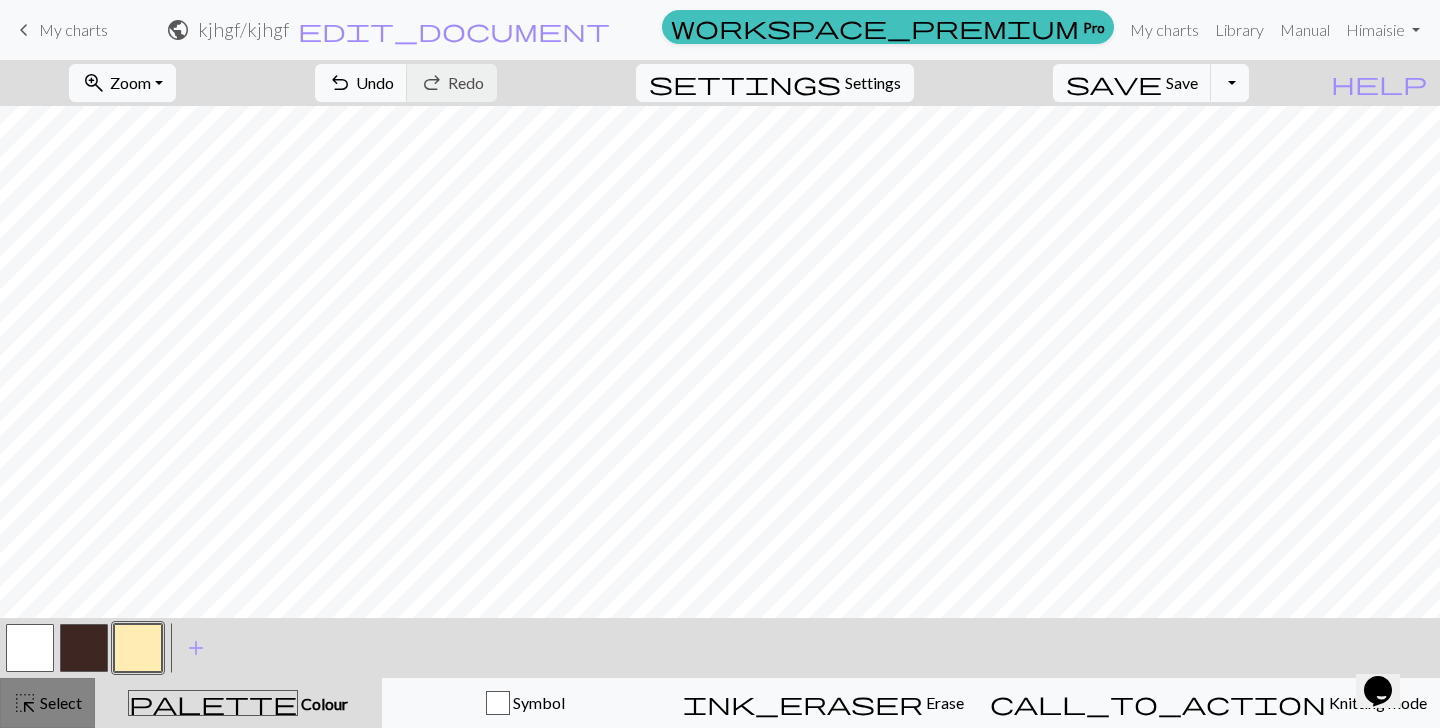 click on "highlight_alt" at bounding box center [25, 703] 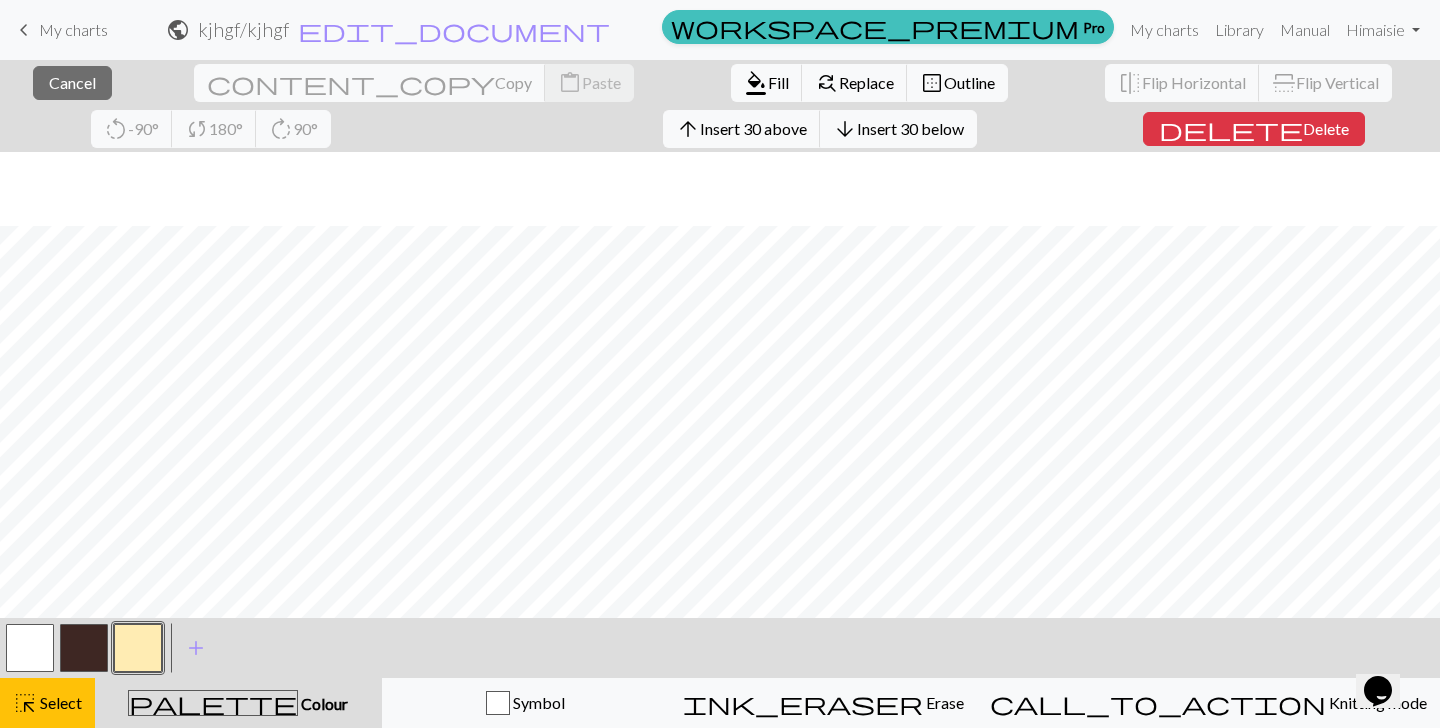scroll, scrollTop: 224, scrollLeft: 0, axis: vertical 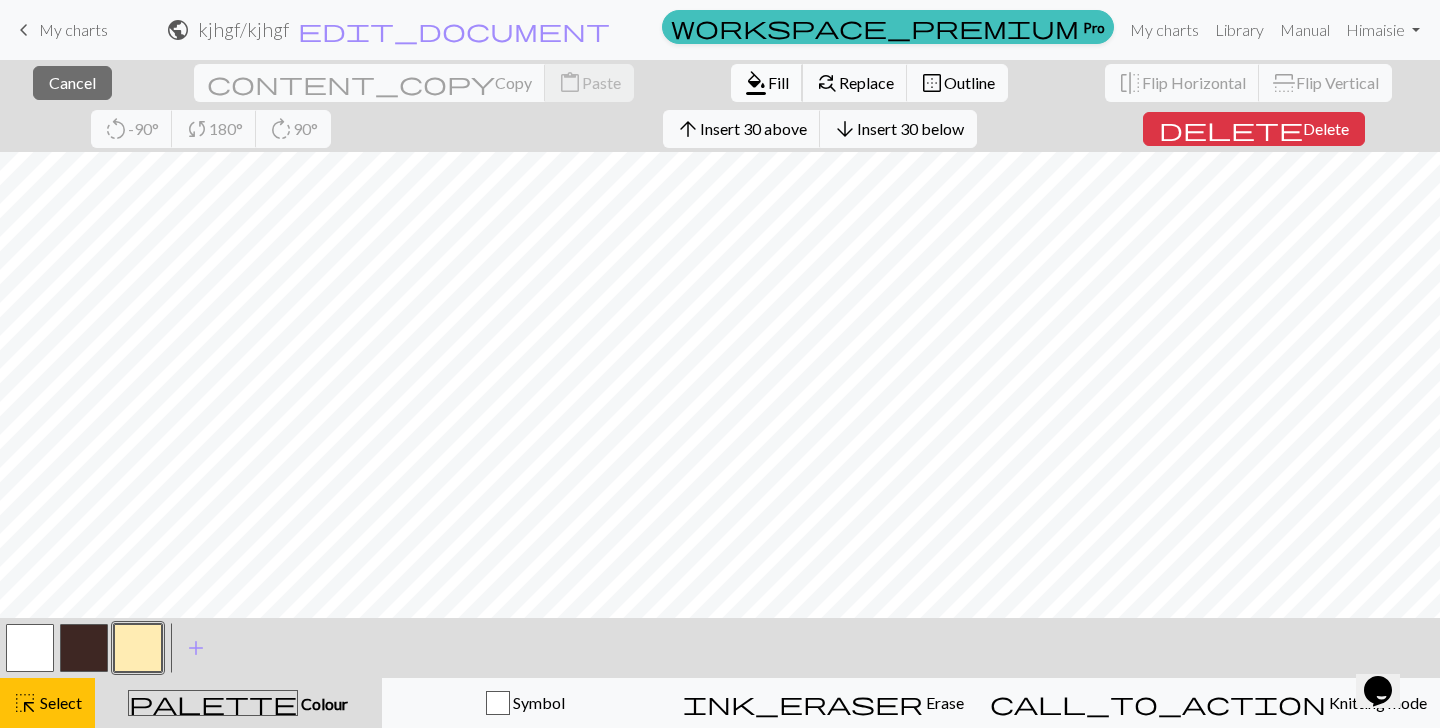 click on "Fill" at bounding box center [778, 82] 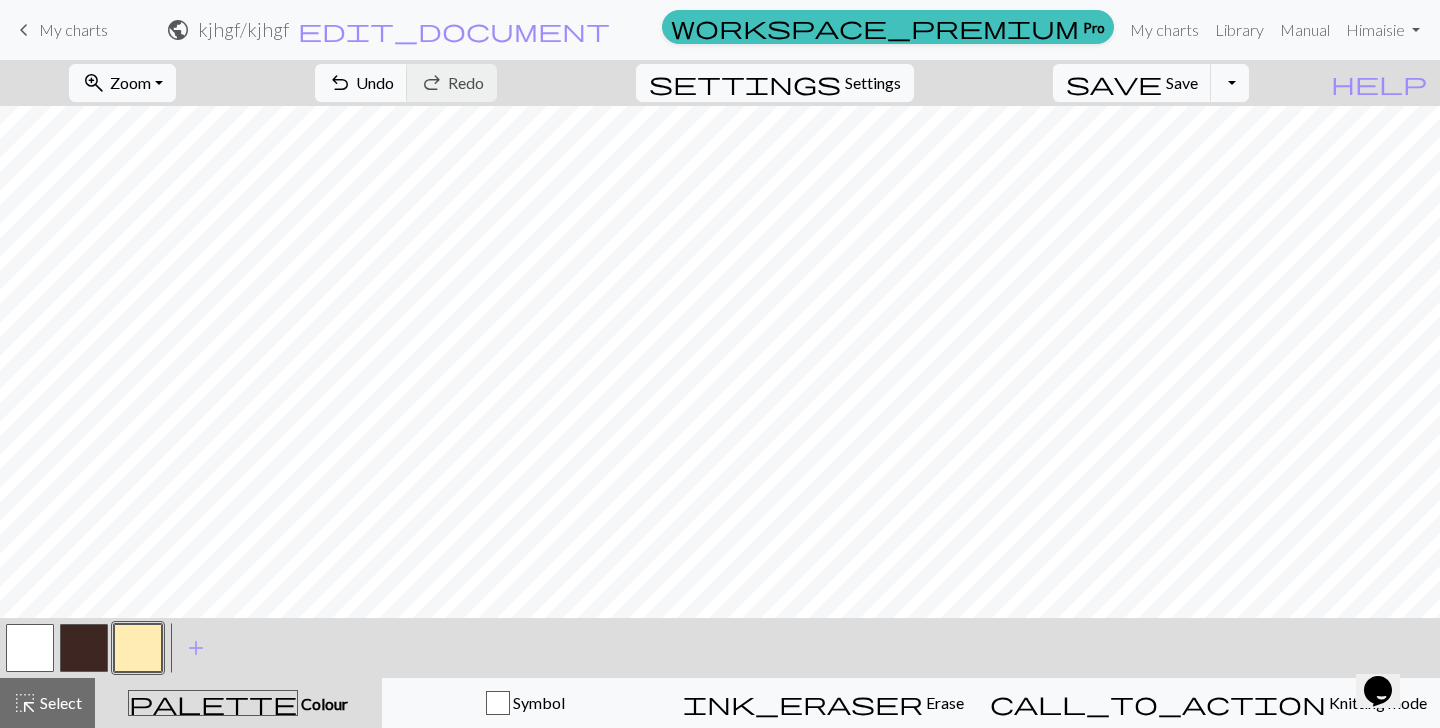 scroll, scrollTop: 178, scrollLeft: 0, axis: vertical 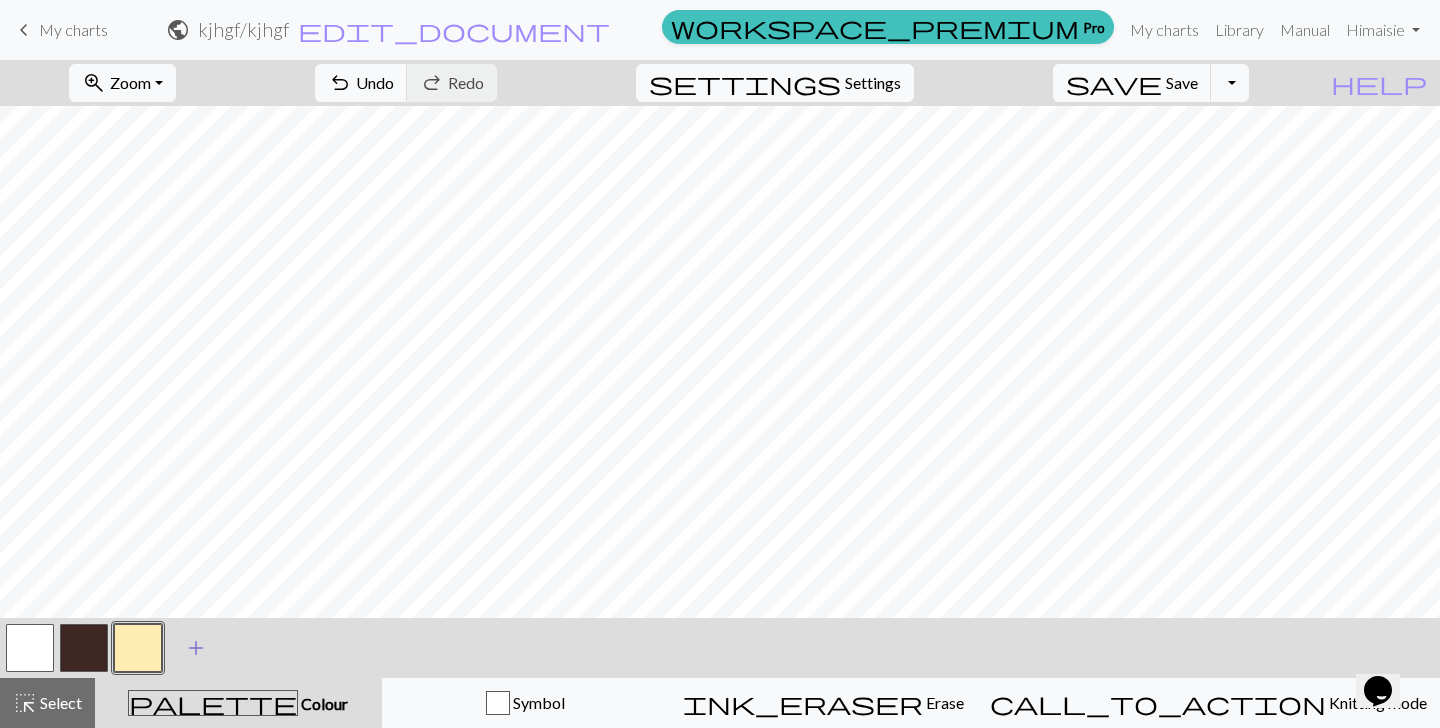 click on "add" at bounding box center (196, 648) 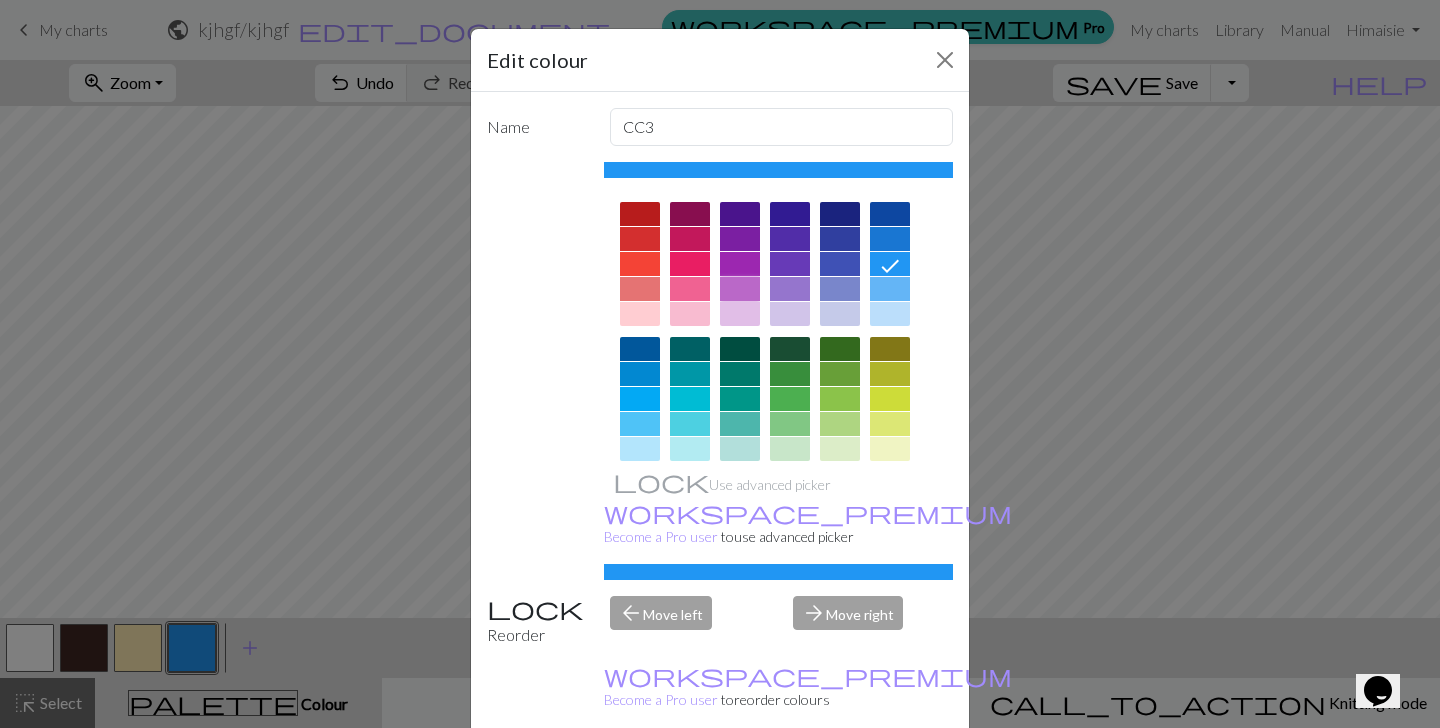 click at bounding box center [740, 289] 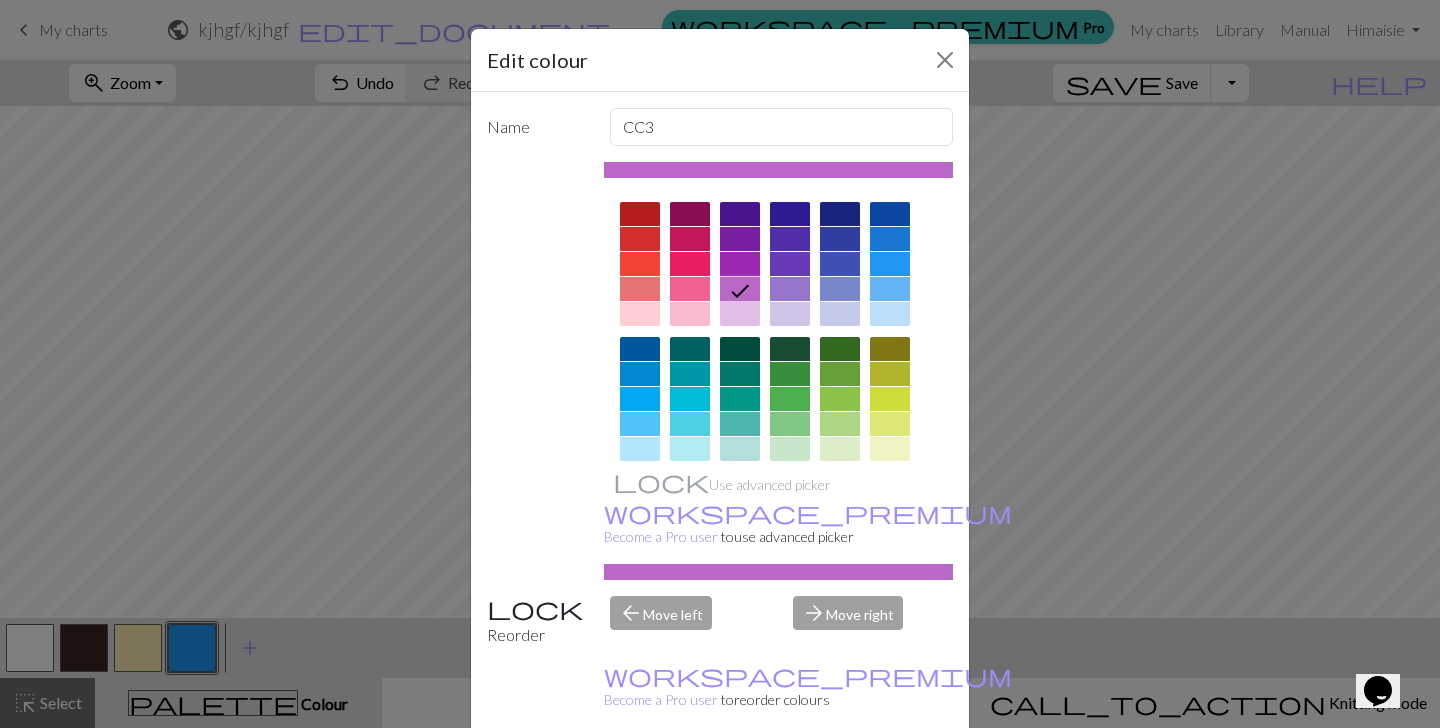 click at bounding box center (740, 314) 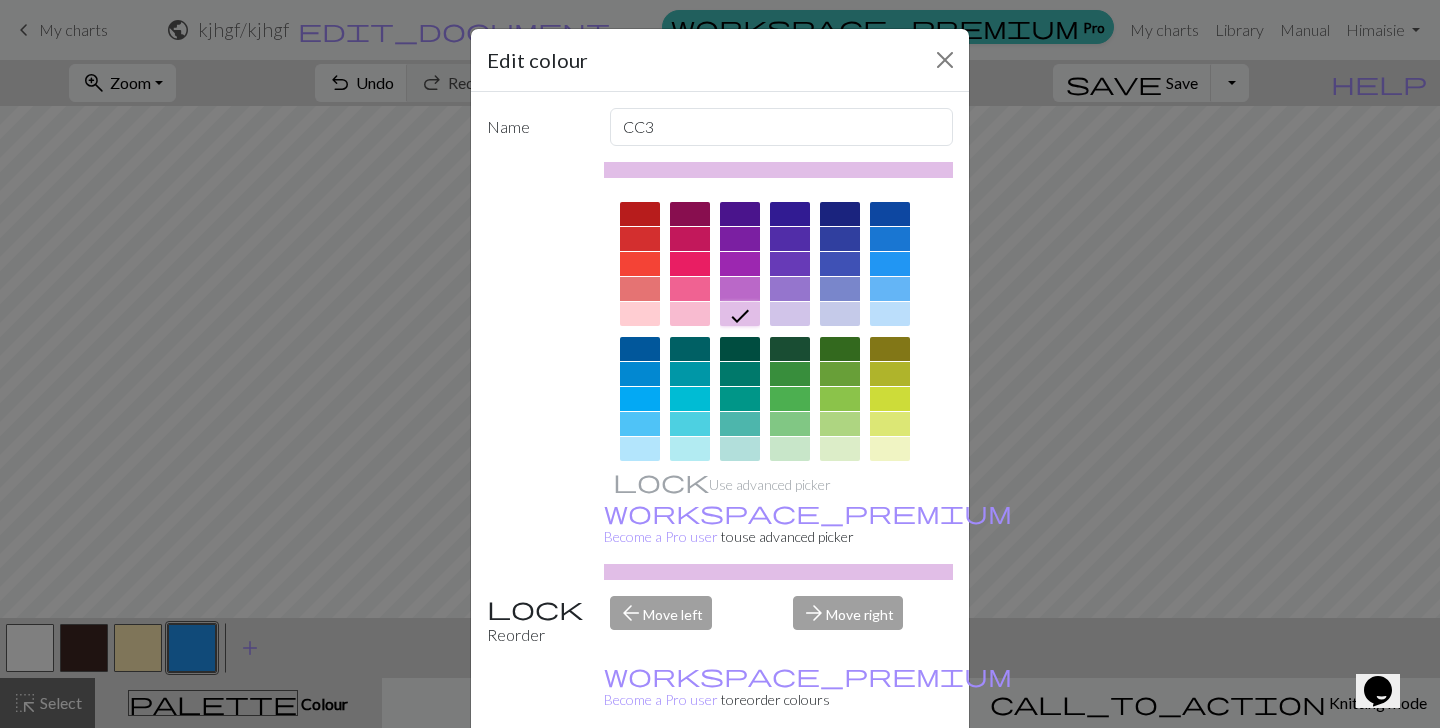click on "Done" at bounding box center (840, 779) 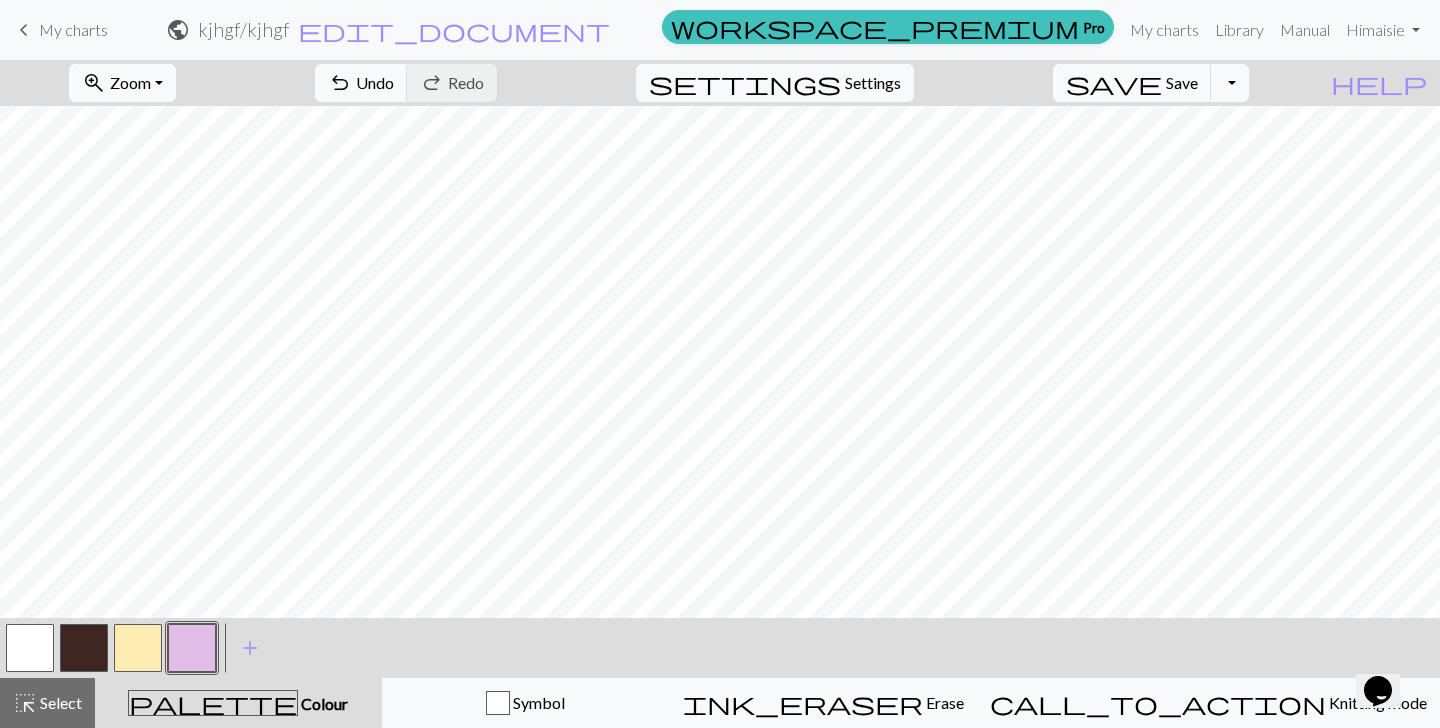 click at bounding box center (138, 648) 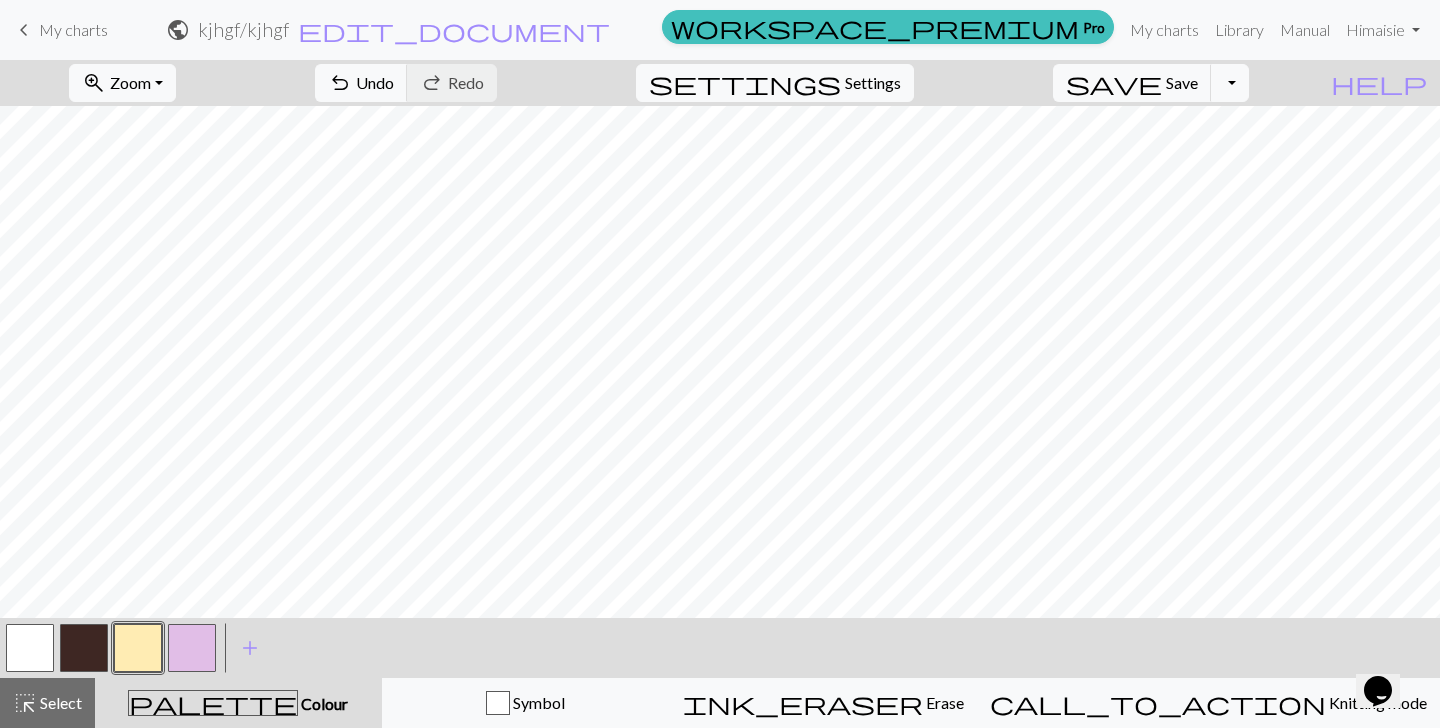 click at bounding box center [192, 648] 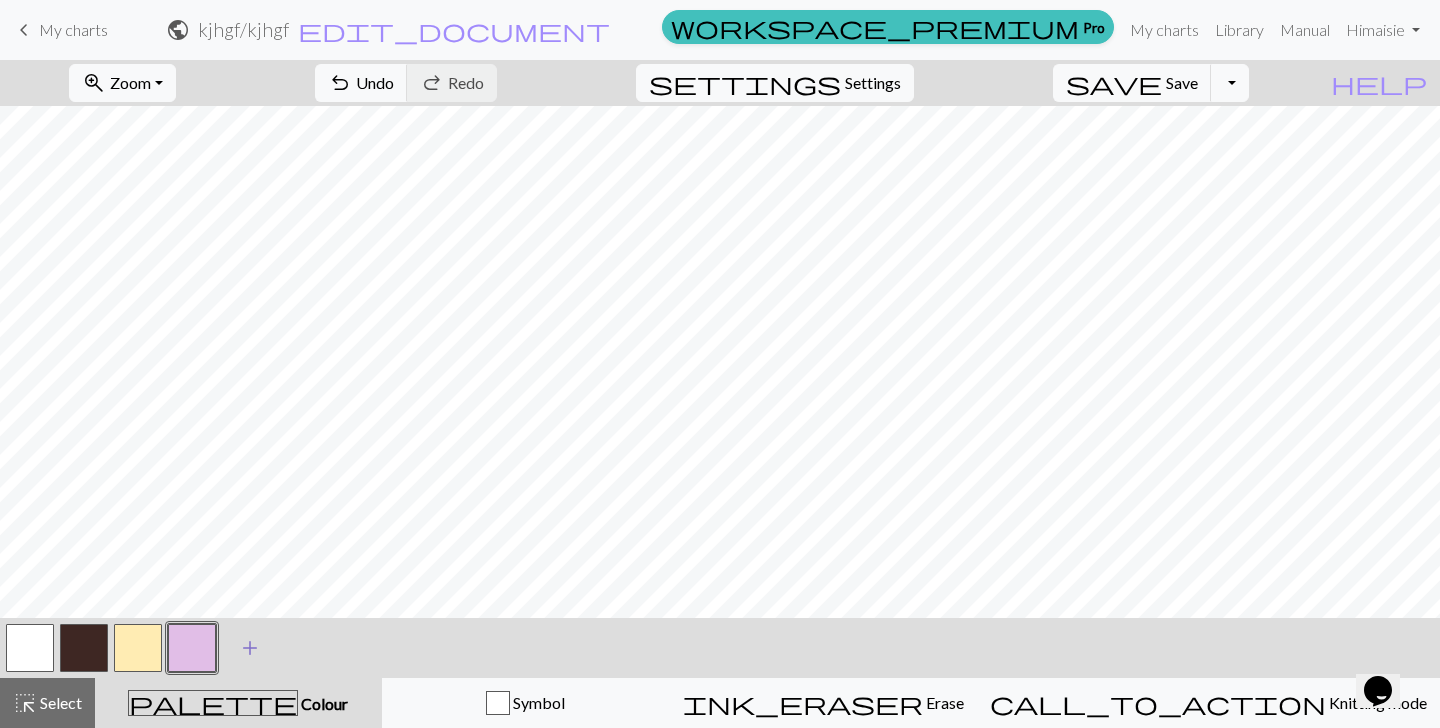 click on "add" at bounding box center (250, 648) 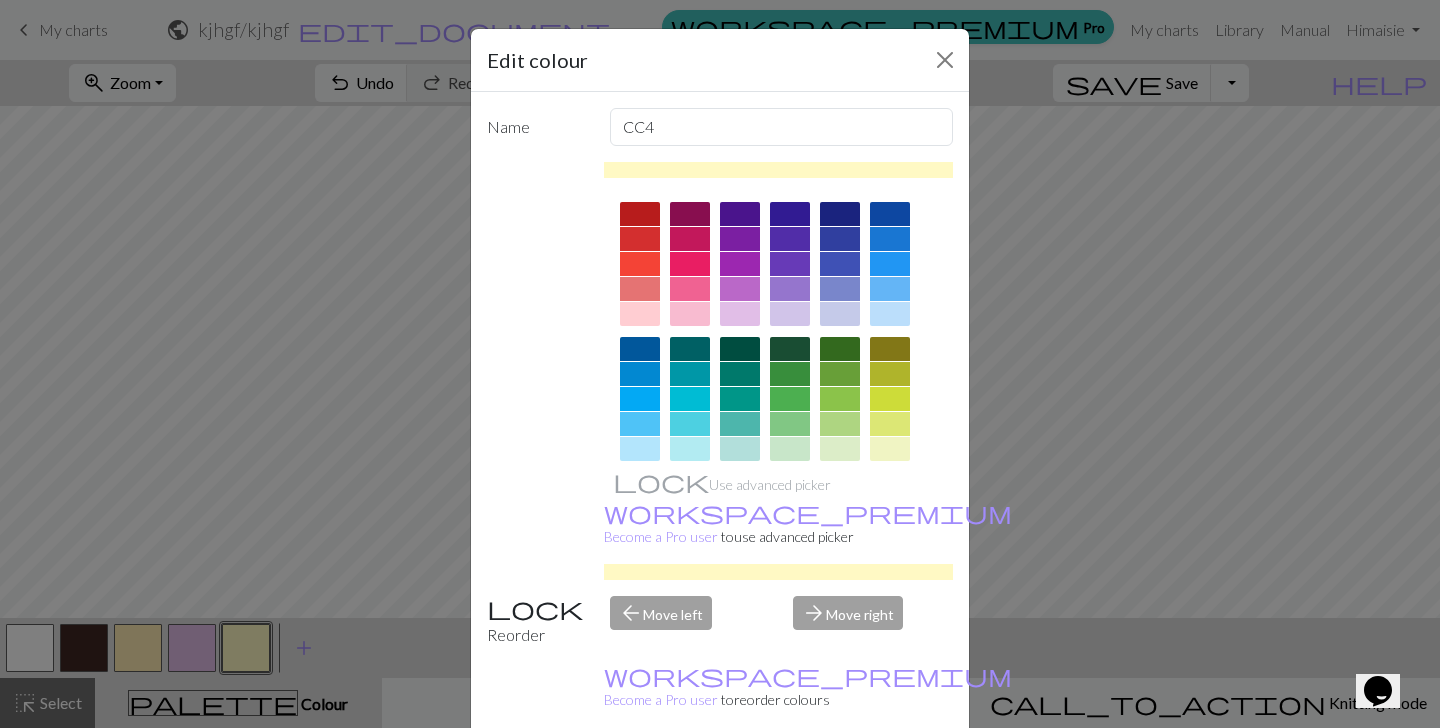 click at bounding box center [890, 314] 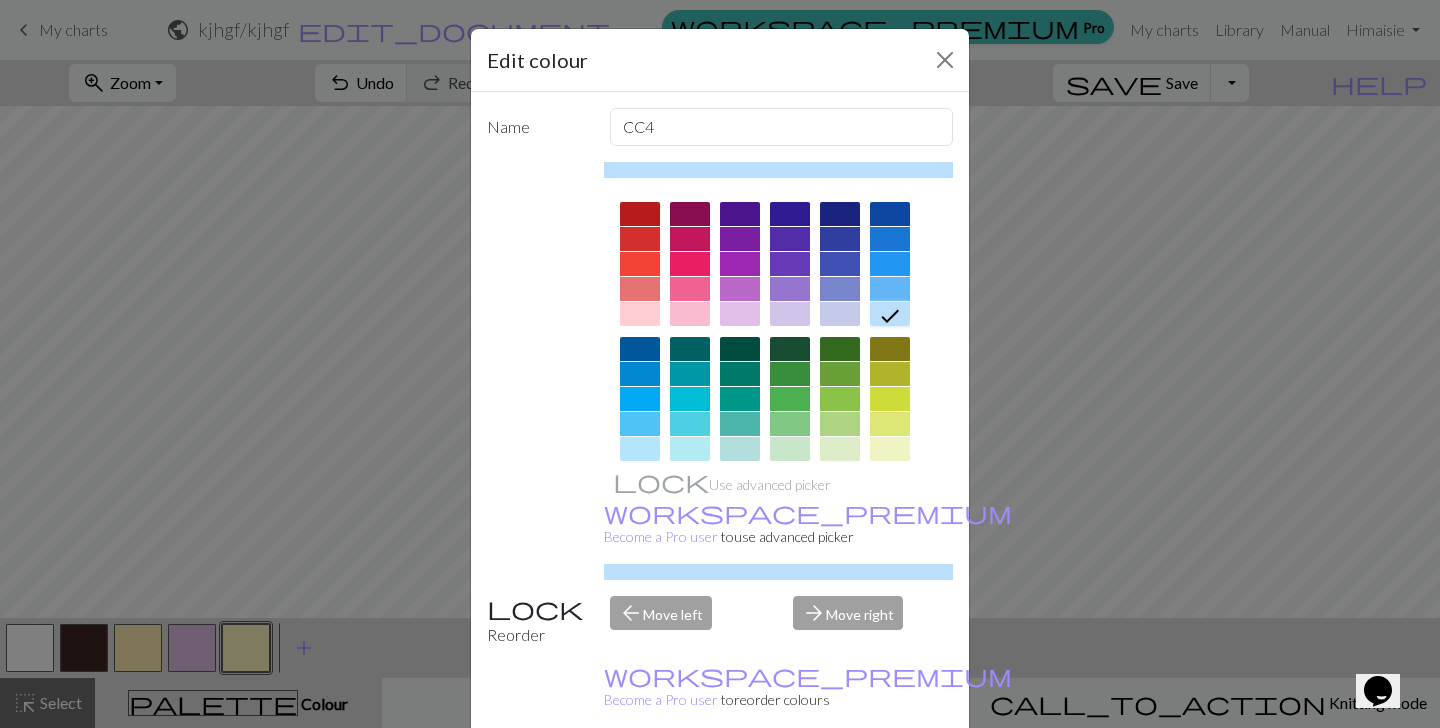 click on "Done" at bounding box center [840, 779] 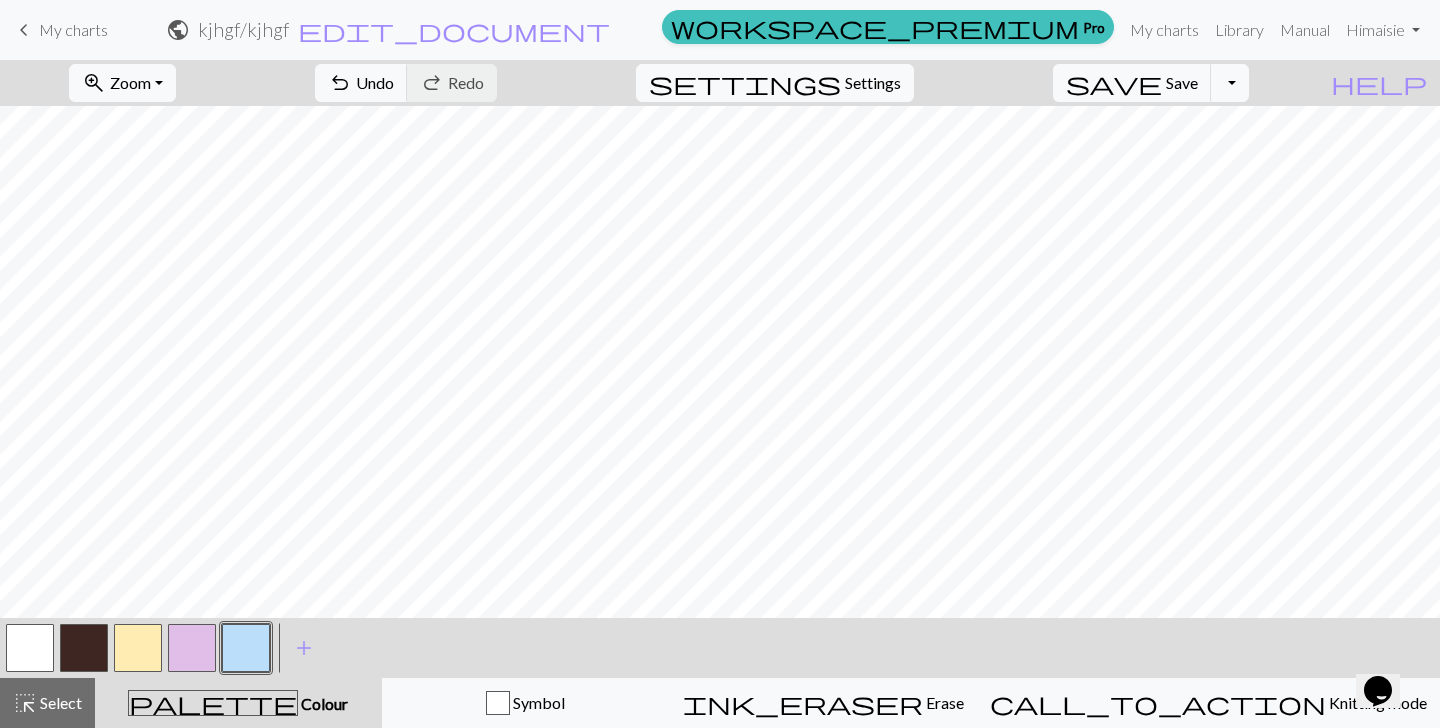click at bounding box center [192, 648] 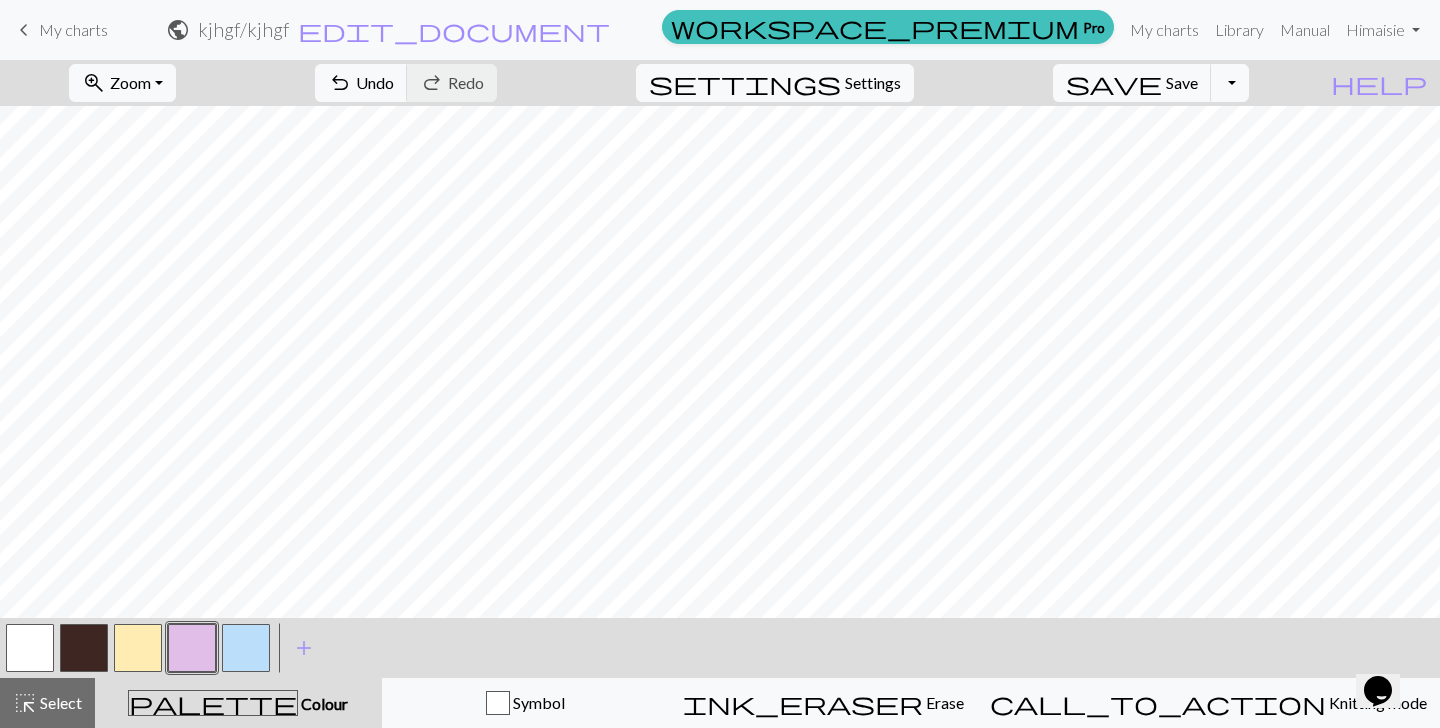 click at bounding box center [138, 648] 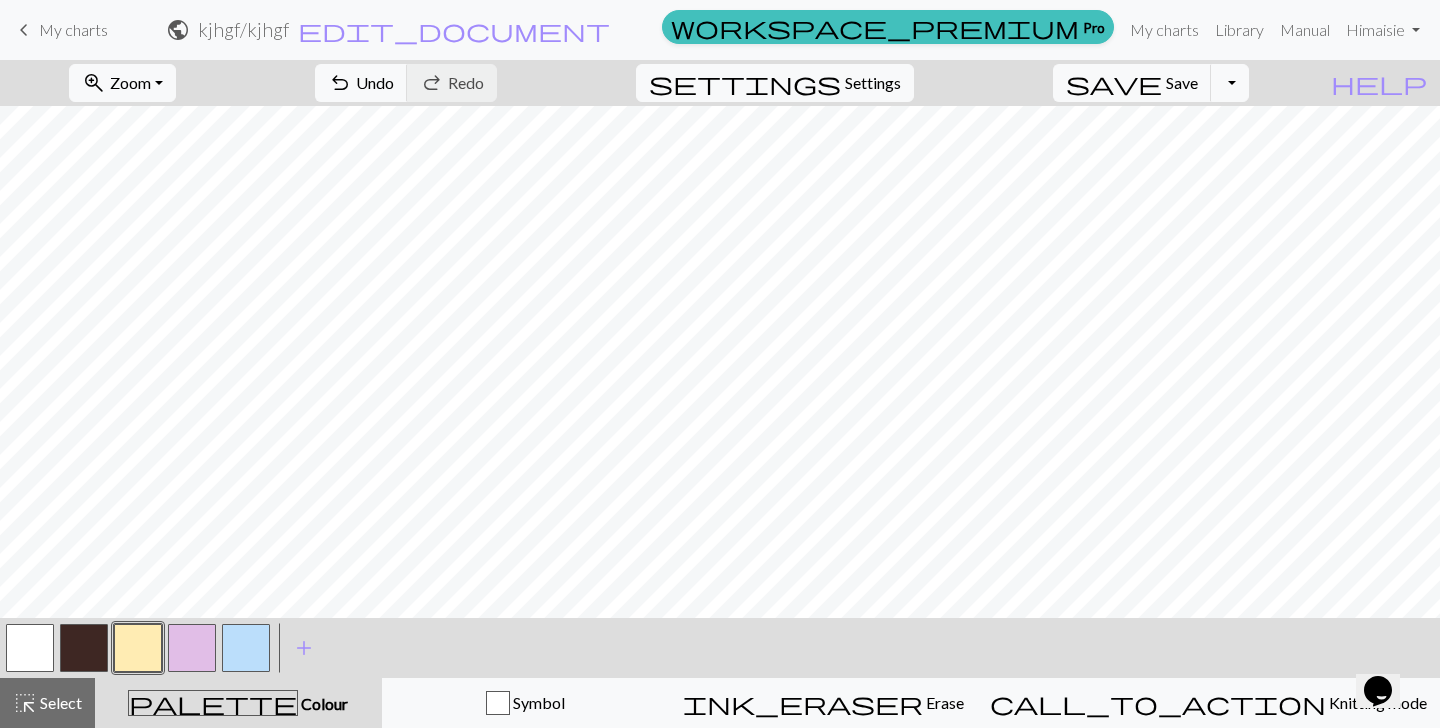 click at bounding box center [246, 648] 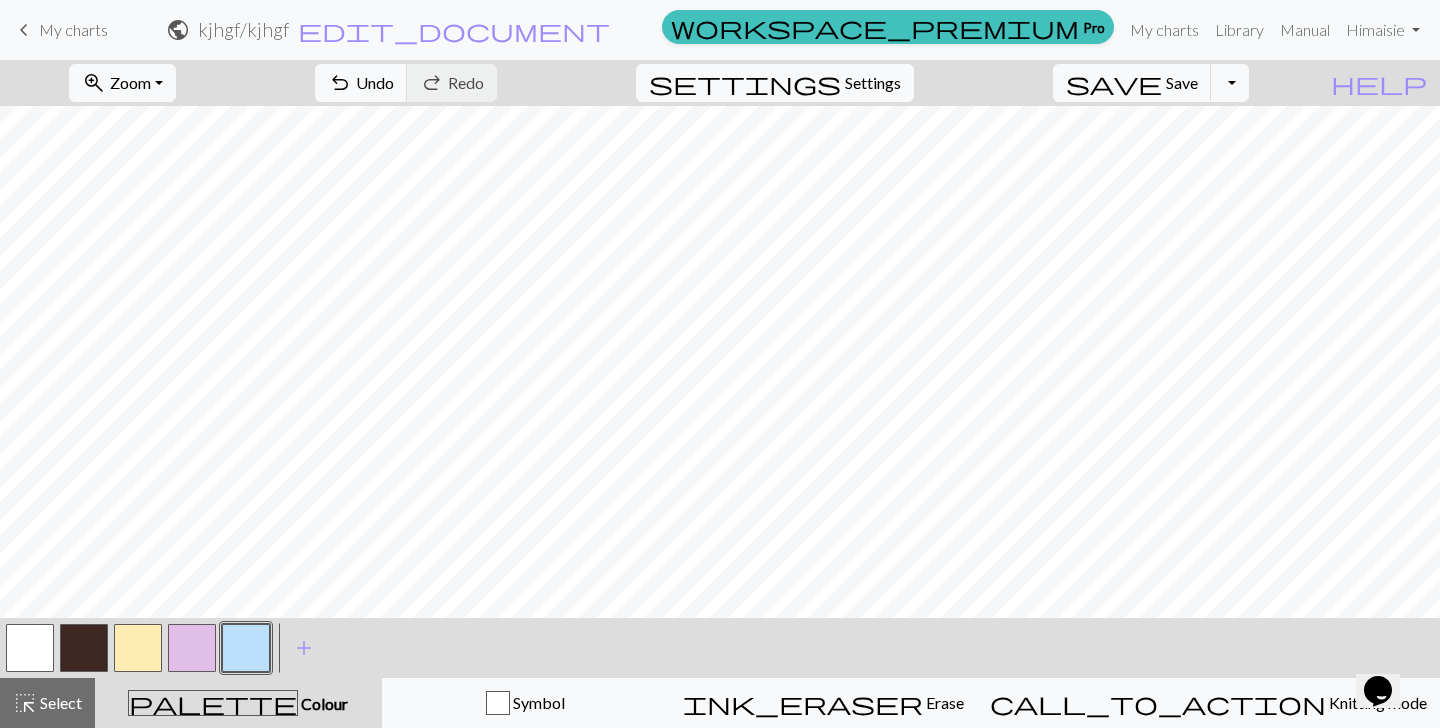 click at bounding box center (138, 648) 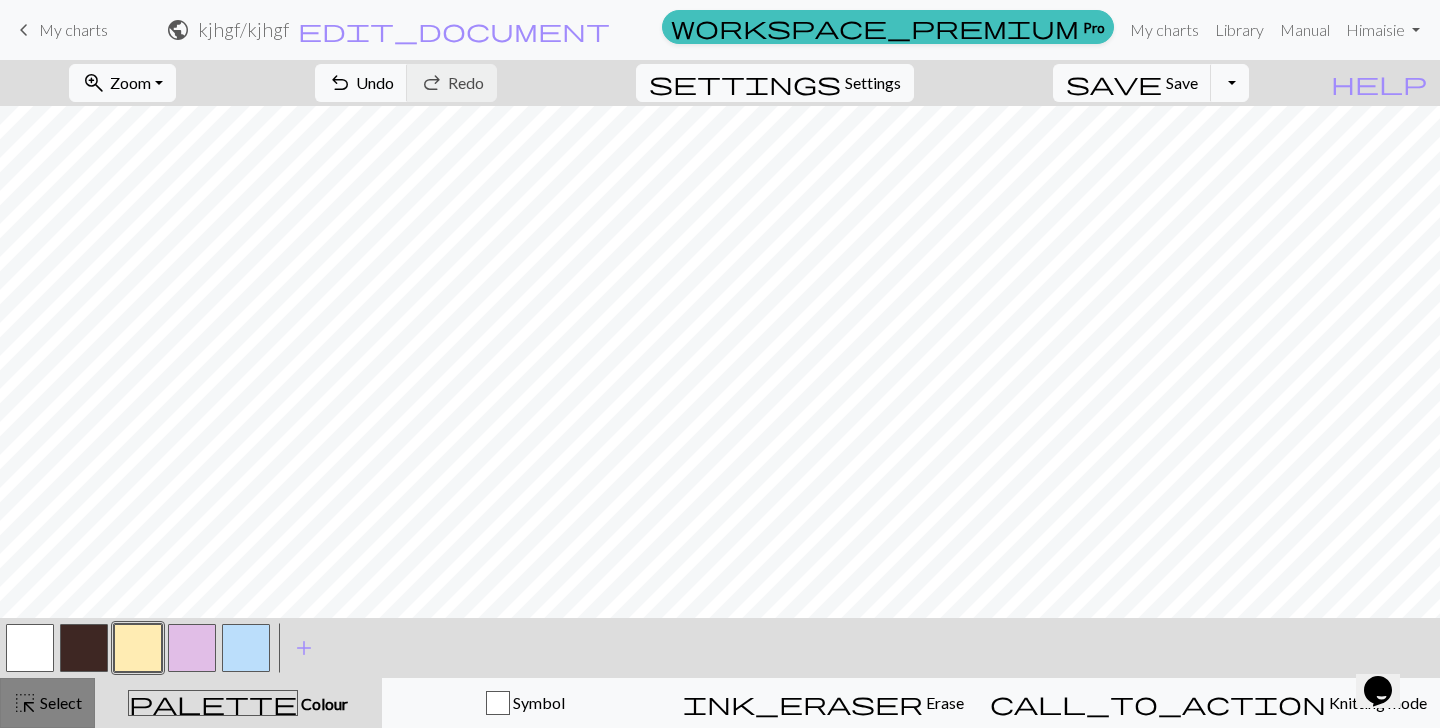 click on "Select" at bounding box center [59, 702] 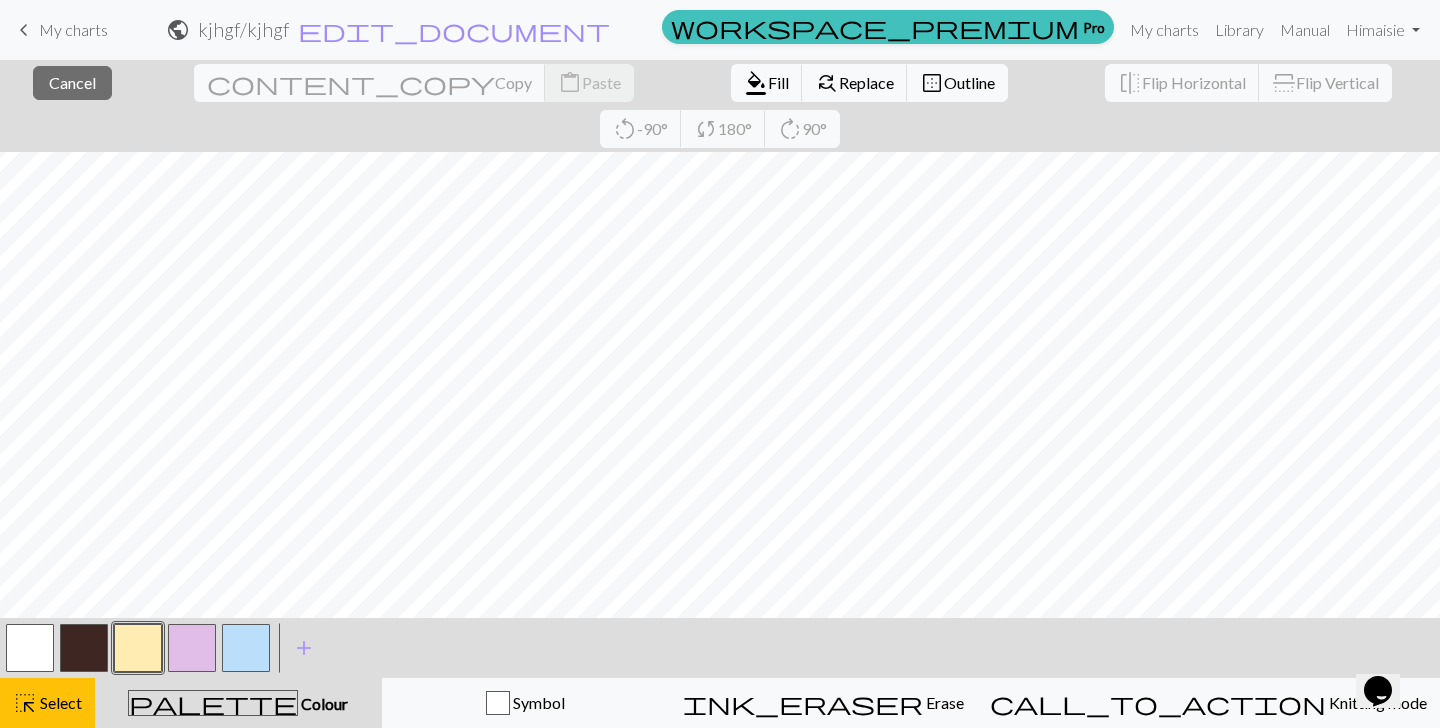 scroll, scrollTop: 178, scrollLeft: 0, axis: vertical 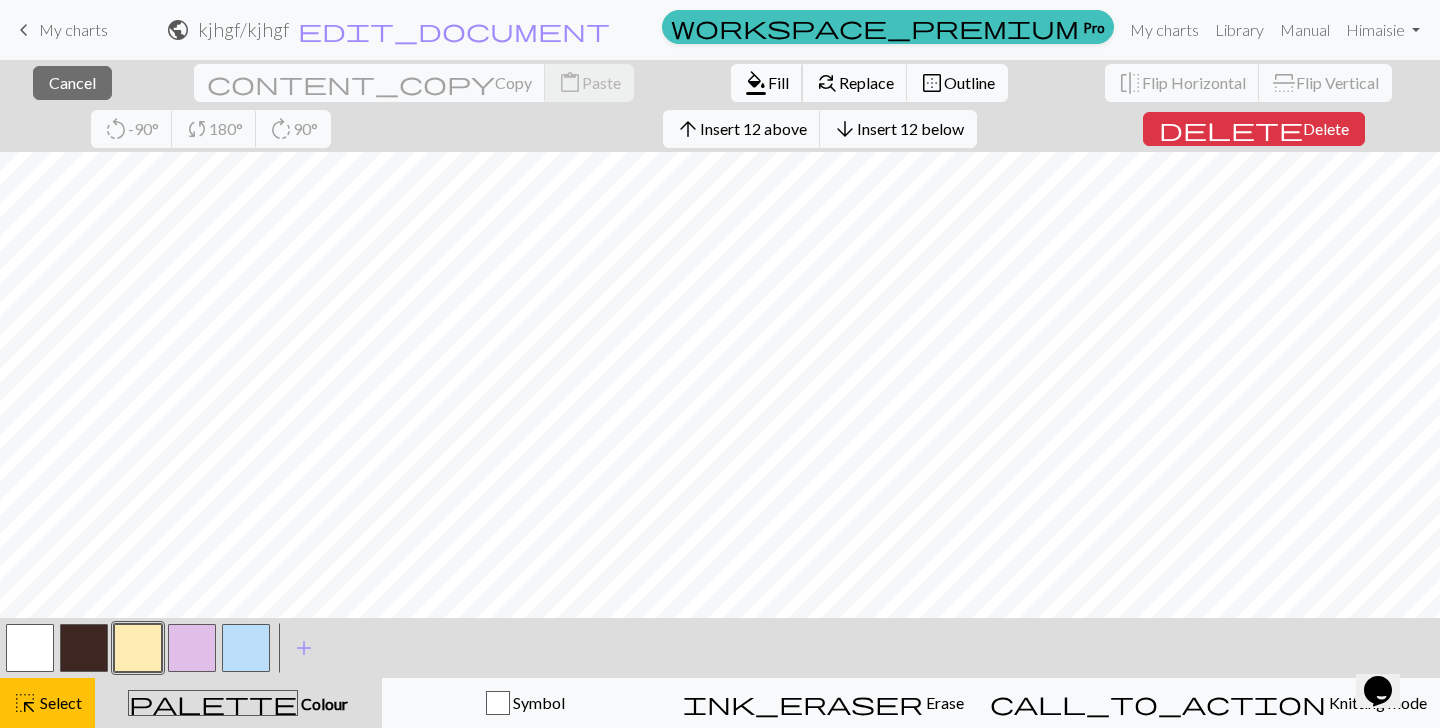 click on "format_color_fill  Fill" at bounding box center [767, 83] 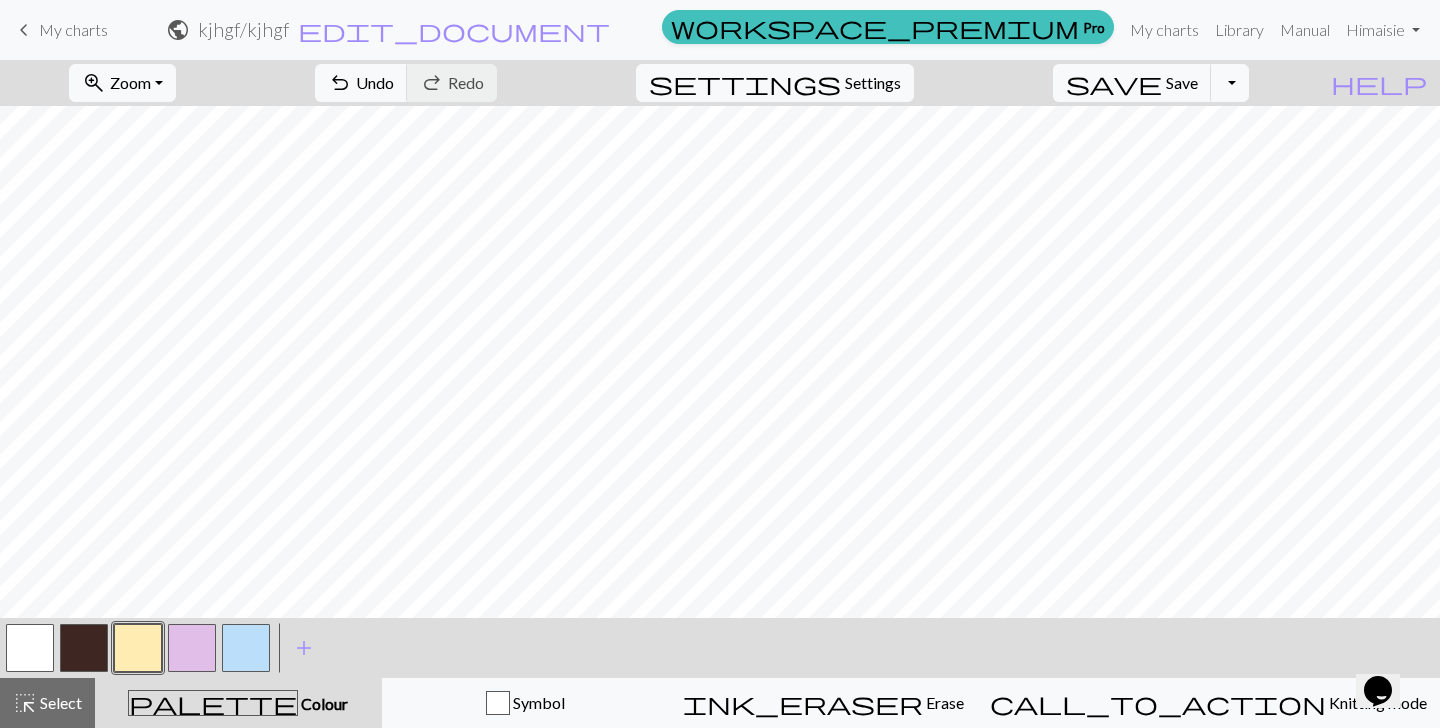 click at bounding box center [192, 648] 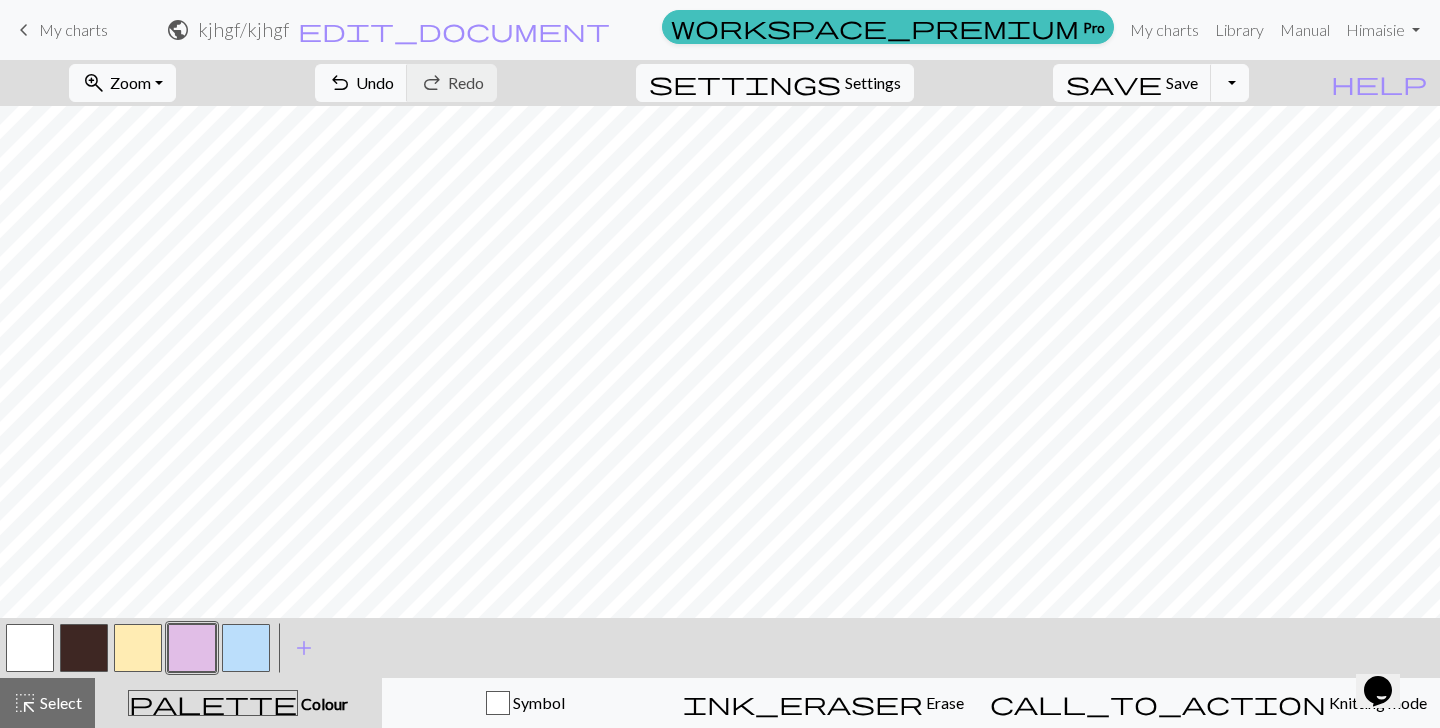 click at bounding box center [138, 648] 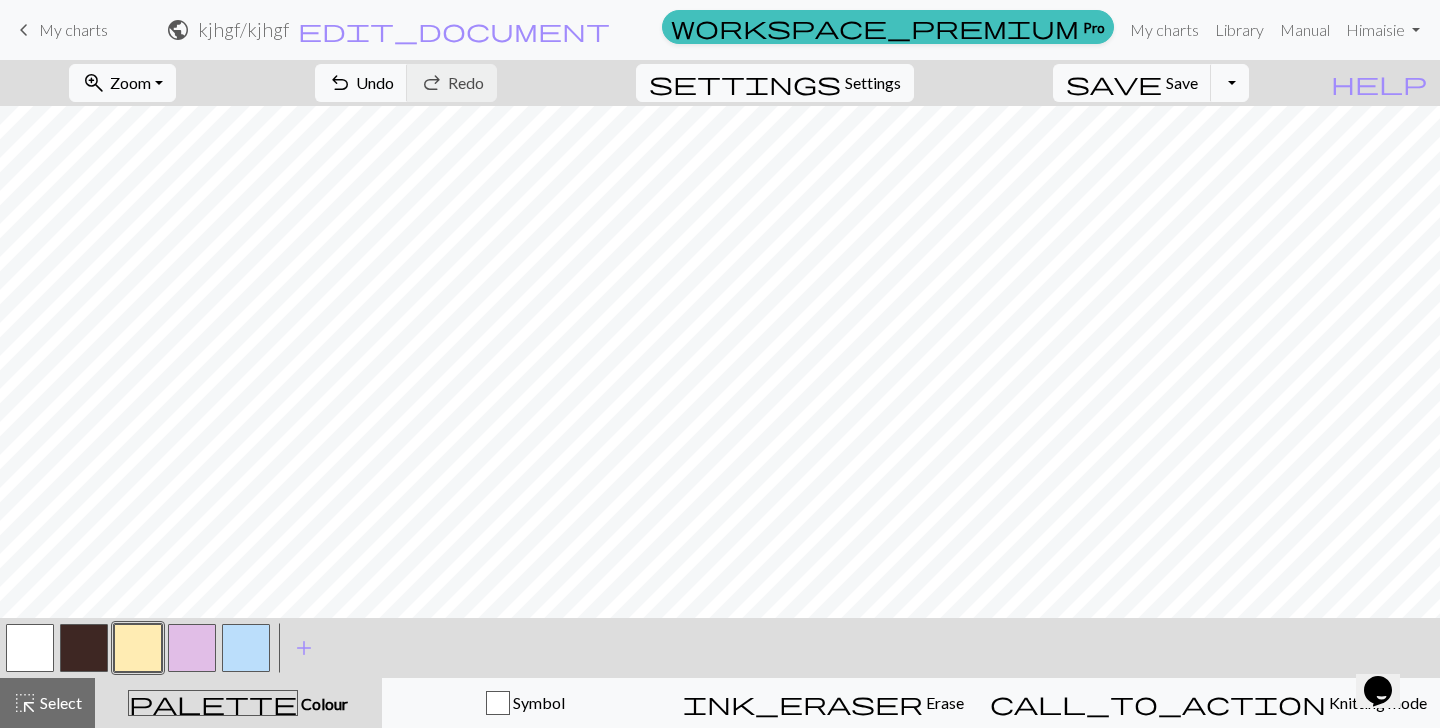 click at bounding box center [192, 648] 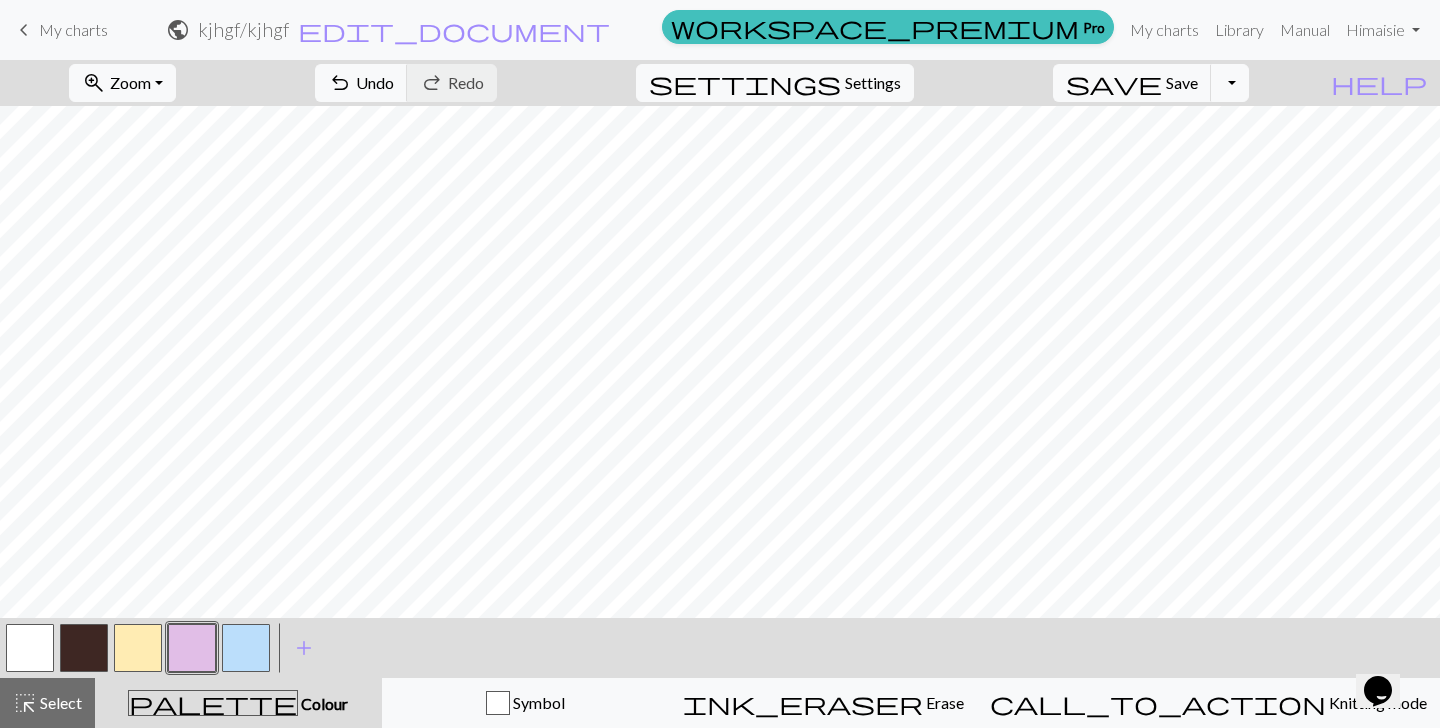 click at bounding box center (138, 648) 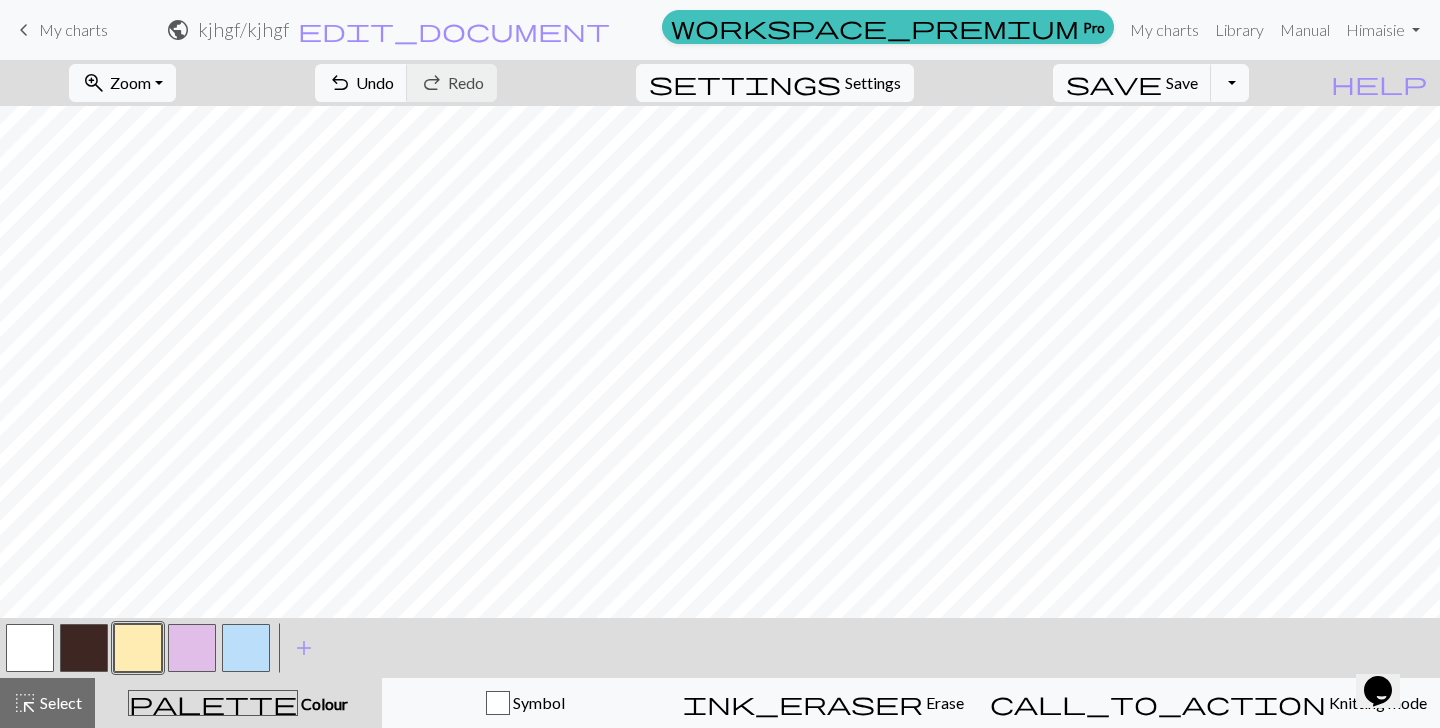click at bounding box center [246, 648] 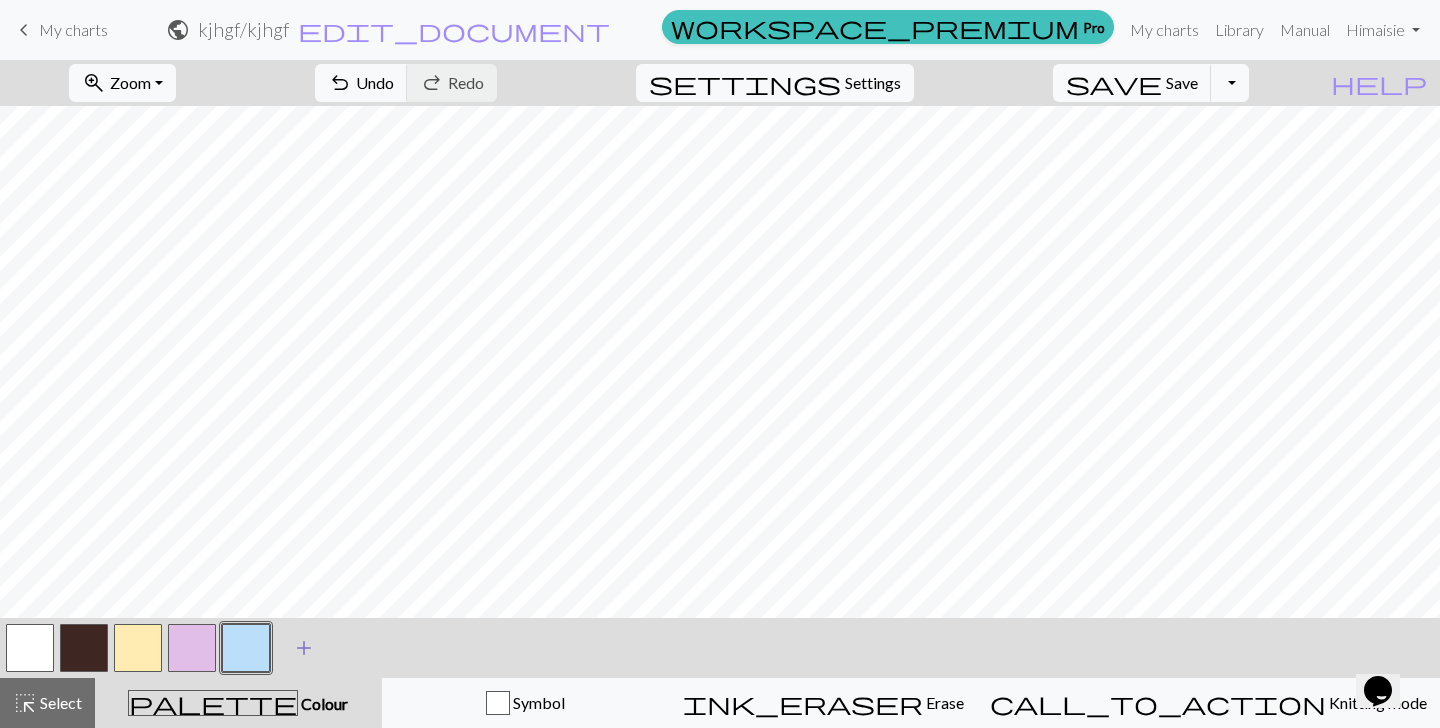 click on "add Add a  colour" at bounding box center (304, 648) 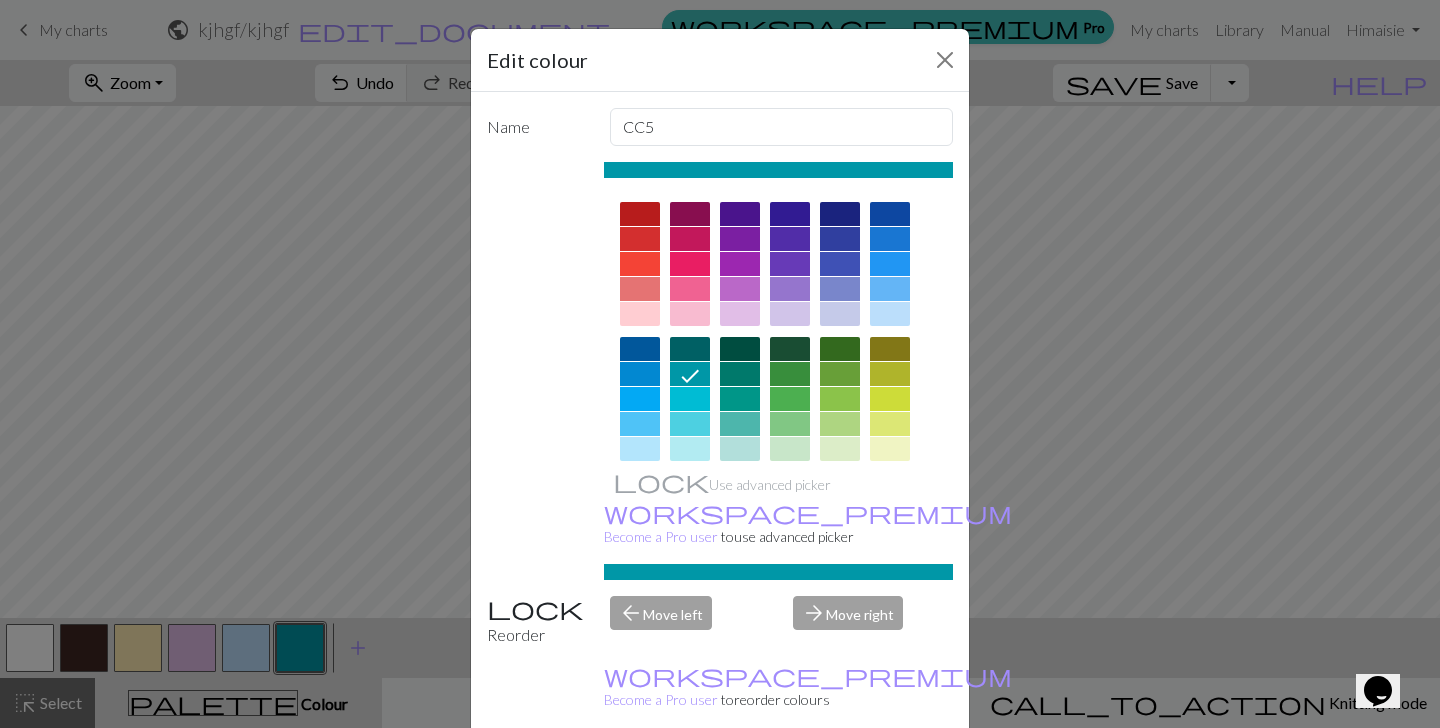 click at bounding box center [640, 264] 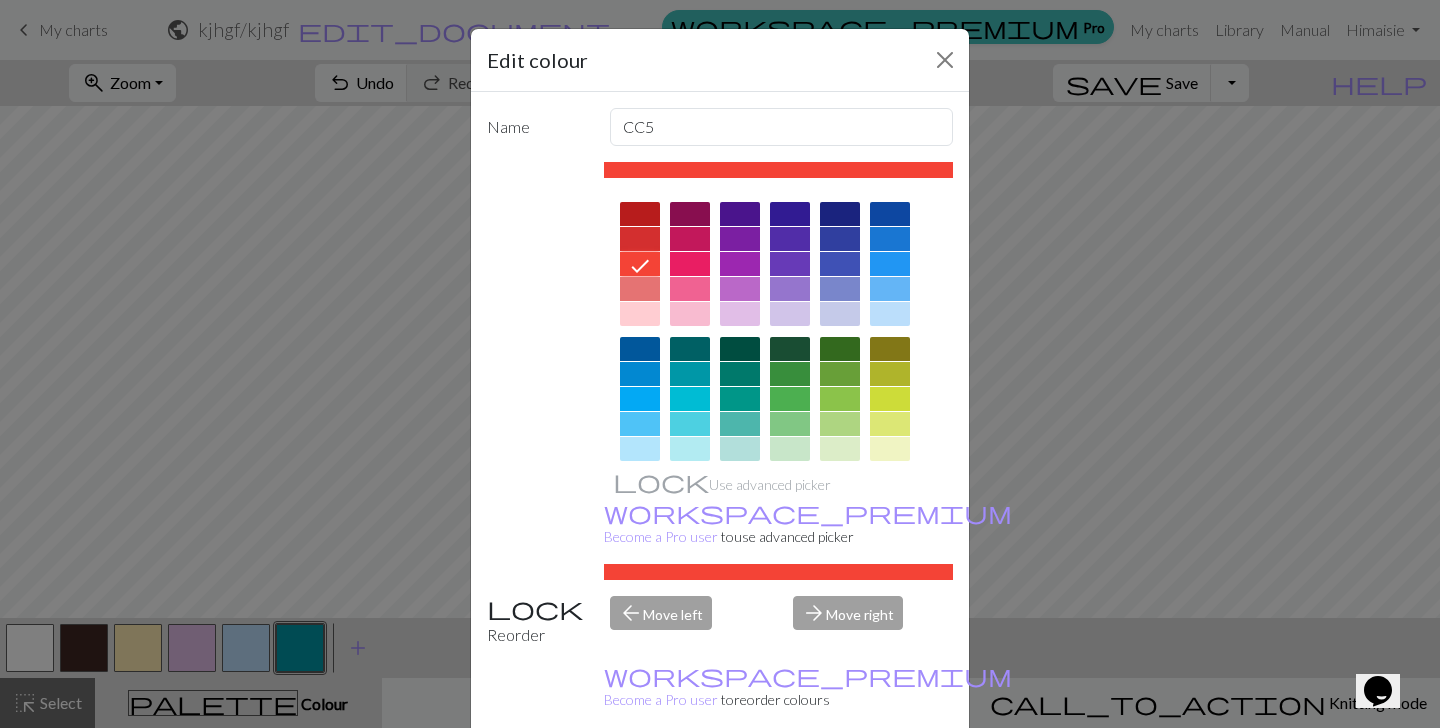 click on "Done" at bounding box center [840, 779] 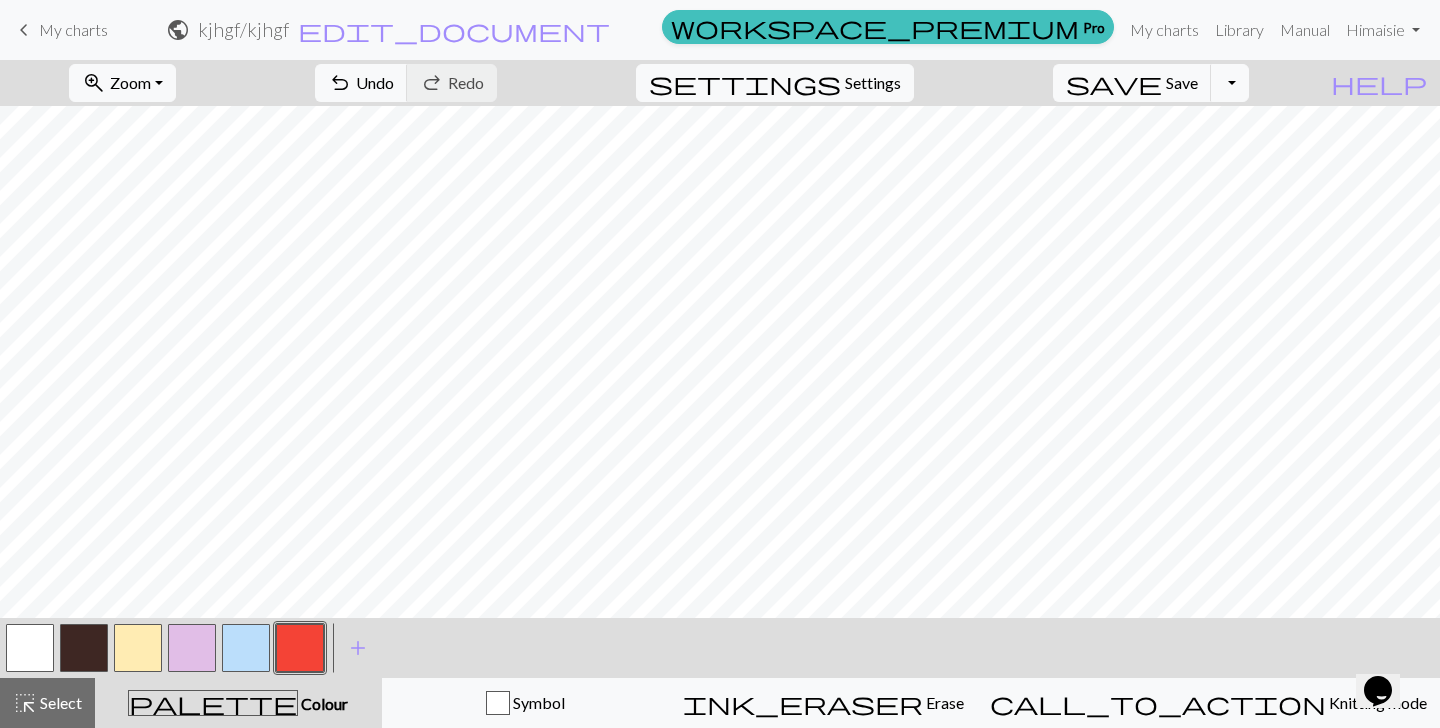 click at bounding box center (246, 648) 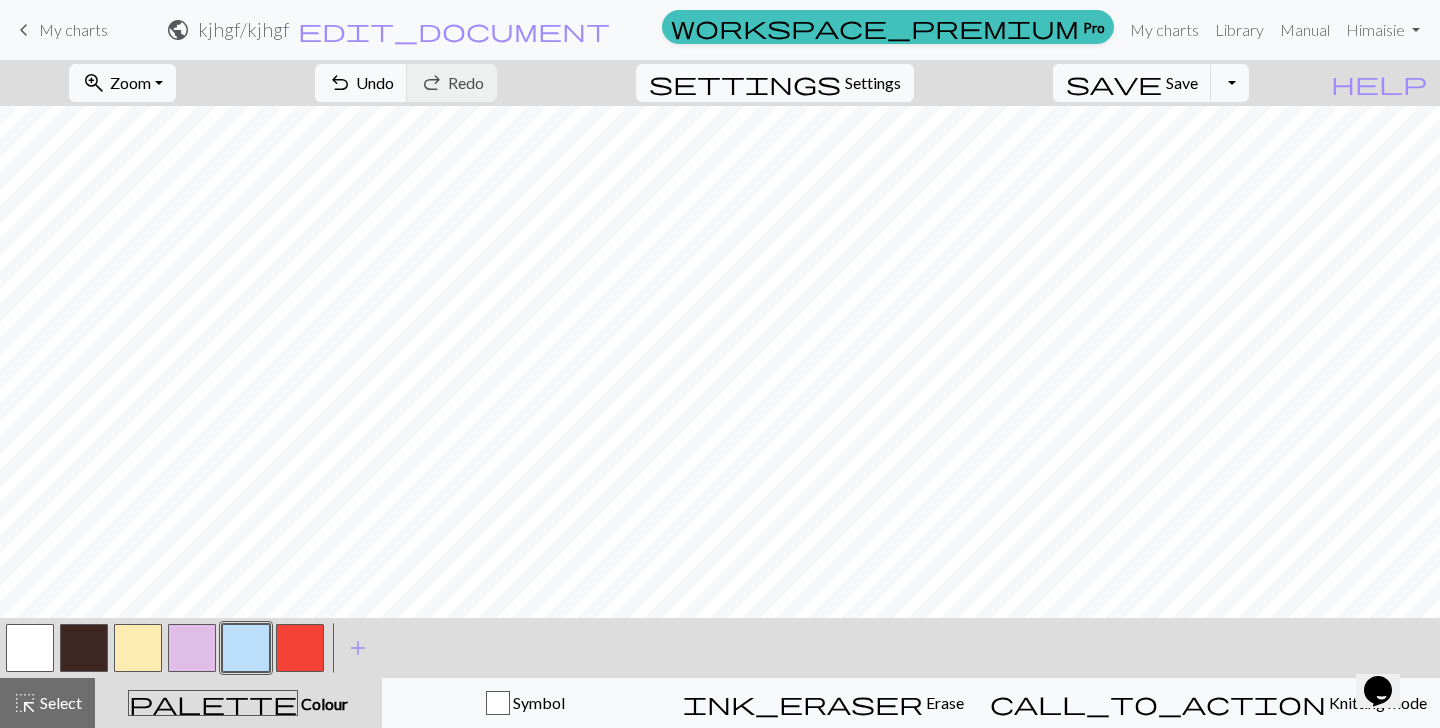 click at bounding box center [300, 648] 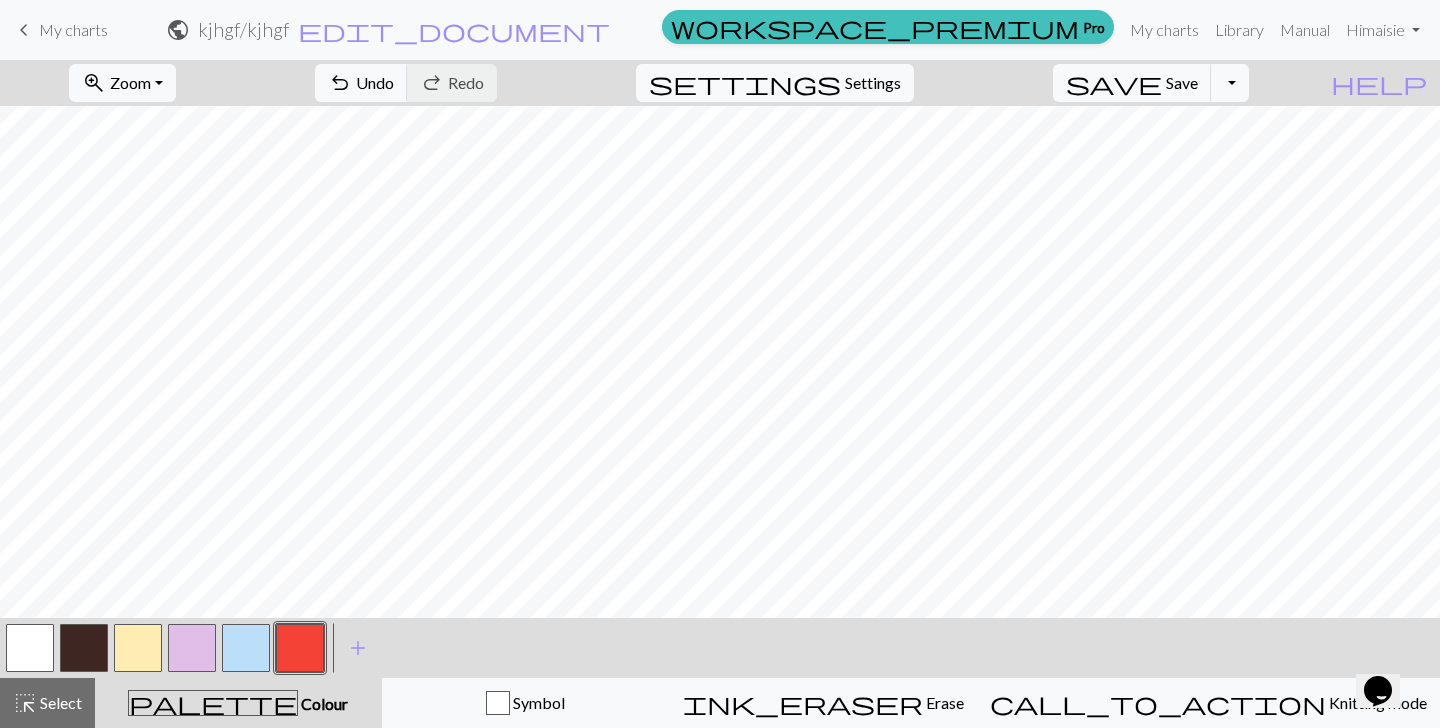 click at bounding box center (246, 648) 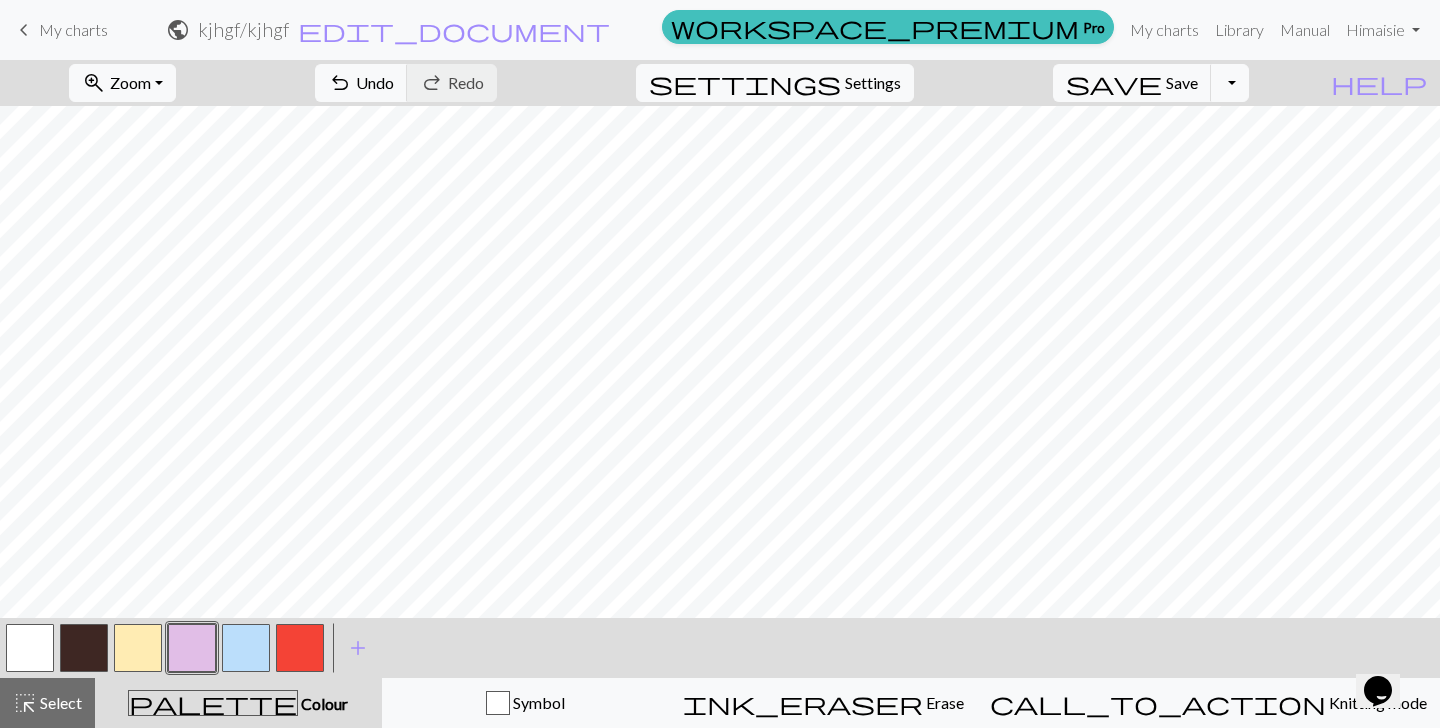 click at bounding box center [300, 648] 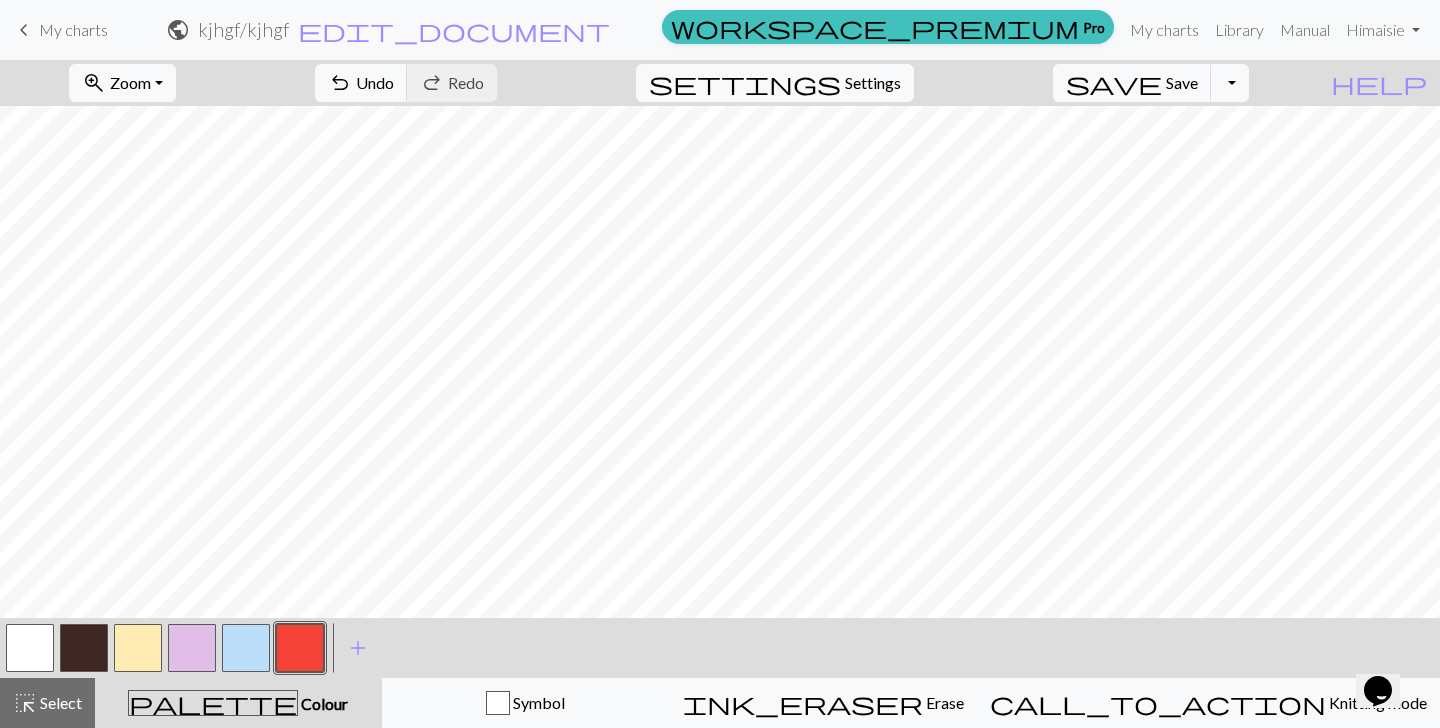 click at bounding box center [192, 648] 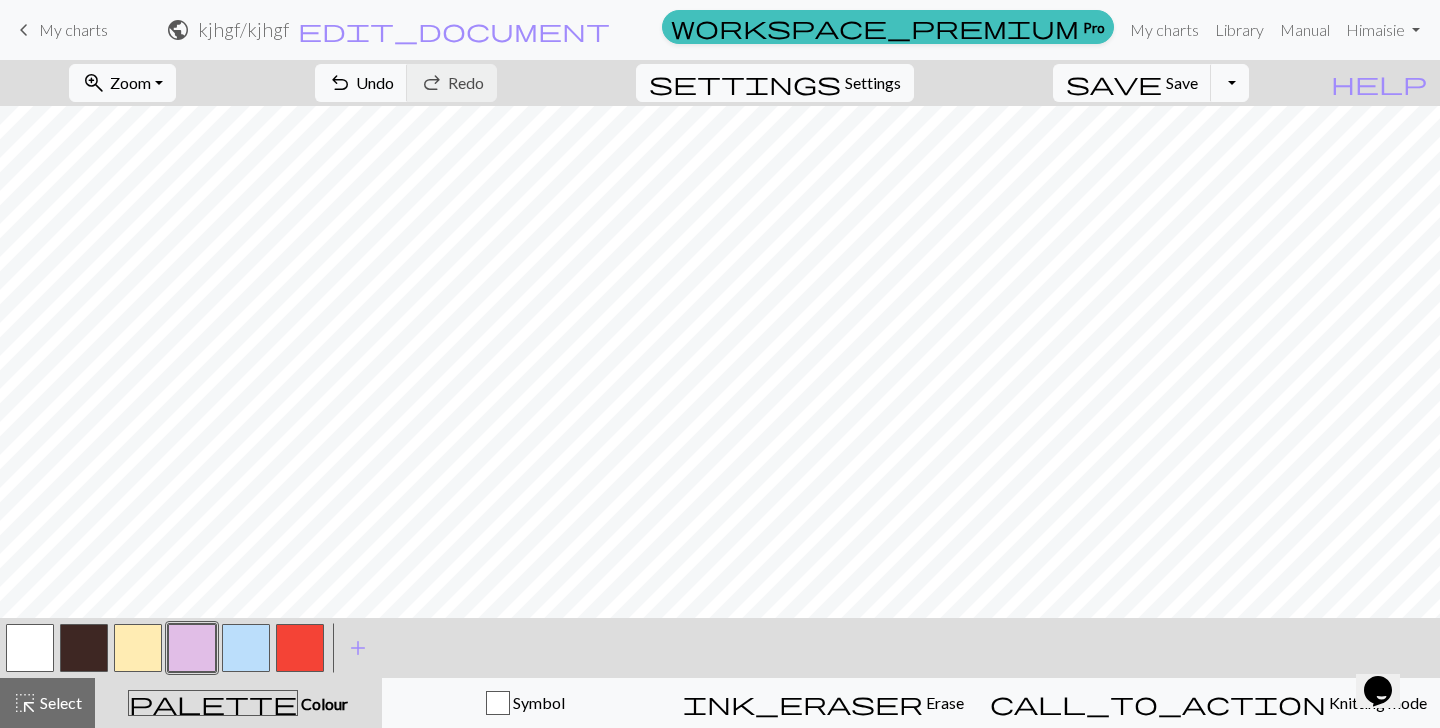 click on "keyboard_arrow_left   My charts" at bounding box center [60, 30] 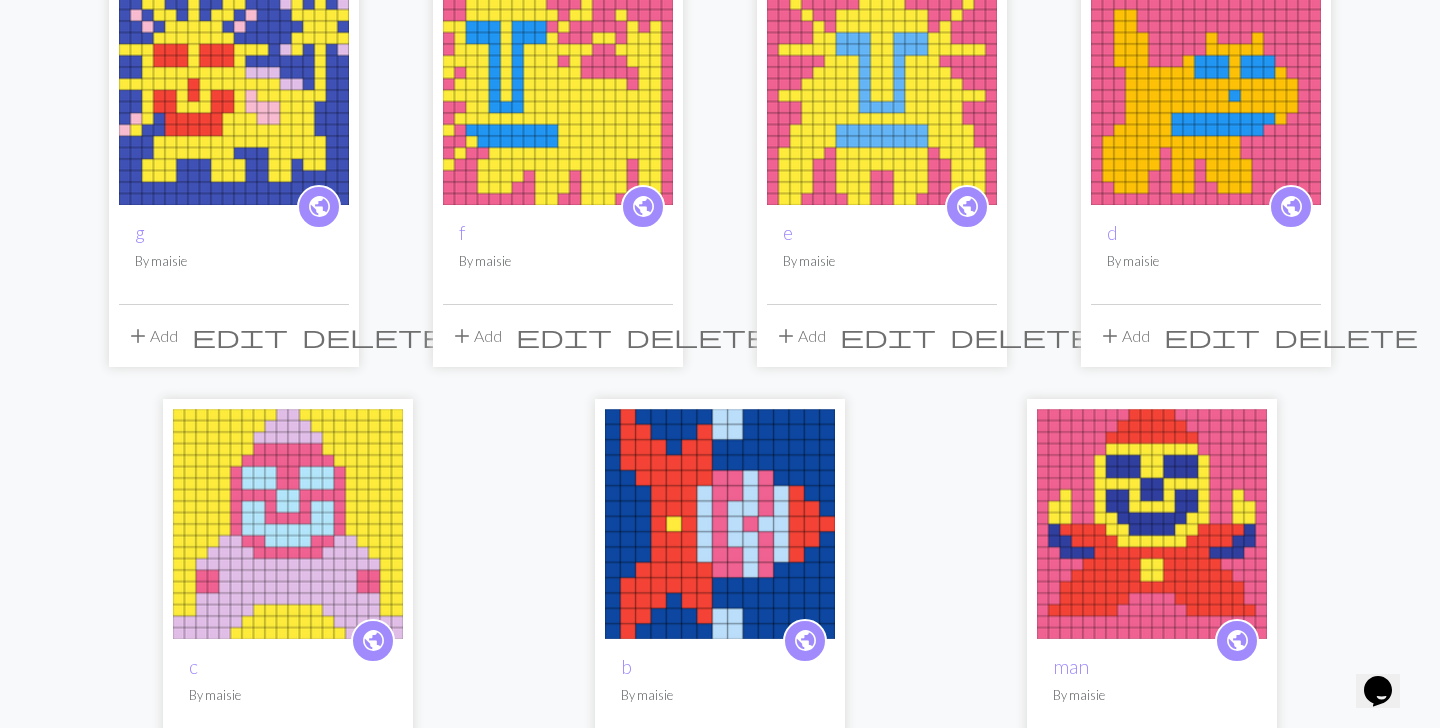 scroll, scrollTop: 663, scrollLeft: 0, axis: vertical 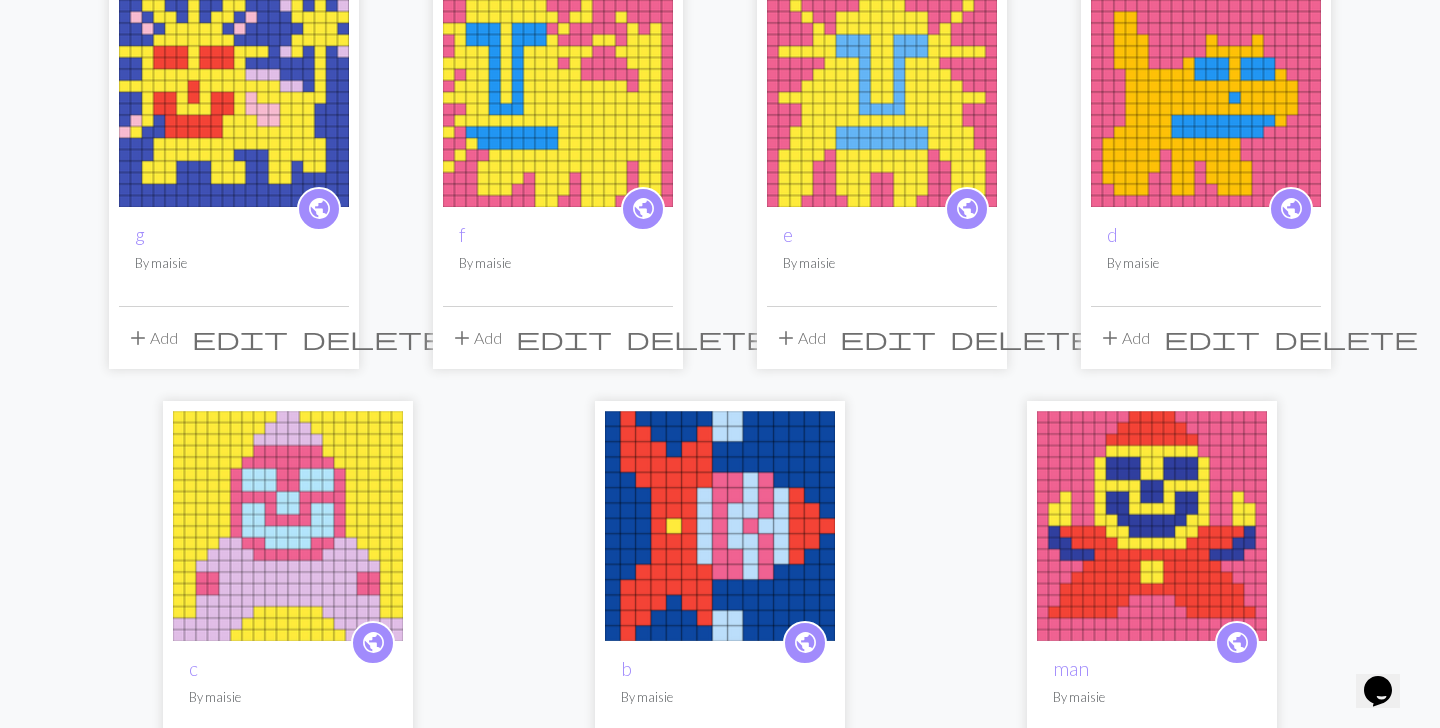 click at bounding box center [720, 526] 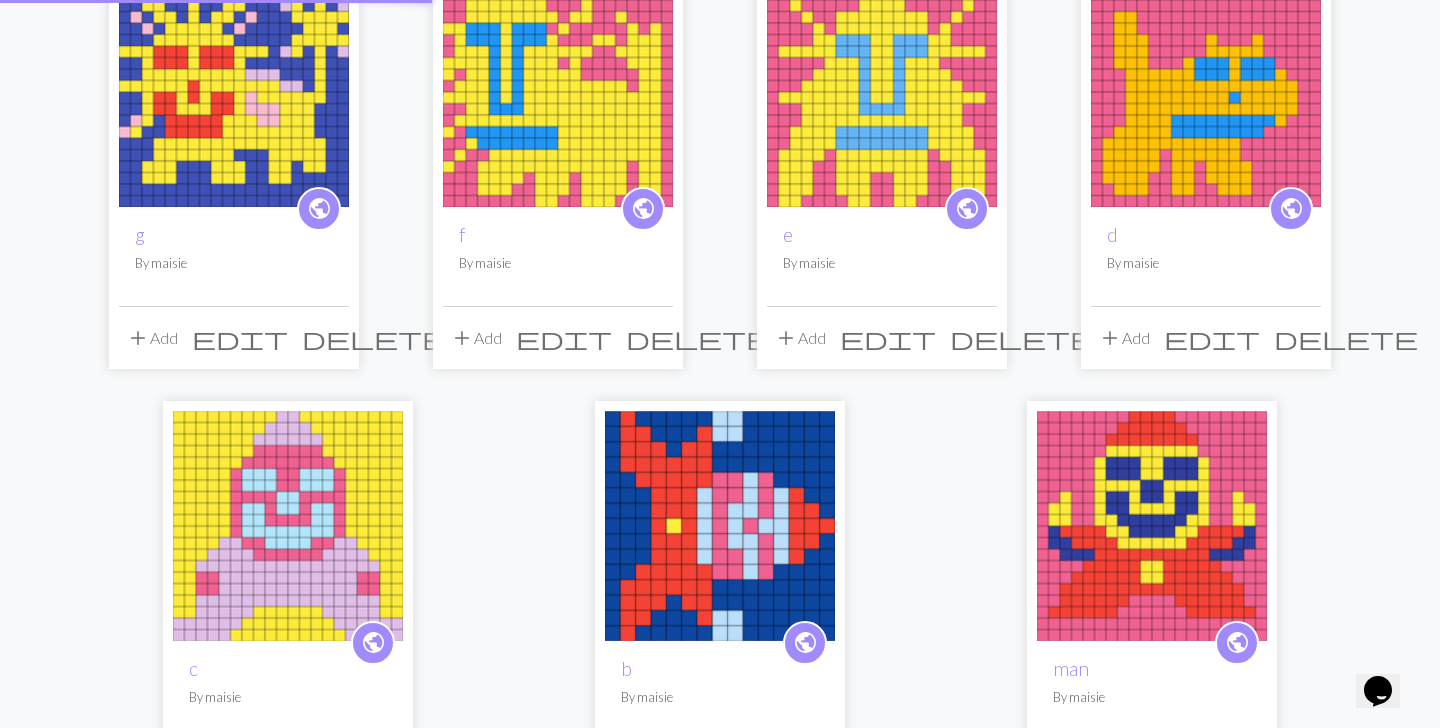 scroll, scrollTop: 0, scrollLeft: 0, axis: both 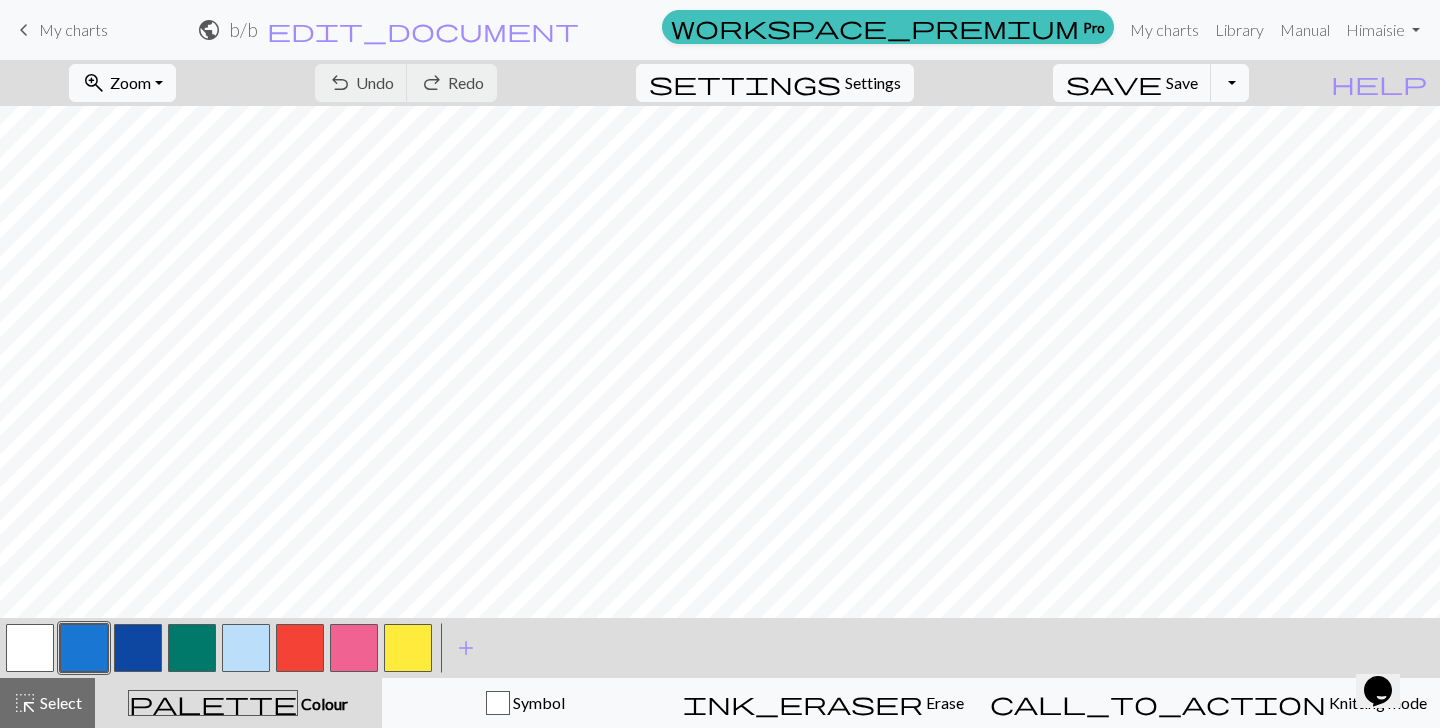 click on "My charts" at bounding box center (73, 29) 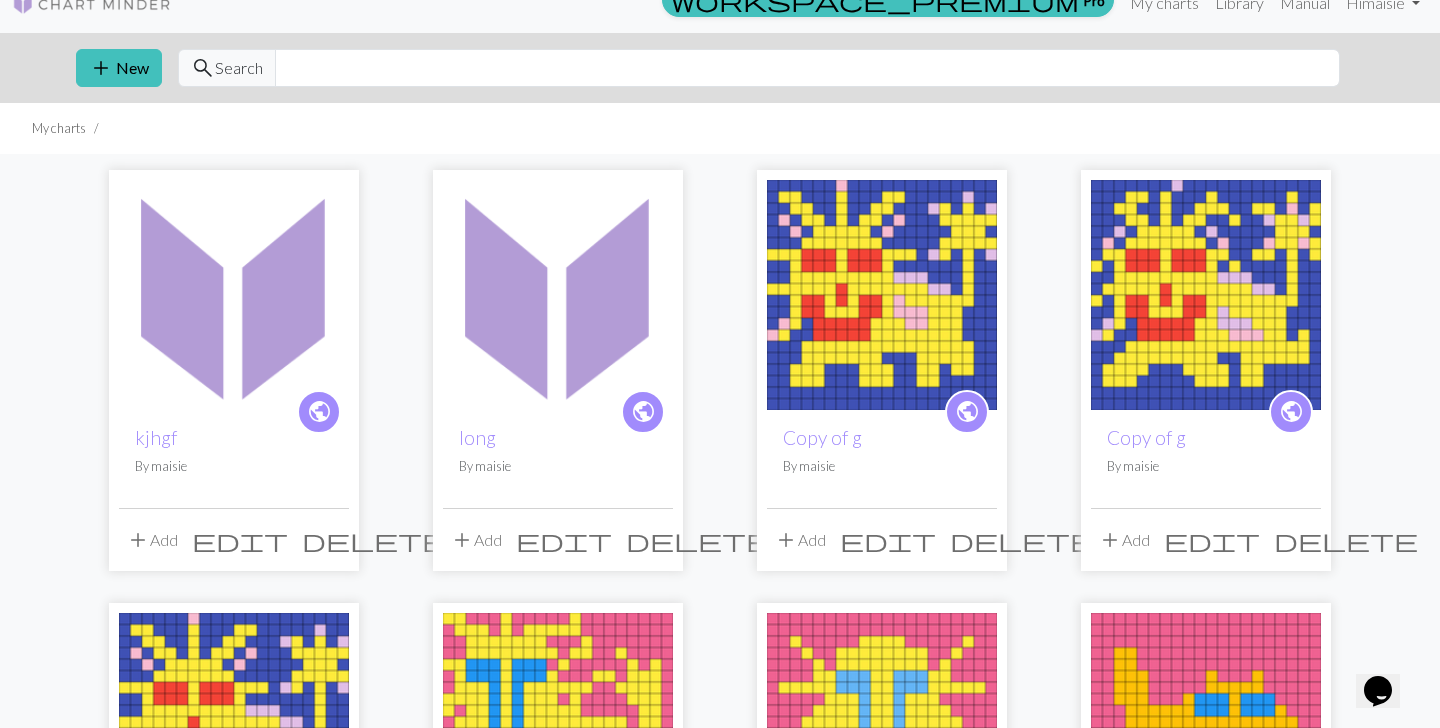 scroll, scrollTop: 0, scrollLeft: 0, axis: both 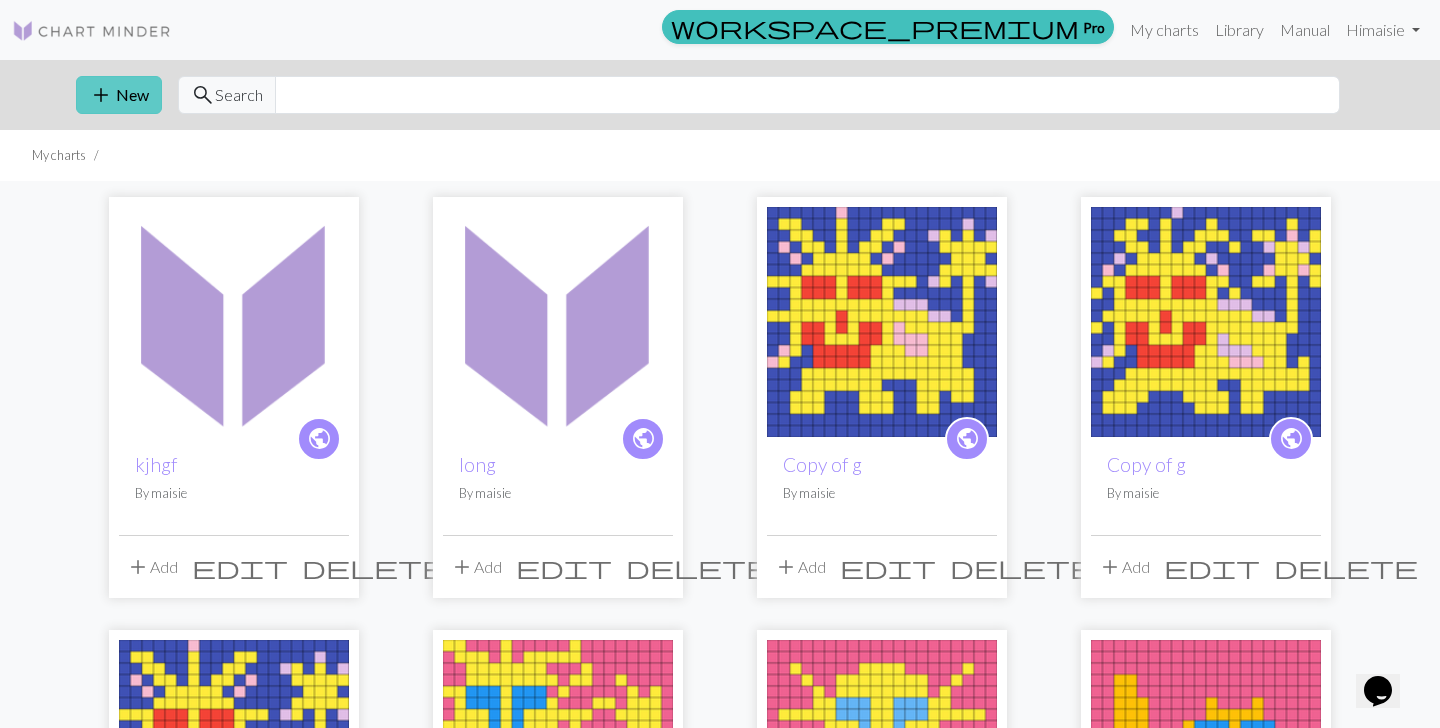 click on "add   New" at bounding box center [119, 95] 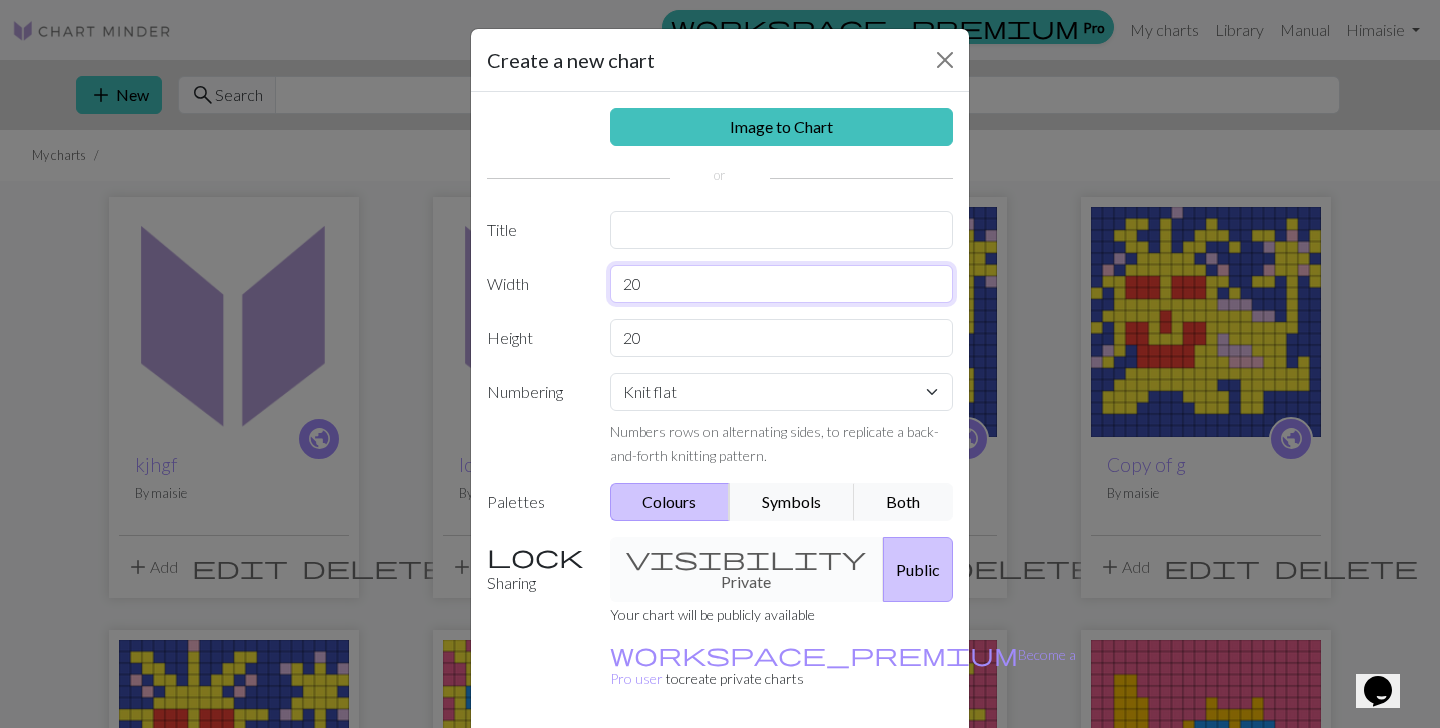 click on "20" at bounding box center (782, 284) 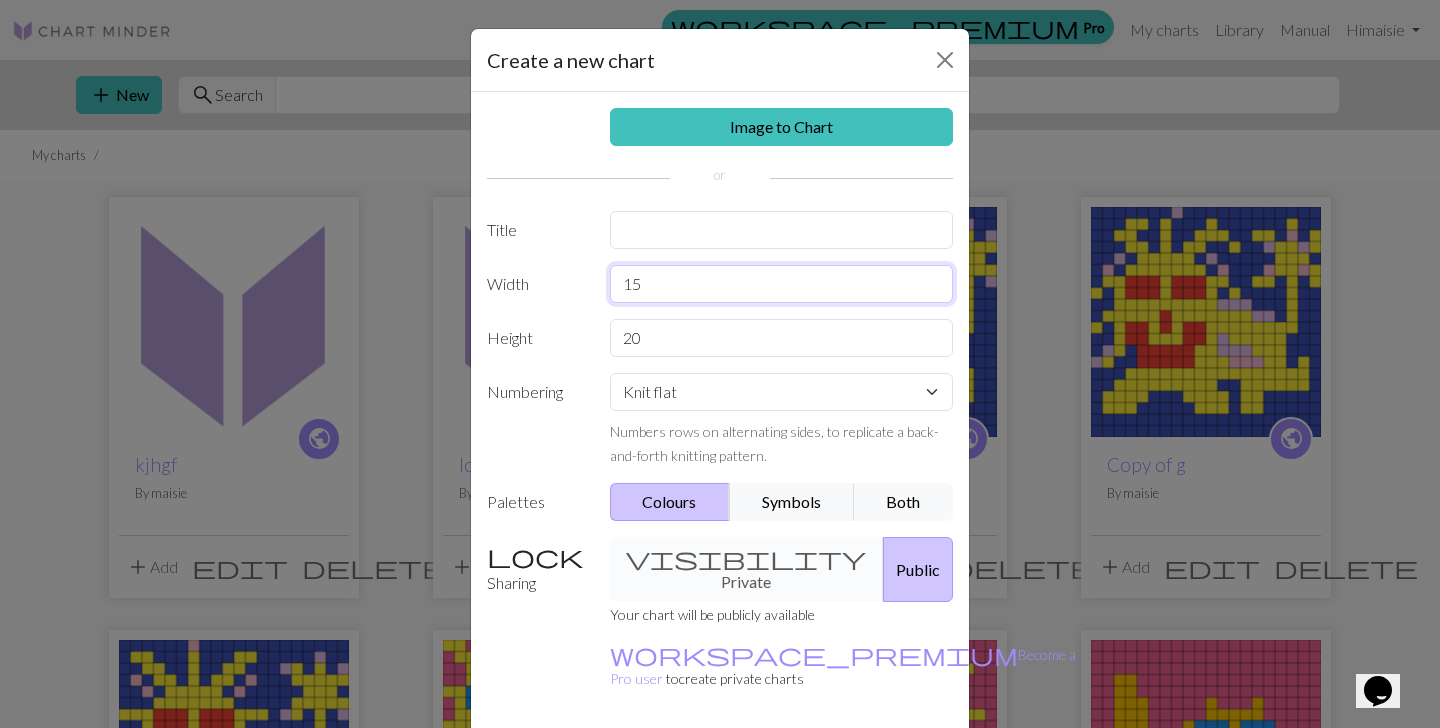 type on "15" 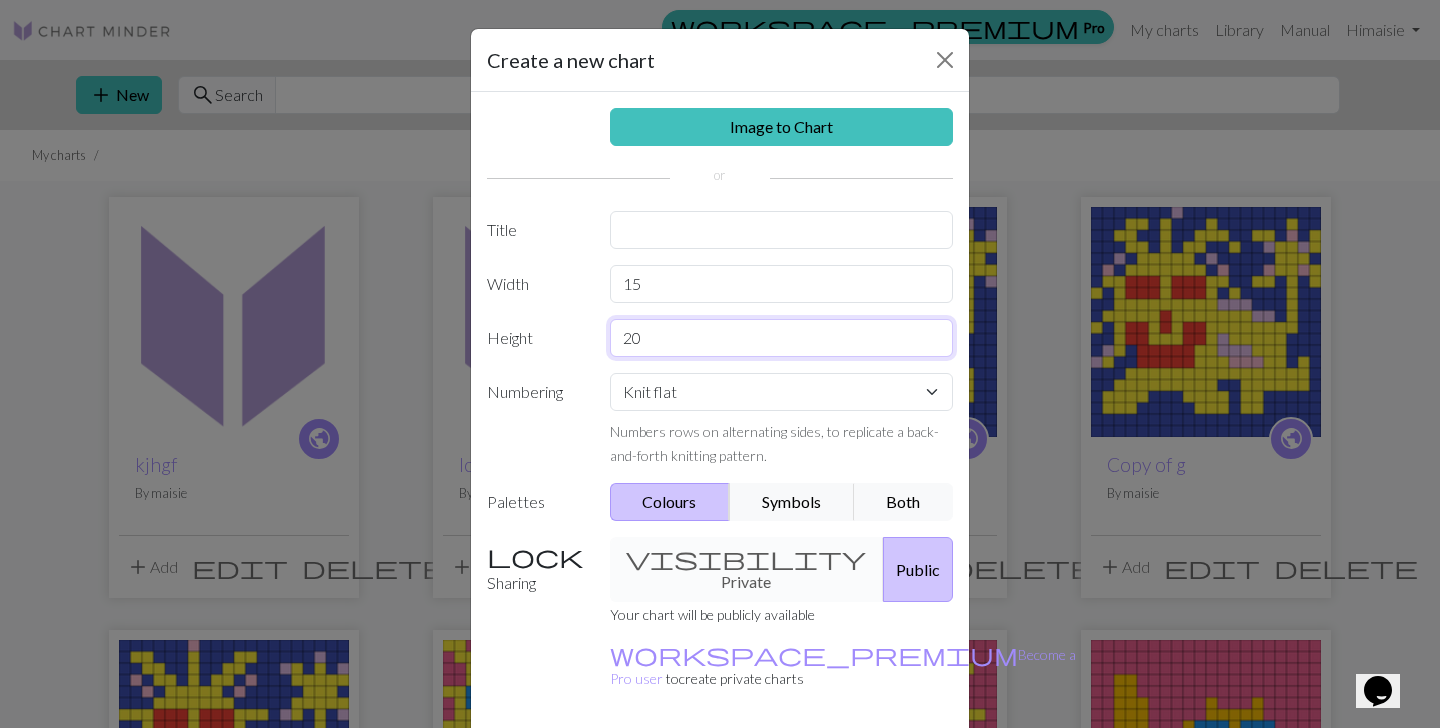click on "20" at bounding box center (782, 338) 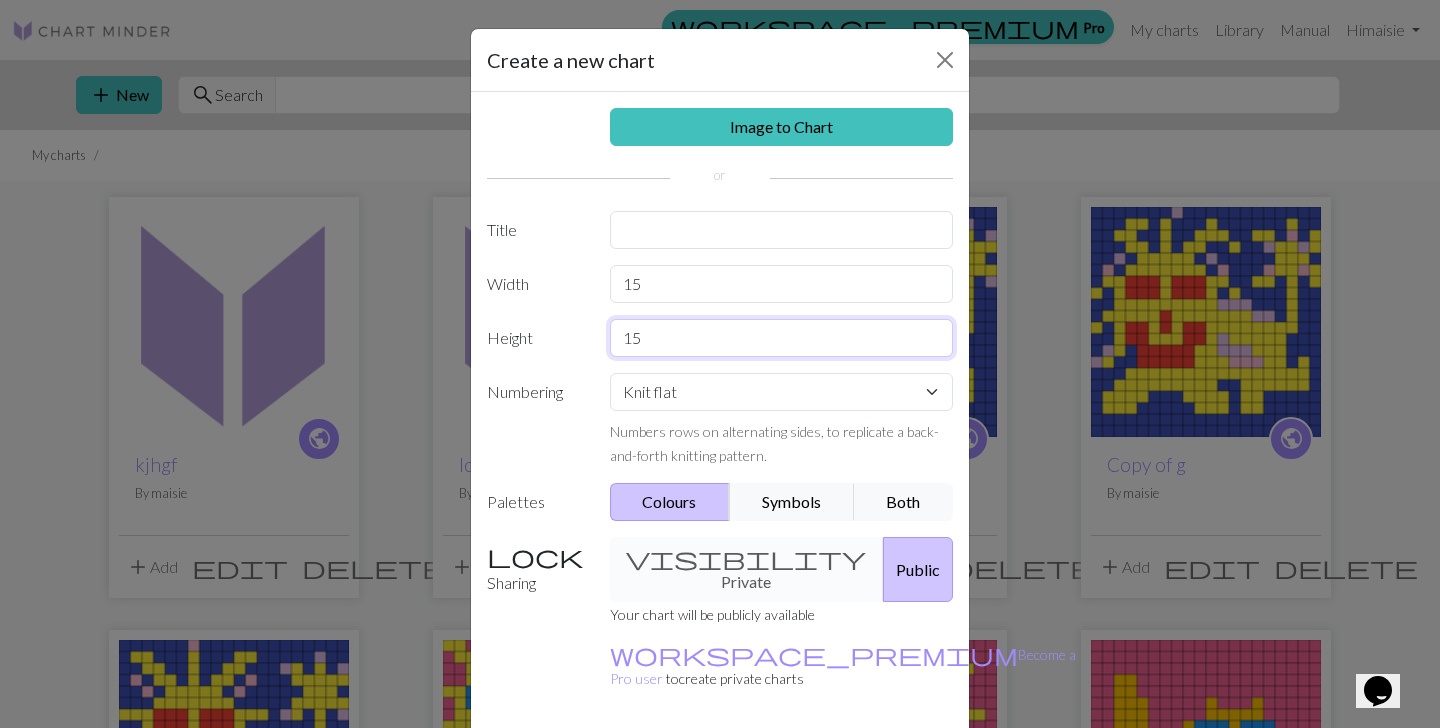 type on "15" 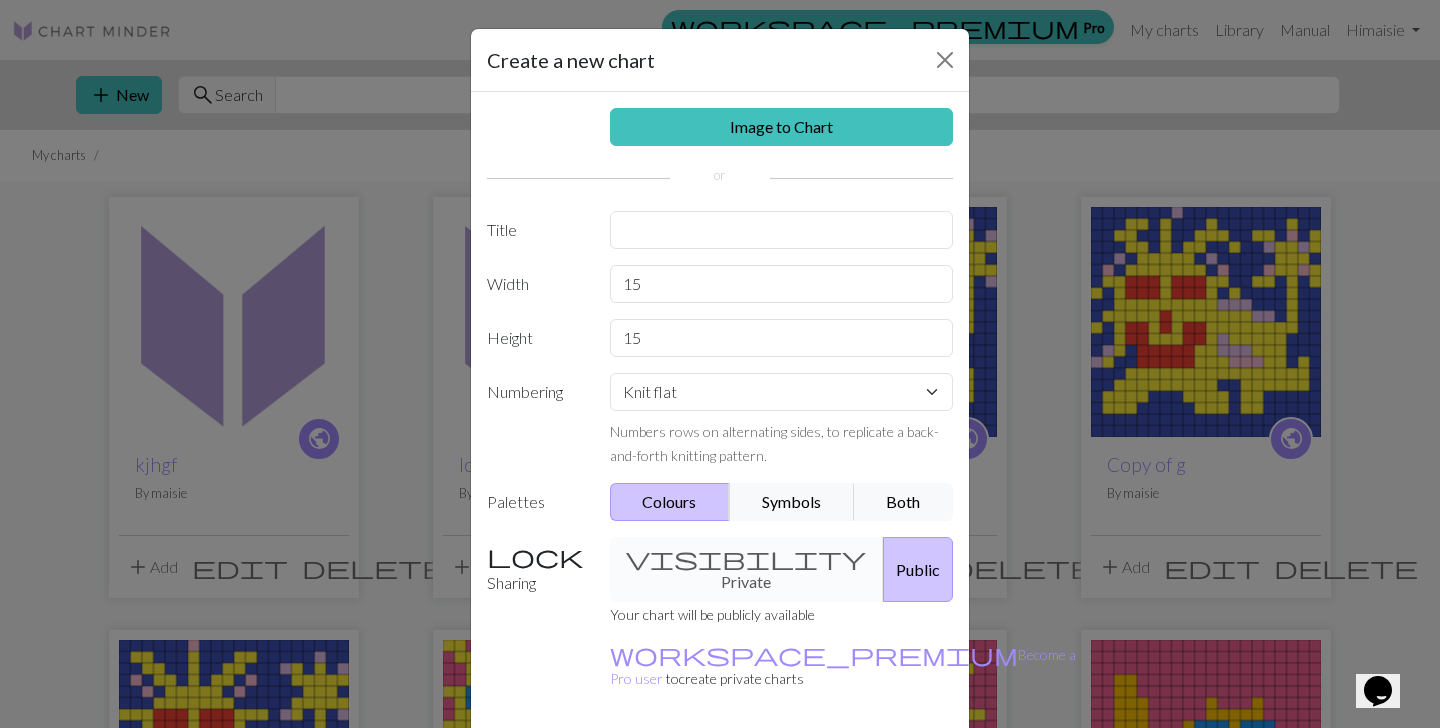 click on "Create" at bounding box center [835, 774] 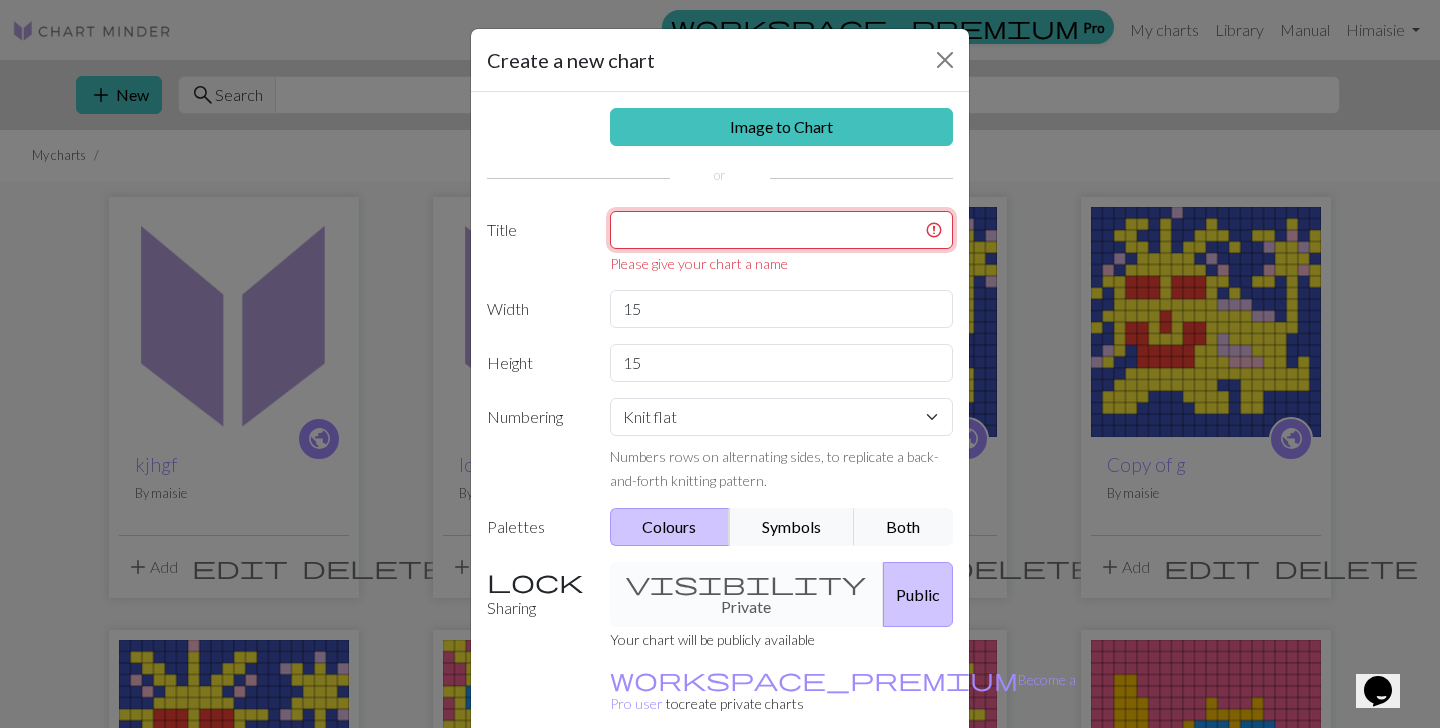 click at bounding box center (782, 230) 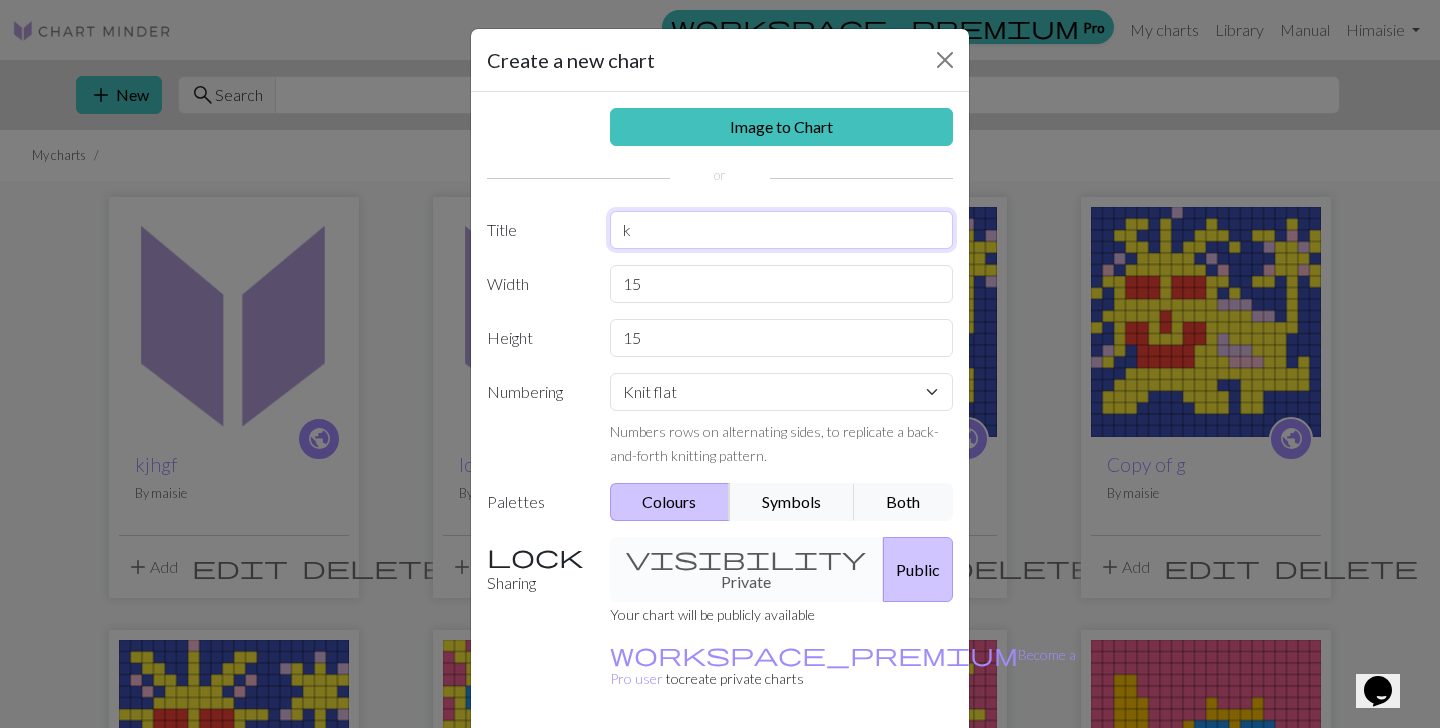type on "k" 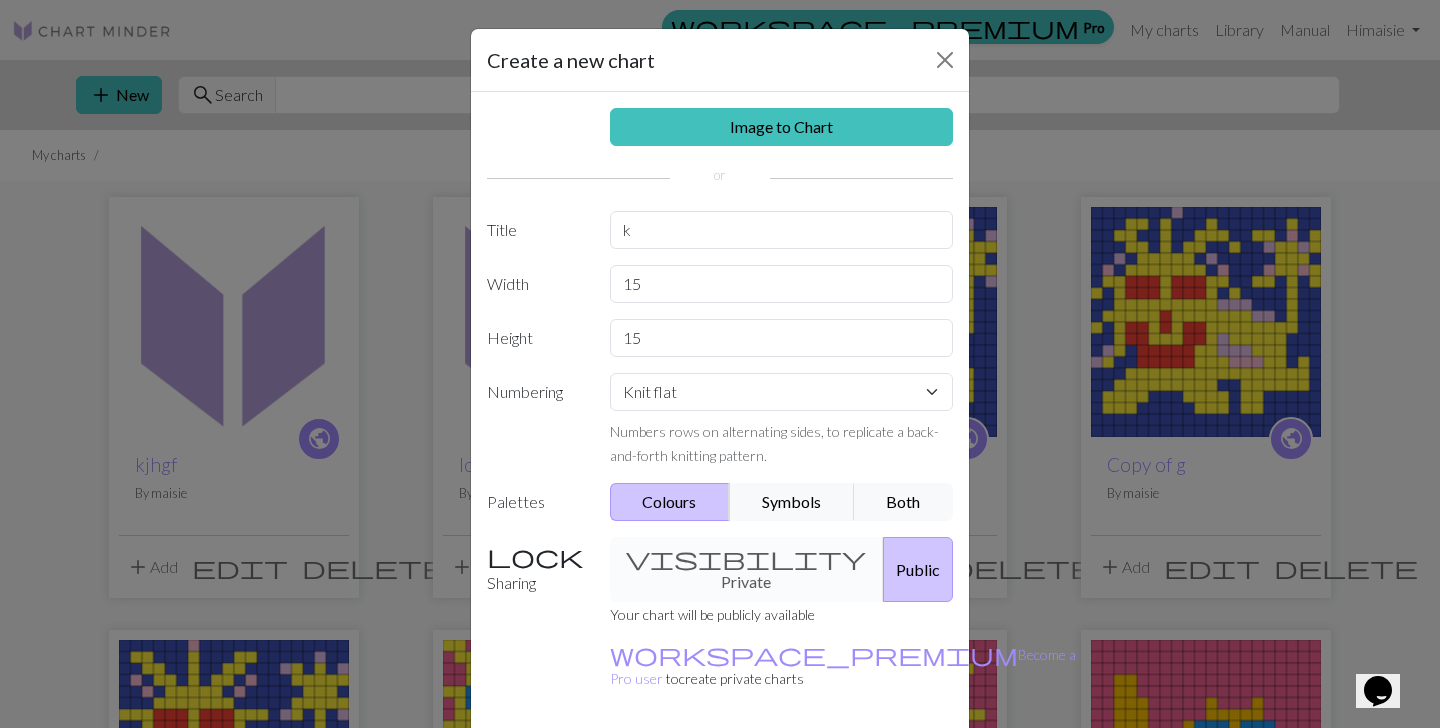 click on "Create" at bounding box center [835, 774] 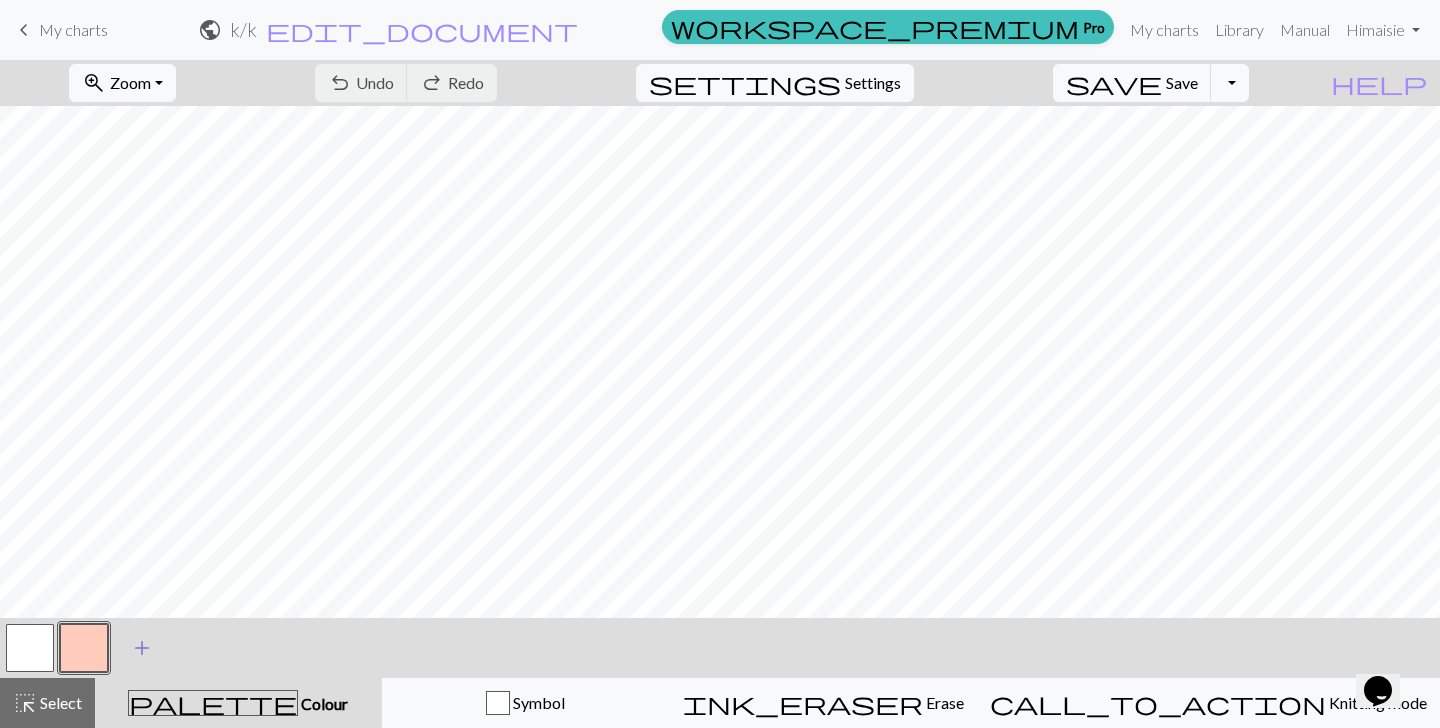 click on "add Add a  colour" at bounding box center [142, 648] 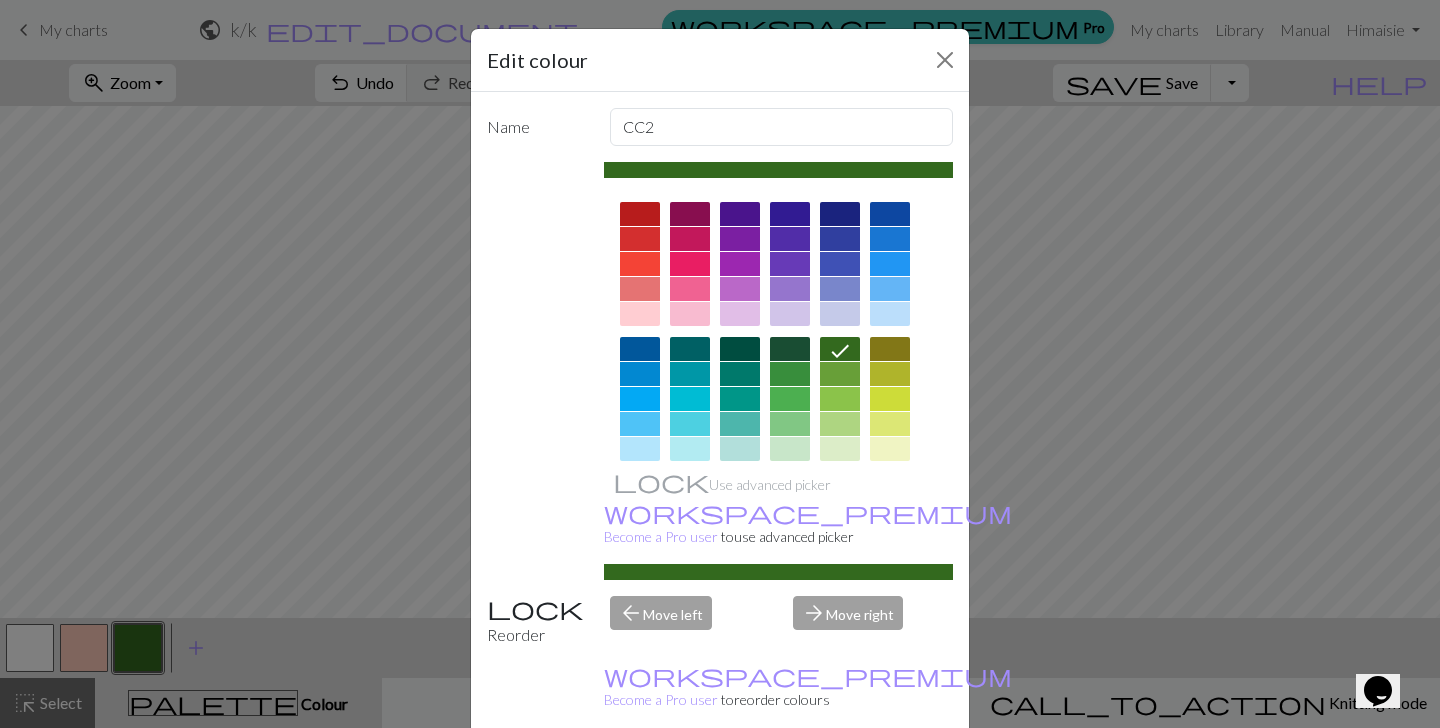 scroll, scrollTop: 290, scrollLeft: 0, axis: vertical 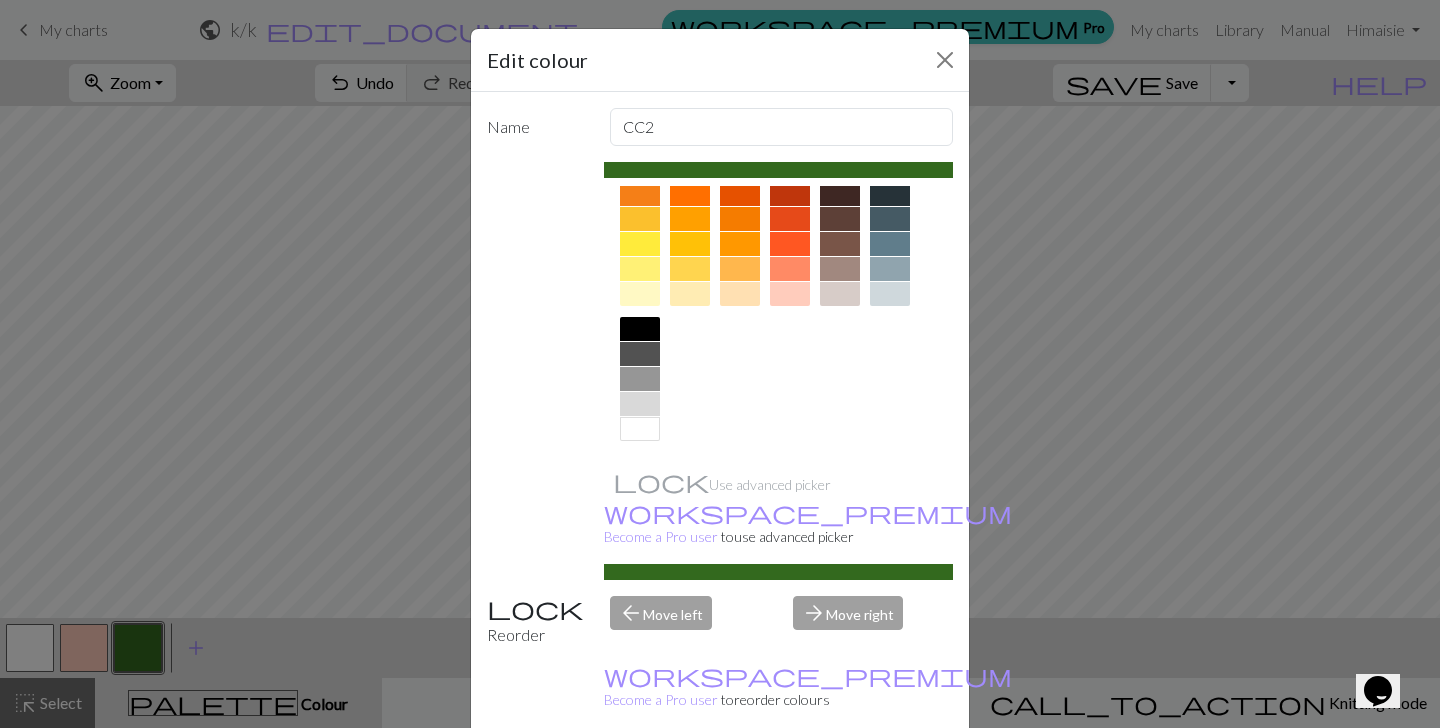 click at bounding box center (690, 249) 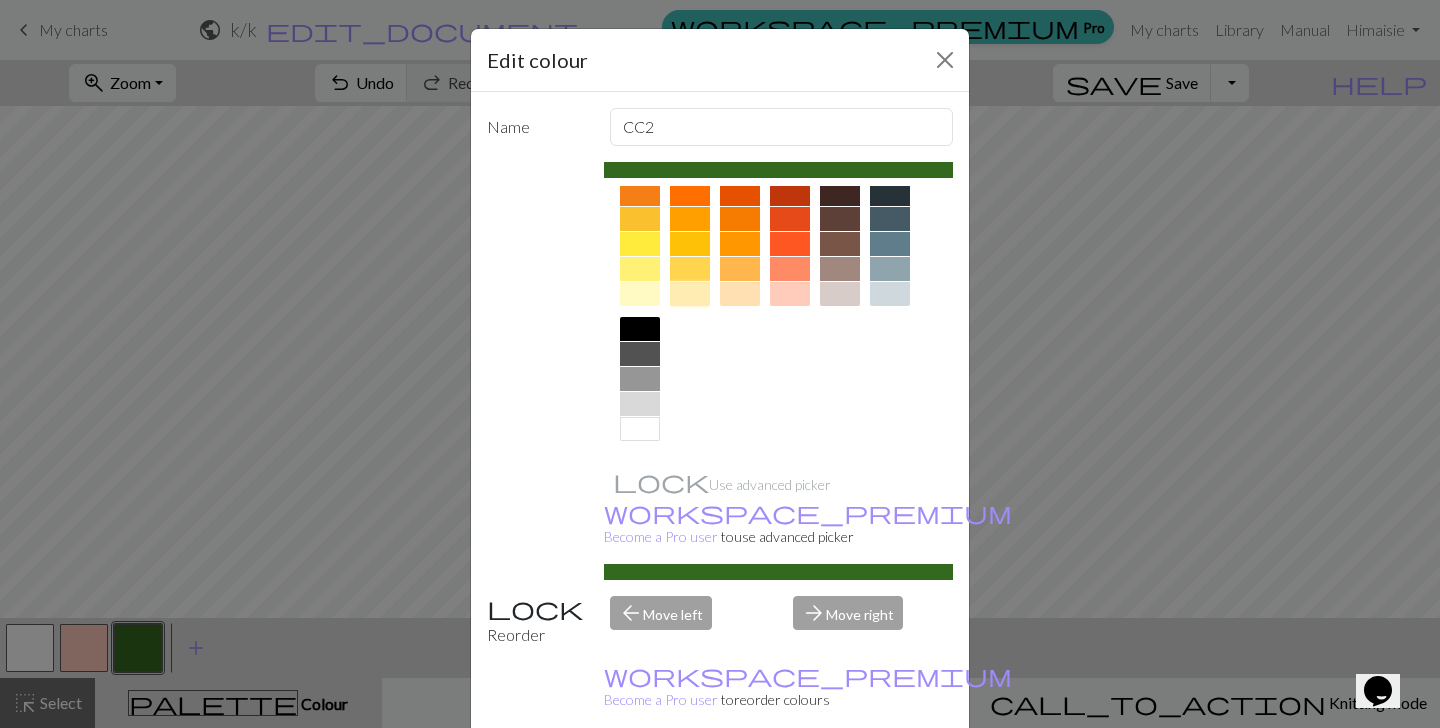 click at bounding box center [690, 294] 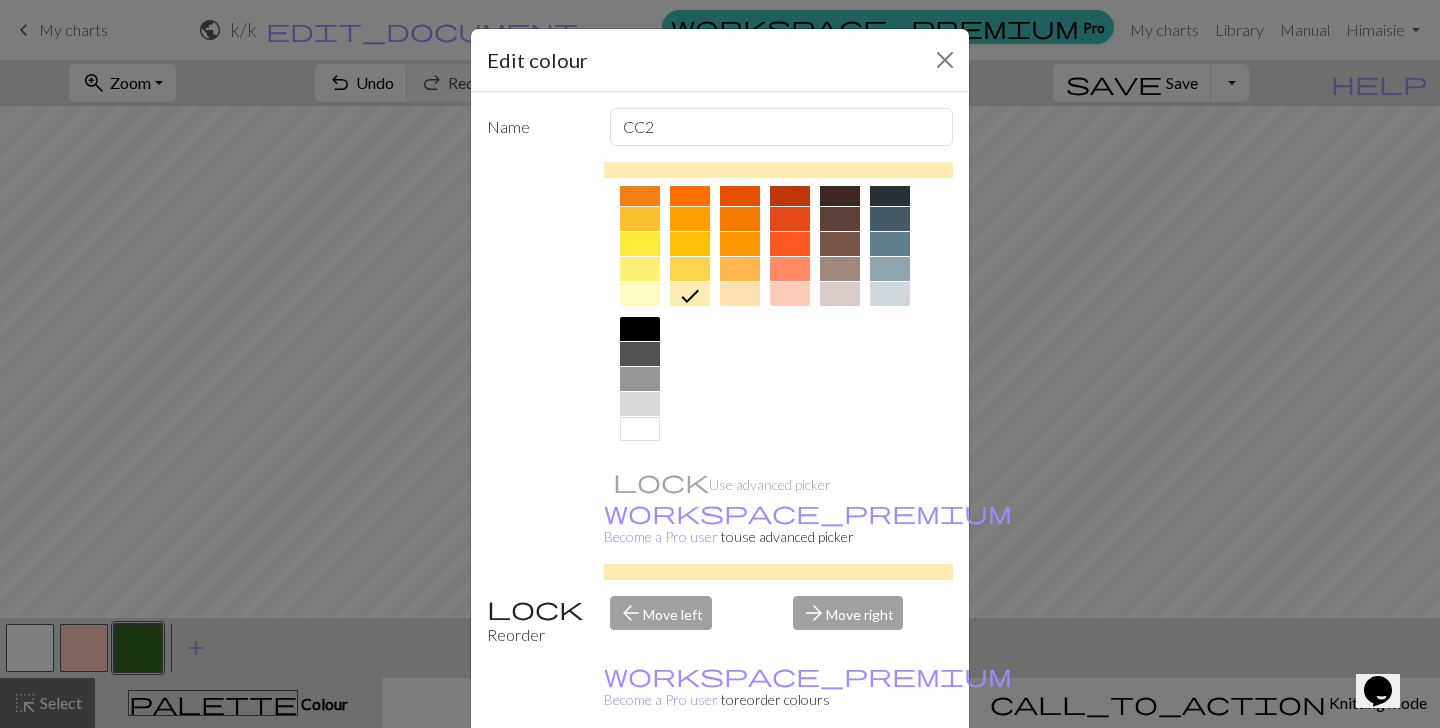 click on "Done" at bounding box center [840, 779] 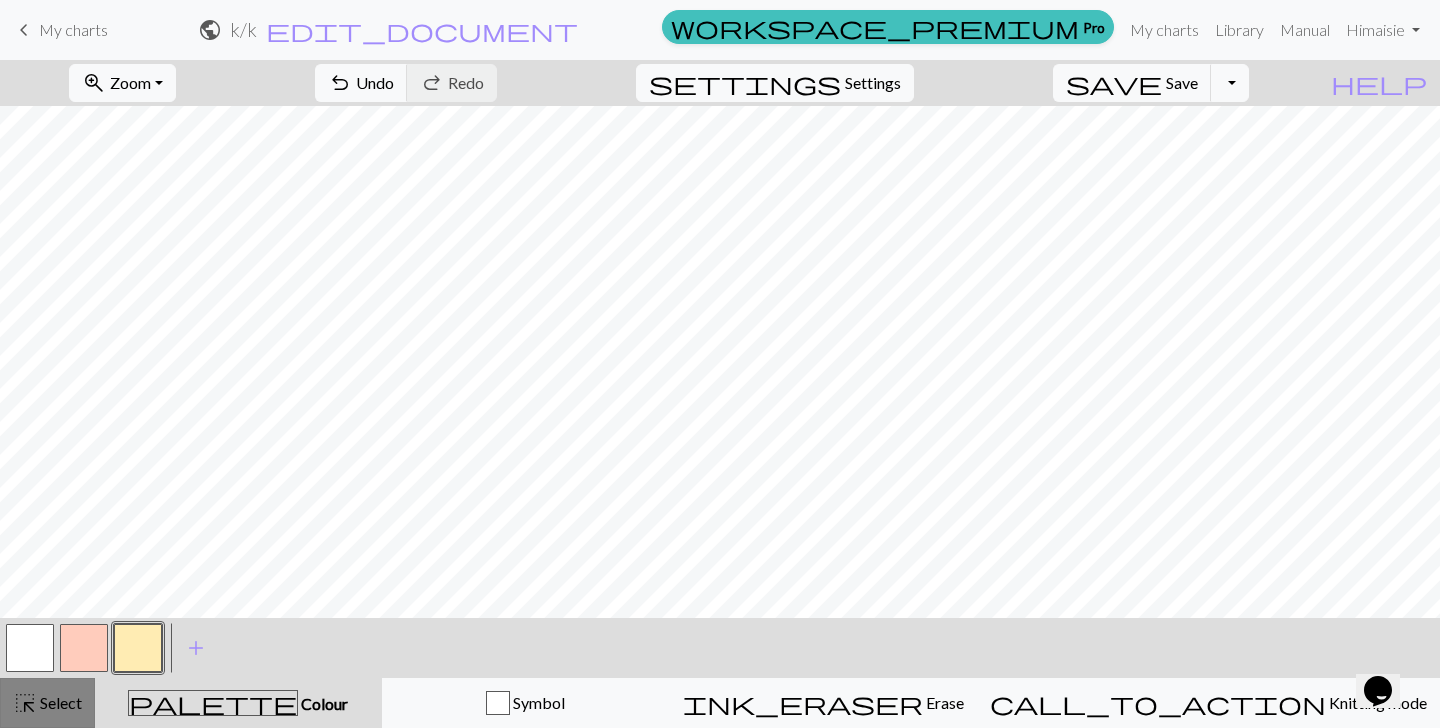 click on "highlight_alt   Select   Select" at bounding box center [47, 703] 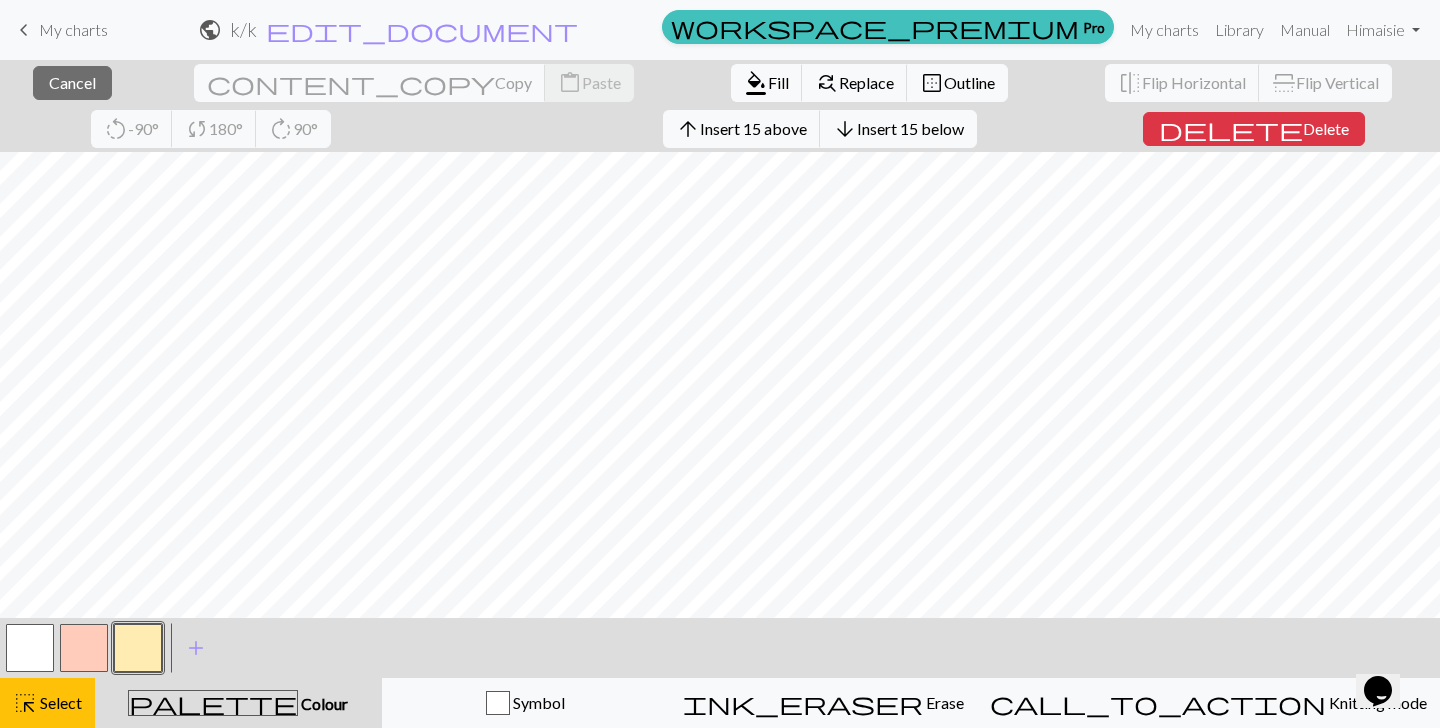 click on "format_color_fill  Fill find_replace  Replace border_outer  Outline" at bounding box center [869, 83] 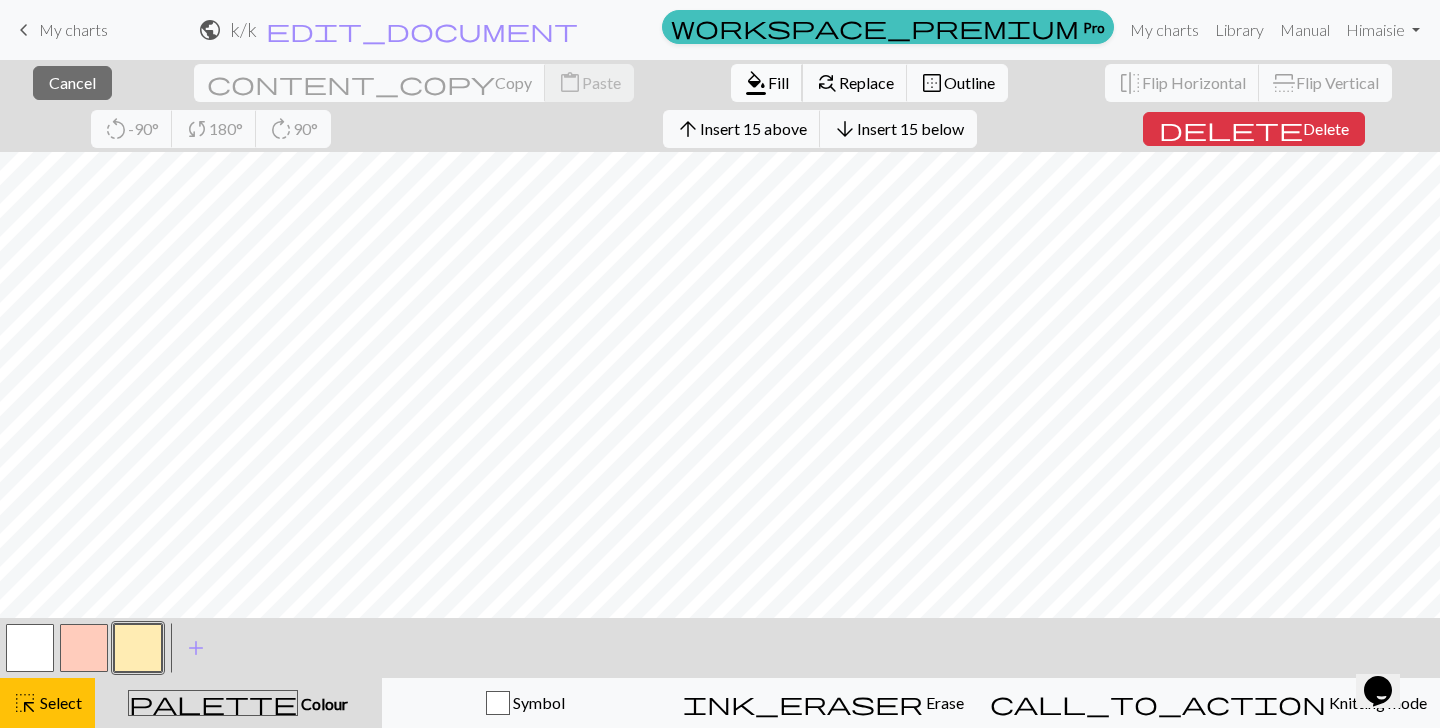 click on "format_color_fill" at bounding box center [756, 83] 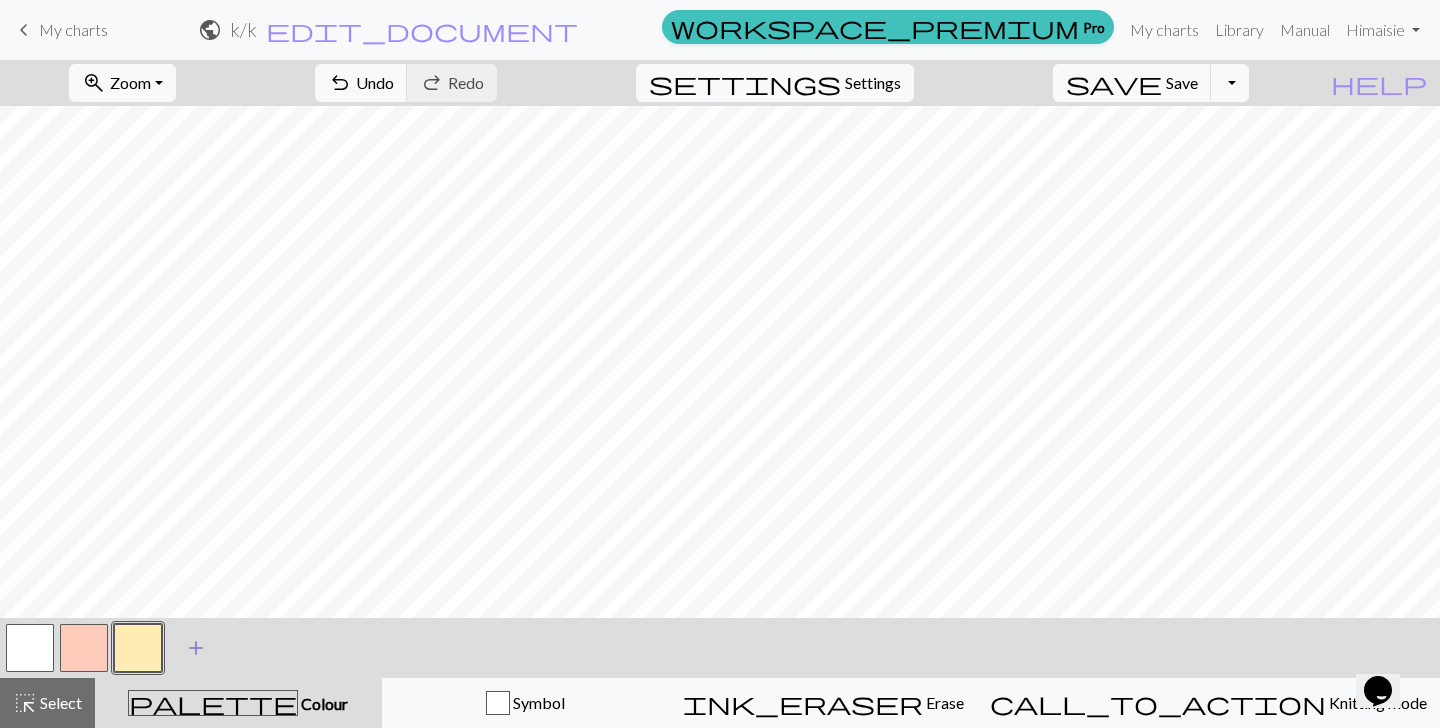 click on "add" at bounding box center (196, 648) 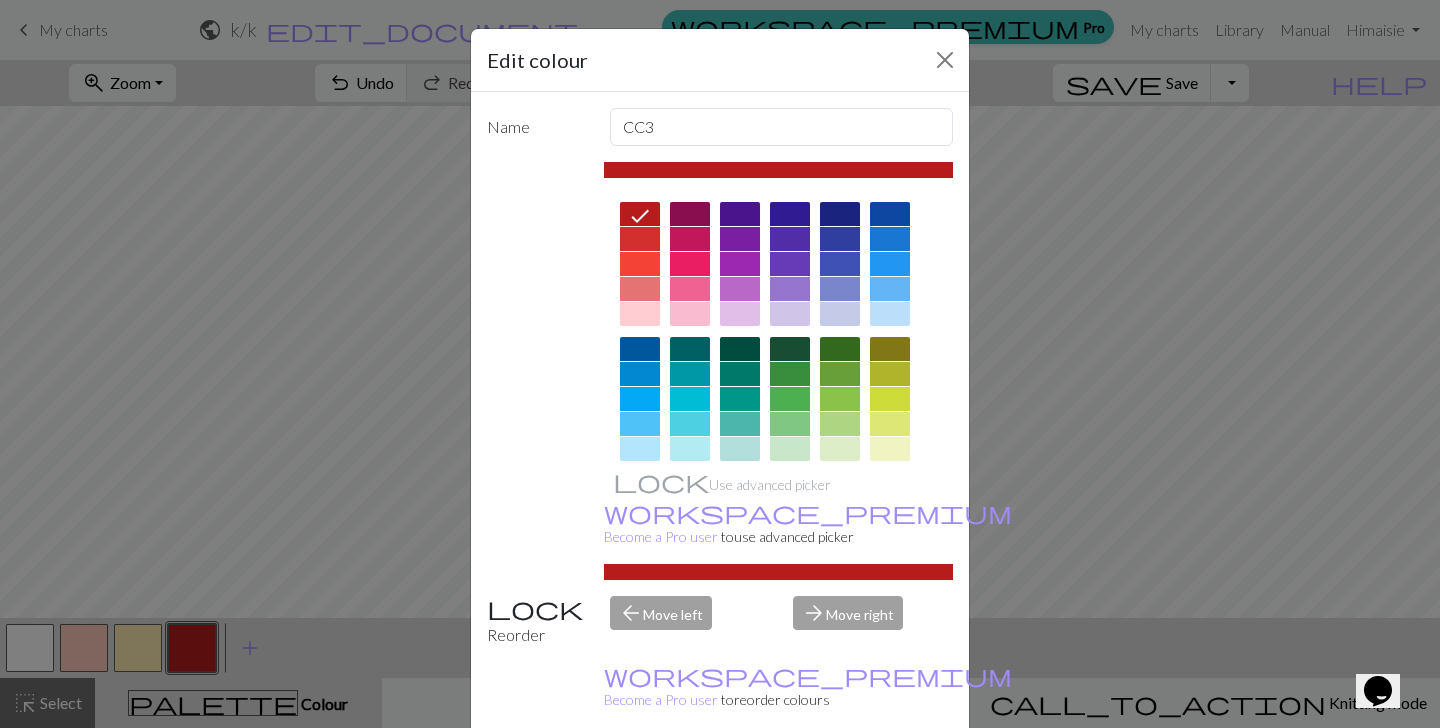 click at bounding box center (890, 314) 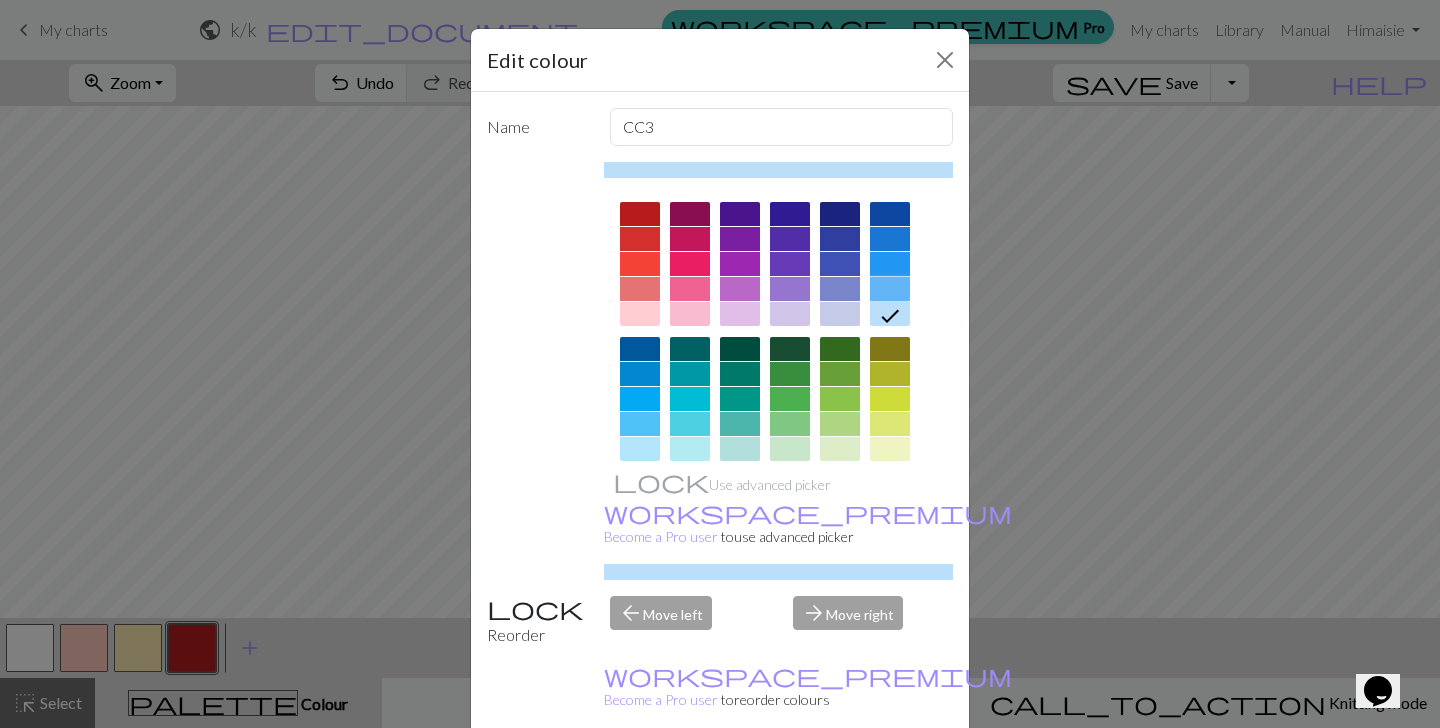 click at bounding box center [890, 289] 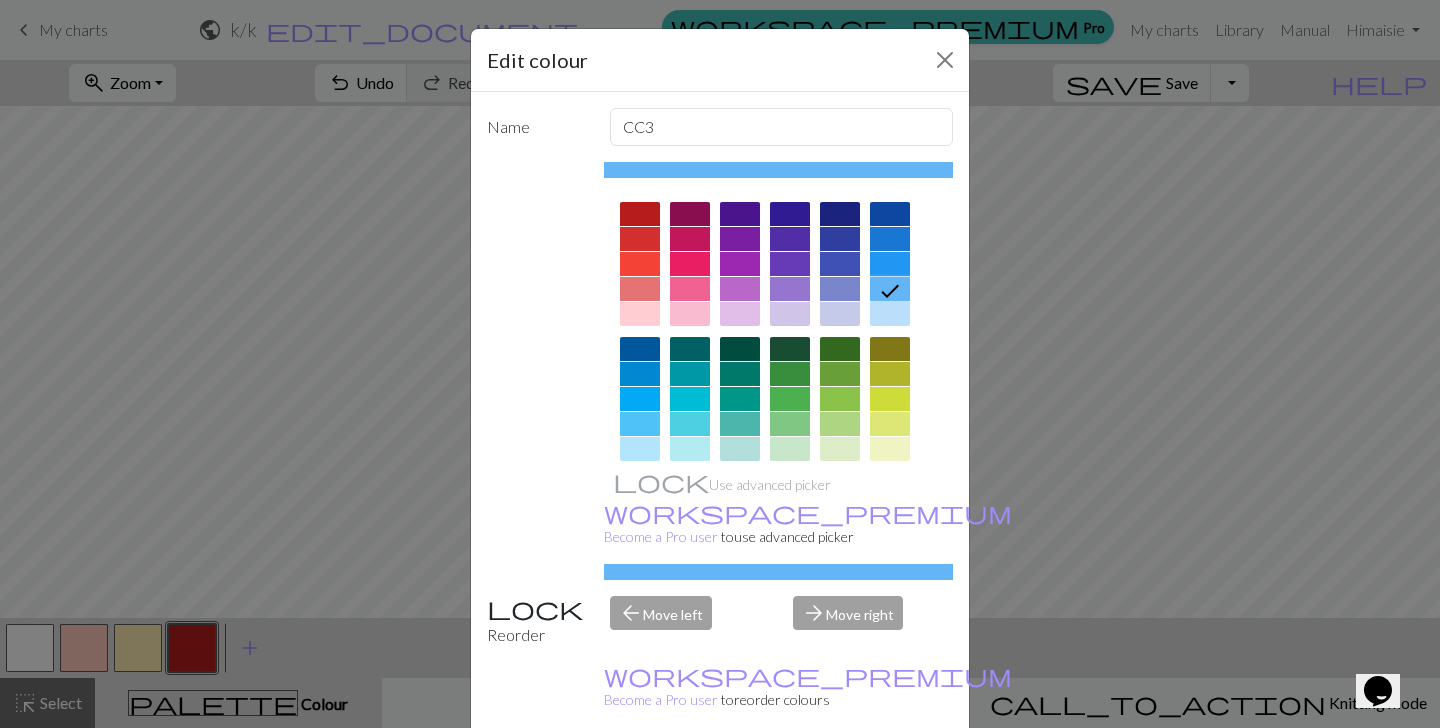 click at bounding box center [890, 314] 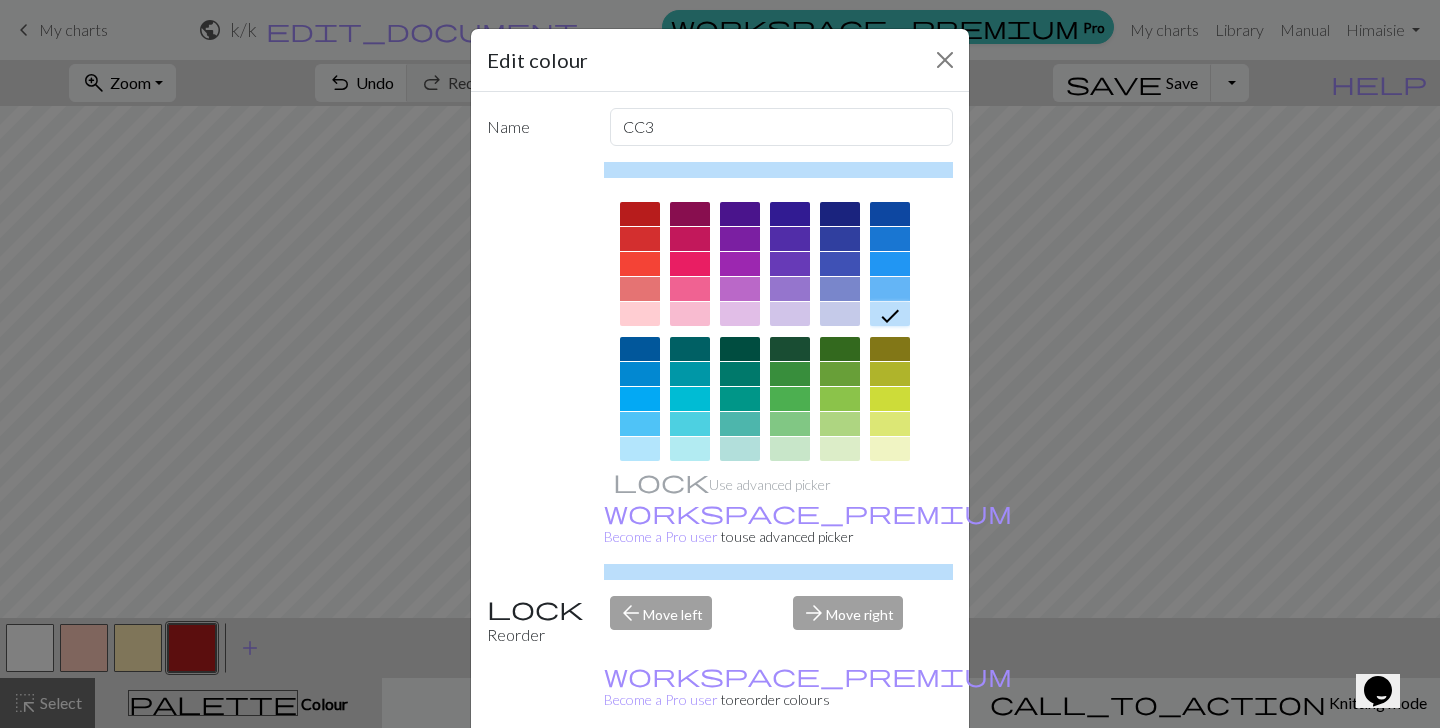 click on "Done" at bounding box center (840, 779) 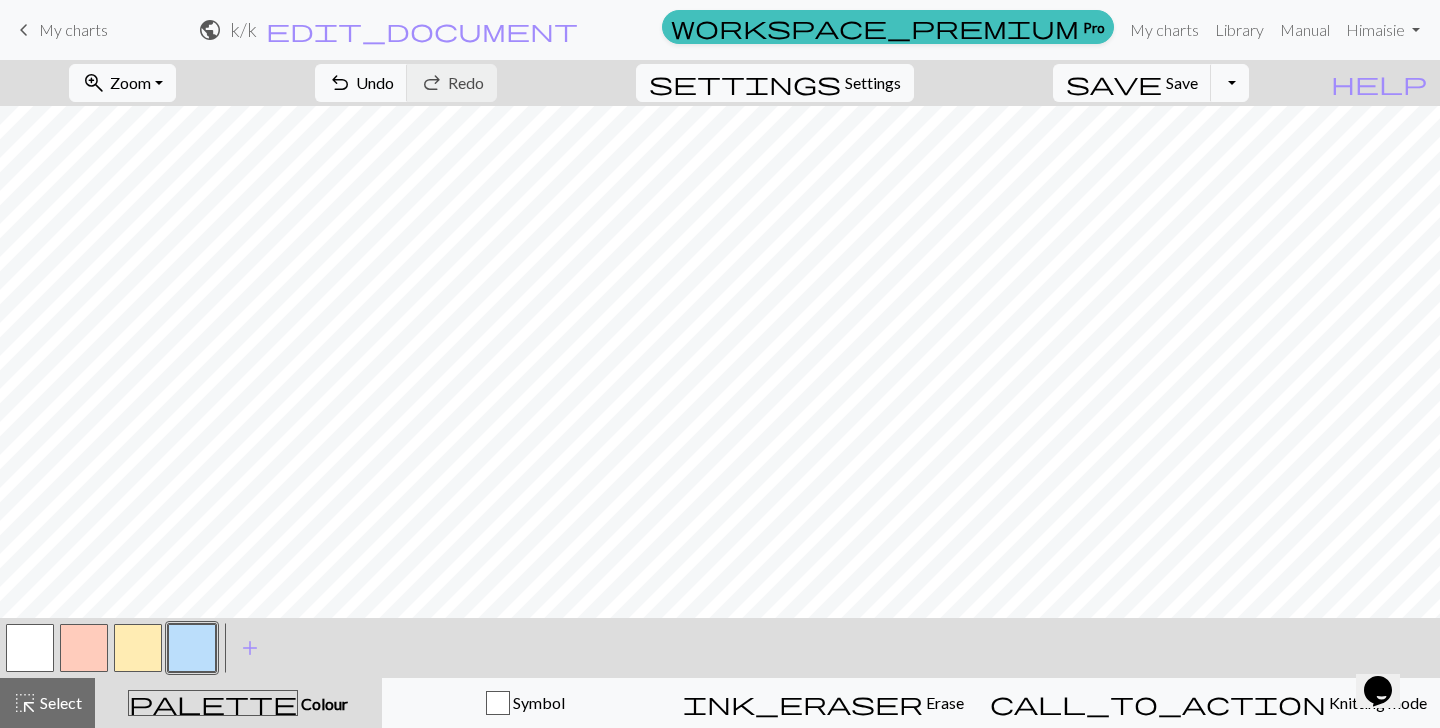 click at bounding box center [138, 648] 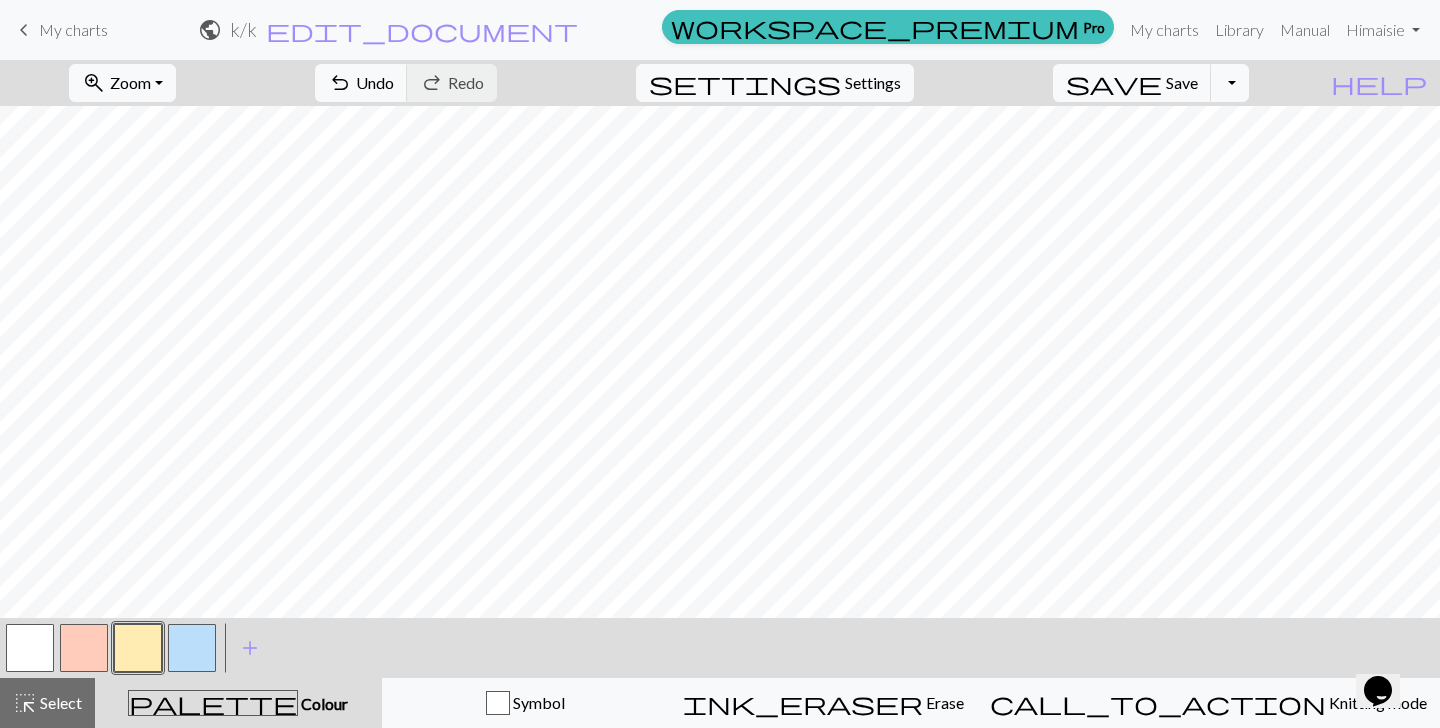 click at bounding box center (192, 648) 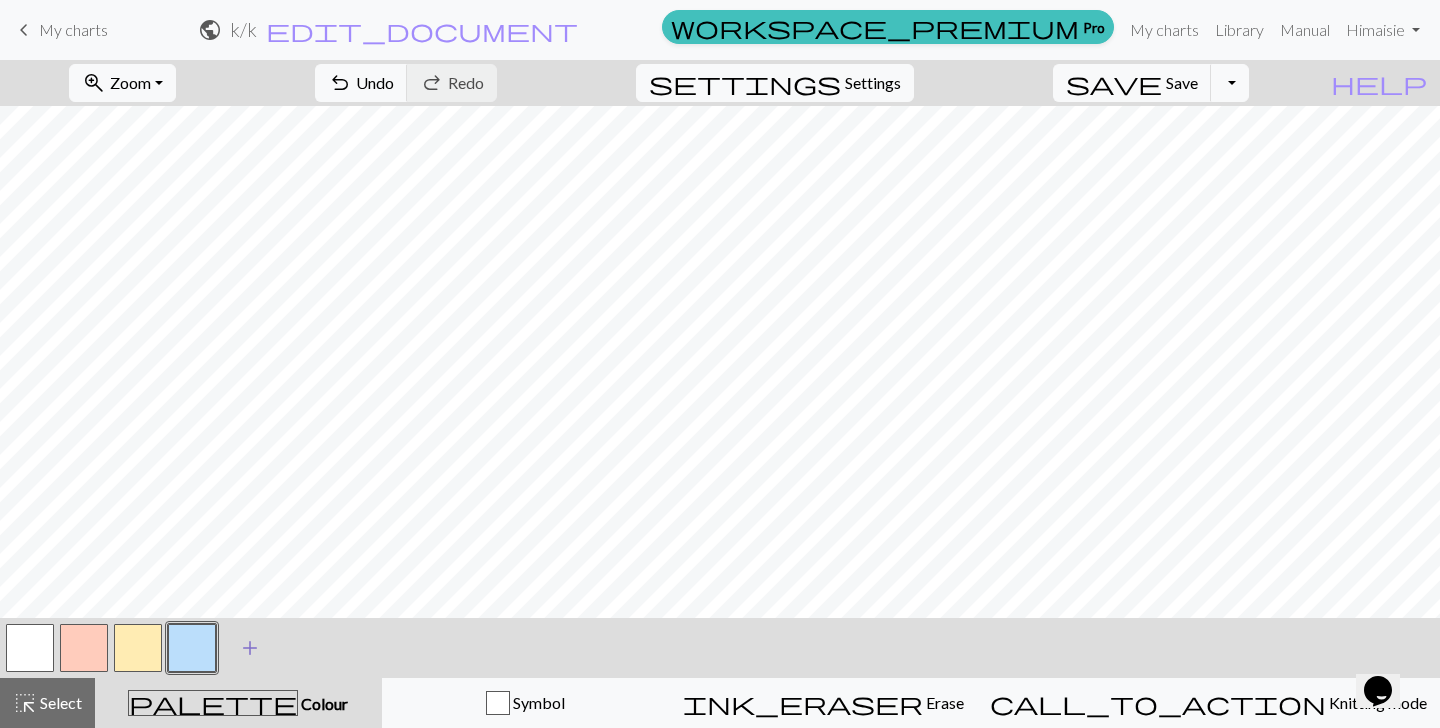 click on "add" at bounding box center (250, 648) 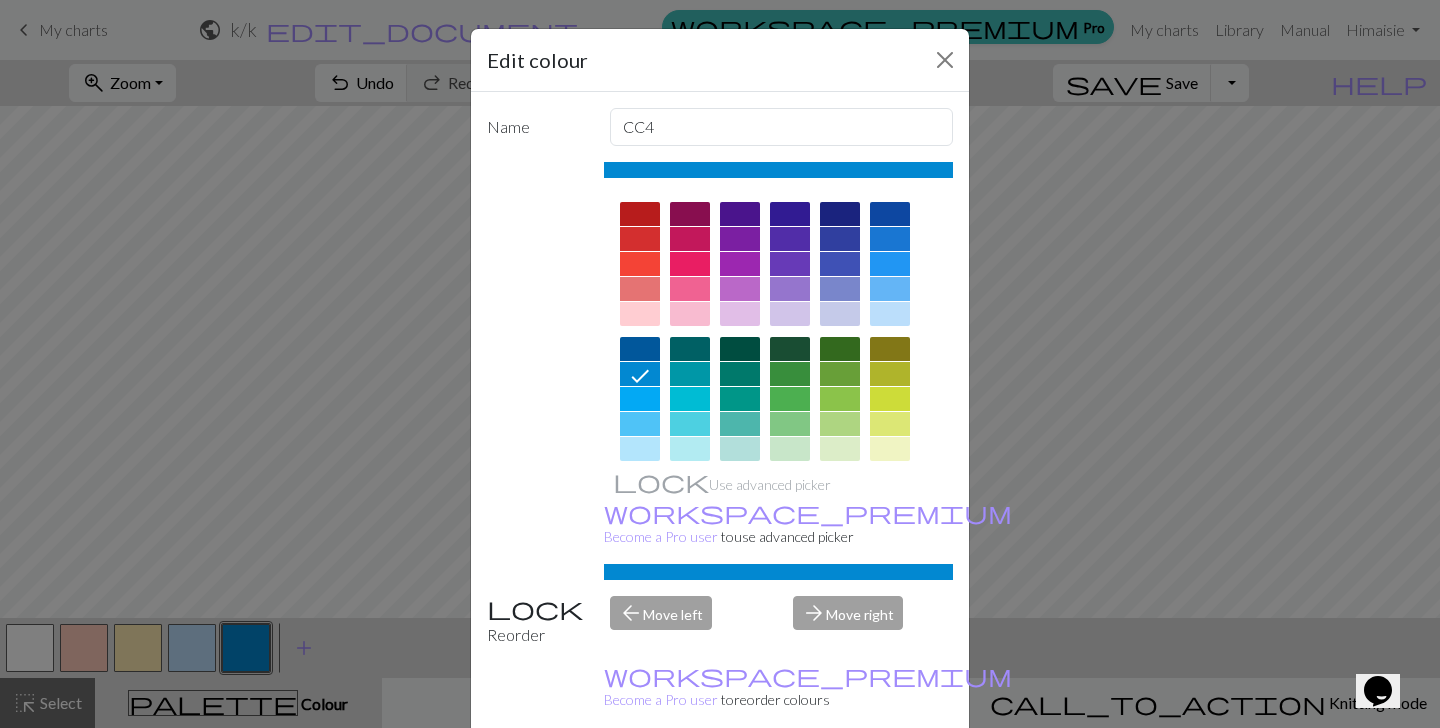 click at bounding box center (640, 264) 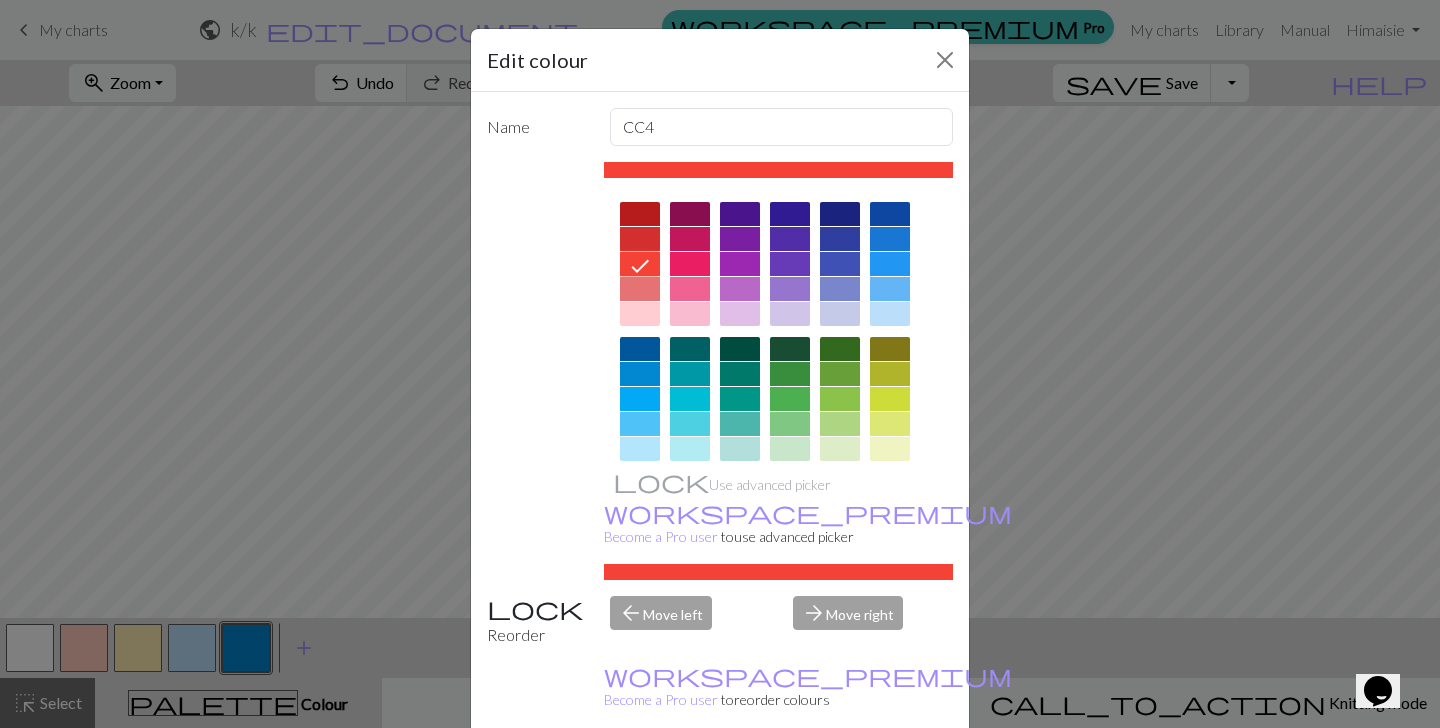 click on "Done" at bounding box center (840, 779) 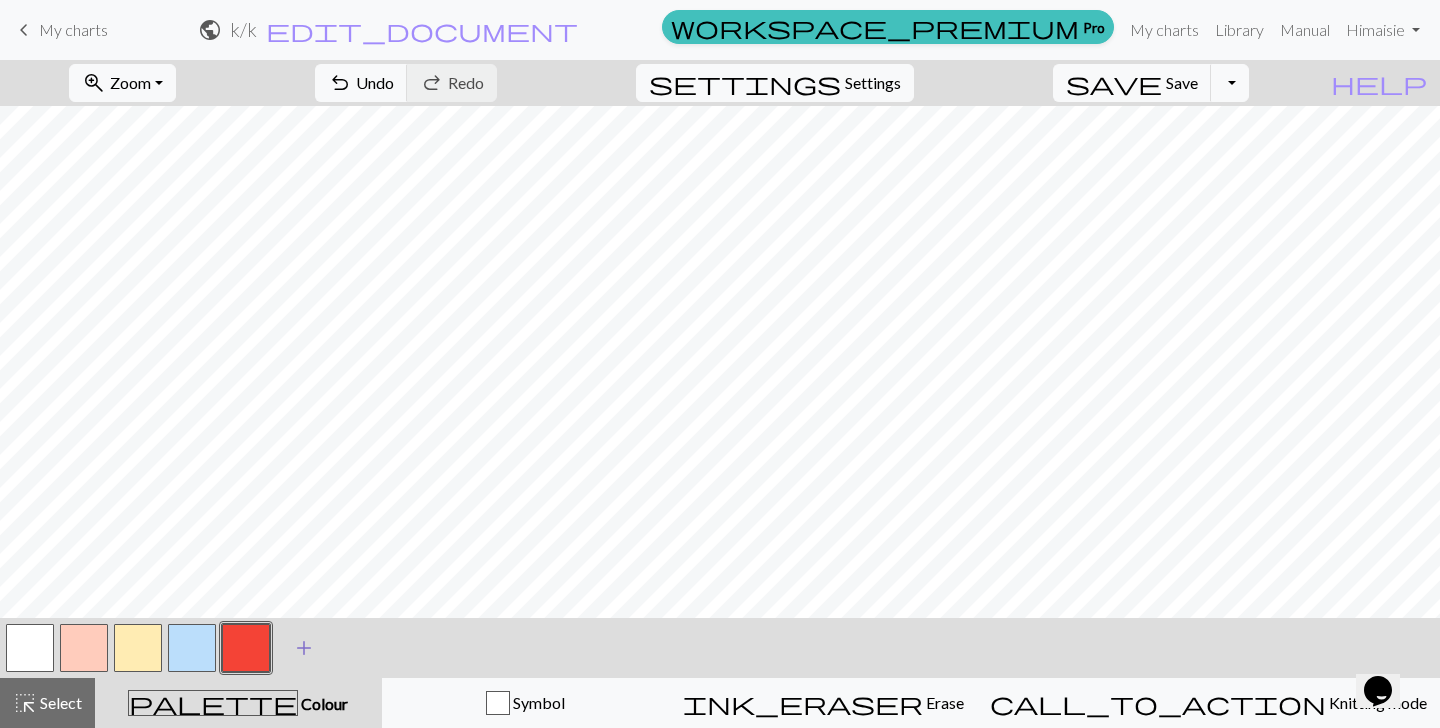 click on "add" at bounding box center [304, 648] 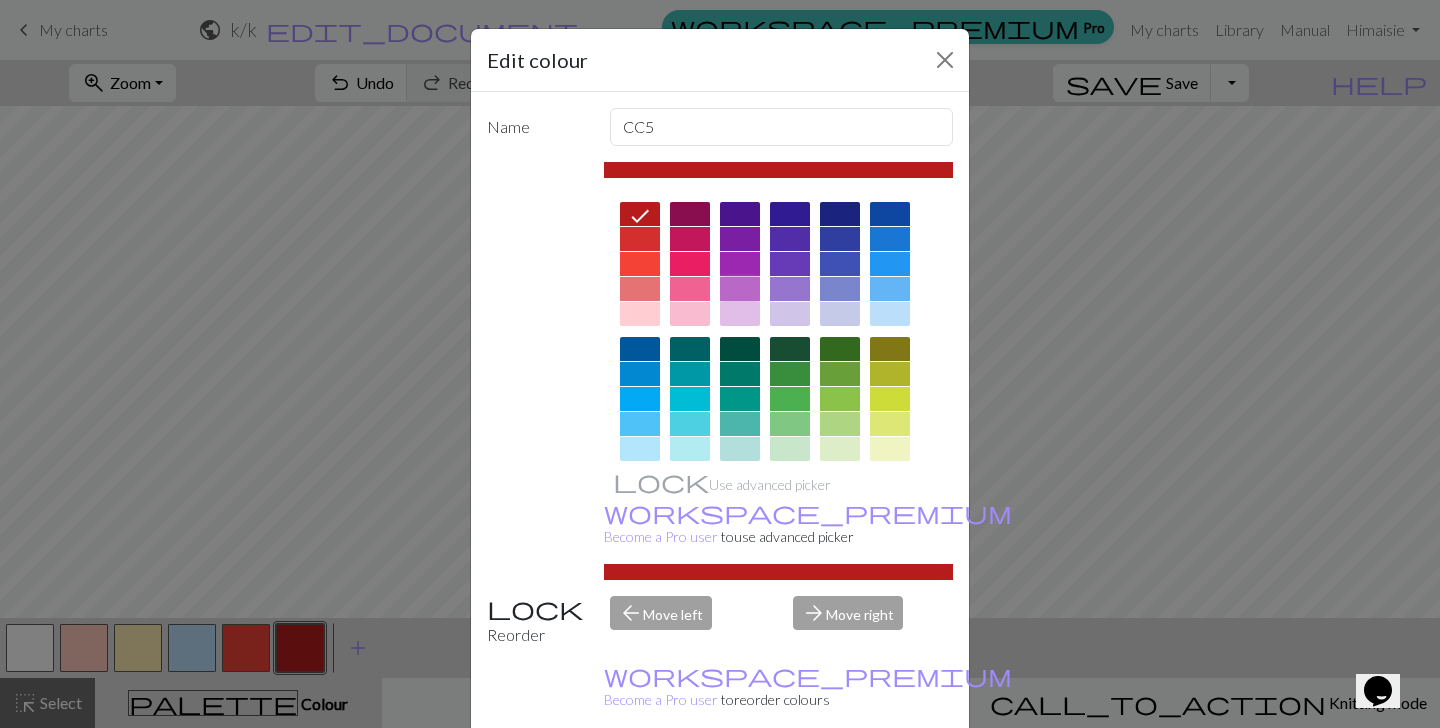 click at bounding box center (740, 289) 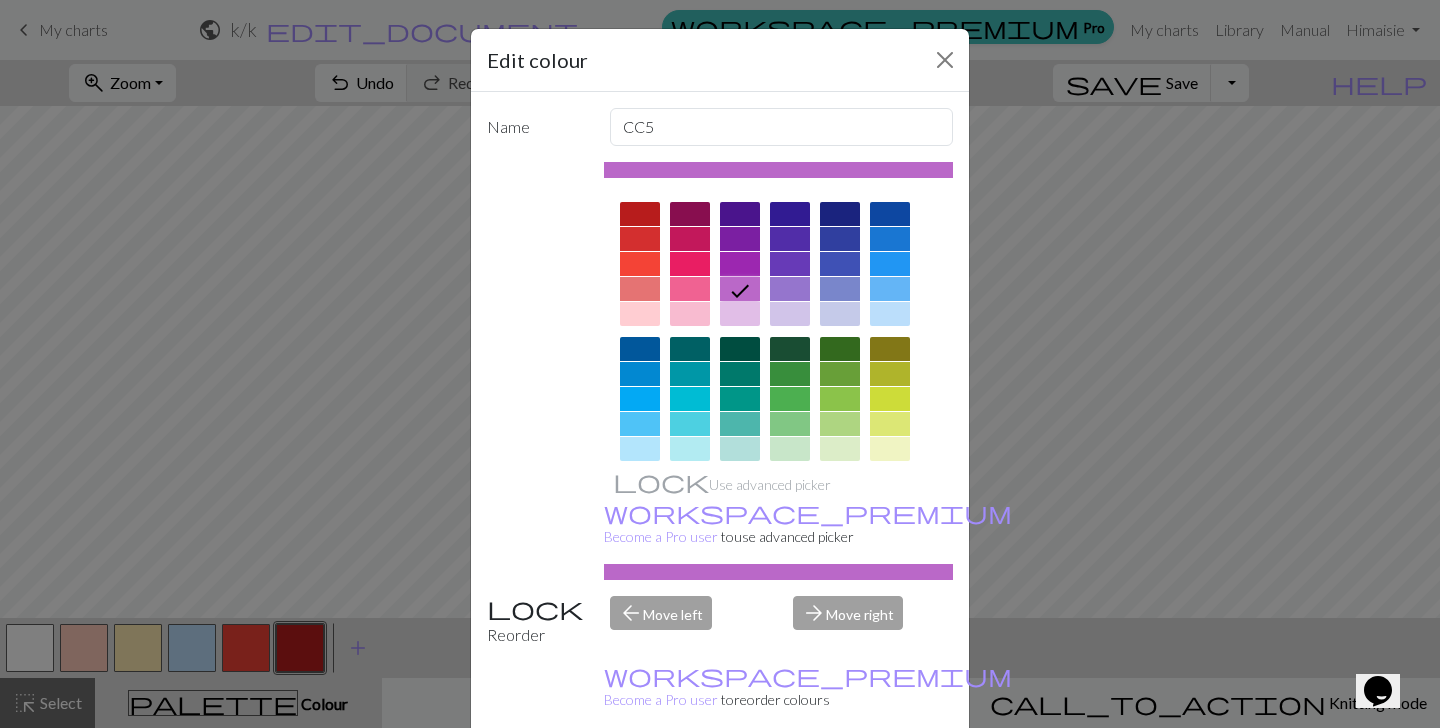 click at bounding box center (740, 314) 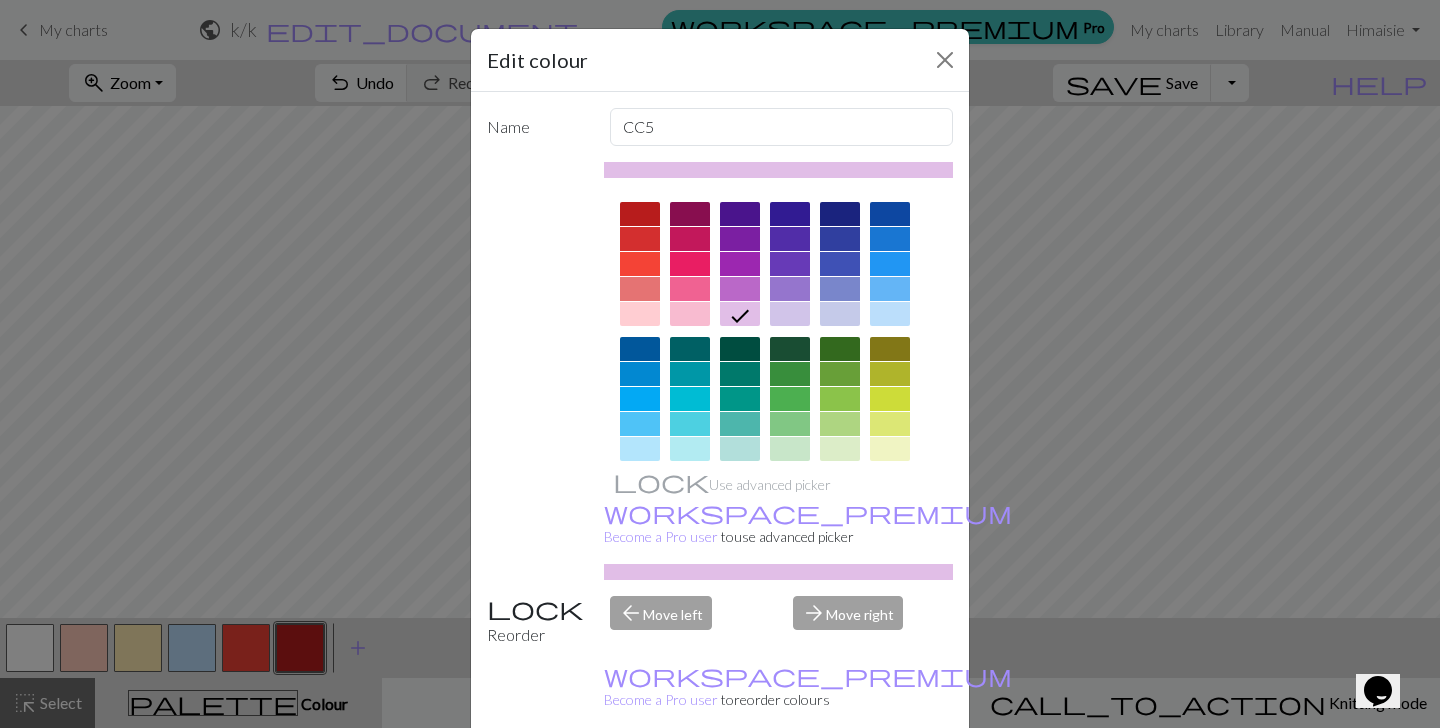 click on "Done" at bounding box center [840, 779] 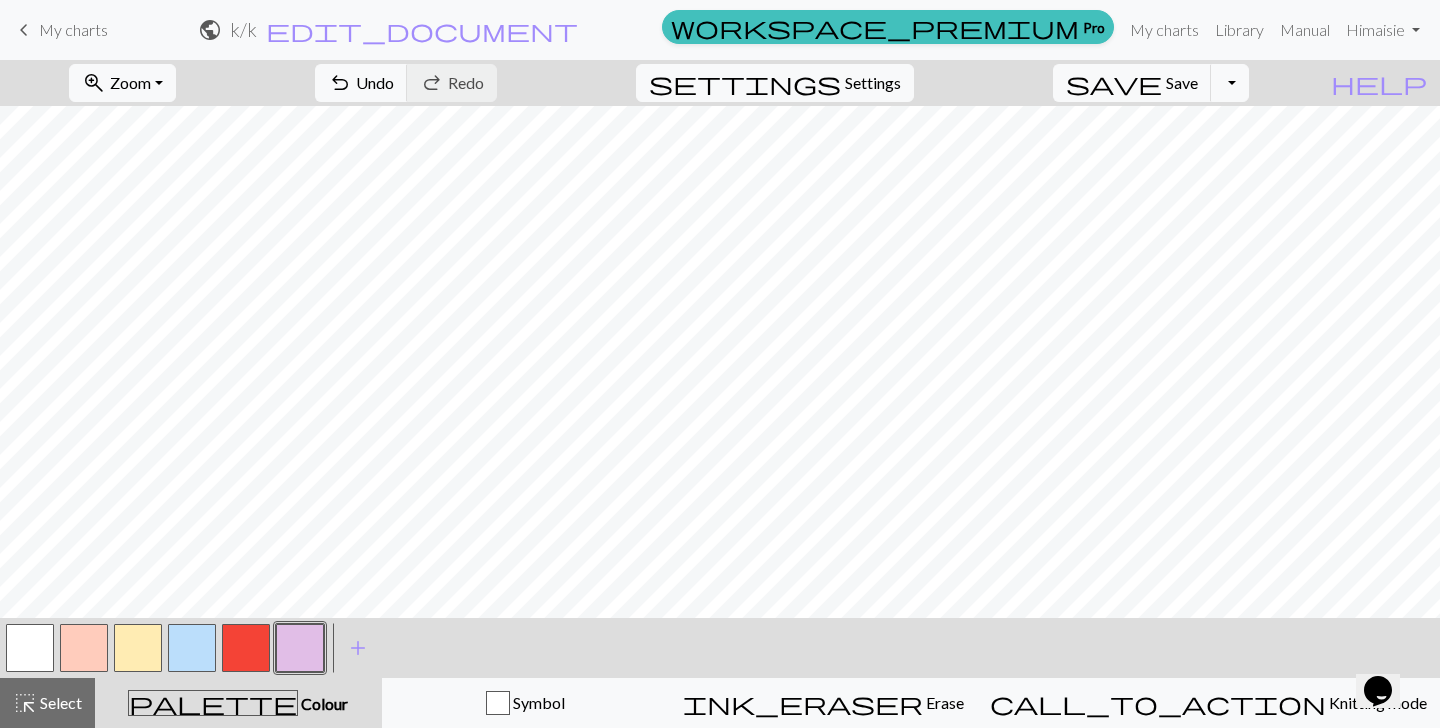click on "keyboard_arrow_left   My charts" at bounding box center (60, 30) 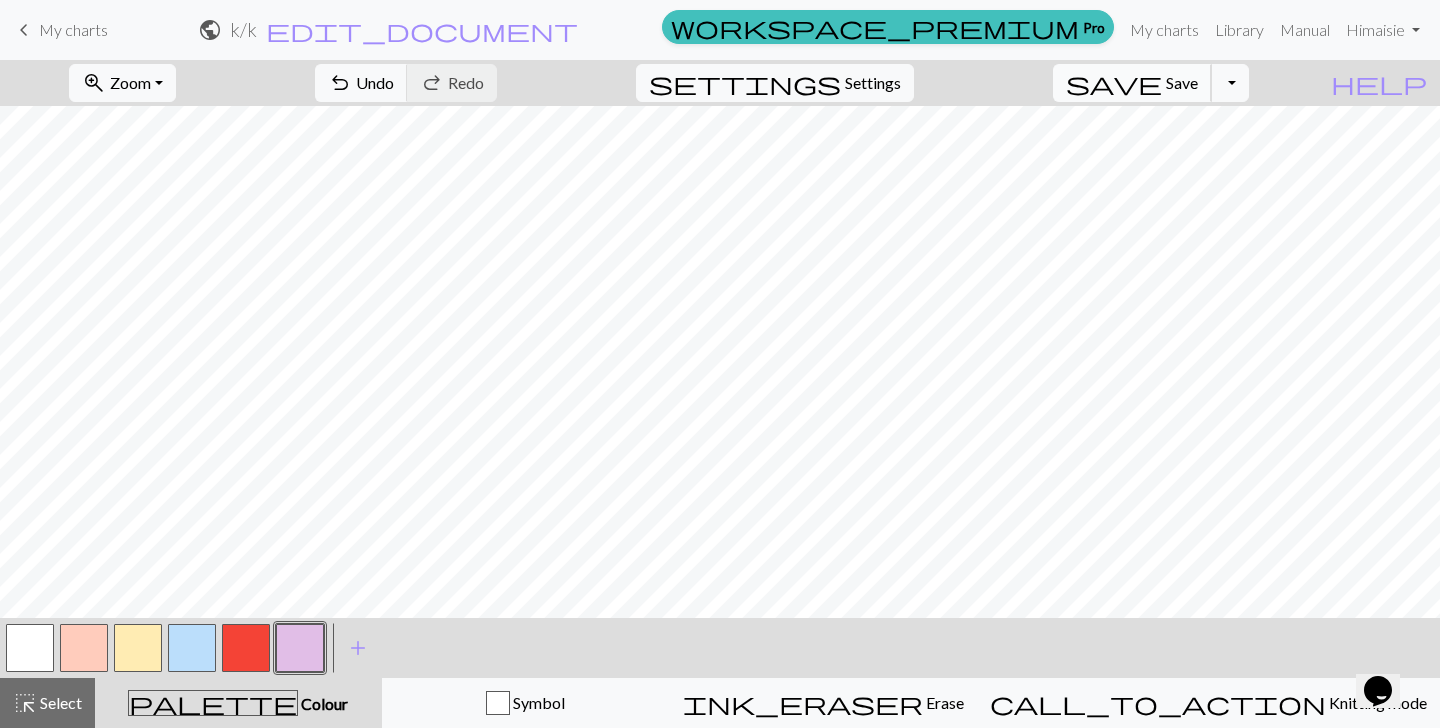 click on "save" at bounding box center [1114, 83] 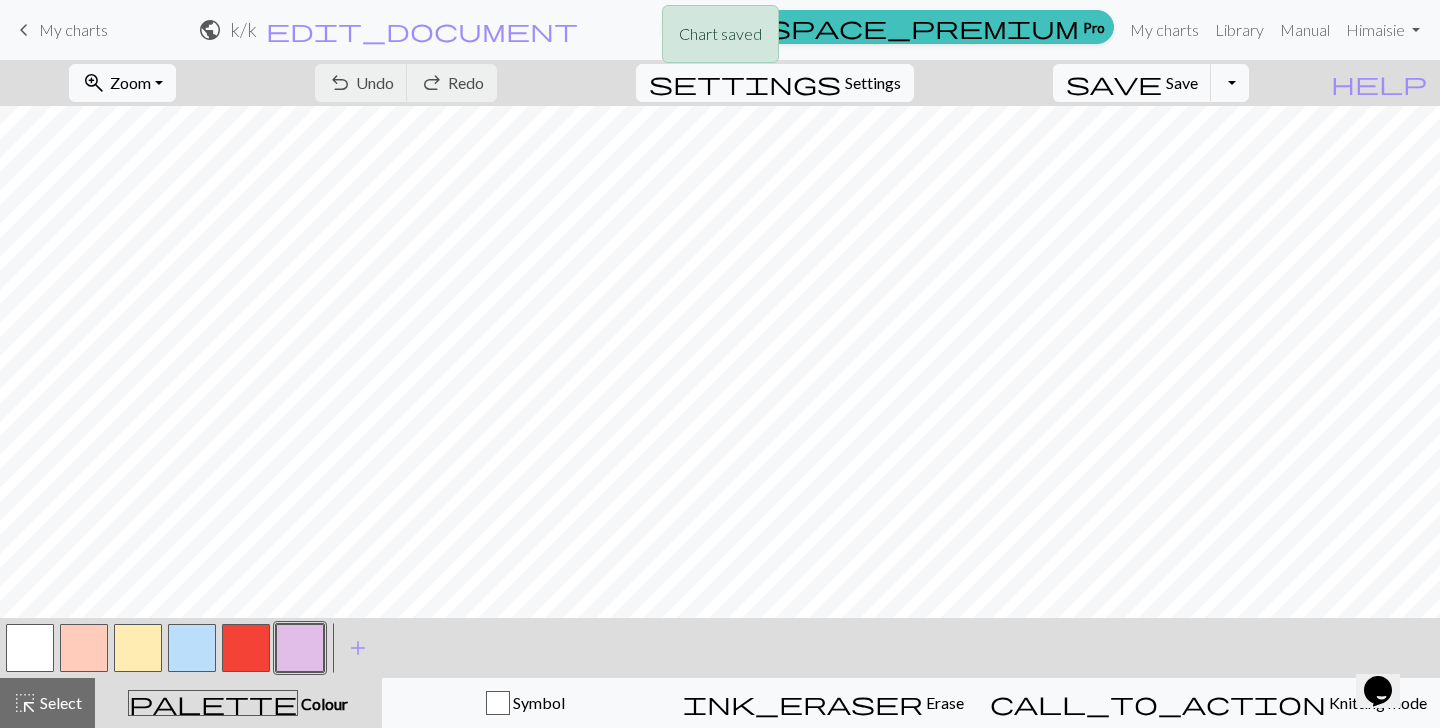 click on "Chart saved" at bounding box center (720, 39) 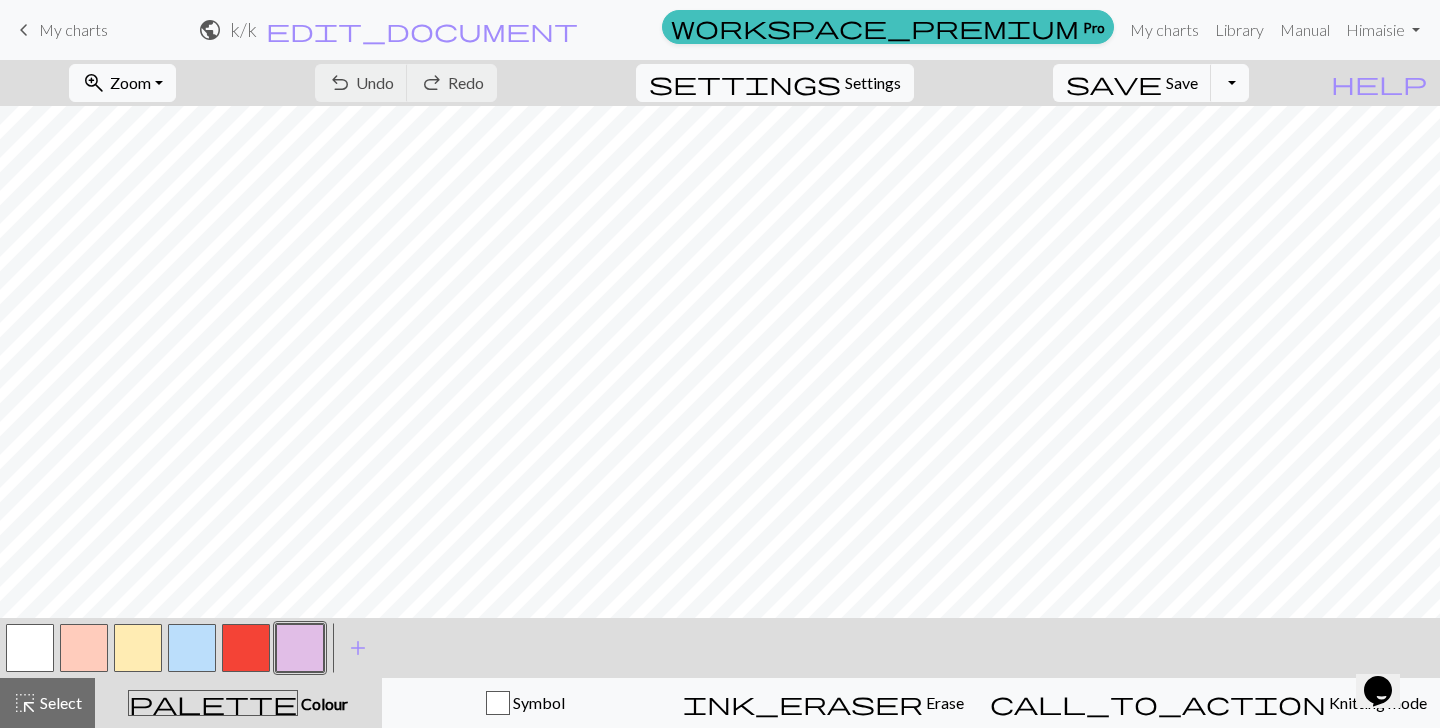 click on "My charts" at bounding box center (73, 29) 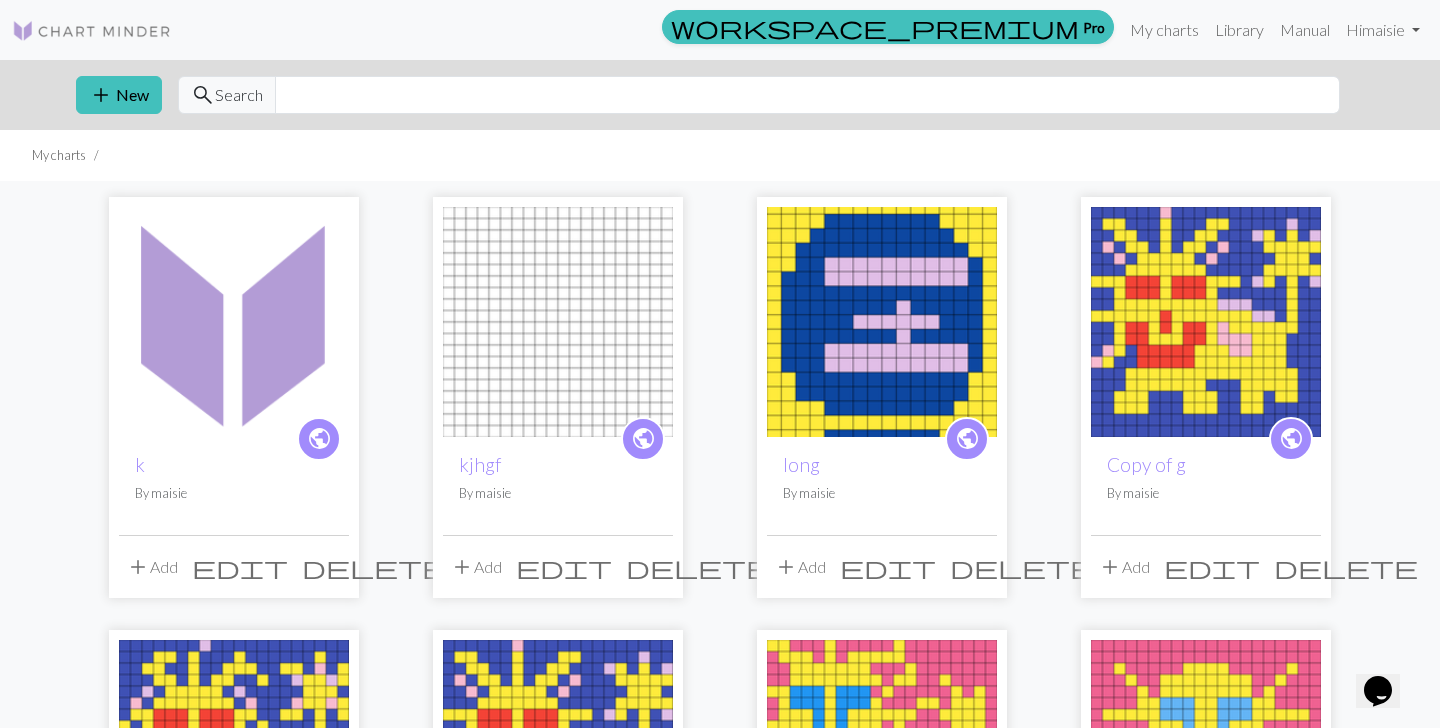 click at bounding box center (882, 322) 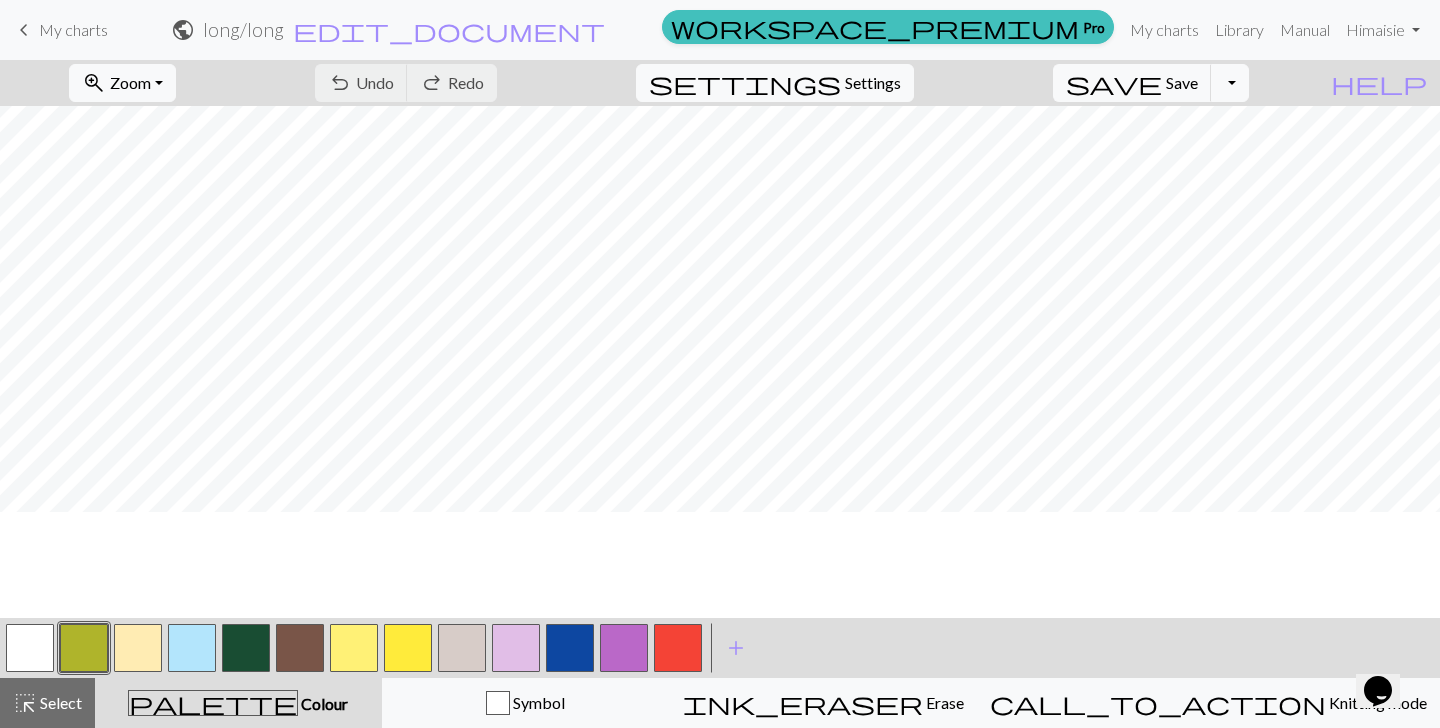 scroll, scrollTop: 0, scrollLeft: 0, axis: both 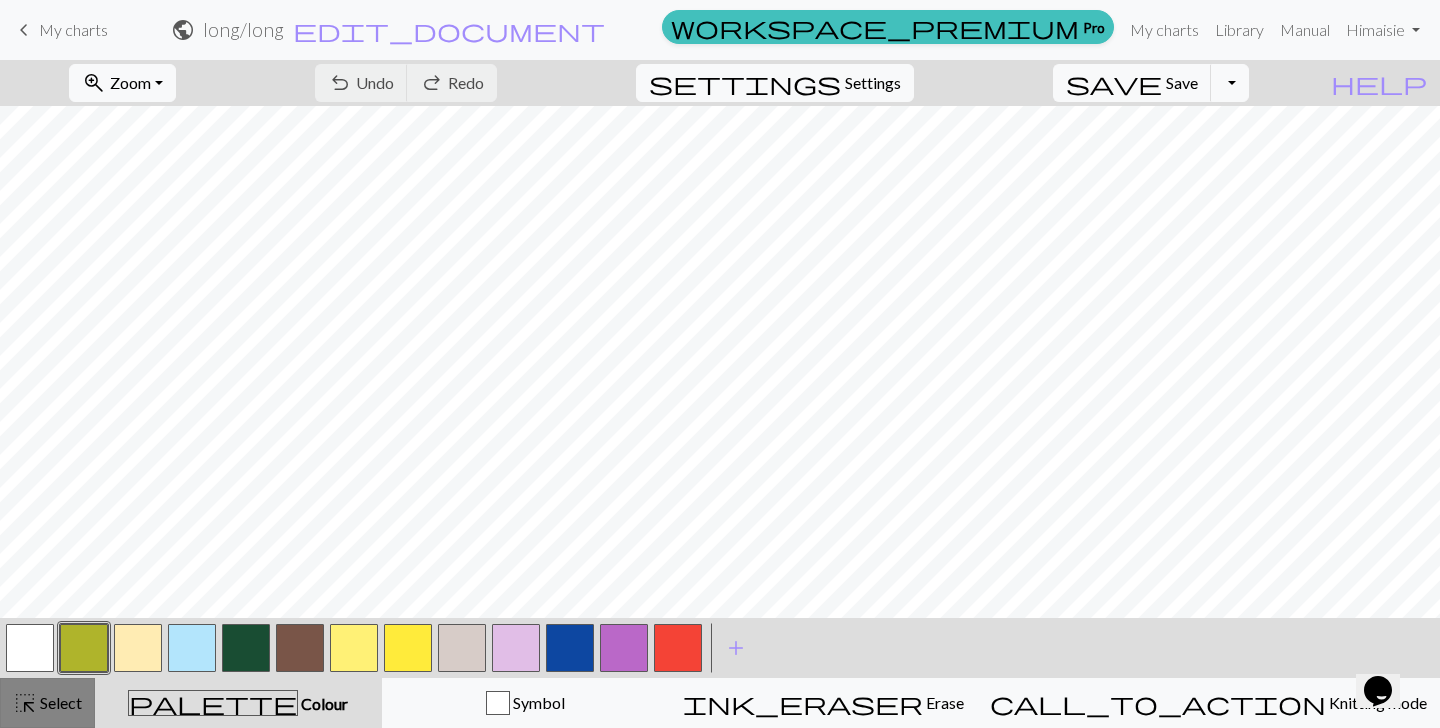 click on "Select" at bounding box center (59, 702) 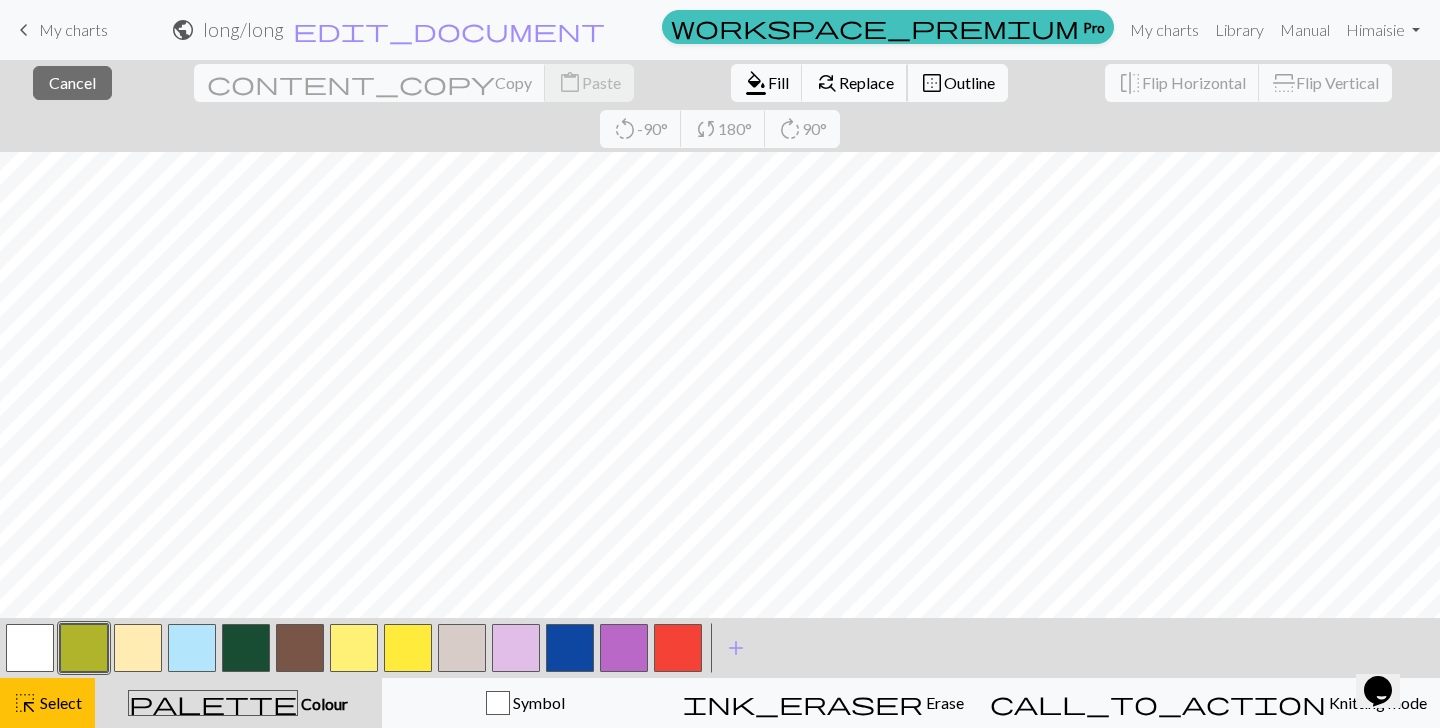 click on "Replace" at bounding box center [866, 82] 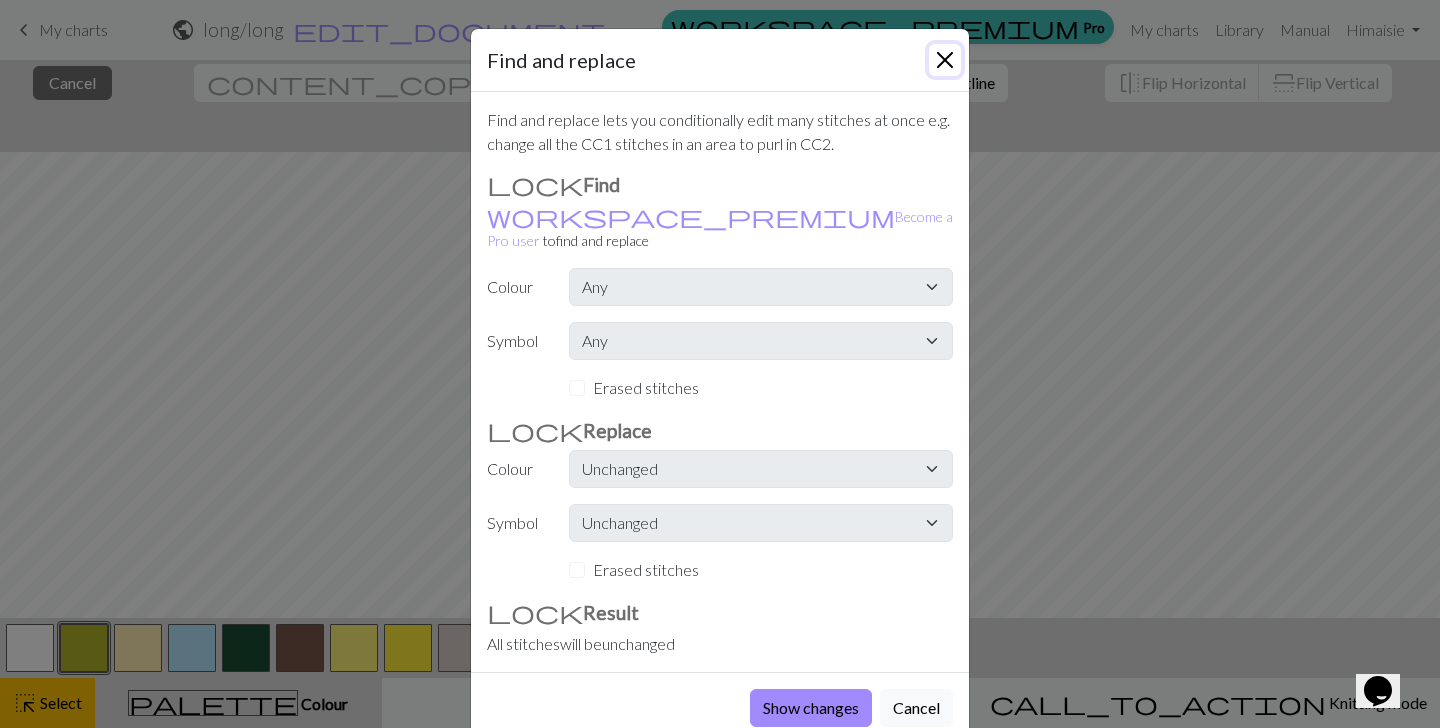 click at bounding box center (945, 60) 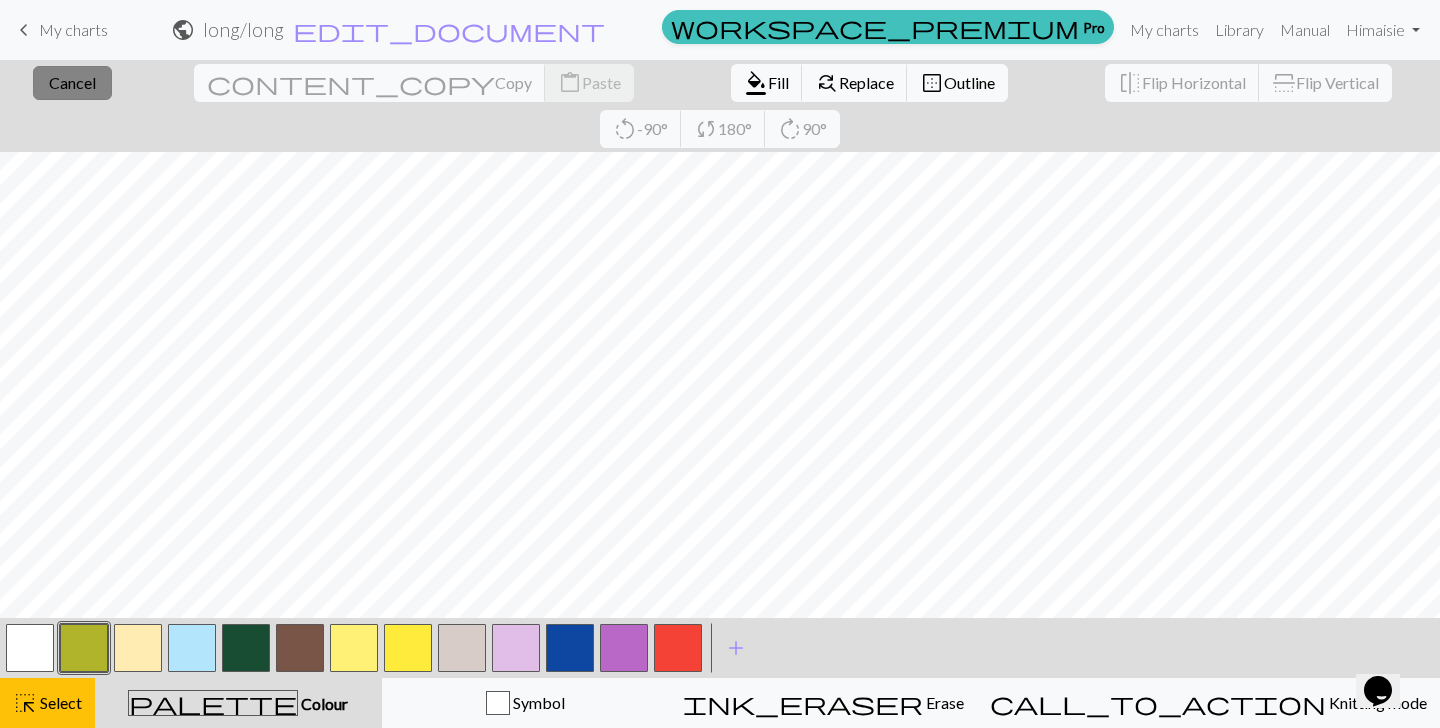 click on "close Cancel" at bounding box center [72, 83] 